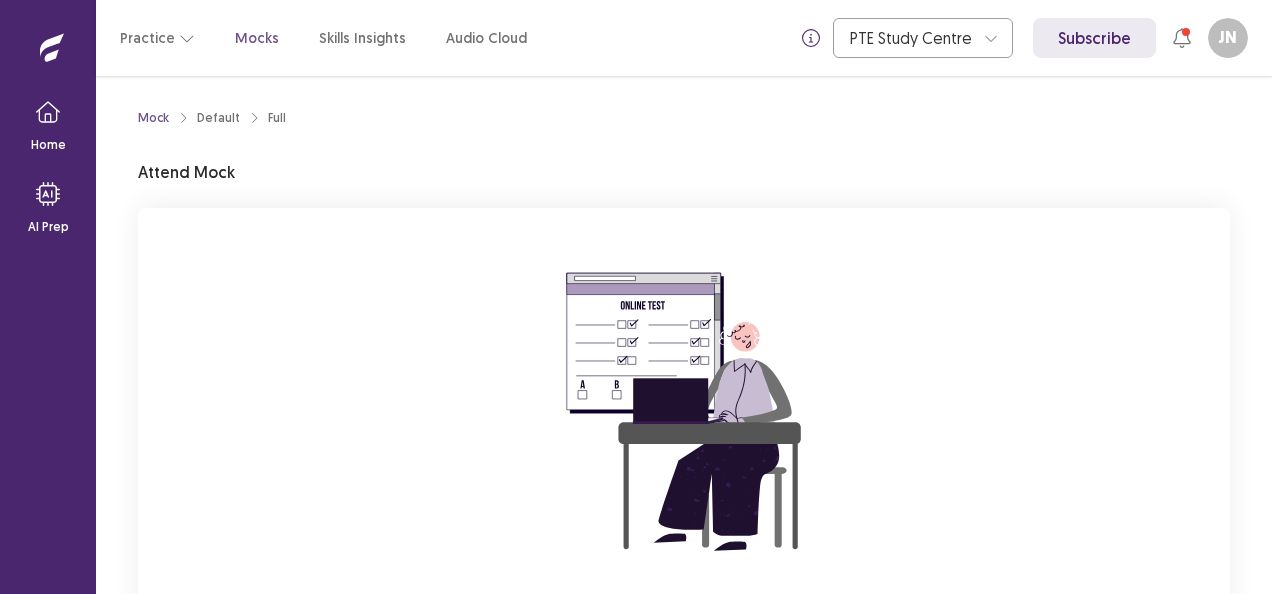 scroll, scrollTop: 0, scrollLeft: 0, axis: both 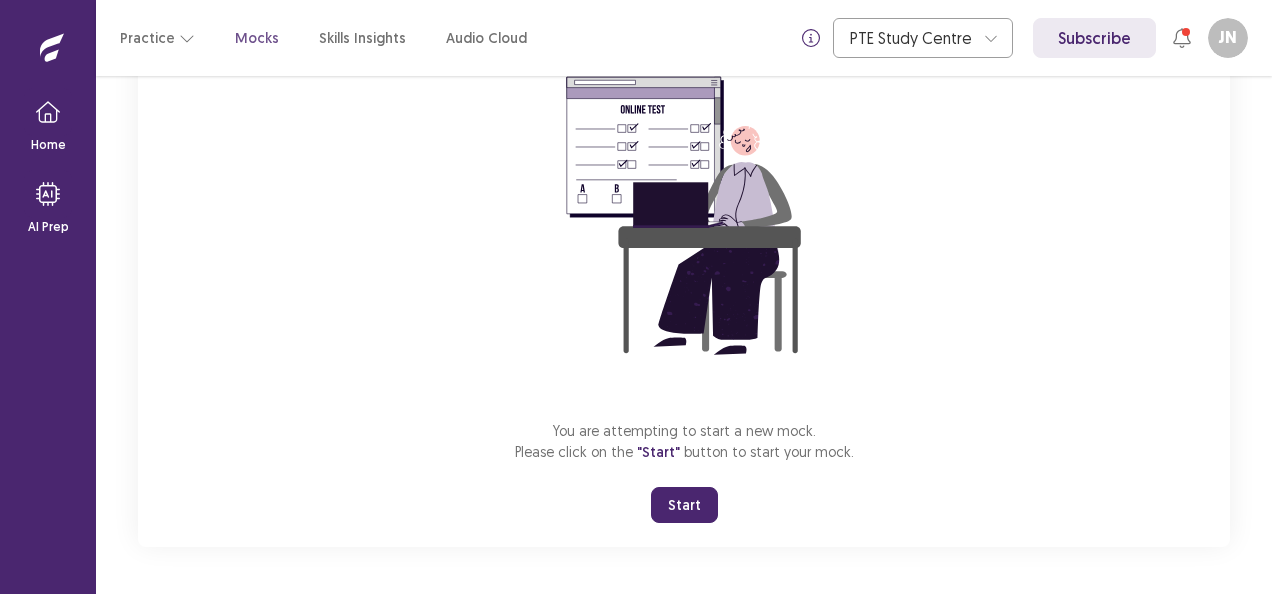 click on "Start" at bounding box center [684, 505] 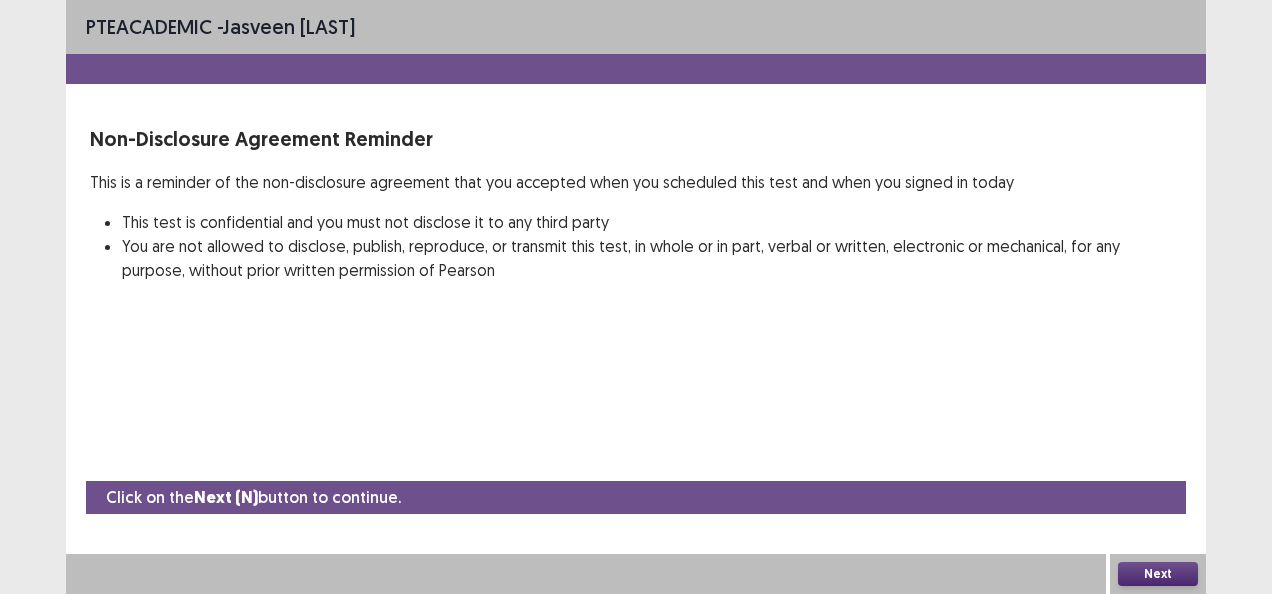 click on "Next" at bounding box center [1158, 574] 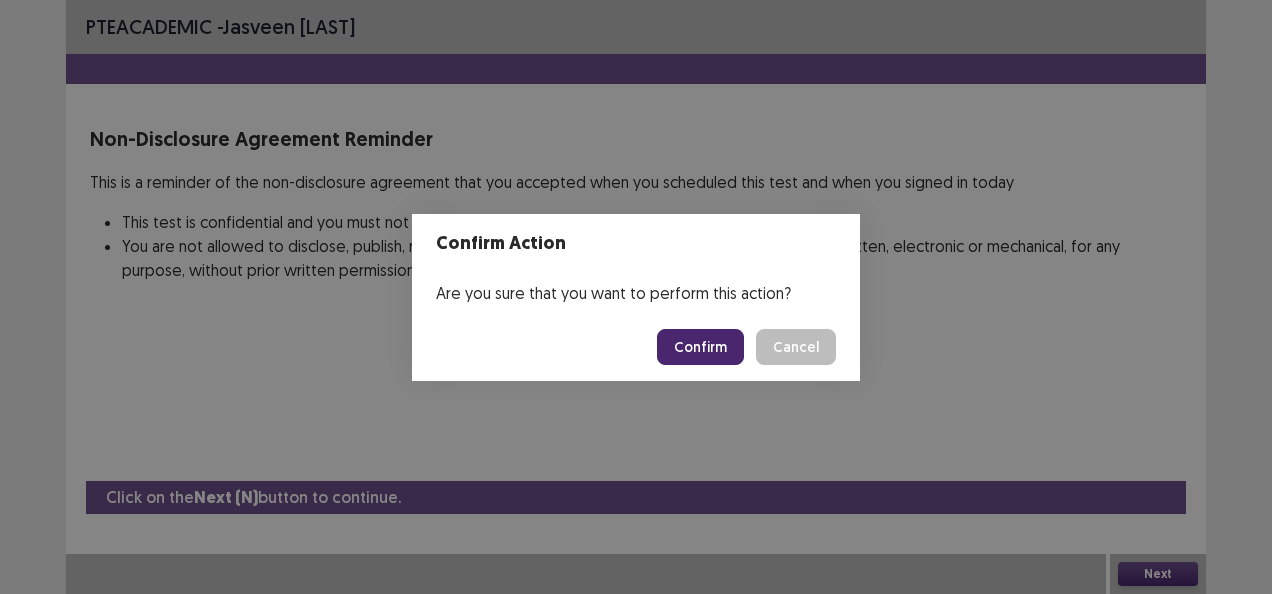 click on "Confirm" at bounding box center [700, 347] 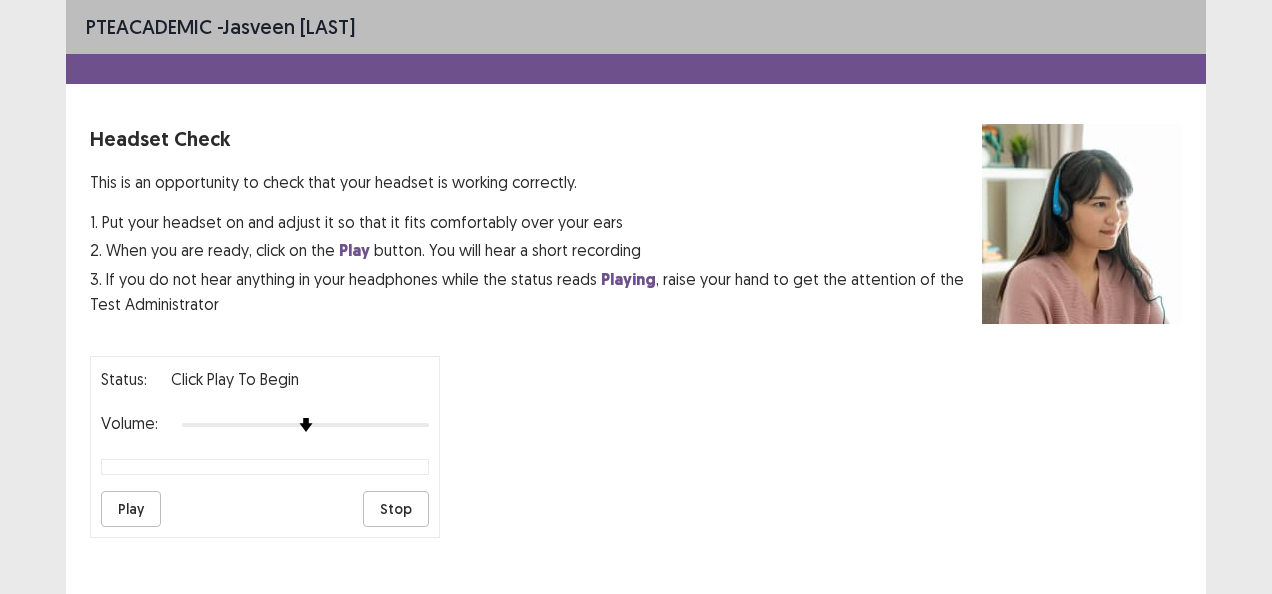 scroll, scrollTop: 200, scrollLeft: 0, axis: vertical 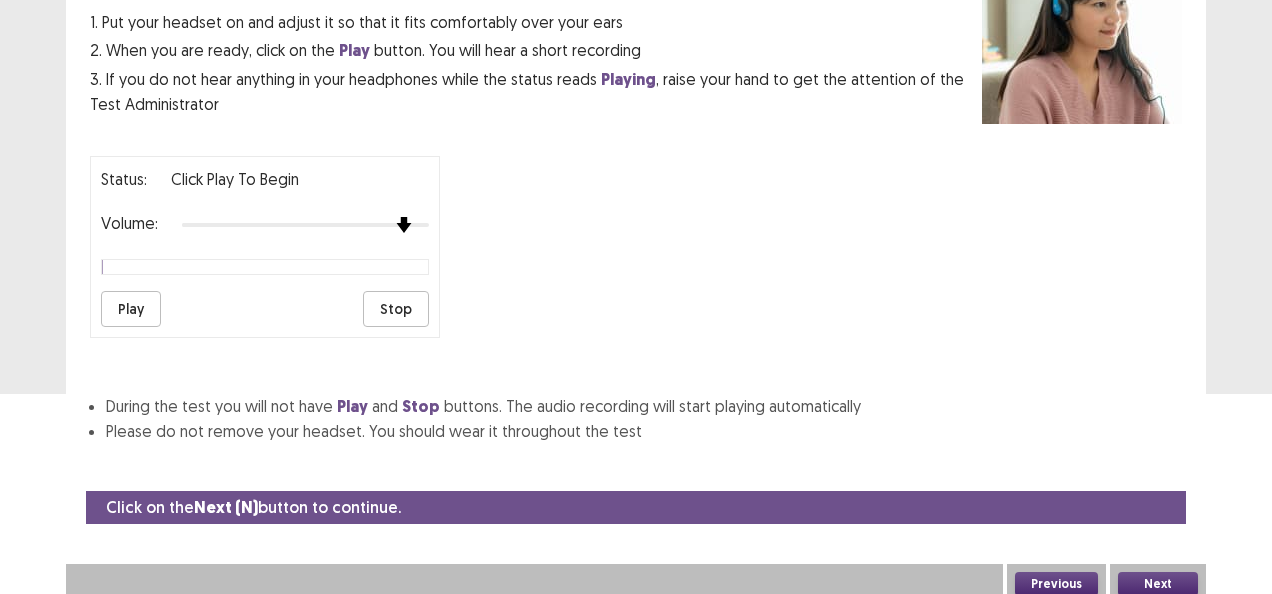 click at bounding box center [404, 225] 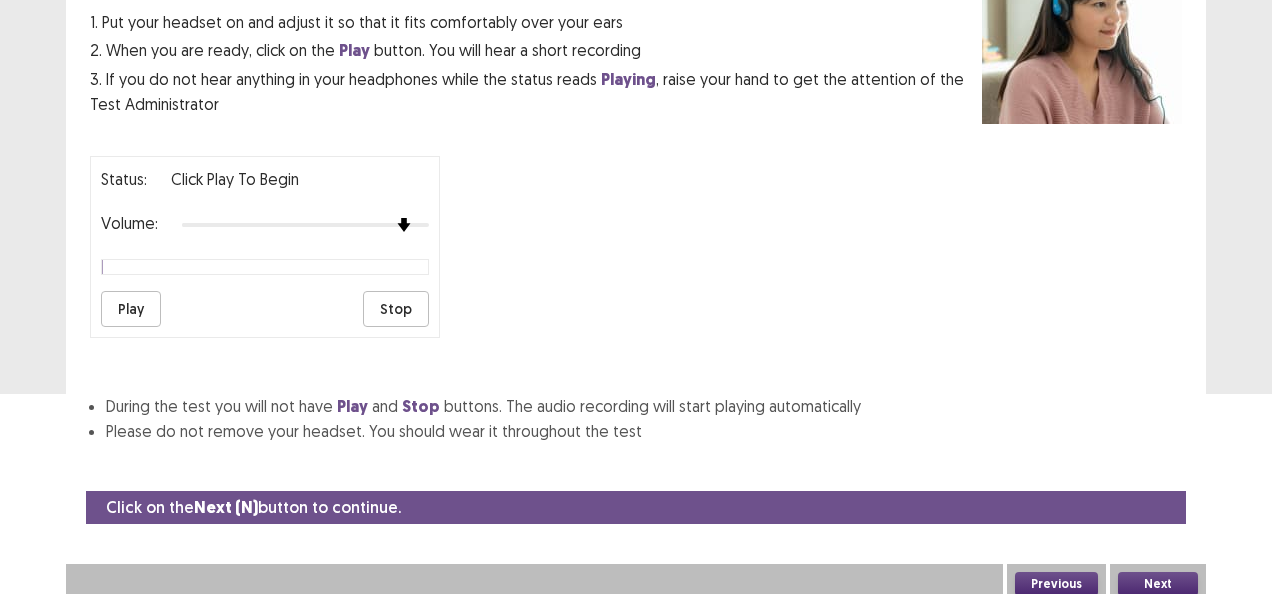 click on "Play" at bounding box center [131, 309] 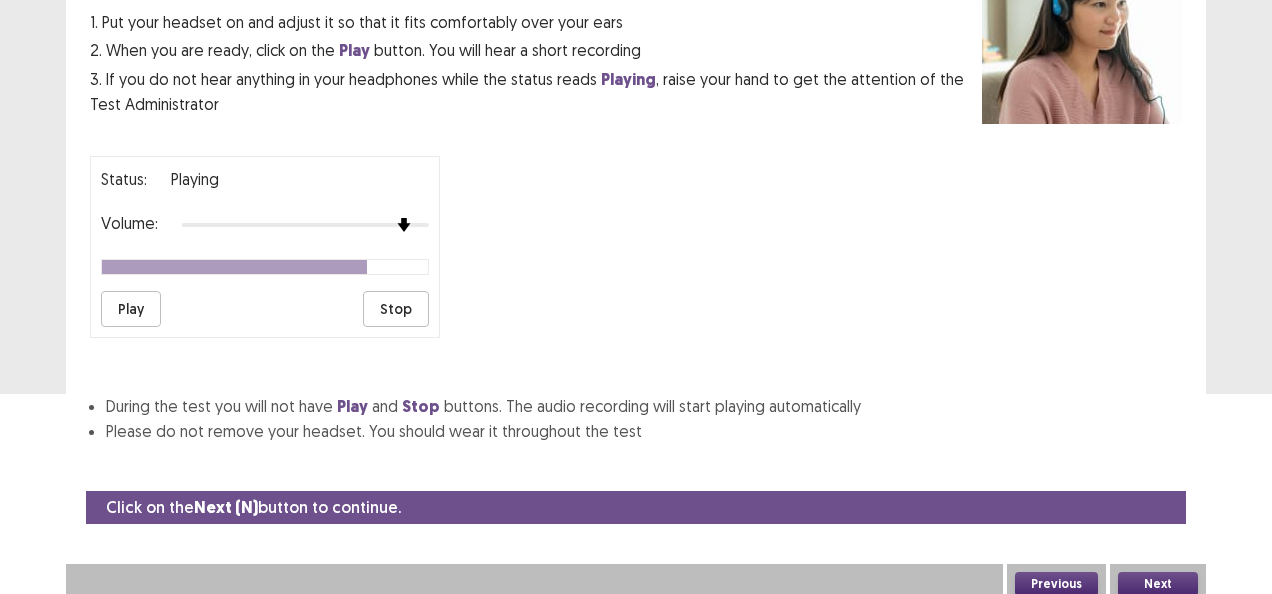 type 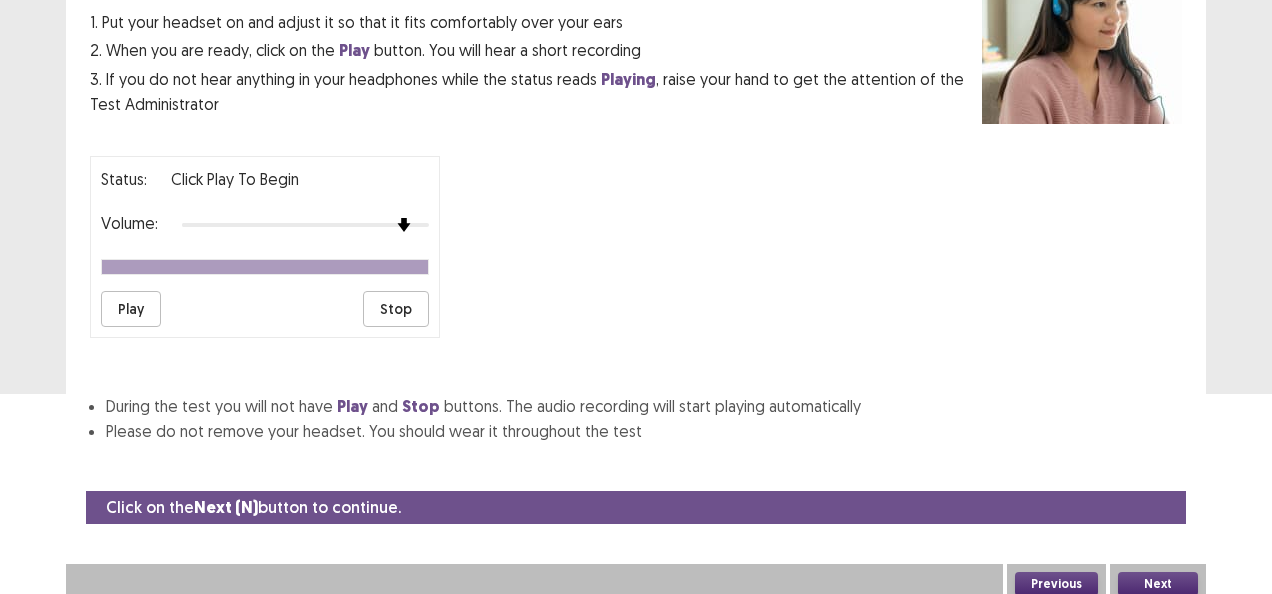 click on "Play" at bounding box center [131, 309] 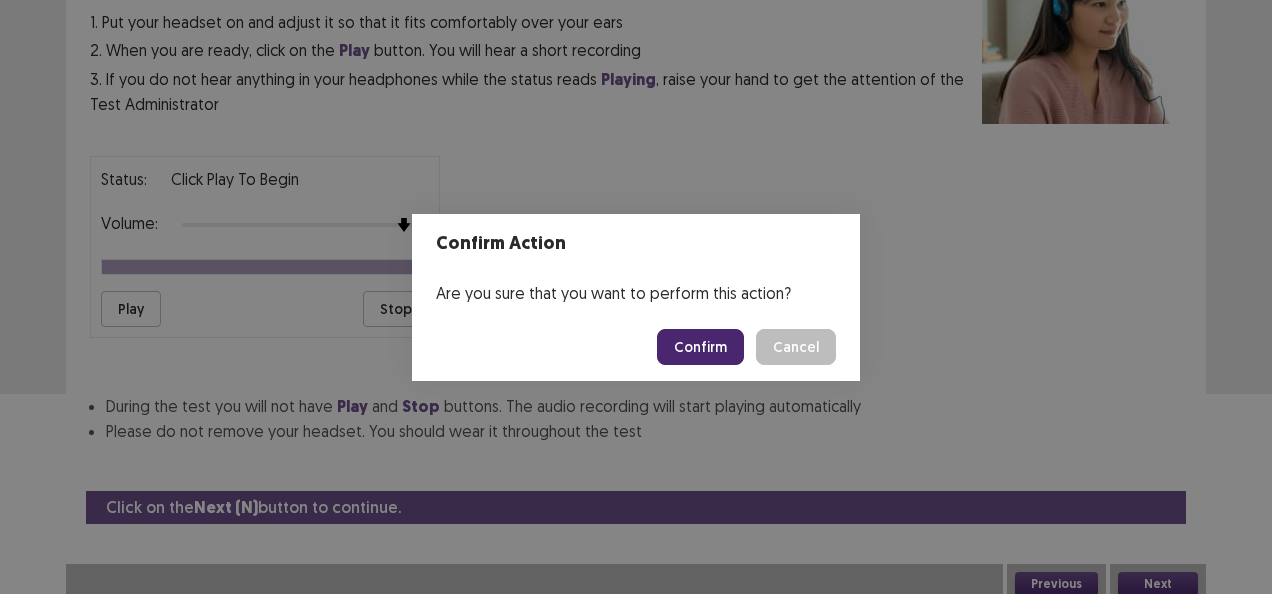 click on "Confirm" at bounding box center (700, 347) 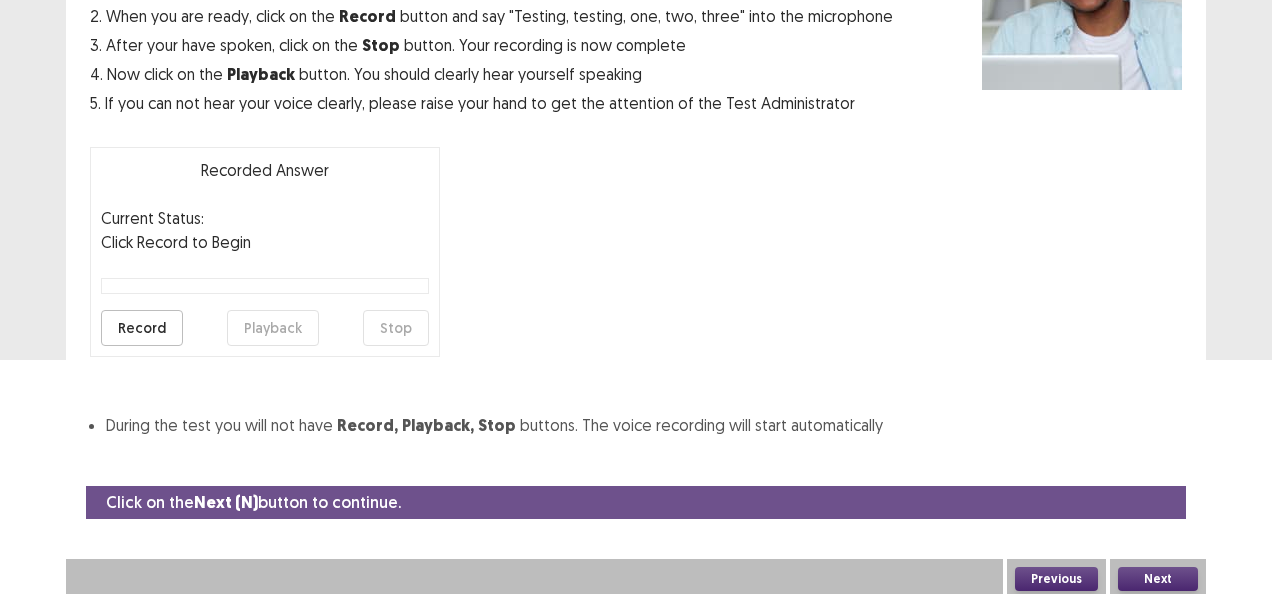 scroll, scrollTop: 236, scrollLeft: 0, axis: vertical 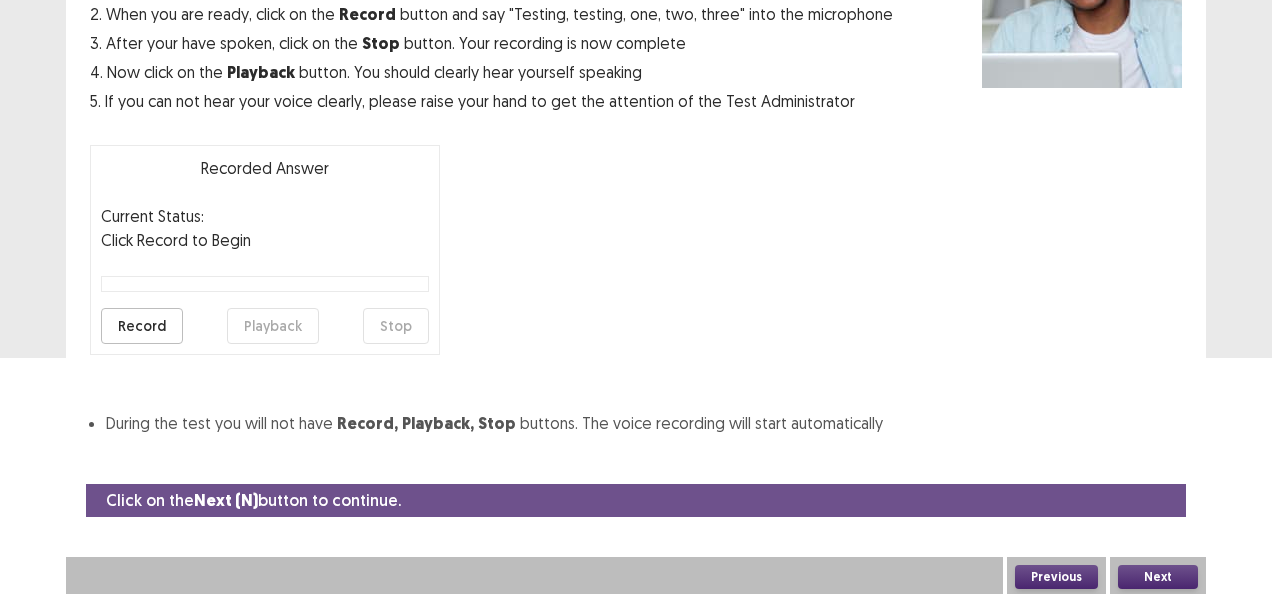 click on "Record" at bounding box center (142, 326) 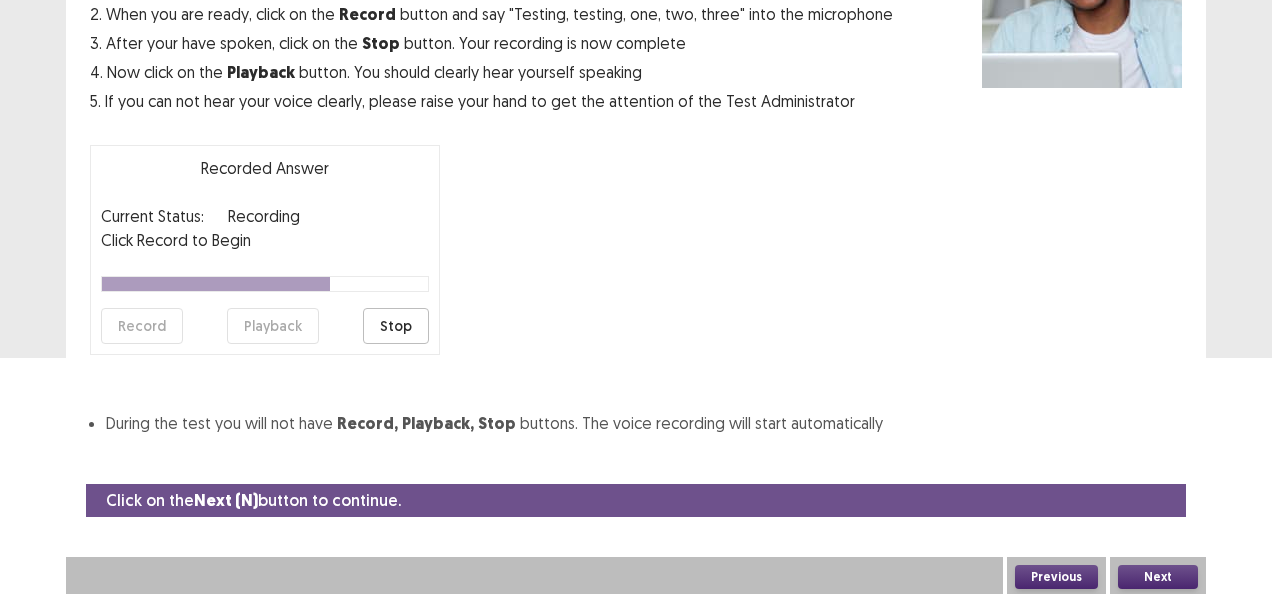 click on "Stop" at bounding box center (396, 326) 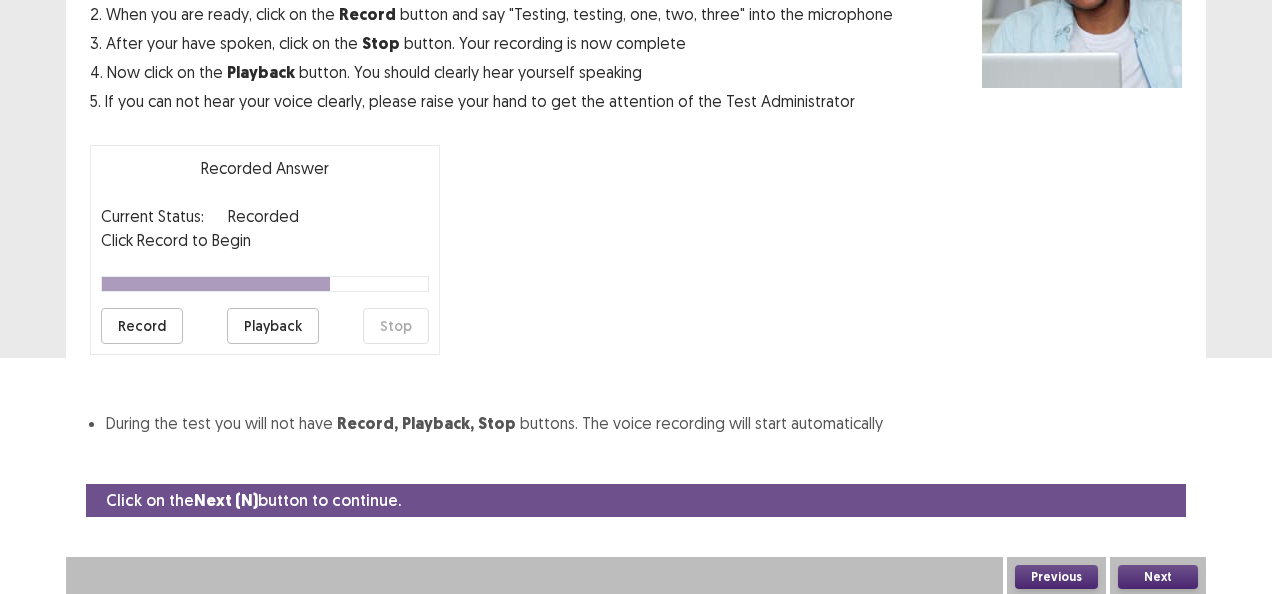 click on "Playback" at bounding box center [273, 326] 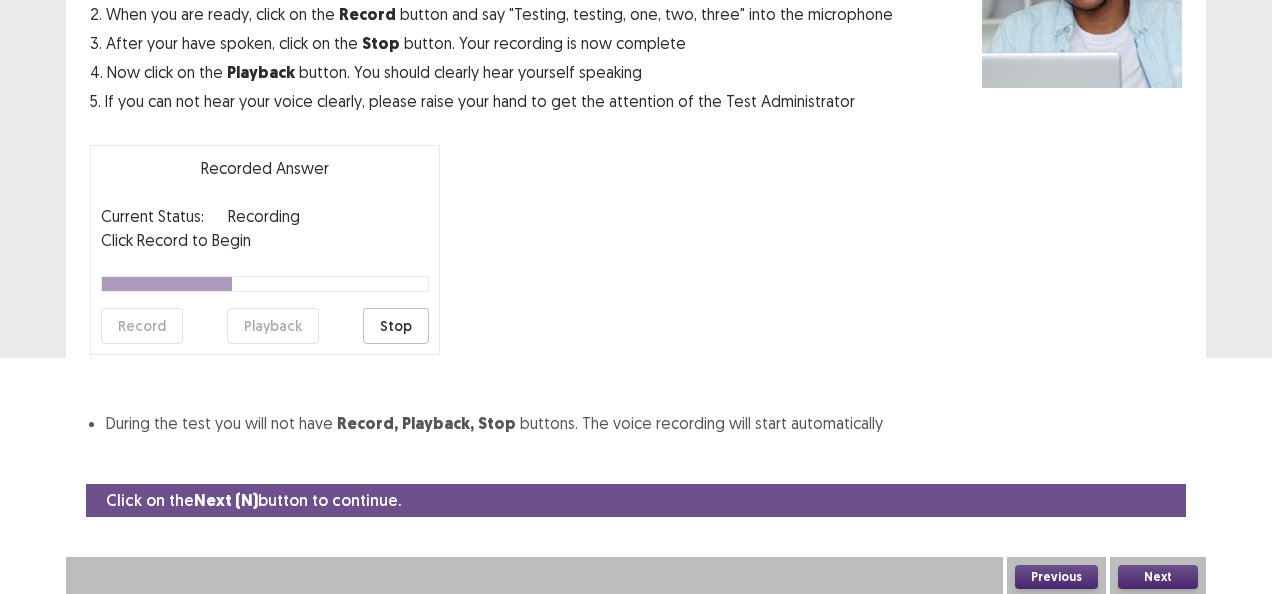 click on "Stop" at bounding box center [396, 326] 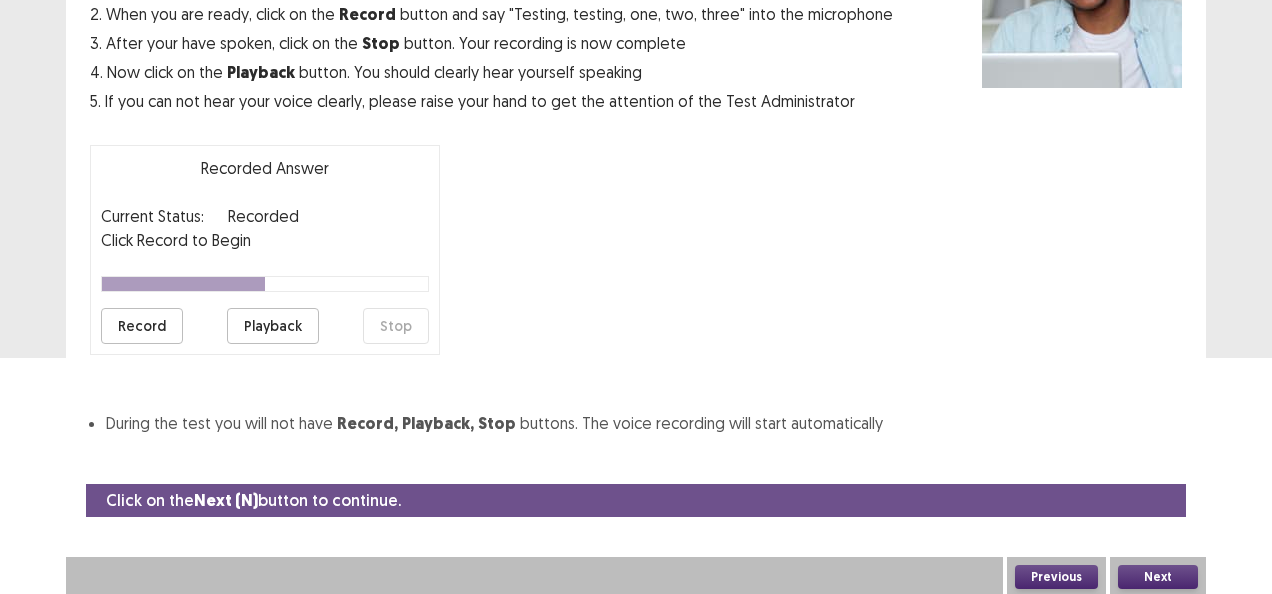 click on "Playback" at bounding box center [273, 326] 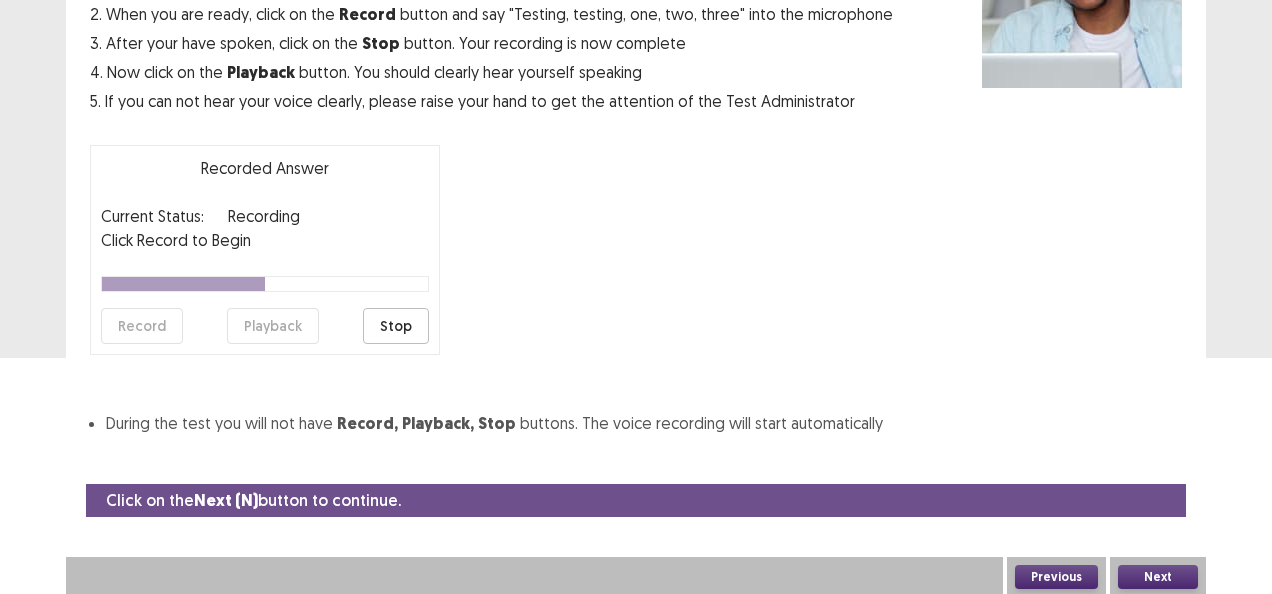 click on "Stop" at bounding box center (396, 326) 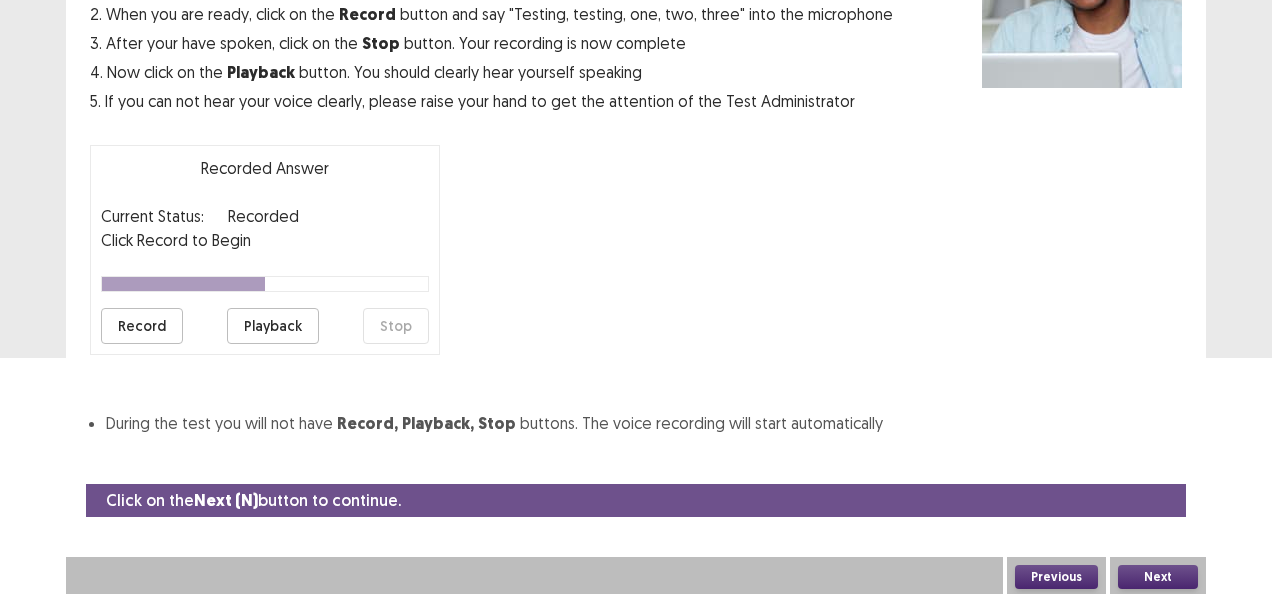 click on "Playback" at bounding box center [273, 326] 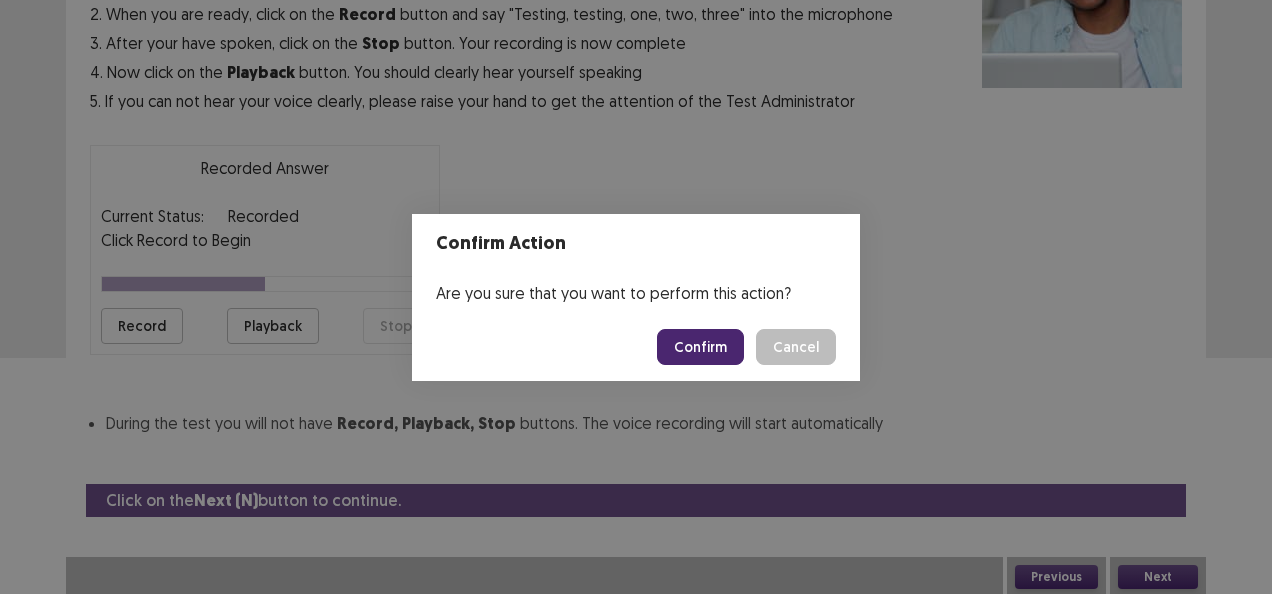 click on "Confirm" at bounding box center [700, 347] 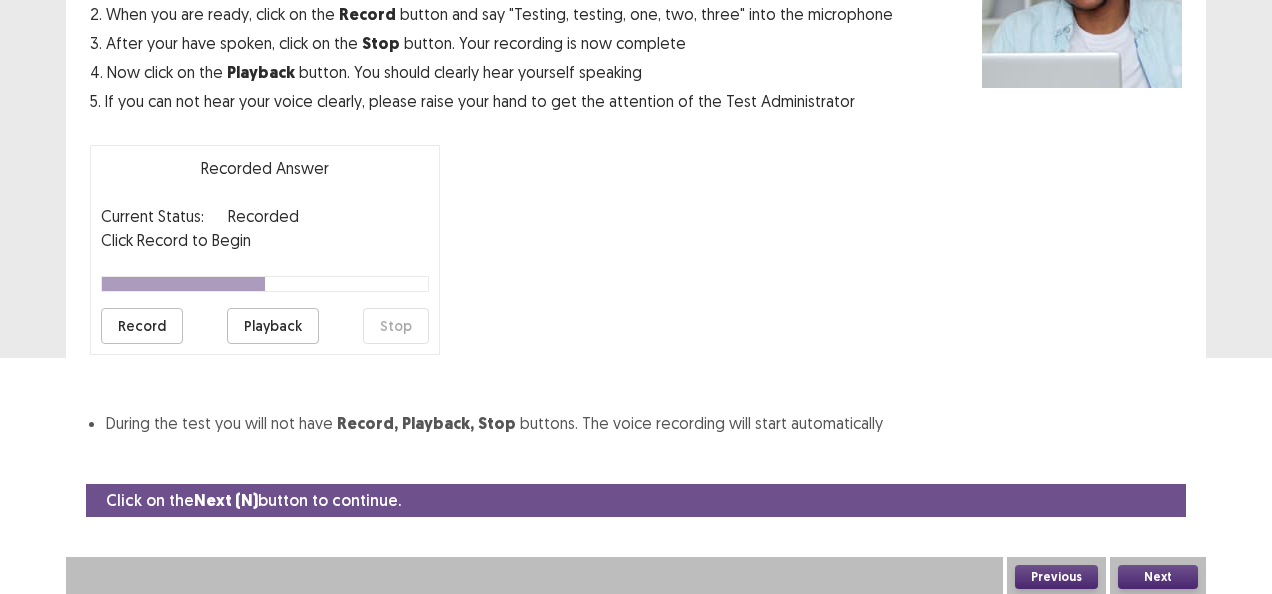 scroll, scrollTop: 180, scrollLeft: 0, axis: vertical 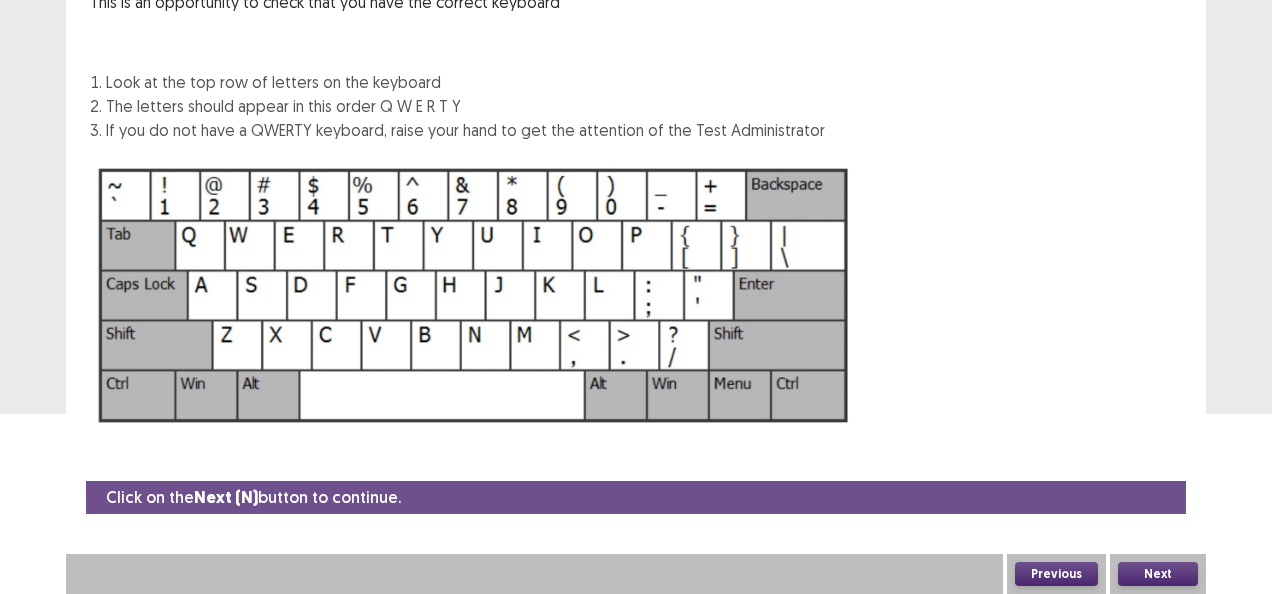 click on "Next" at bounding box center [1158, 574] 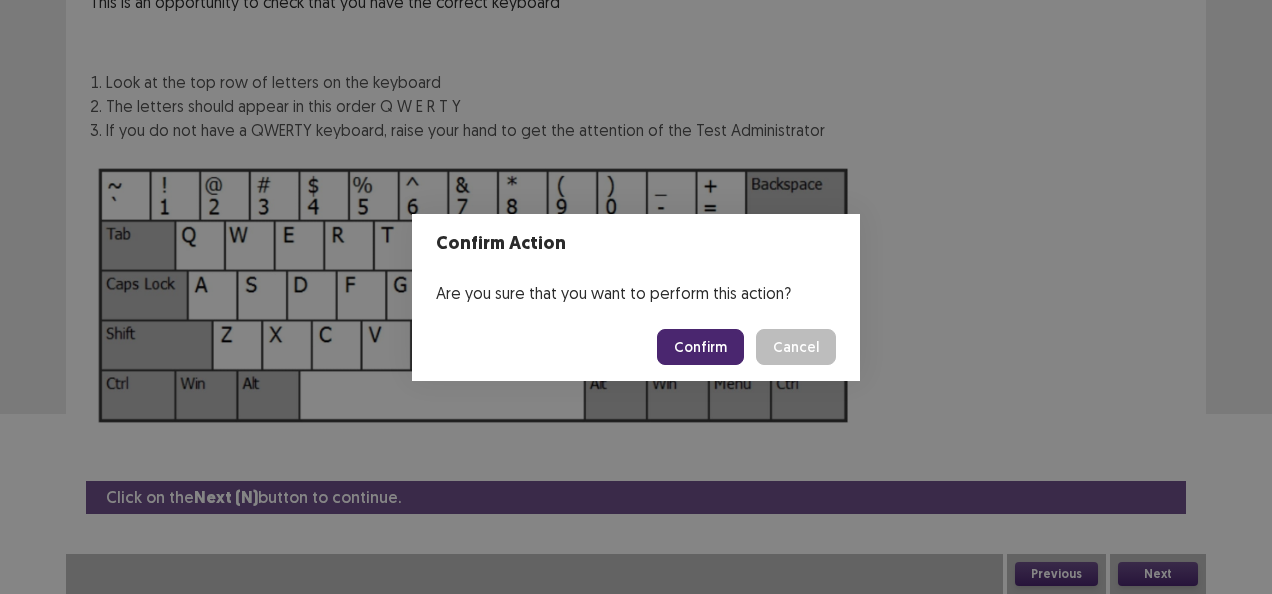 click on "Confirm" at bounding box center (700, 347) 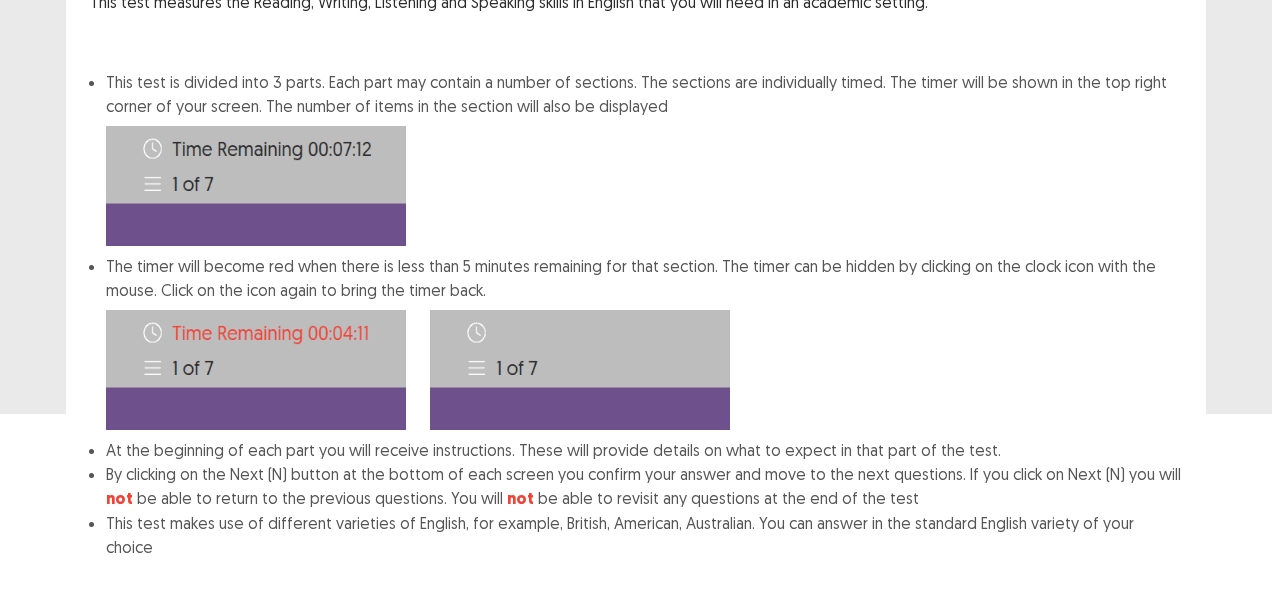 scroll, scrollTop: 281, scrollLeft: 0, axis: vertical 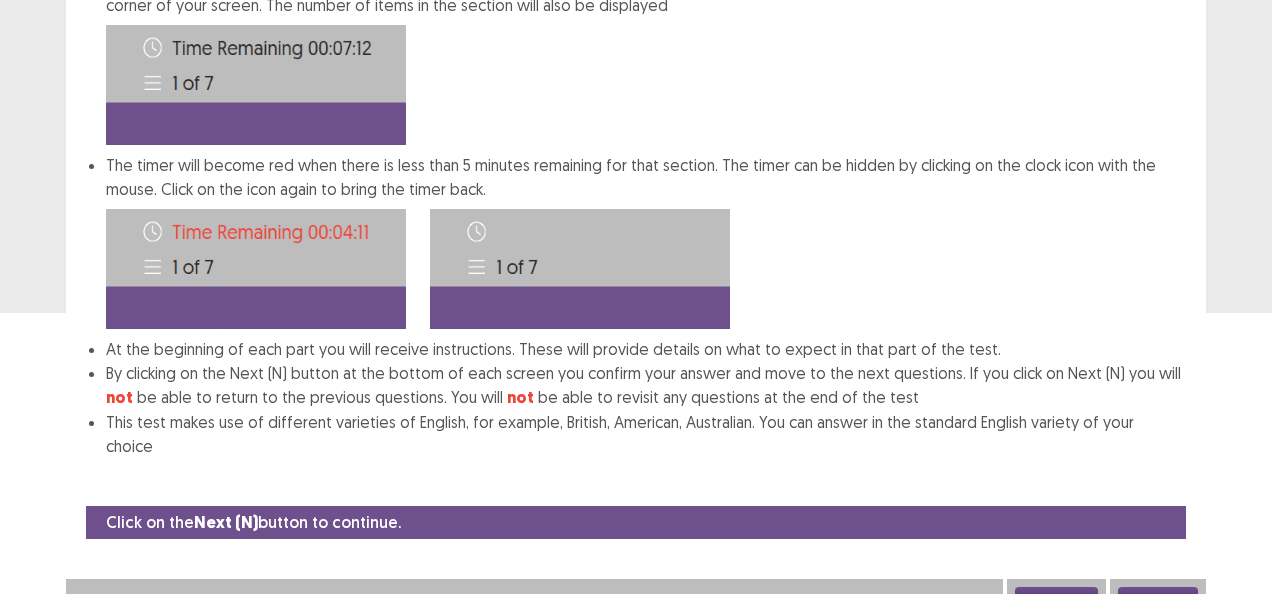 click on "Next" at bounding box center (1158, 599) 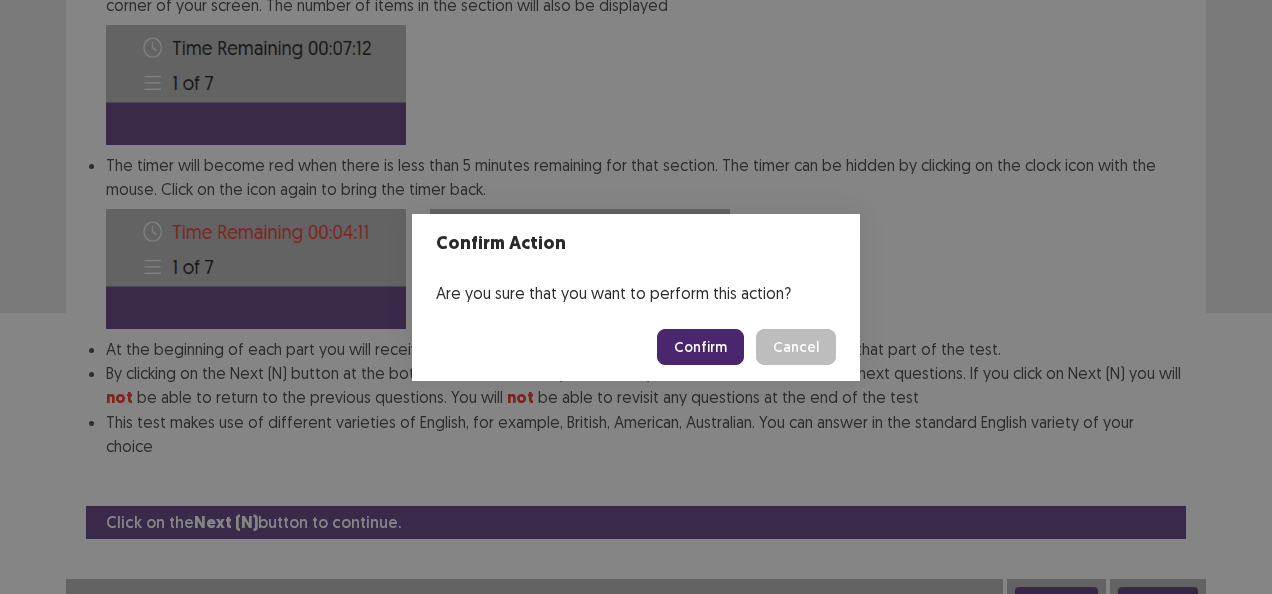 click on "Confirm" at bounding box center (700, 347) 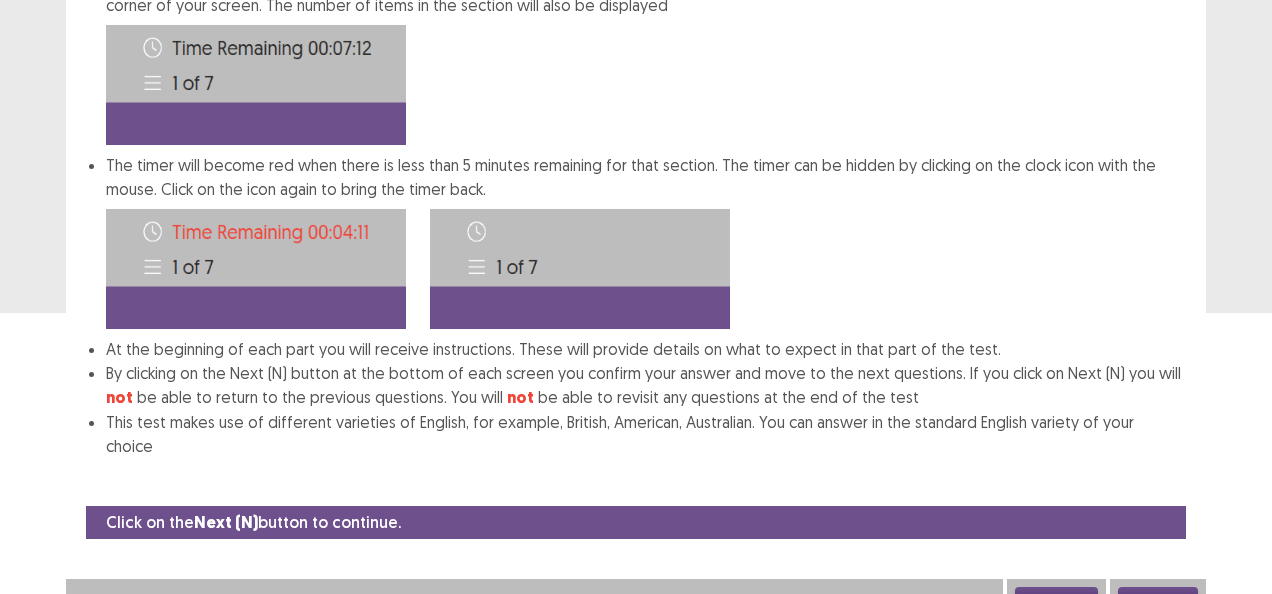 scroll, scrollTop: 93, scrollLeft: 0, axis: vertical 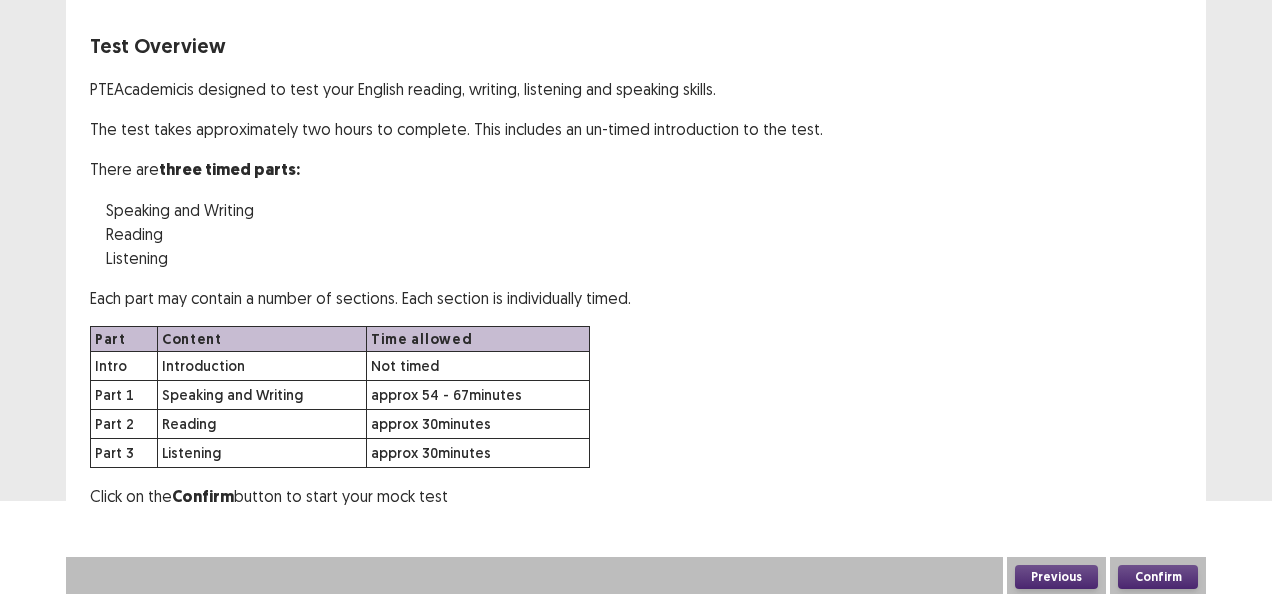 click on "Confirm" at bounding box center [1158, 577] 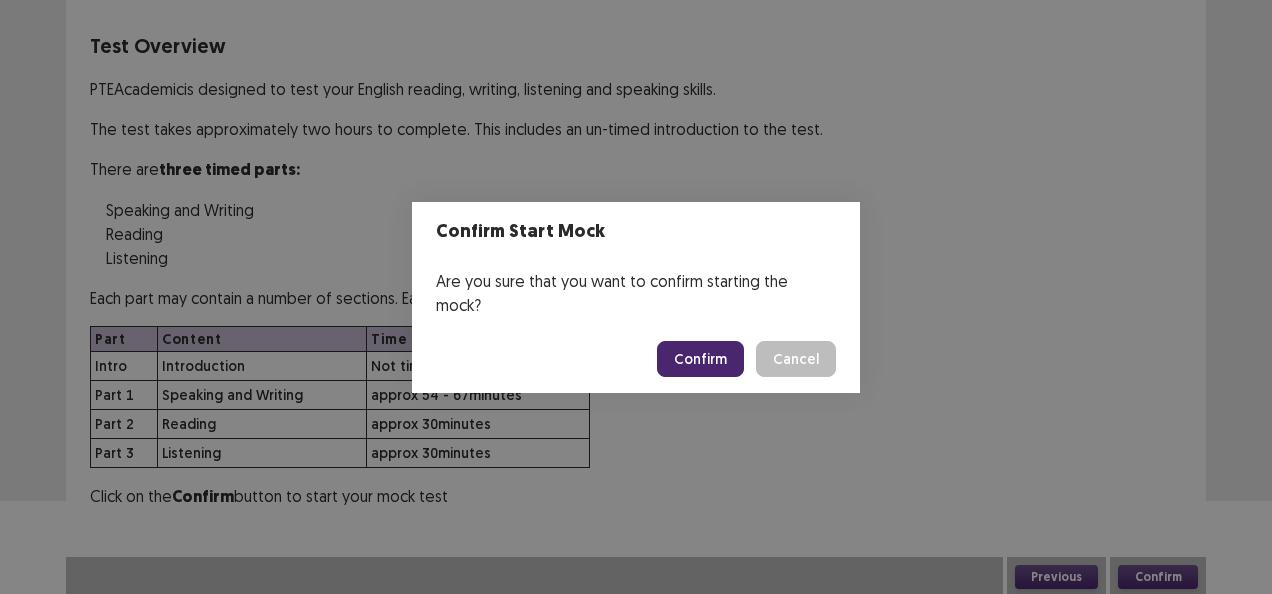 click on "Confirm" at bounding box center [700, 359] 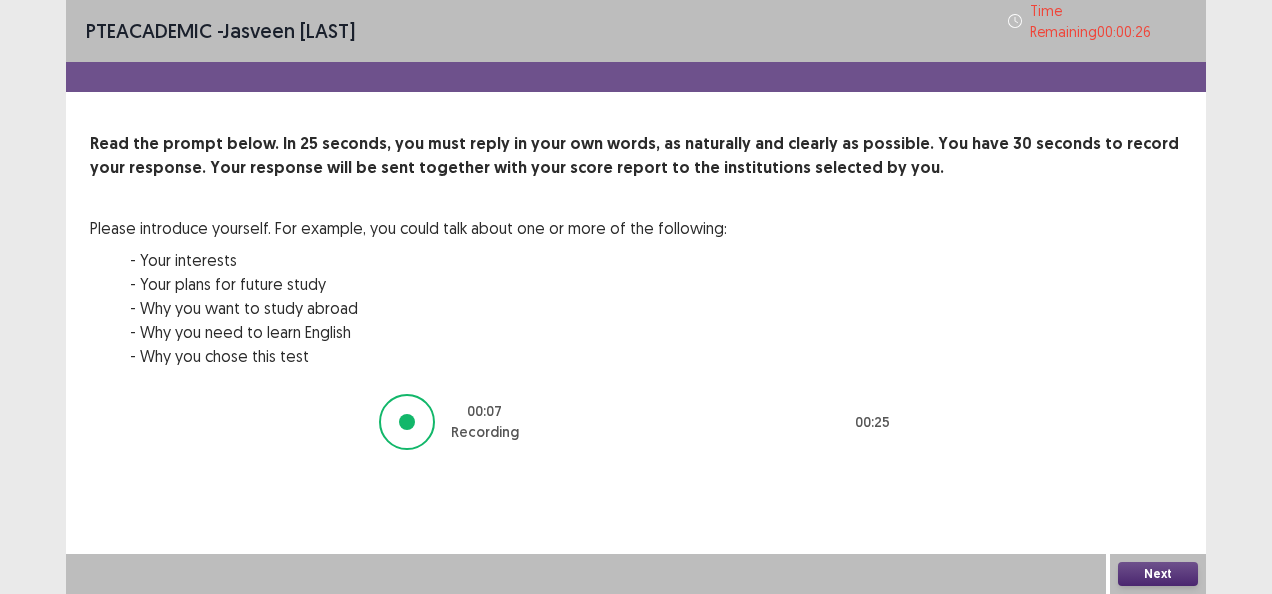 click on "Next" at bounding box center [1158, 574] 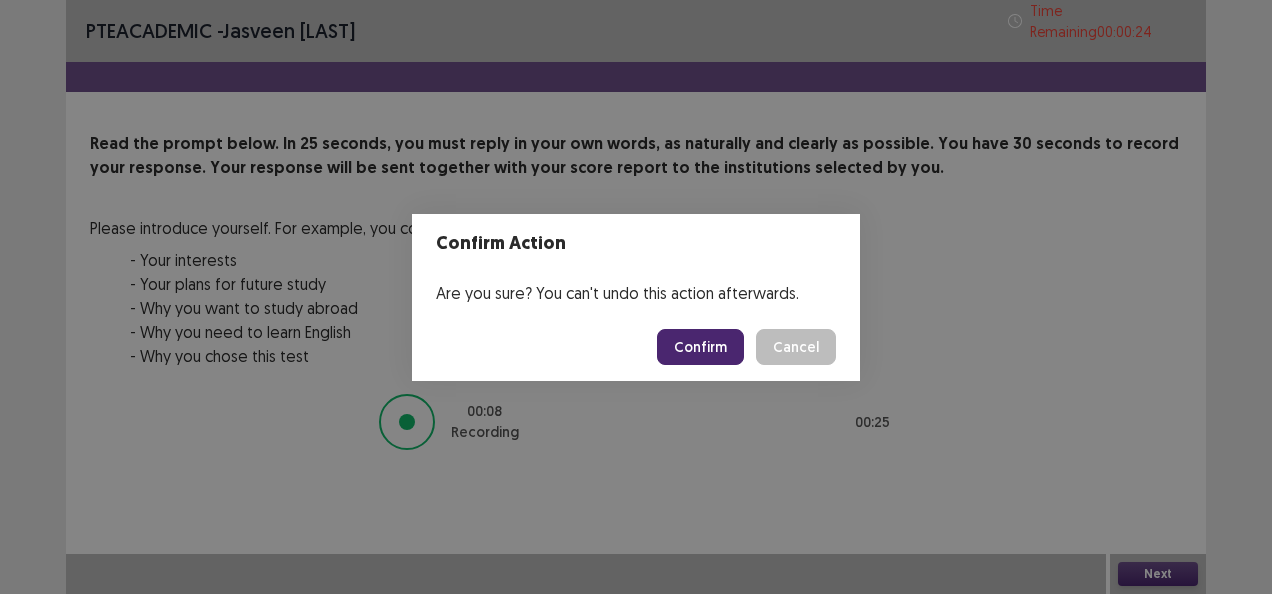 click on "Confirm" at bounding box center [700, 347] 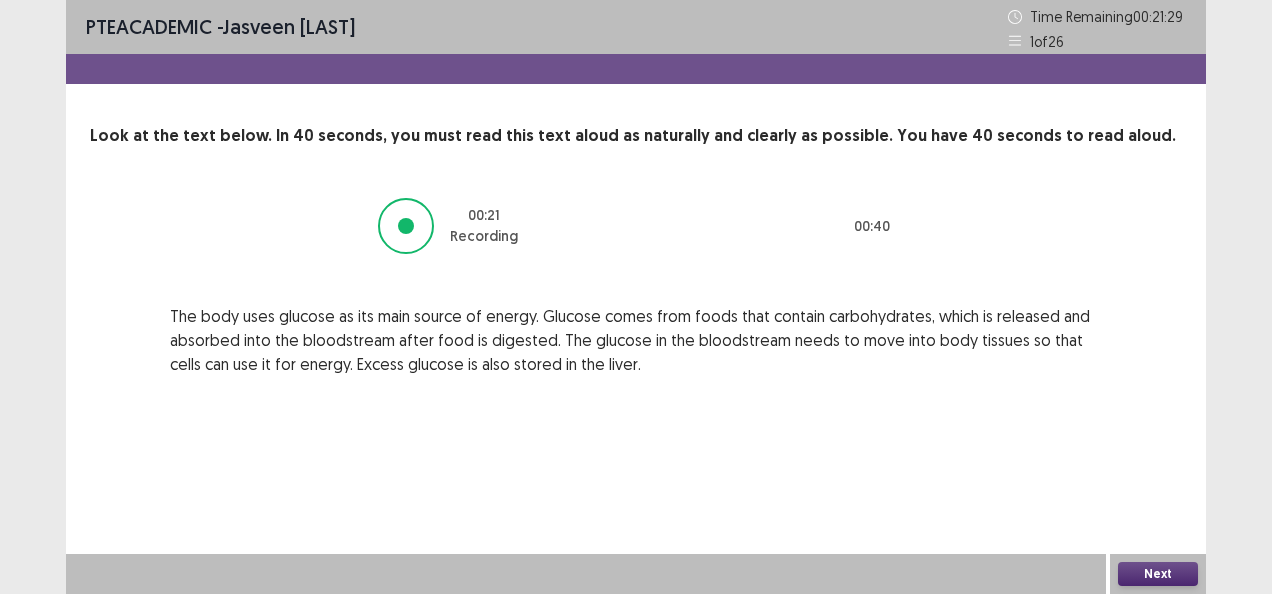 click on "Next" at bounding box center (1158, 574) 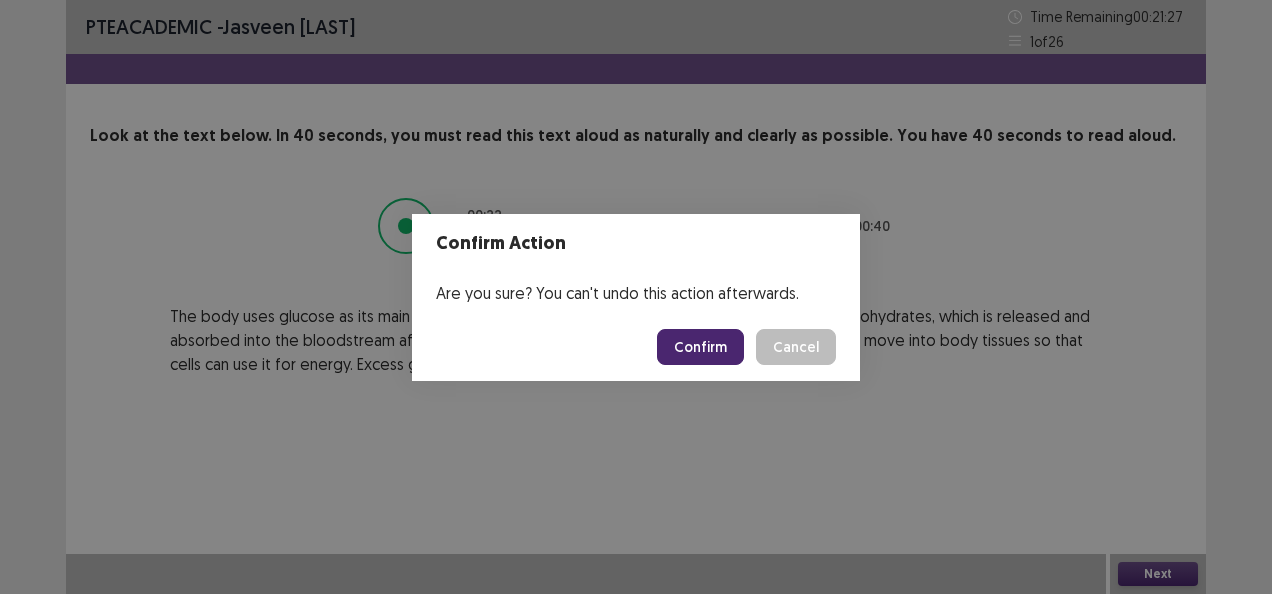 click on "Confirm" at bounding box center (700, 347) 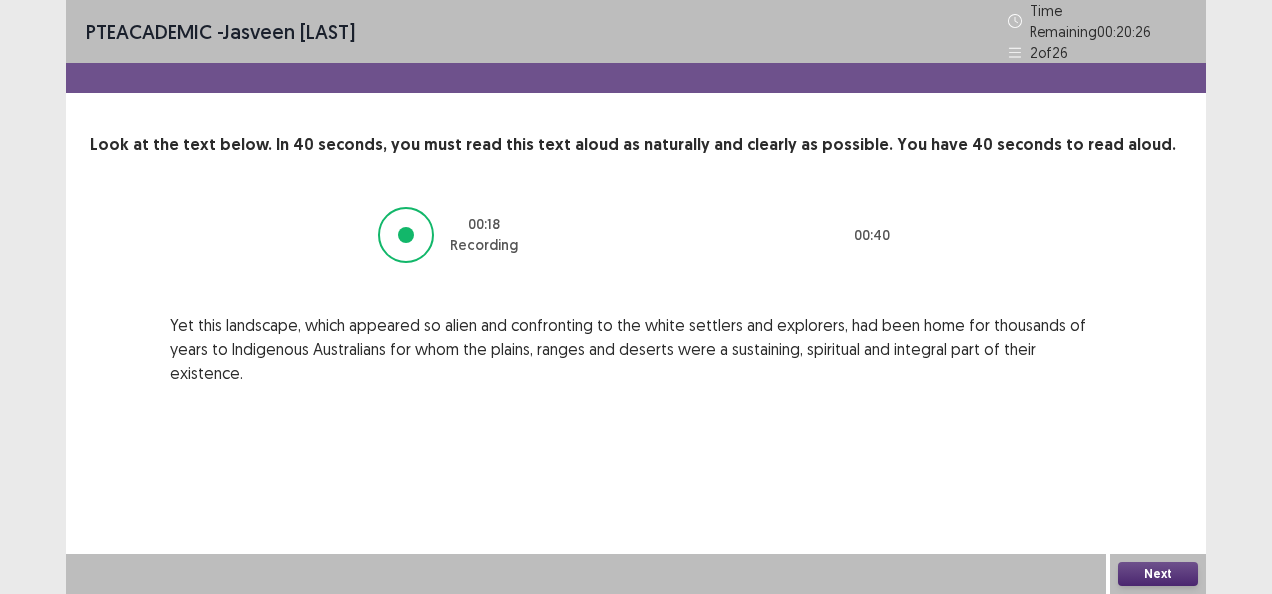 click on "Next" at bounding box center [1158, 574] 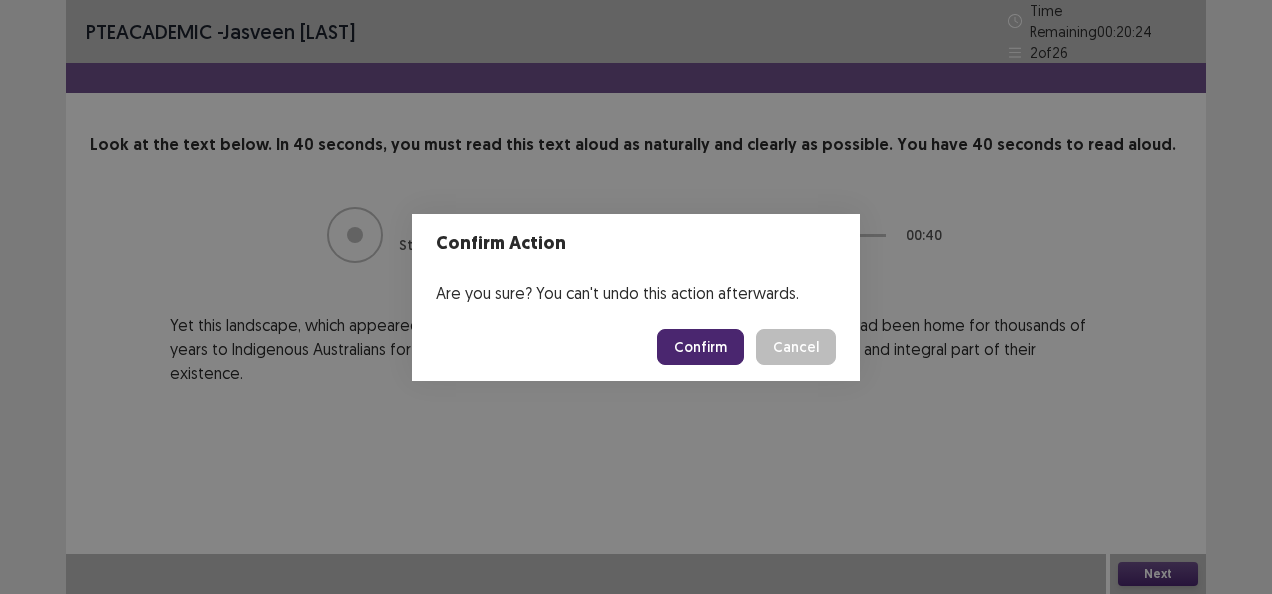 click on "Confirm" at bounding box center [700, 347] 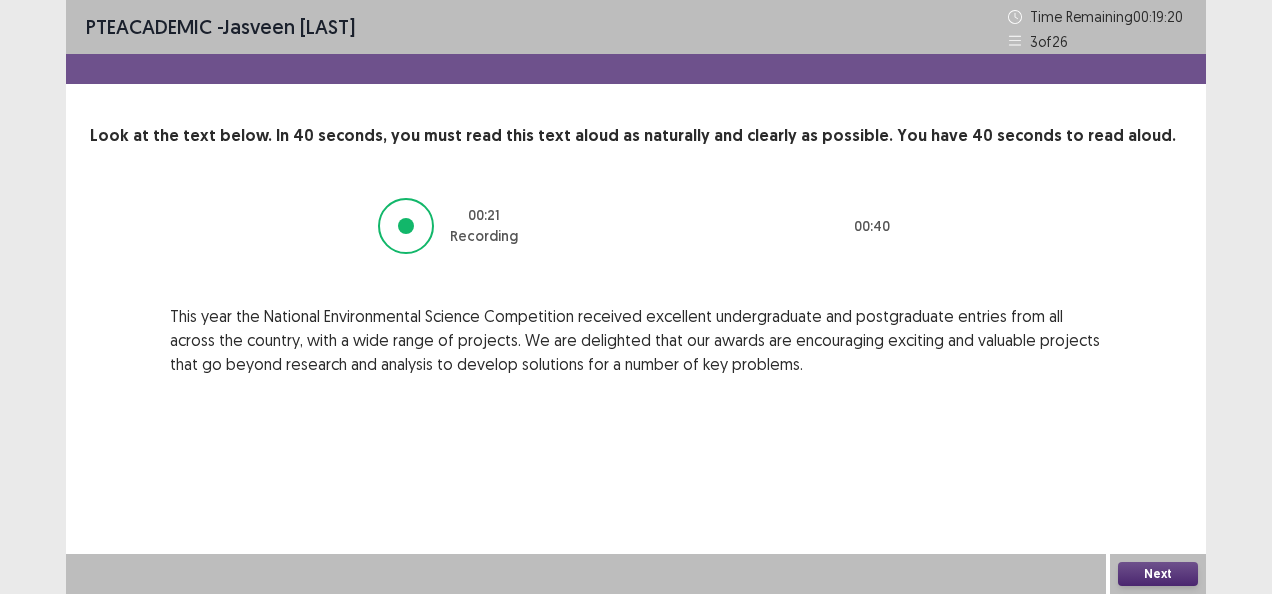 click on "Next" at bounding box center [1158, 574] 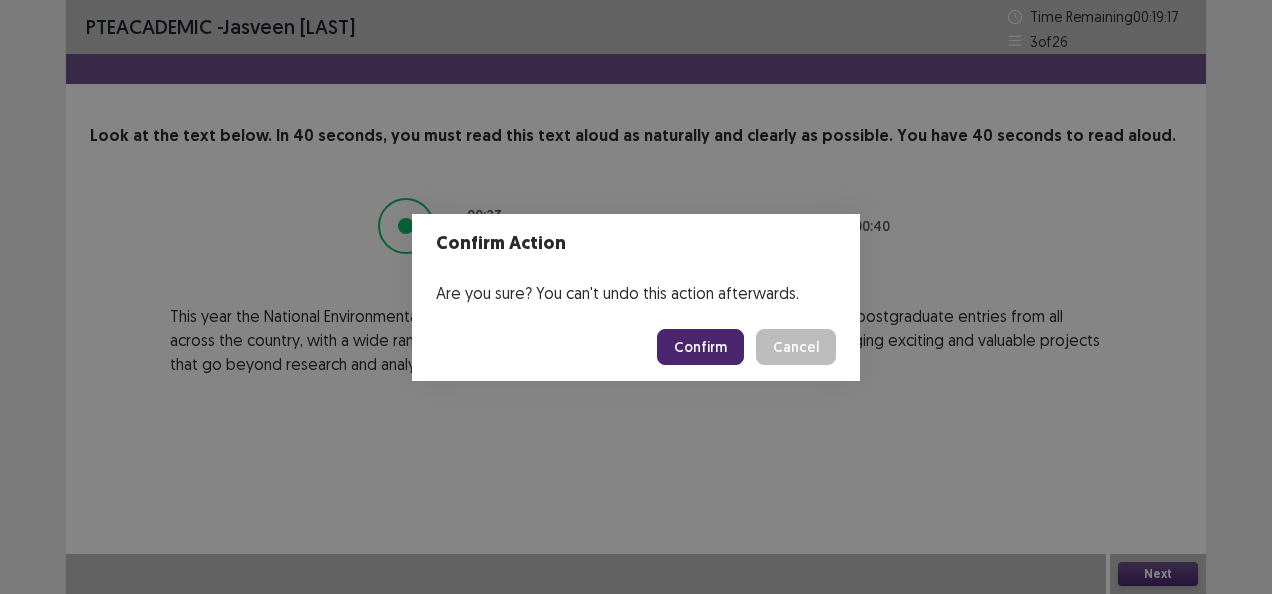 click on "Confirm" at bounding box center (700, 347) 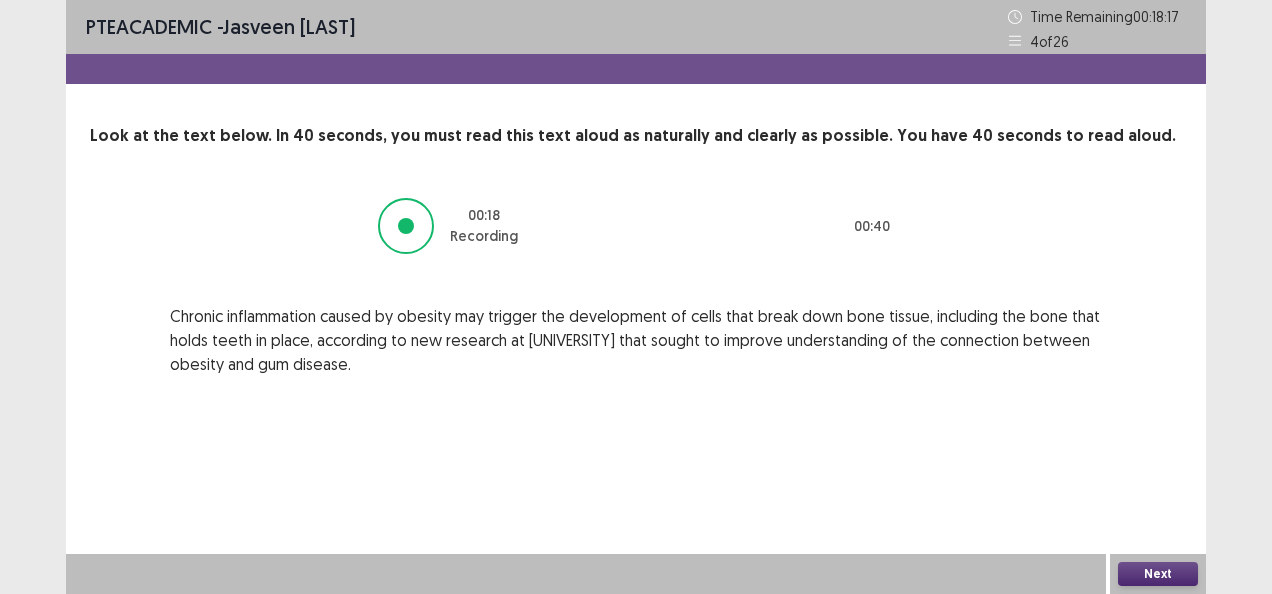 click on "Next" at bounding box center (1158, 574) 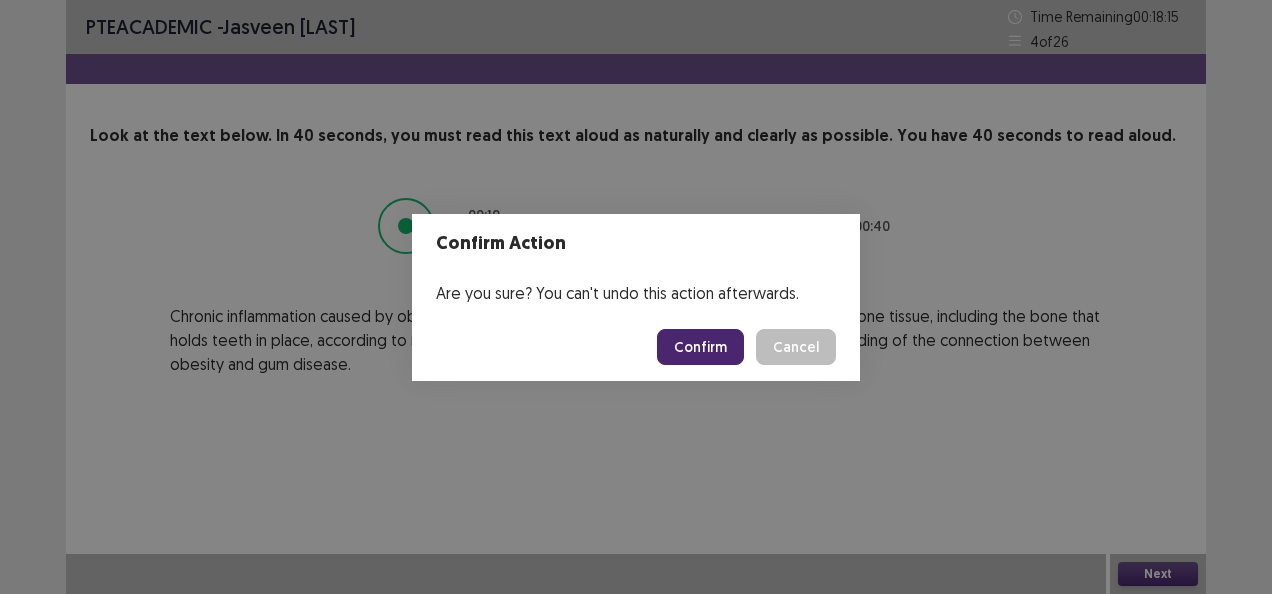 click on "Confirm" at bounding box center (700, 347) 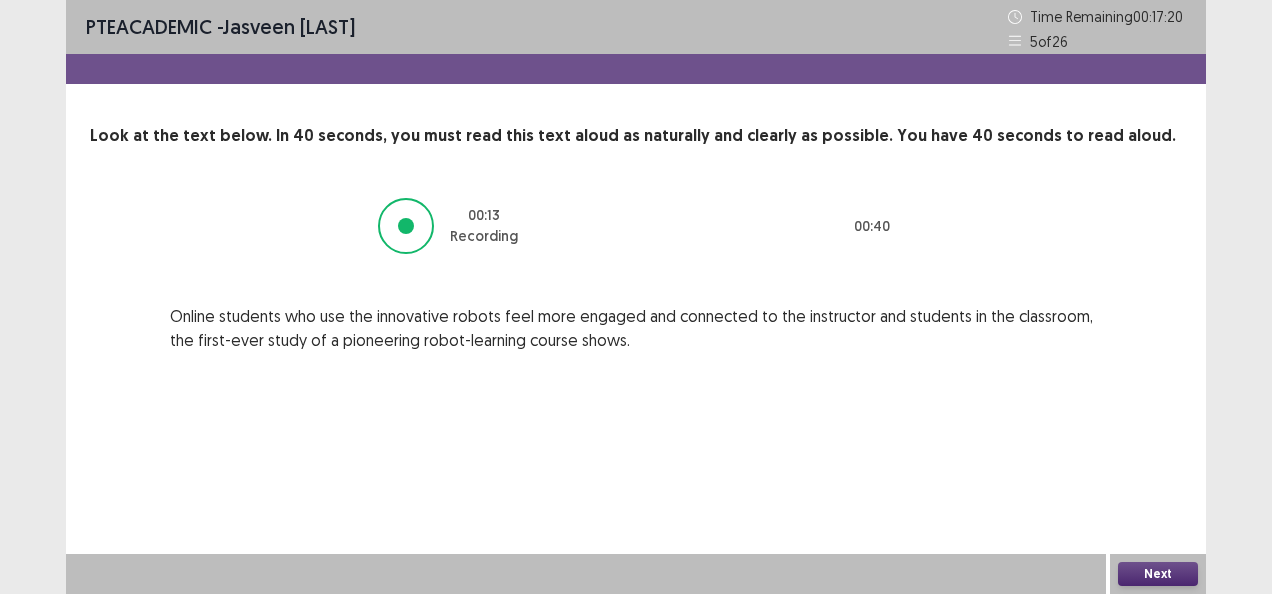click on "Next" at bounding box center (1158, 574) 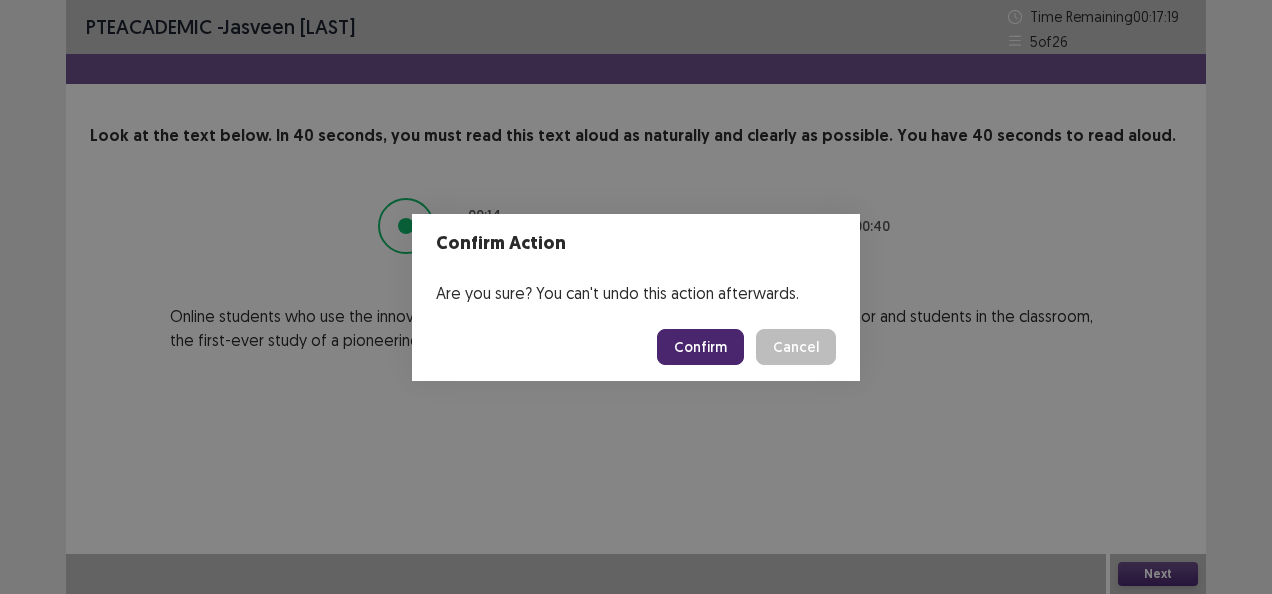 click on "Confirm" at bounding box center (700, 347) 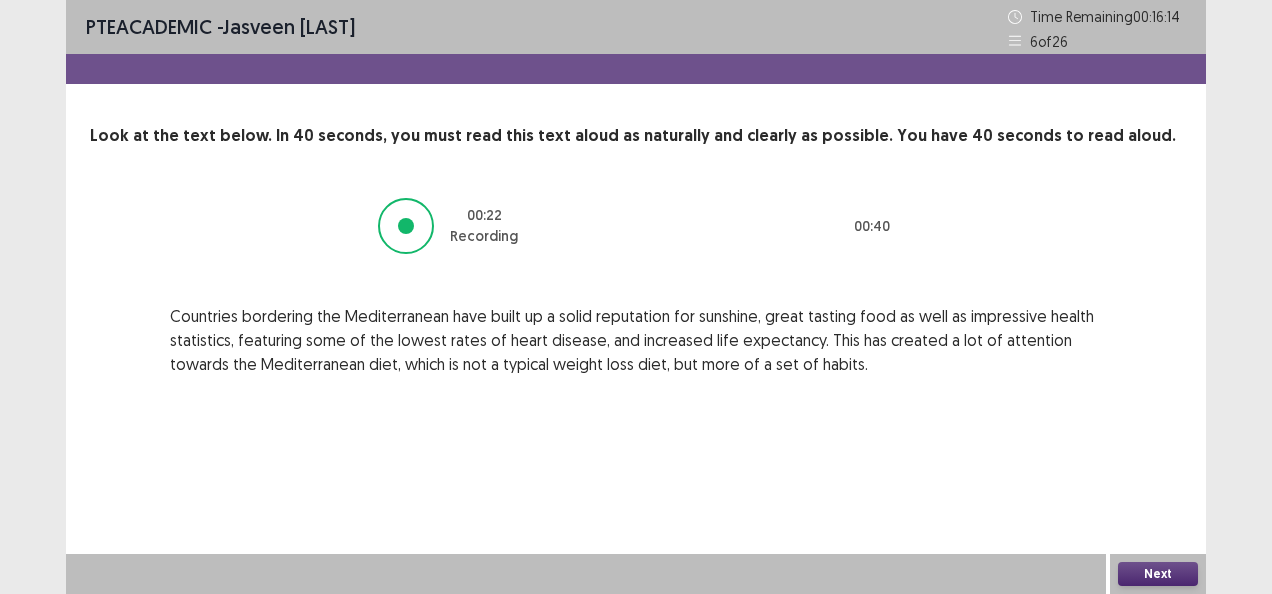 click on "Next" at bounding box center (1158, 574) 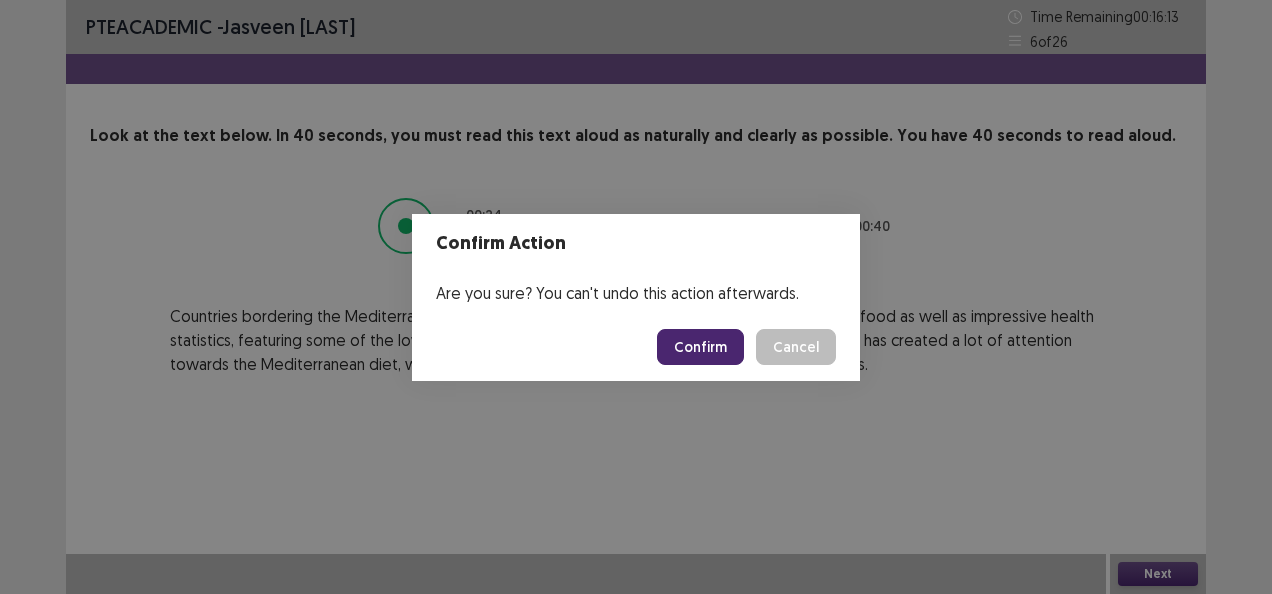 click on "Confirm" at bounding box center [700, 347] 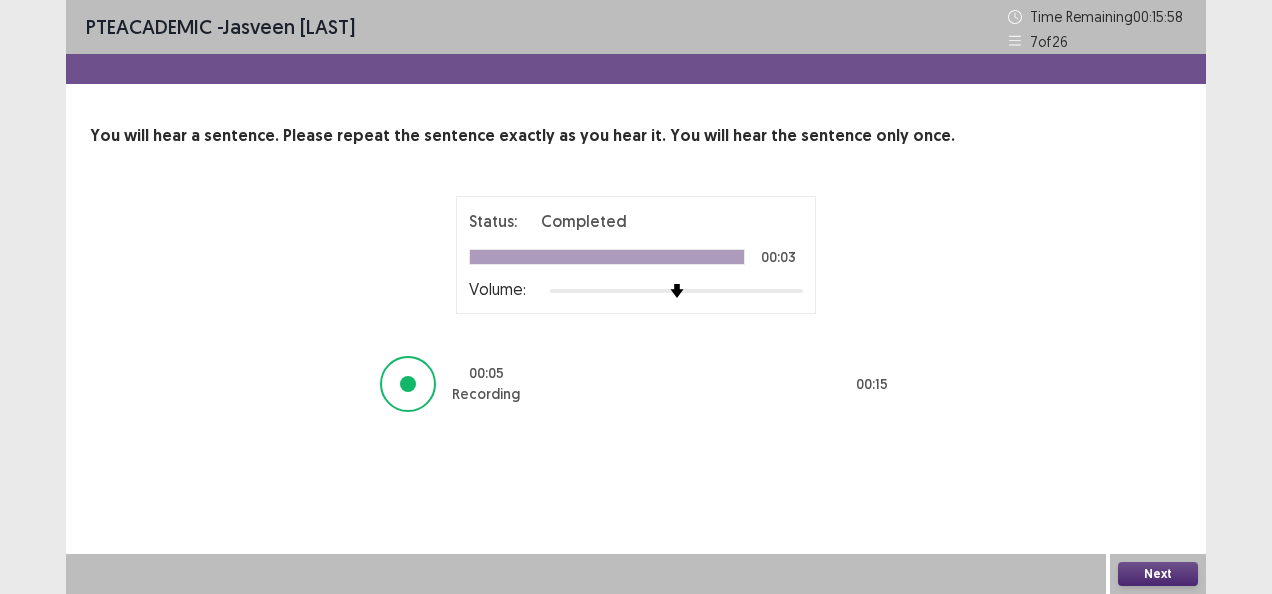 click on "Next" at bounding box center [1158, 574] 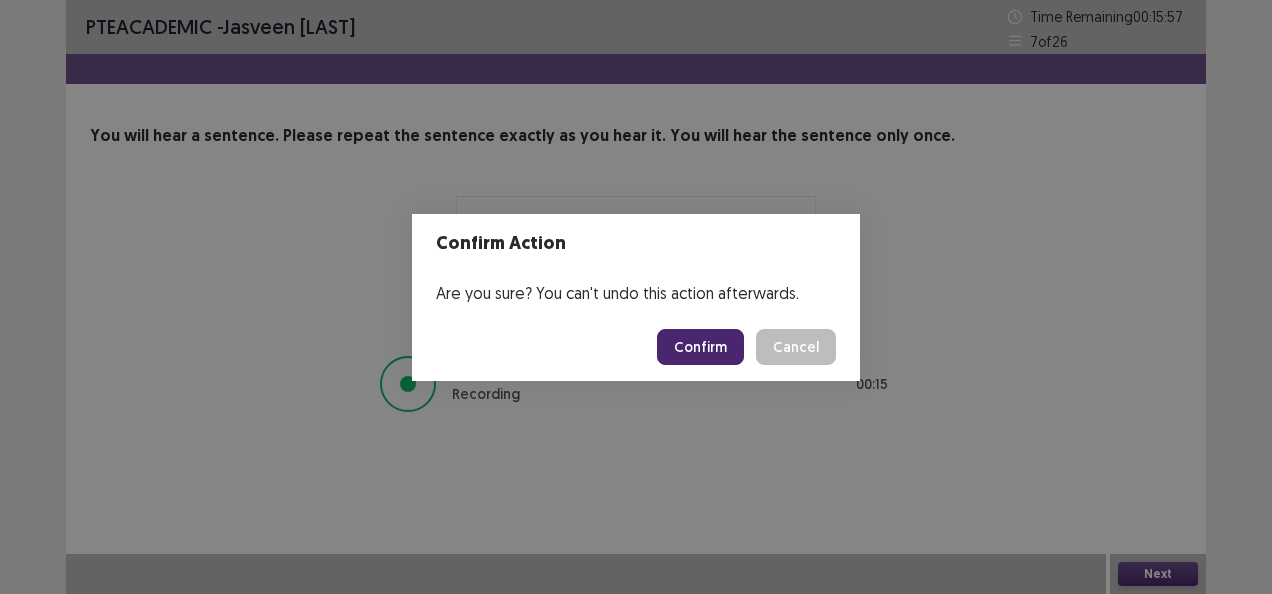 click on "Confirm" at bounding box center (700, 347) 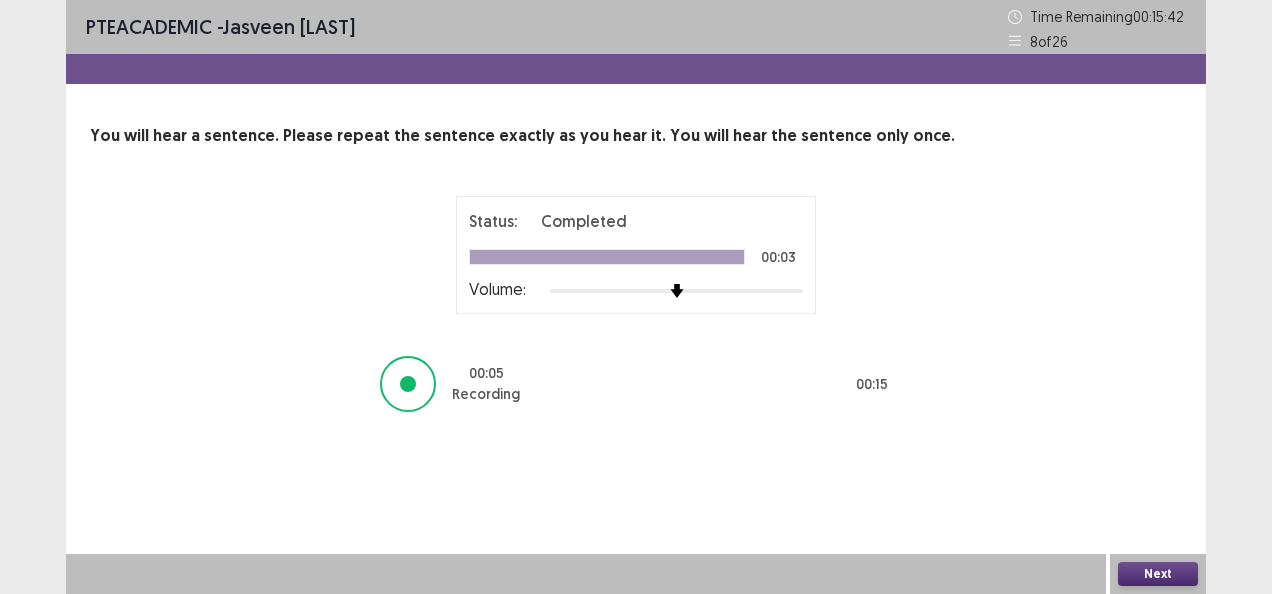 click on "Next" at bounding box center [1158, 574] 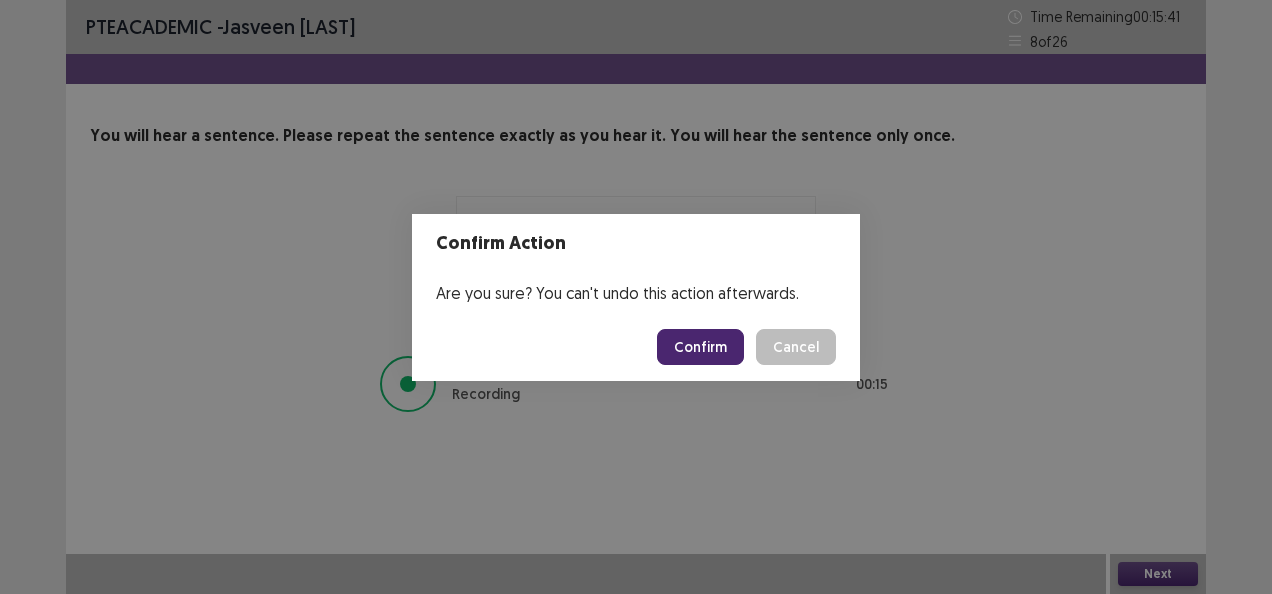 click on "Confirm" at bounding box center (700, 347) 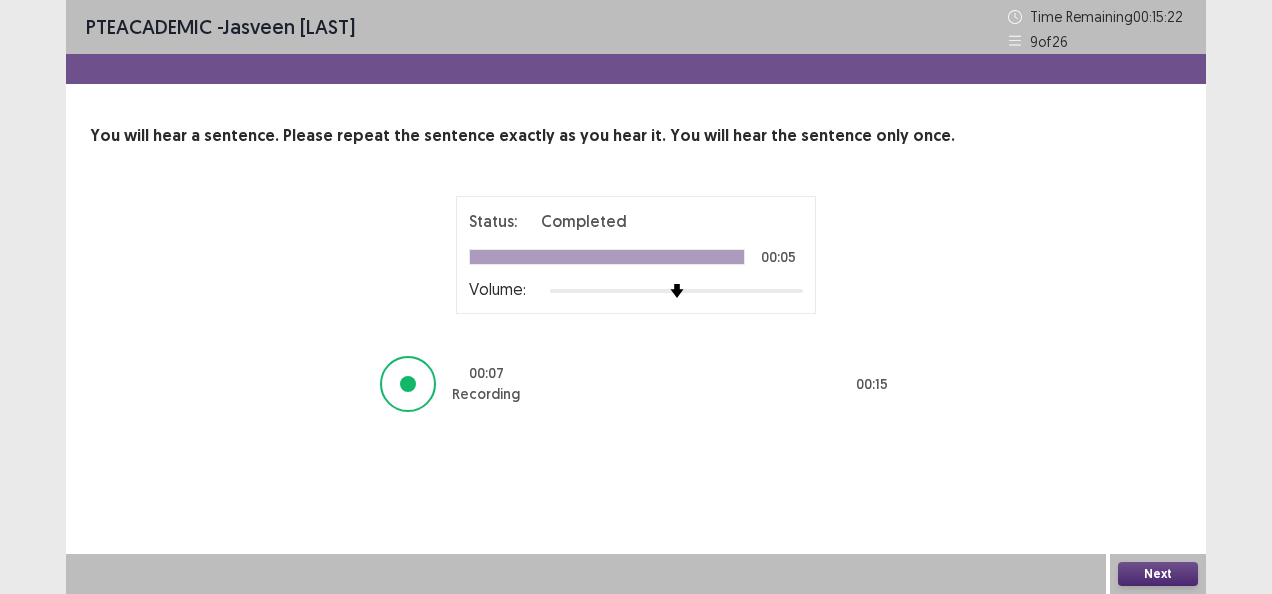click on "Next" at bounding box center [1158, 574] 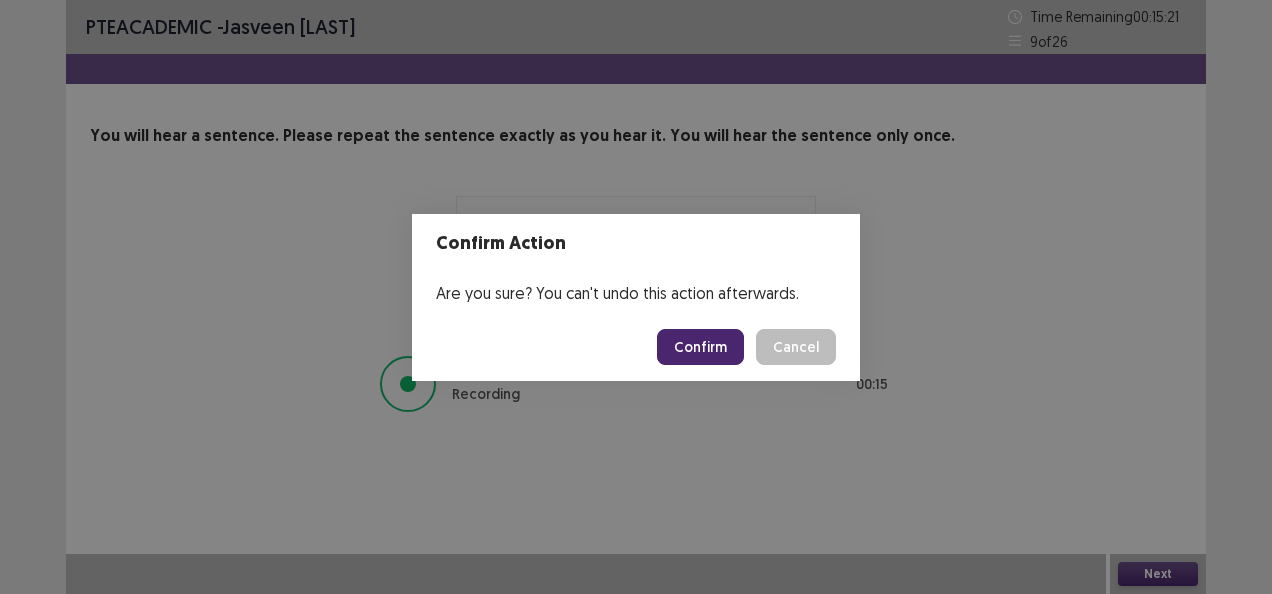 click on "Confirm" at bounding box center (700, 347) 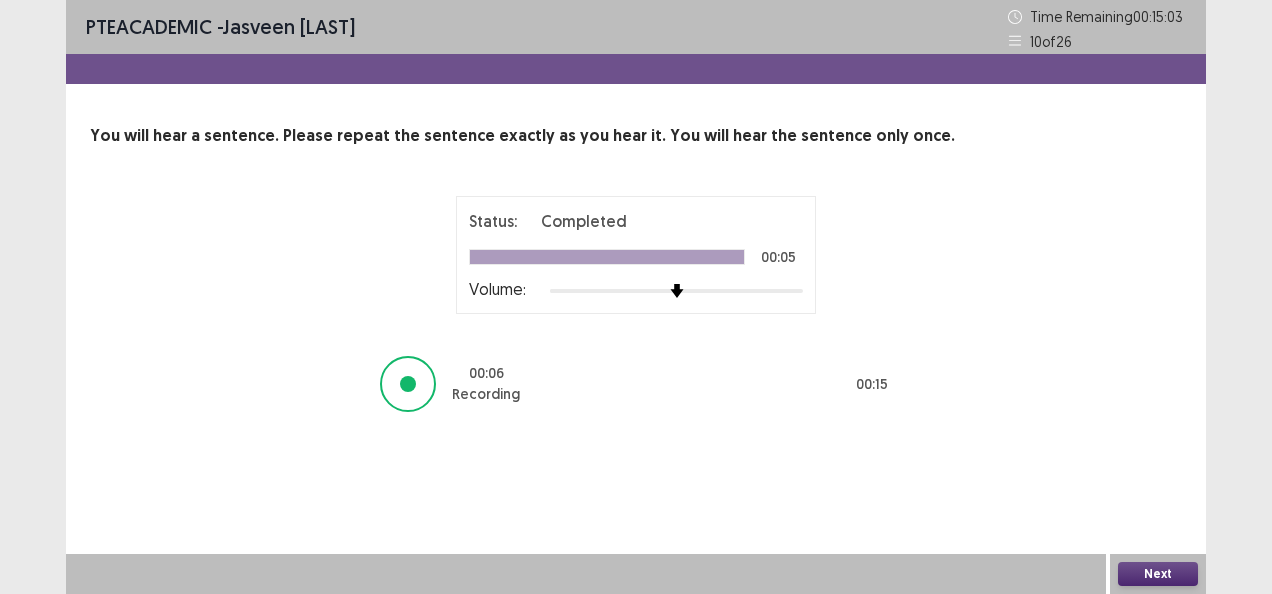 click on "Next" at bounding box center [1158, 574] 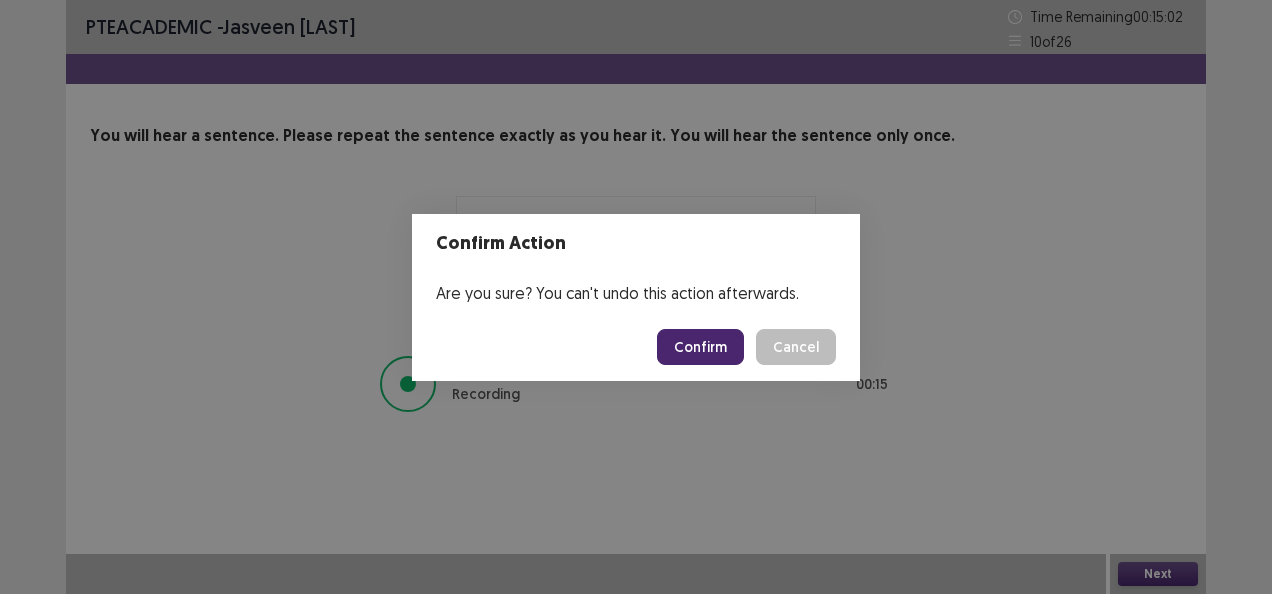 click on "Confirm" at bounding box center (700, 347) 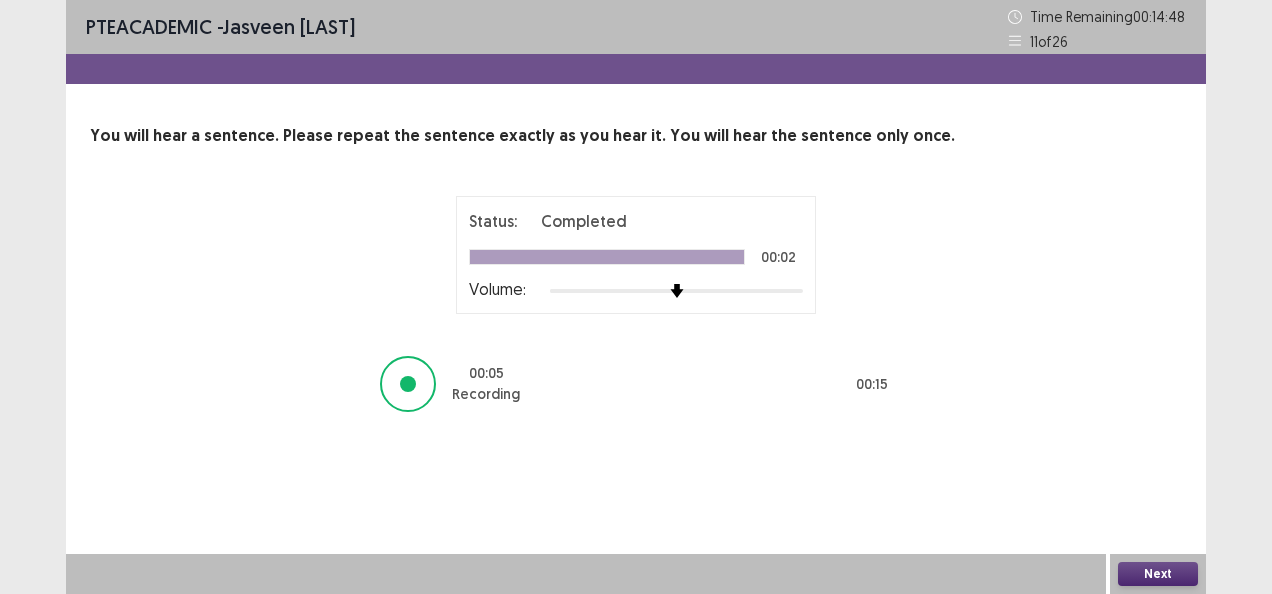 click on "Next" at bounding box center (1158, 574) 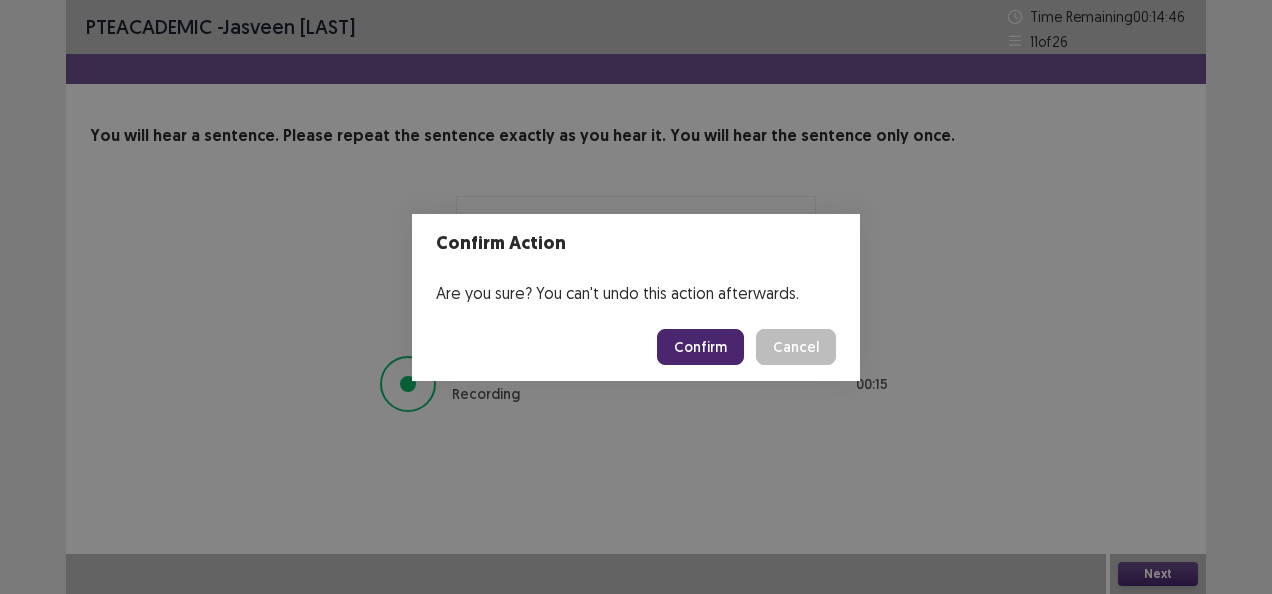 click on "Confirm" at bounding box center (700, 347) 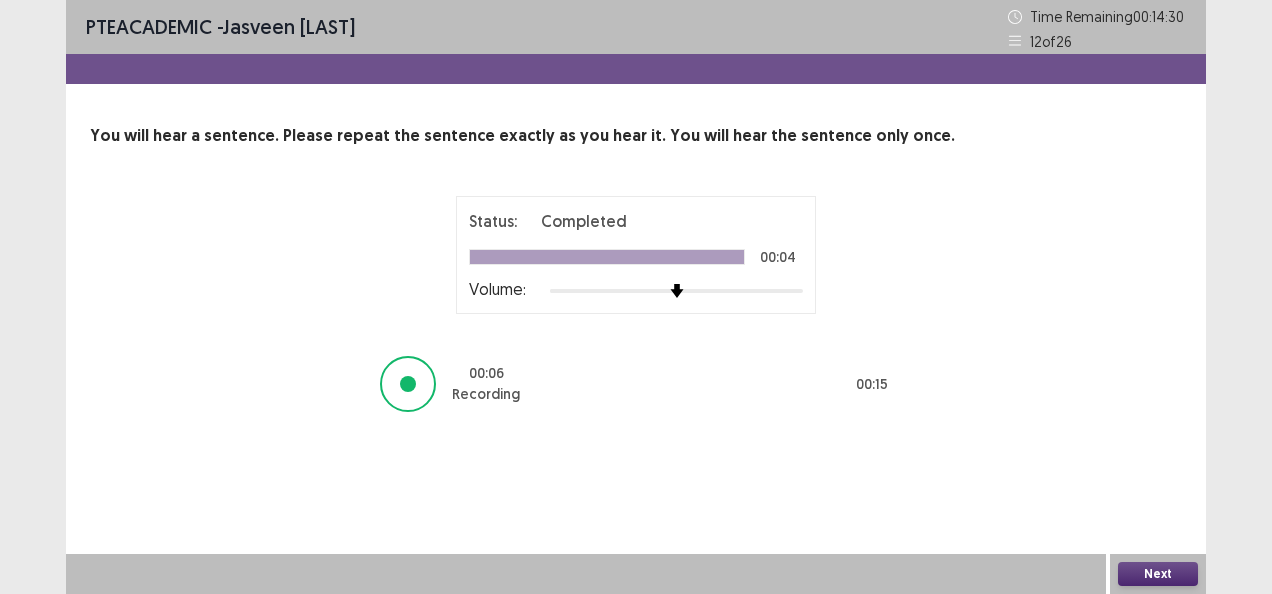 click on "Next" at bounding box center [1158, 574] 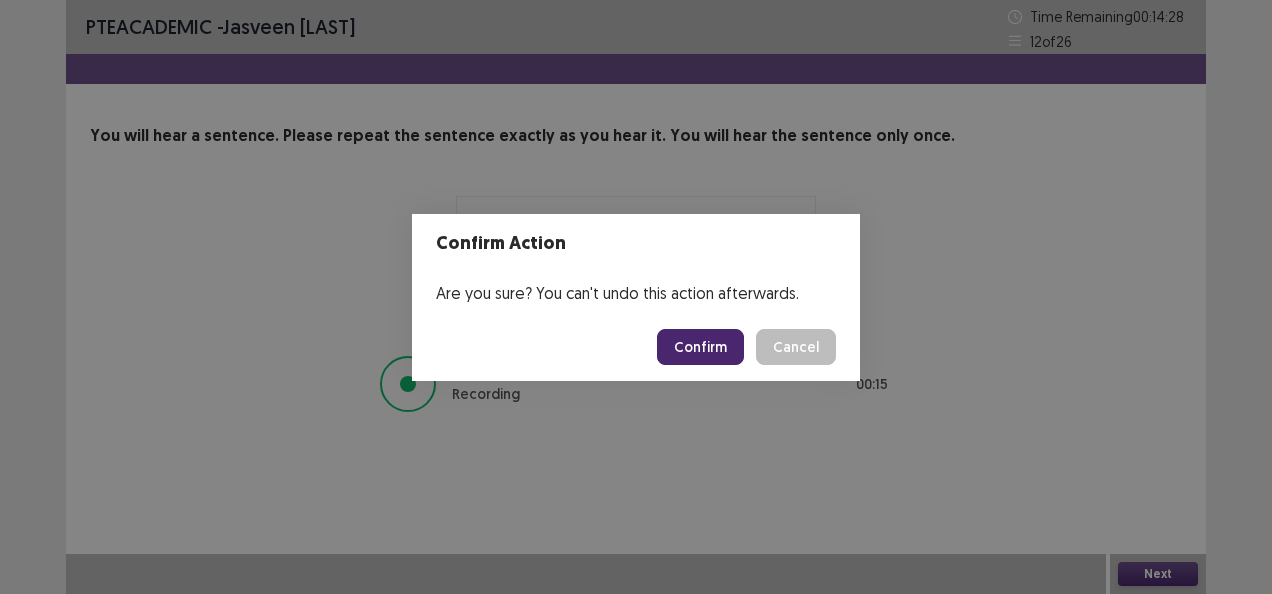 click on "Confirm" at bounding box center (700, 347) 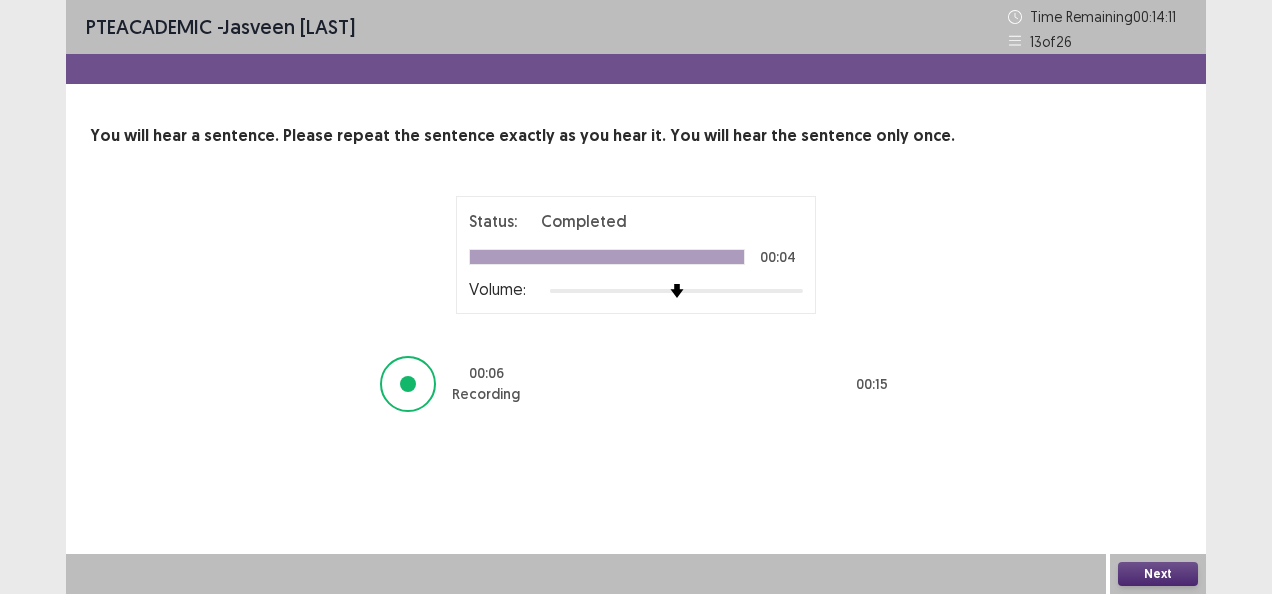 click on "Next" at bounding box center (1158, 574) 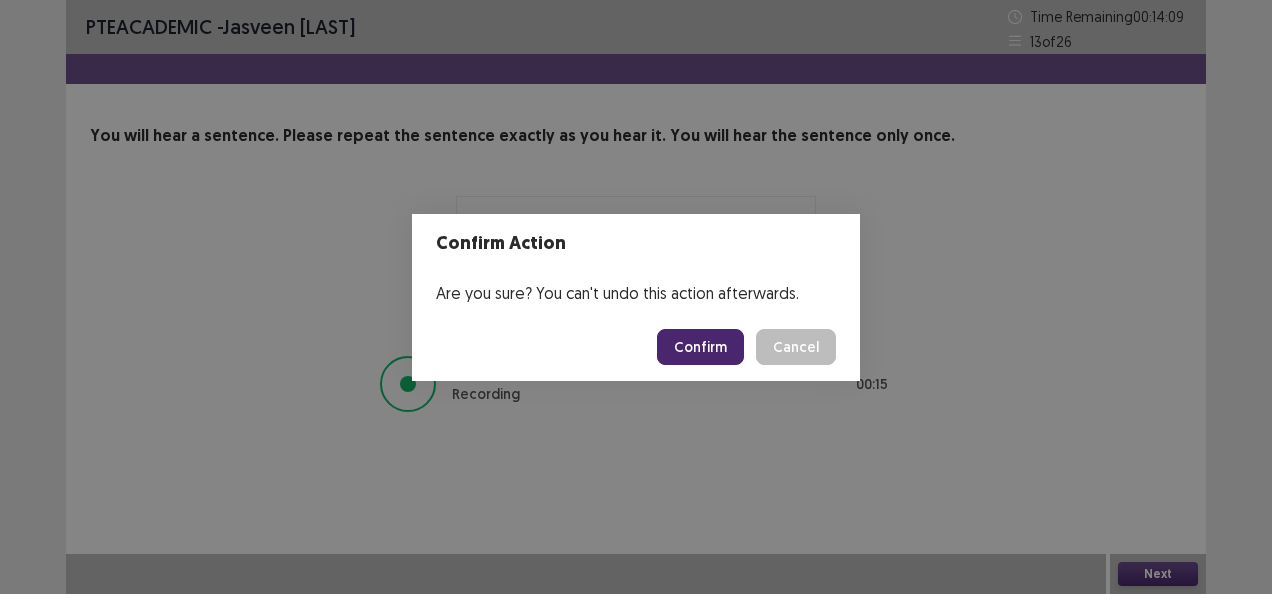 click on "Confirm" at bounding box center (700, 347) 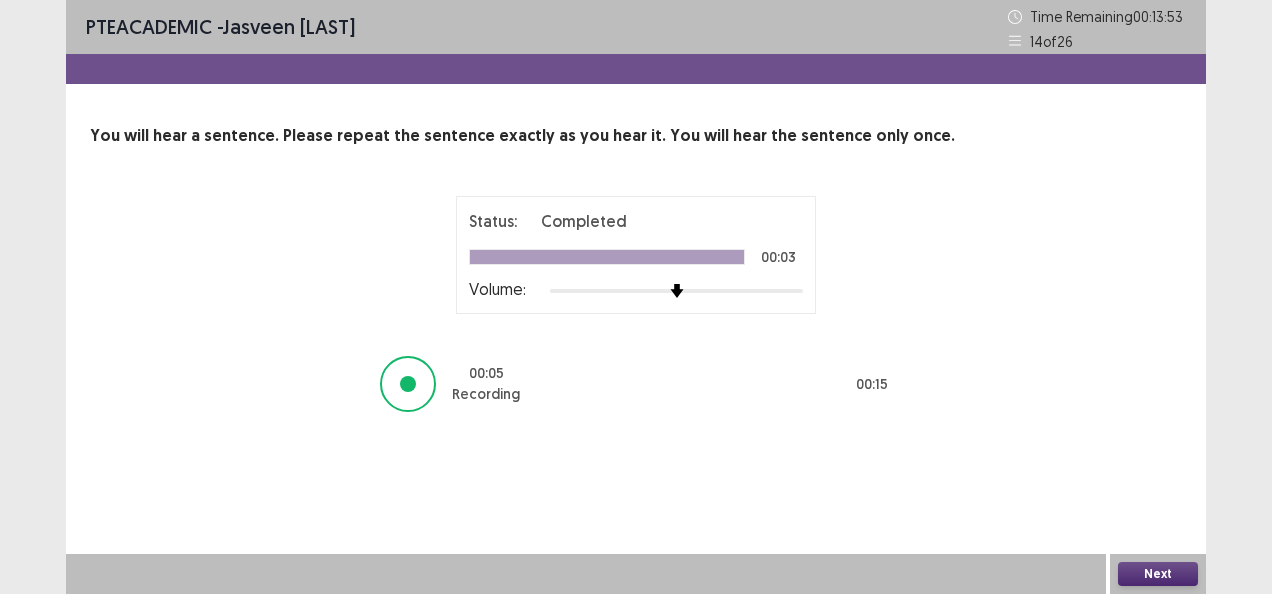click on "Next" at bounding box center (1158, 574) 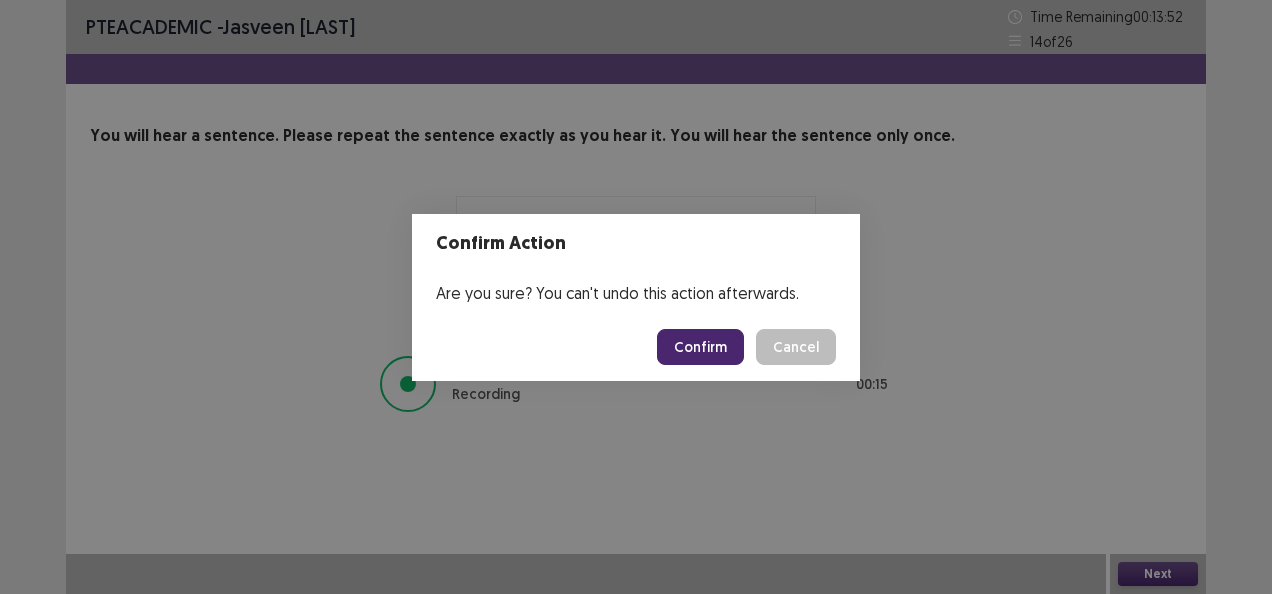 click on "Confirm" at bounding box center [700, 347] 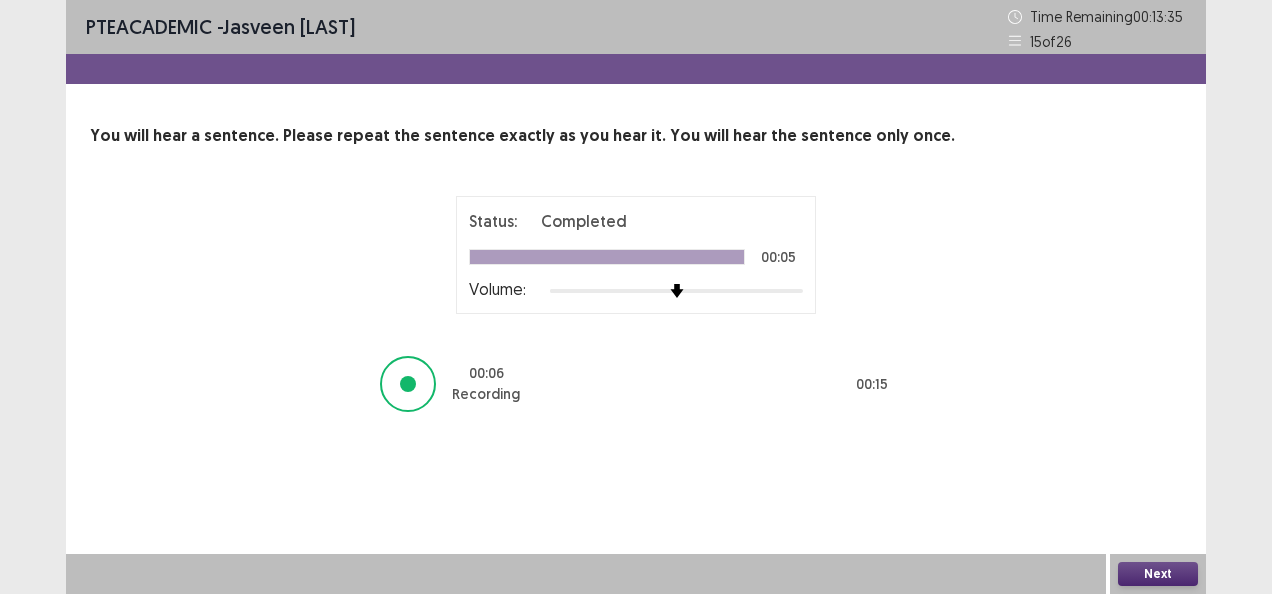 click on "Next" at bounding box center [1158, 574] 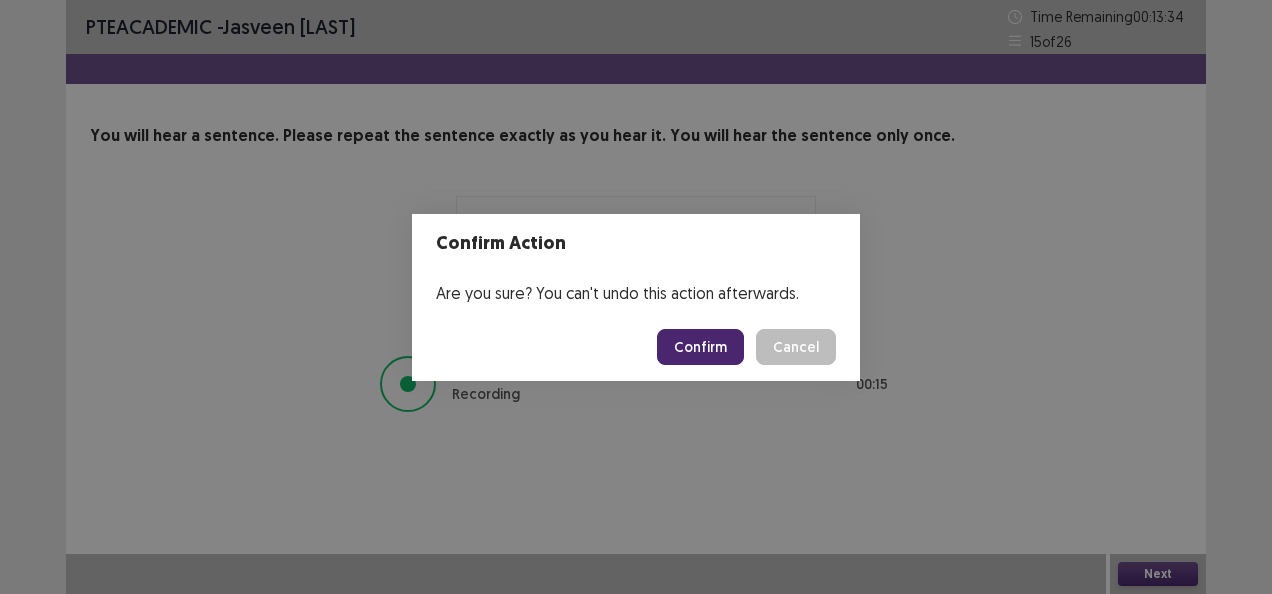 click on "Confirm" at bounding box center (700, 347) 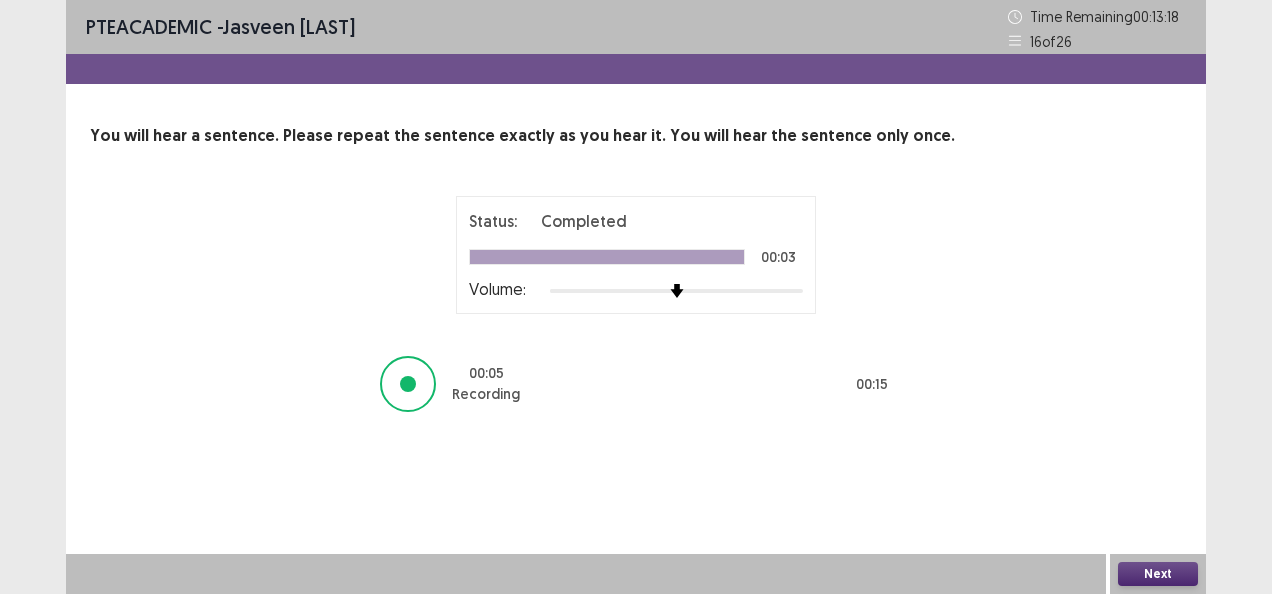 click on "Next" at bounding box center [1158, 574] 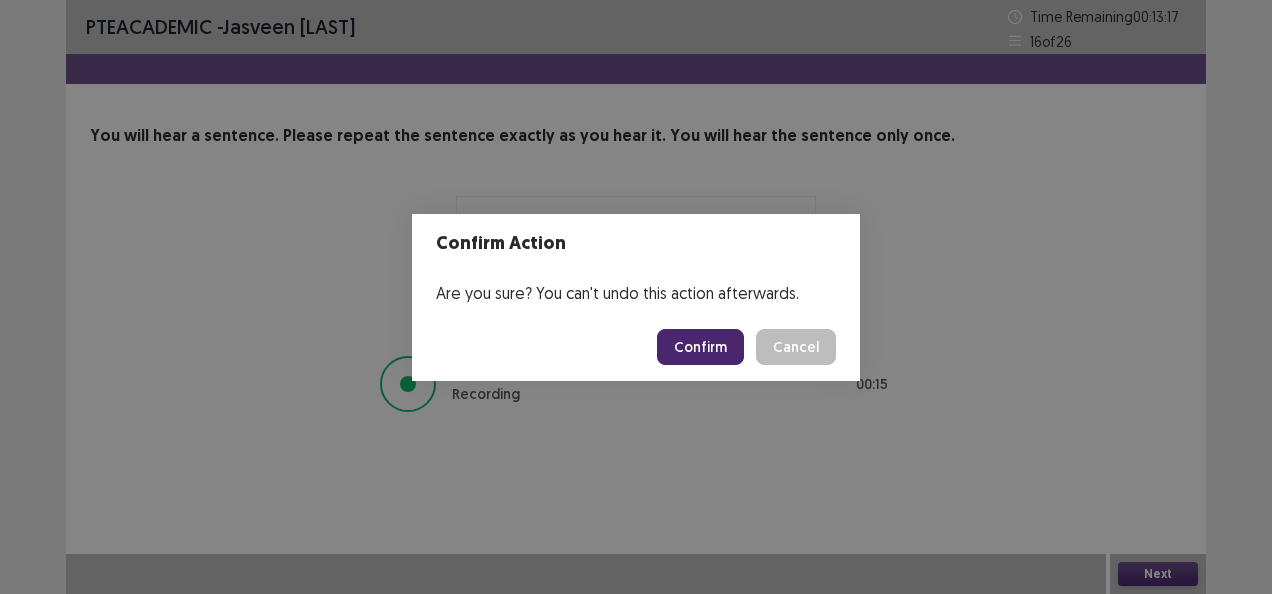 click on "Confirm" at bounding box center (700, 347) 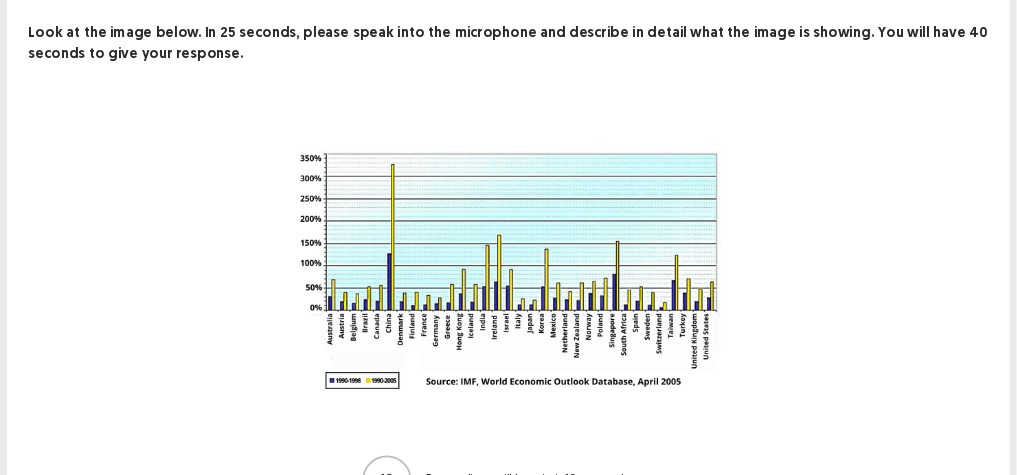 scroll, scrollTop: 100, scrollLeft: 0, axis: vertical 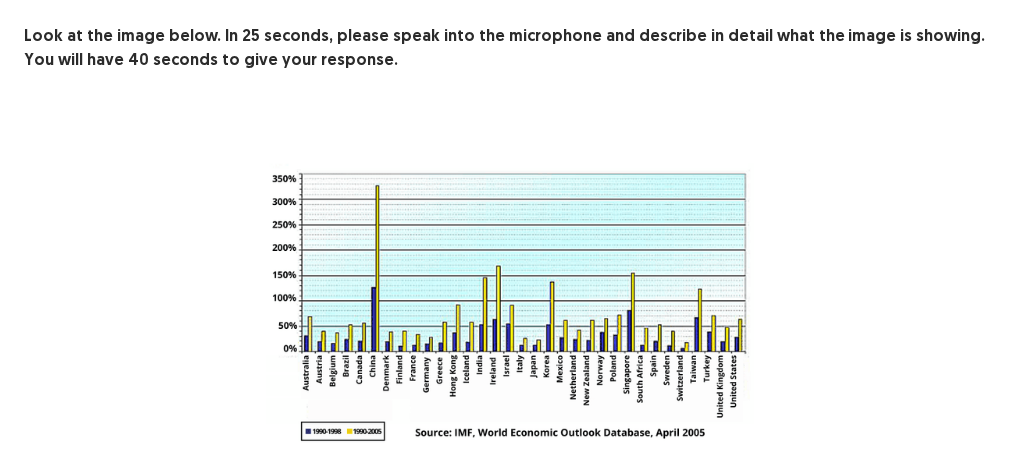drag, startPoint x: 1086, startPoint y: 4, endPoint x: 517, endPoint y: 137, distance: 584.3372 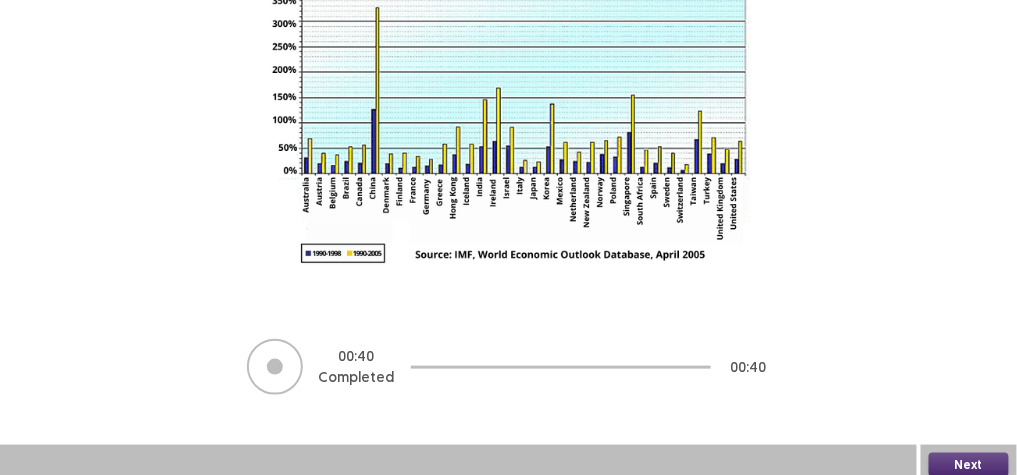 scroll, scrollTop: 288, scrollLeft: 0, axis: vertical 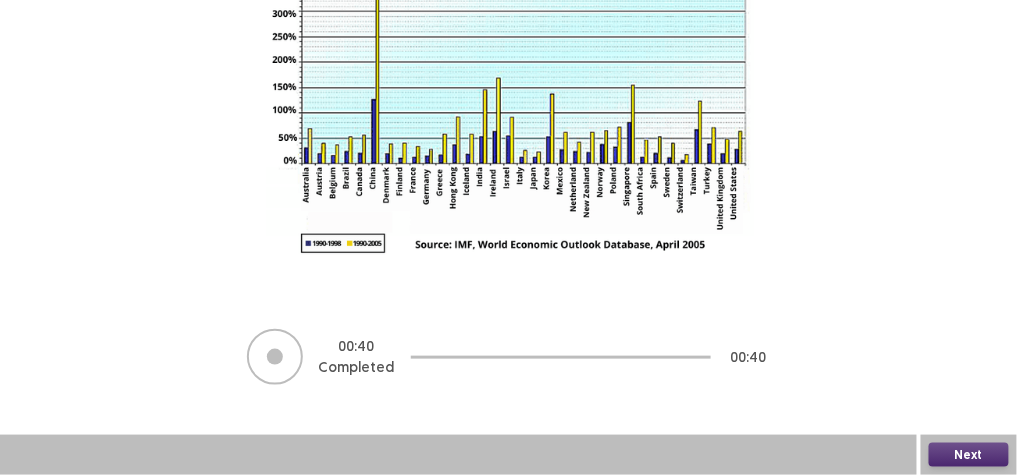 click on "Next" at bounding box center [969, 455] 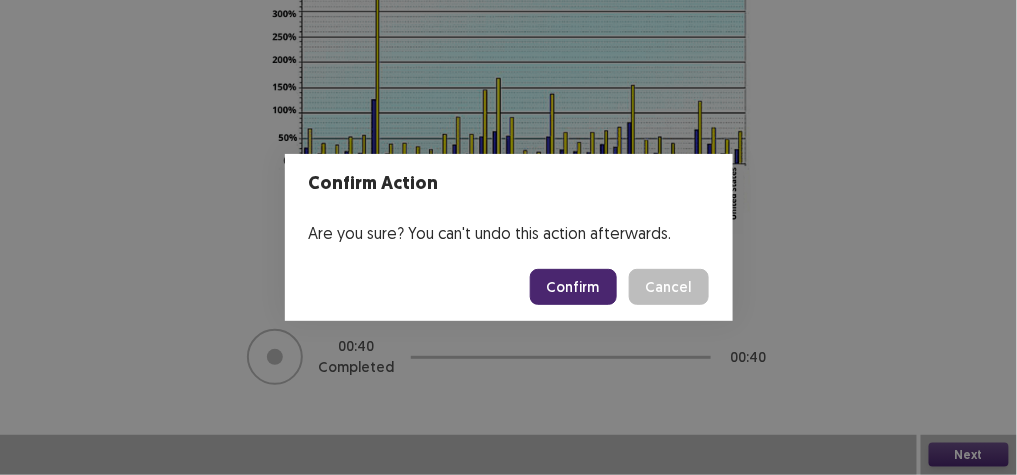 click on "Confirm" at bounding box center [573, 287] 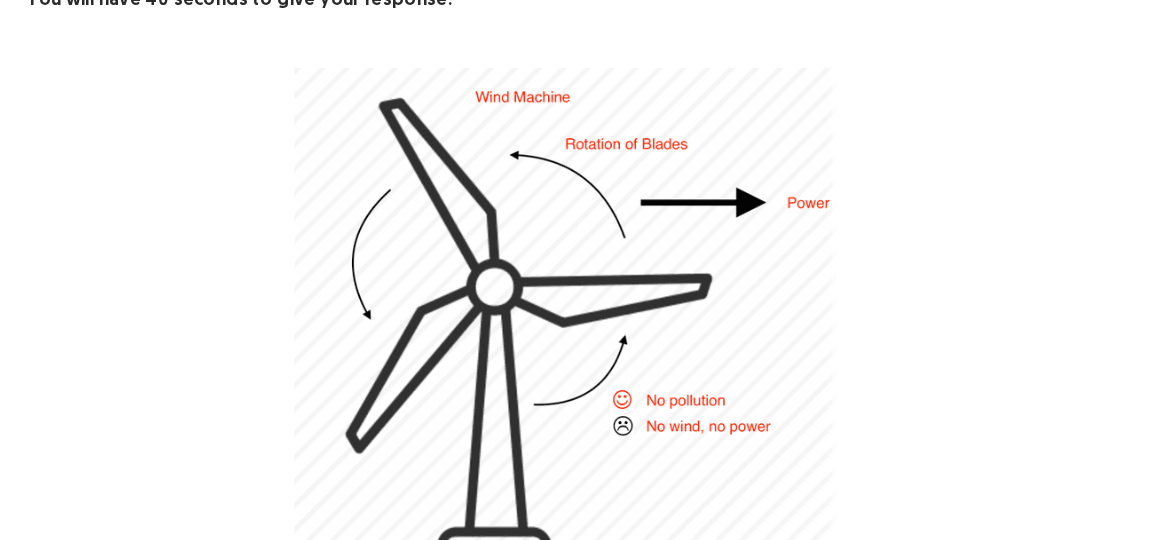 scroll, scrollTop: 159, scrollLeft: 0, axis: vertical 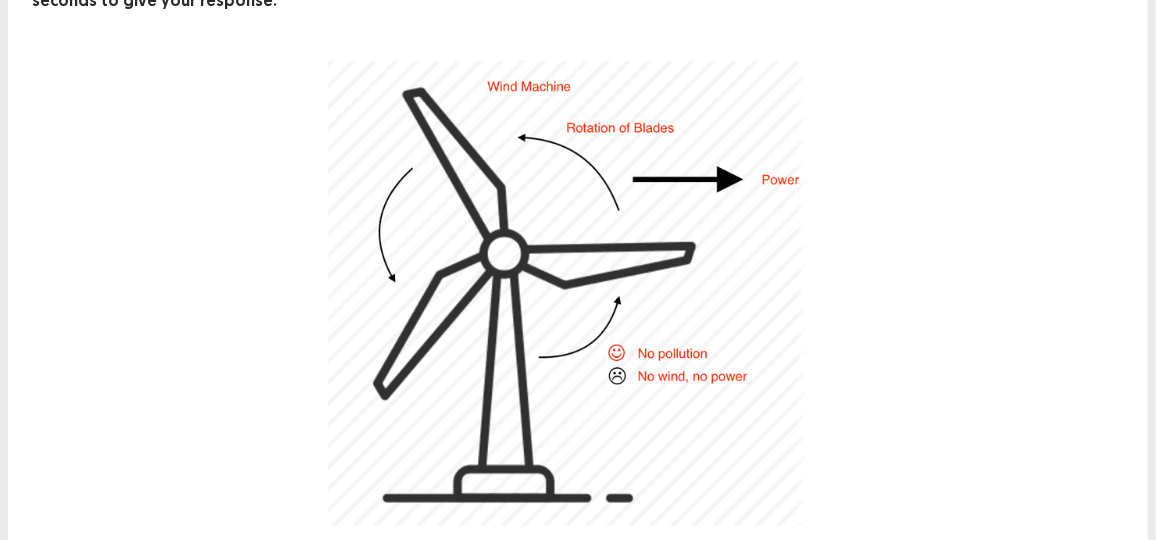 drag, startPoint x: 958, startPoint y: 0, endPoint x: 729, endPoint y: 83, distance: 243.5775 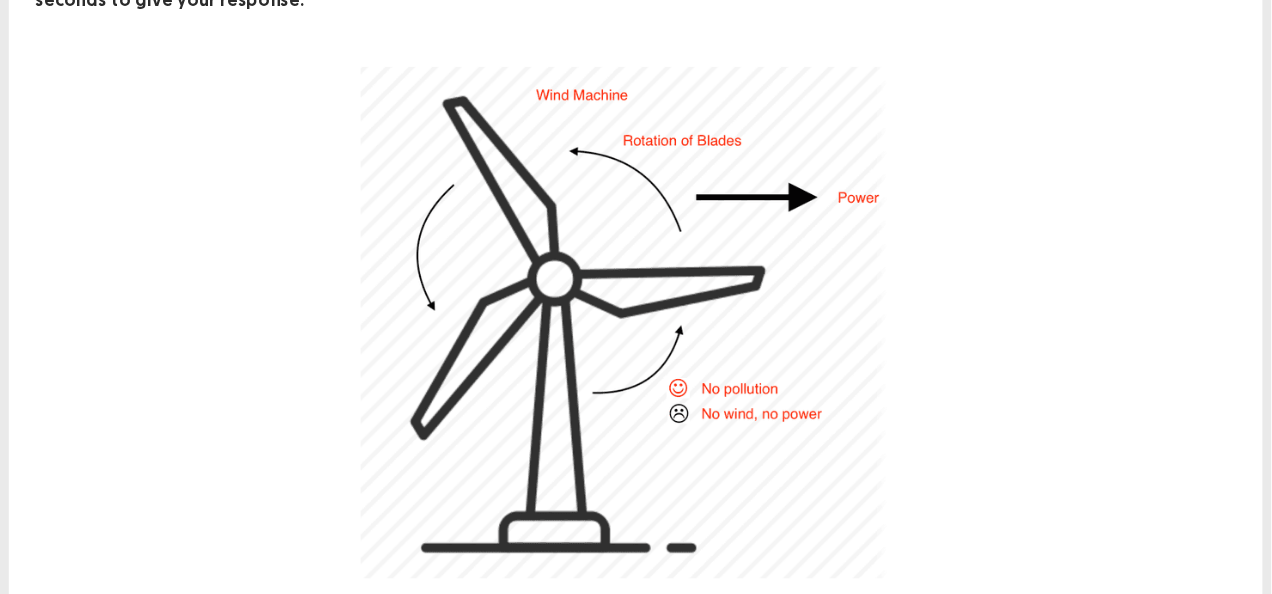 scroll, scrollTop: 160, scrollLeft: 0, axis: vertical 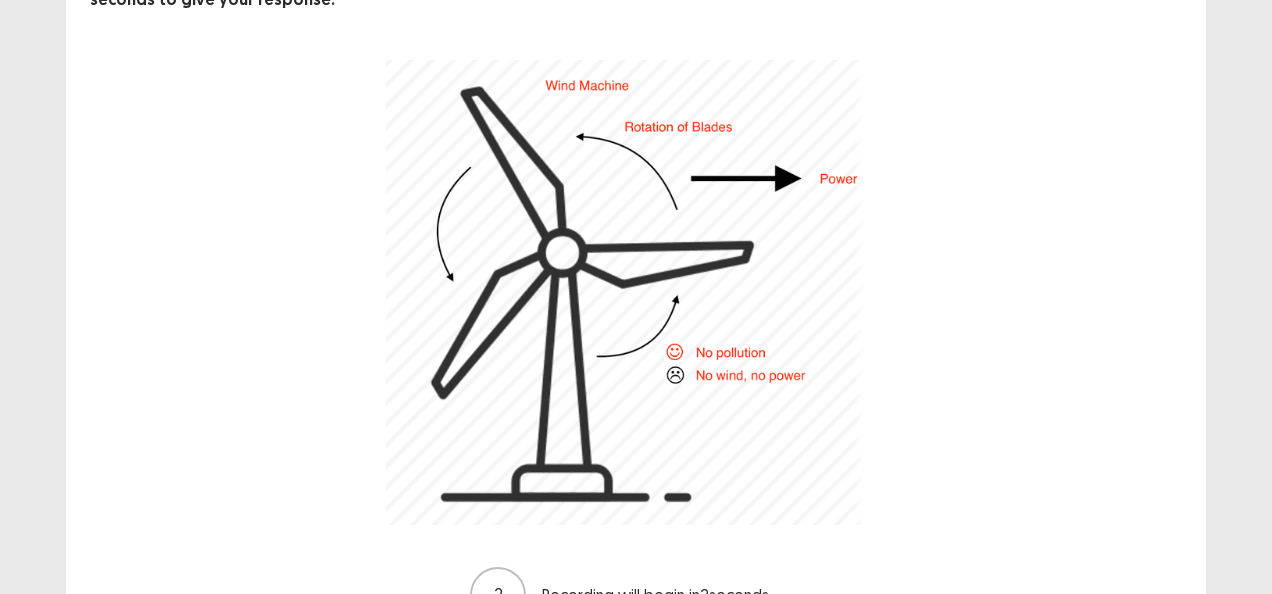 drag, startPoint x: 1066, startPoint y: 0, endPoint x: 774, endPoint y: 96, distance: 307.37598 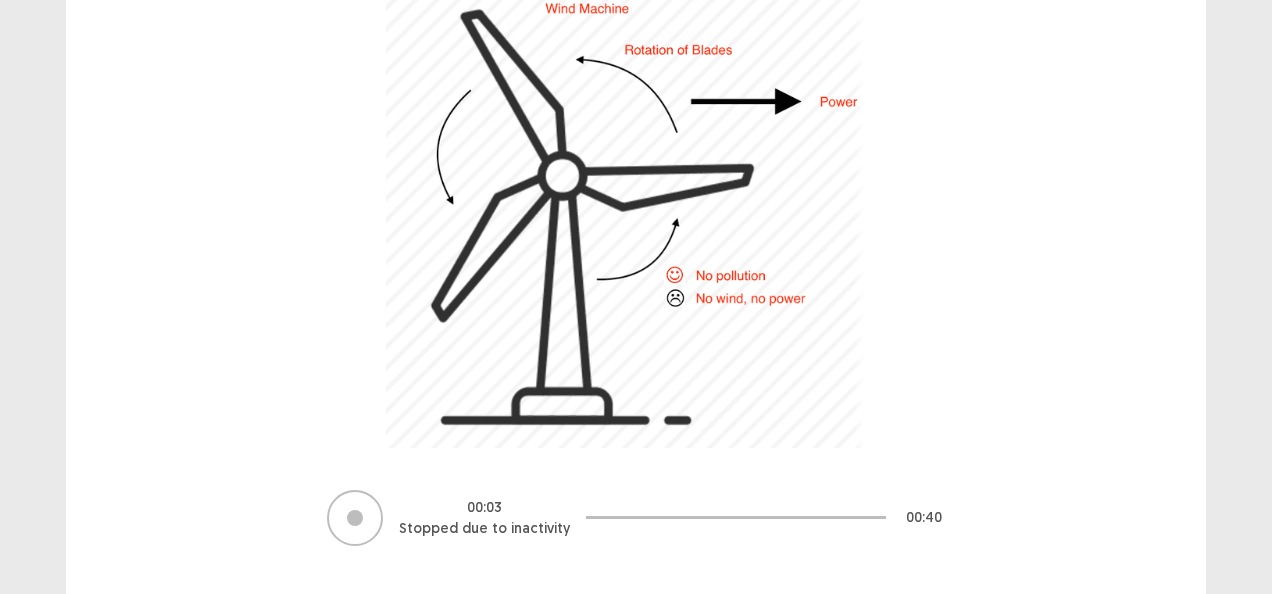 scroll, scrollTop: 279, scrollLeft: 0, axis: vertical 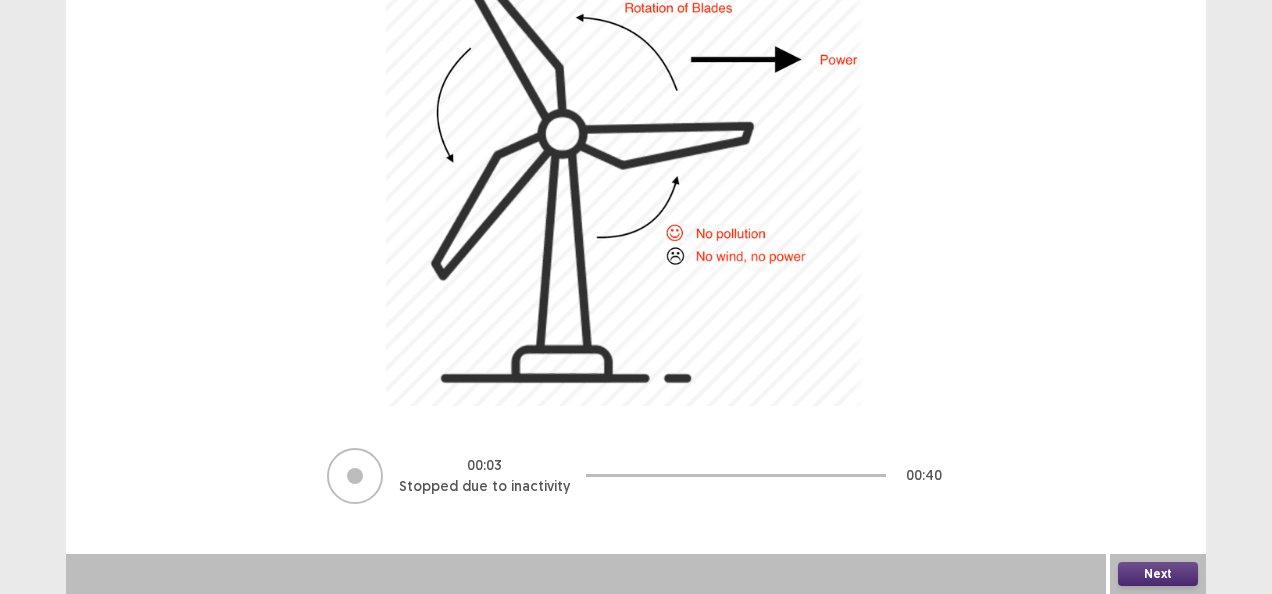 click on "Next" at bounding box center (1158, 574) 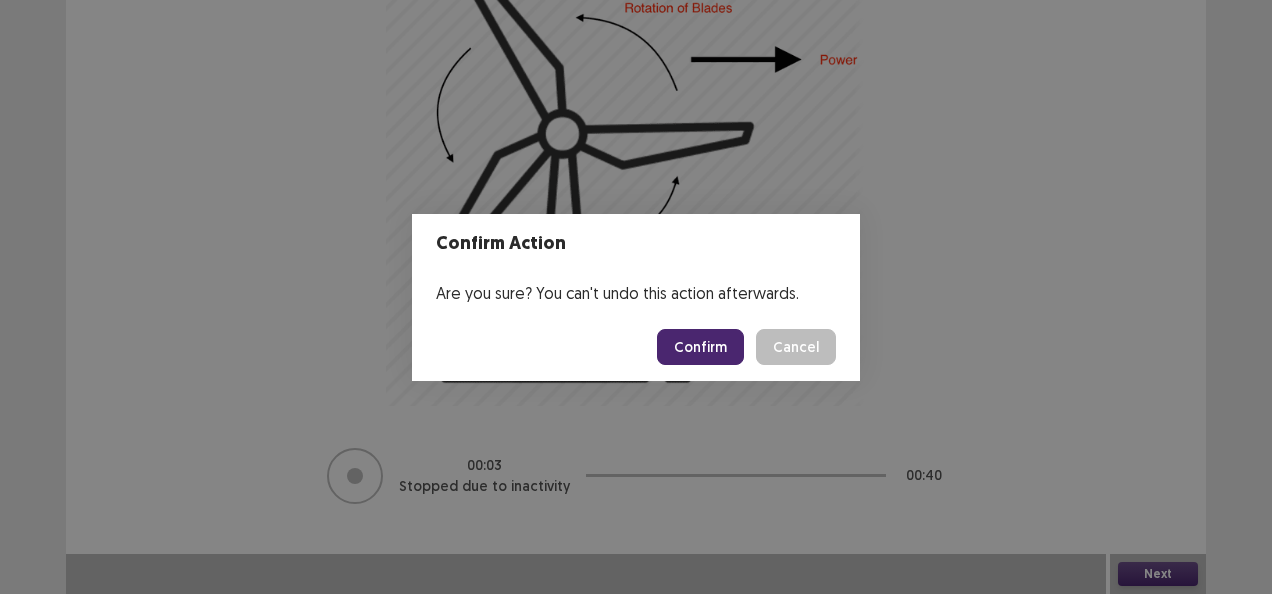 click on "Confirm" at bounding box center (700, 347) 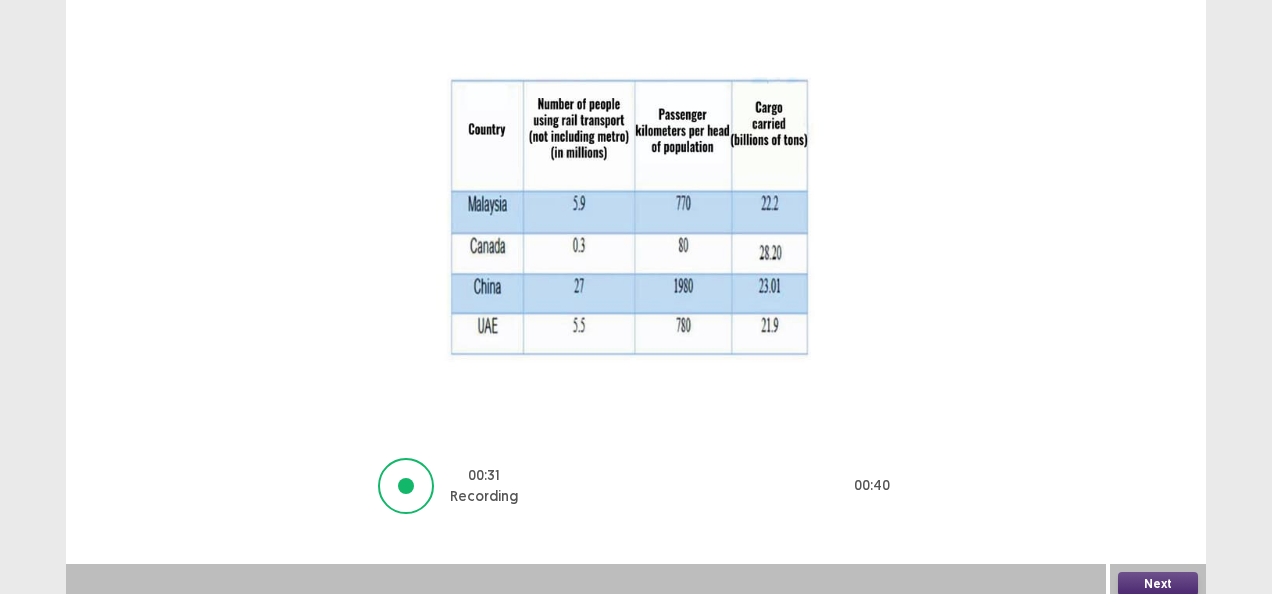 scroll, scrollTop: 207, scrollLeft: 0, axis: vertical 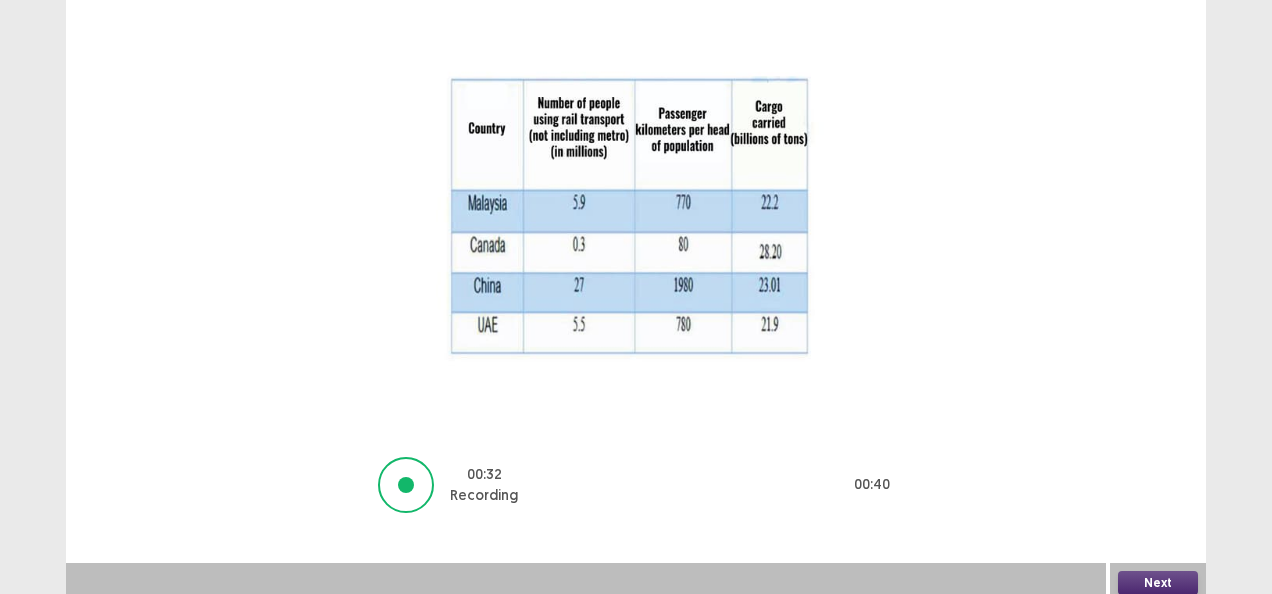 click on "Next" at bounding box center (1158, 583) 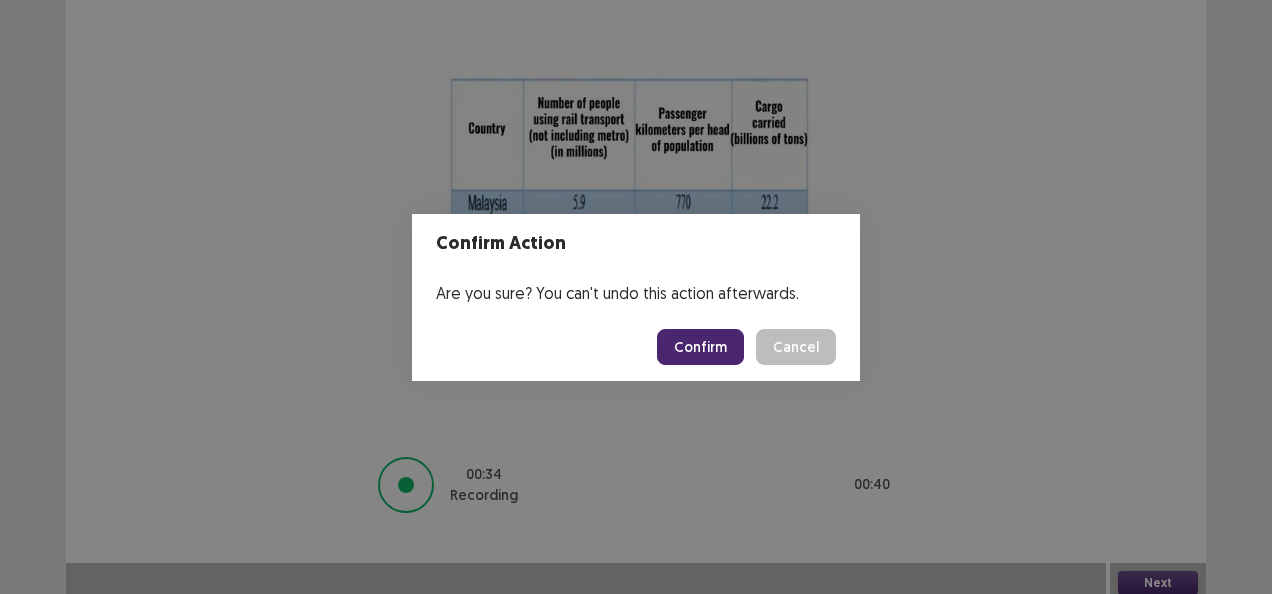 click on "Confirm" at bounding box center (700, 347) 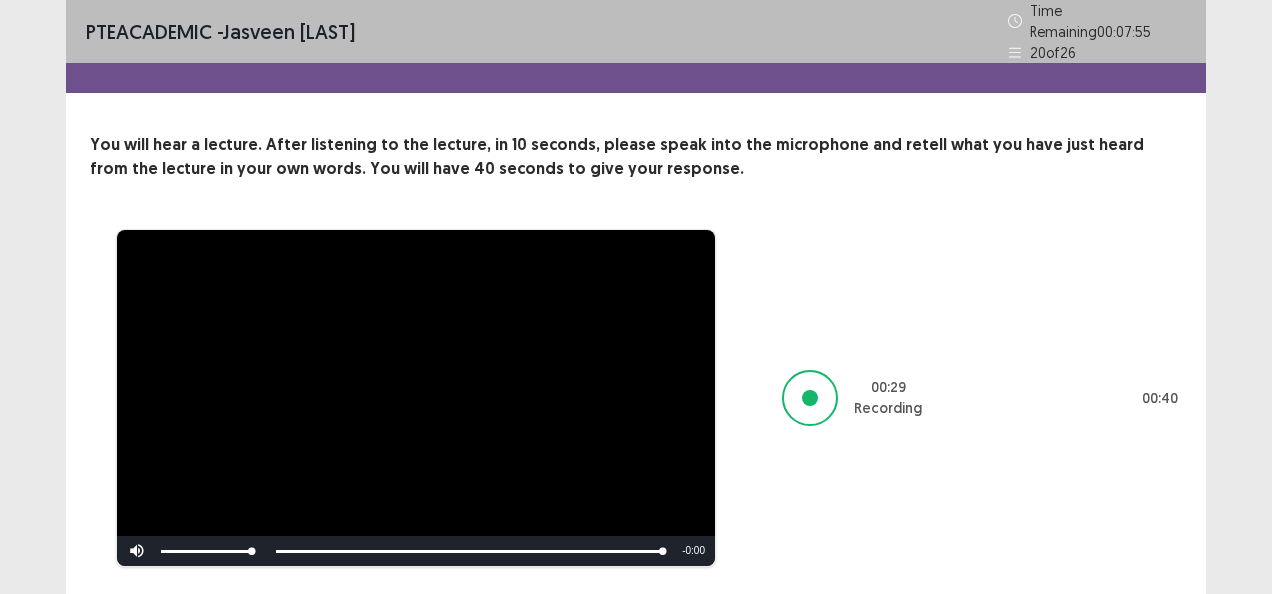 scroll, scrollTop: 52, scrollLeft: 0, axis: vertical 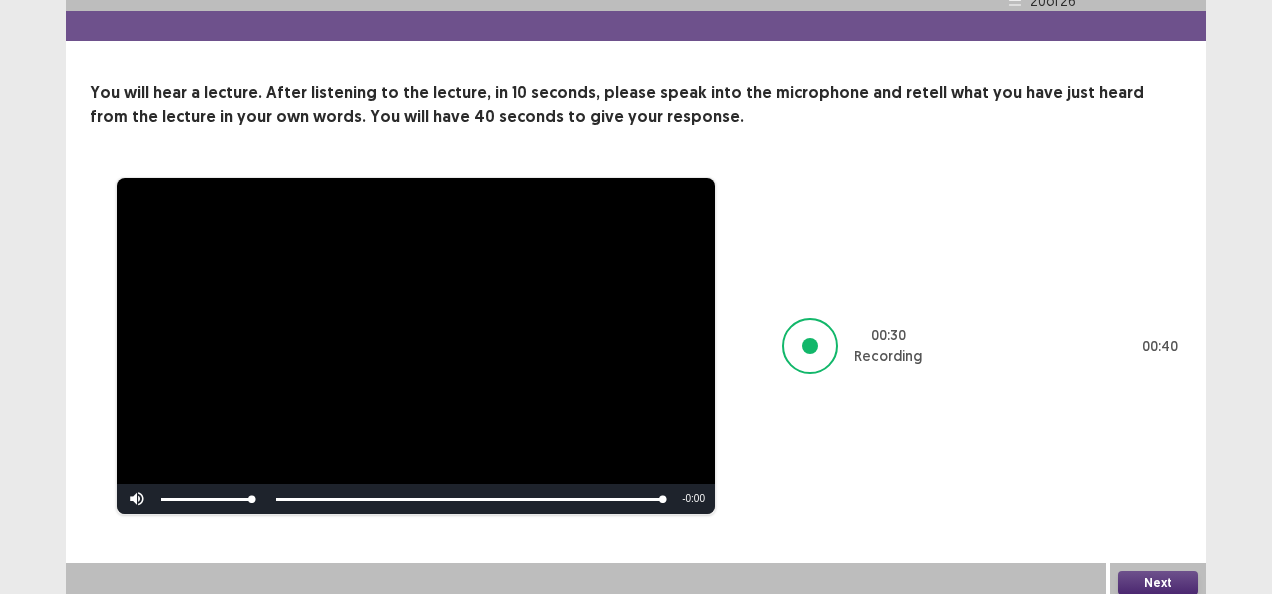 click on "Next" at bounding box center (1158, 583) 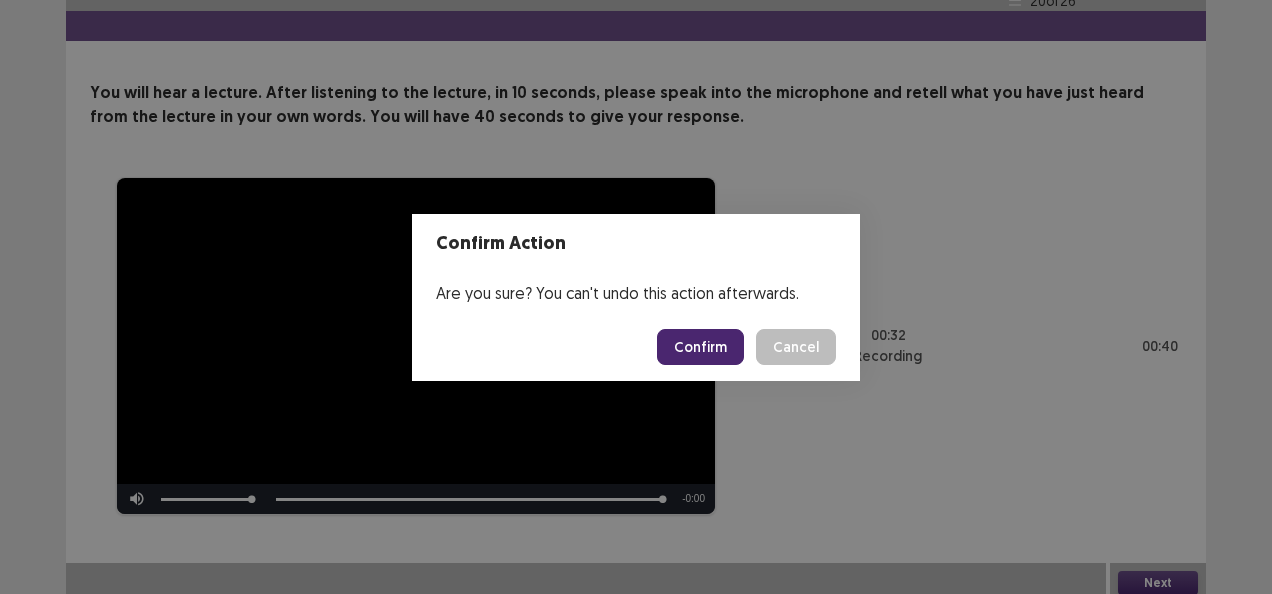 click on "Confirm" at bounding box center [700, 347] 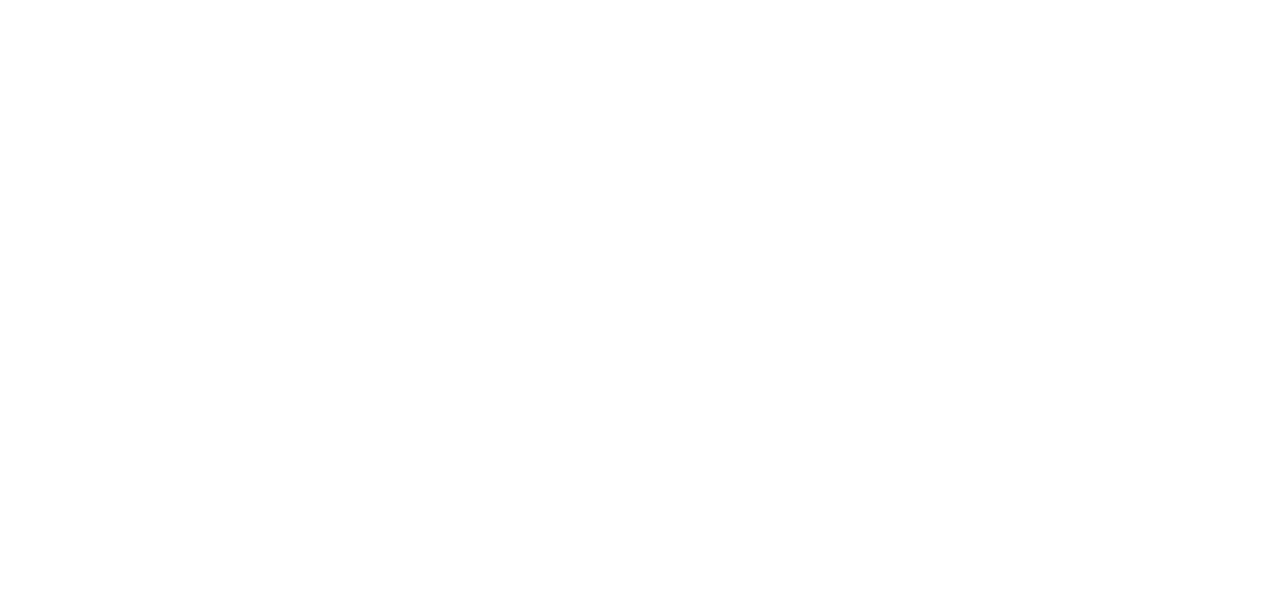 scroll, scrollTop: 0, scrollLeft: 0, axis: both 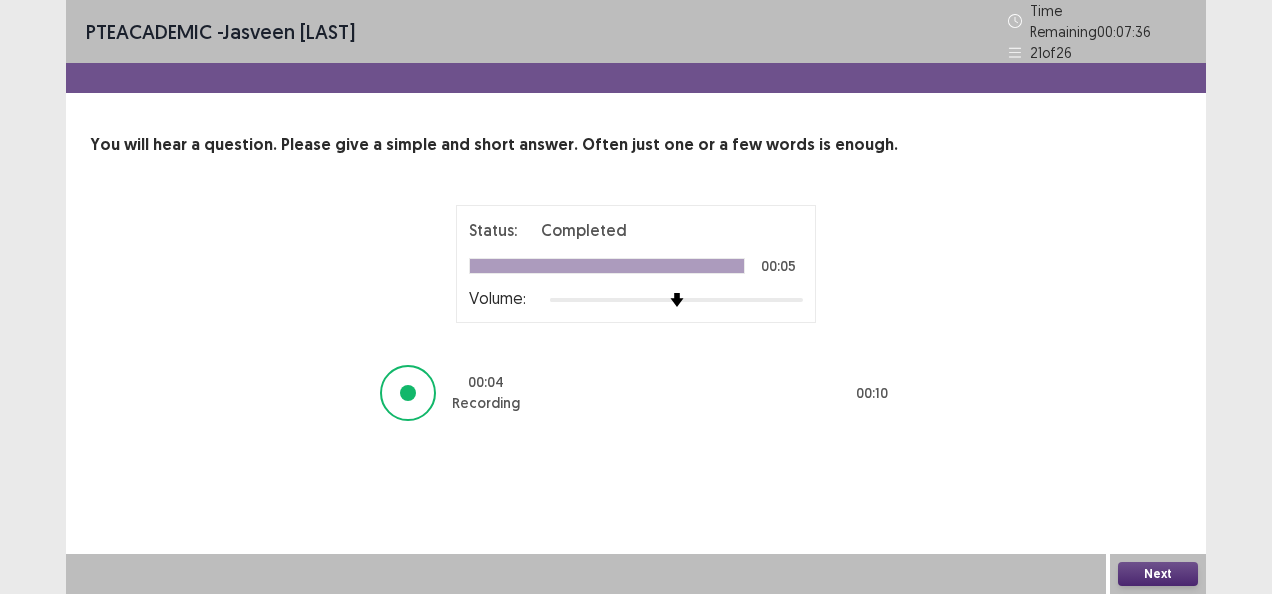 click on "Next" at bounding box center [1158, 574] 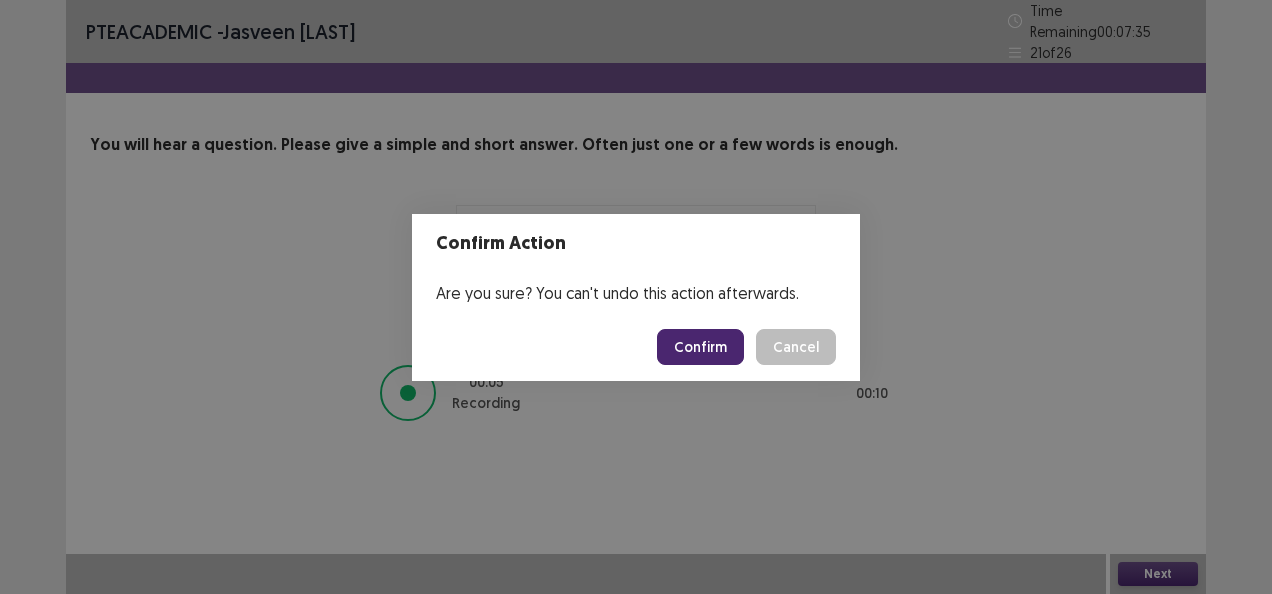 click on "Confirm" at bounding box center (700, 347) 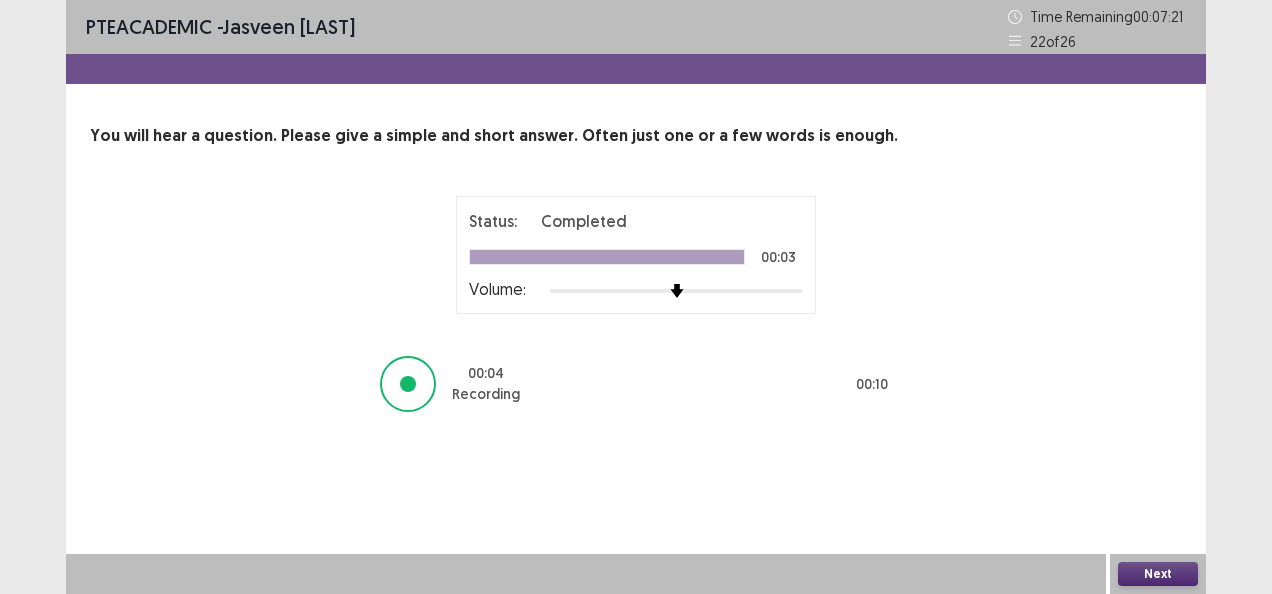 click on "Next" at bounding box center (1158, 574) 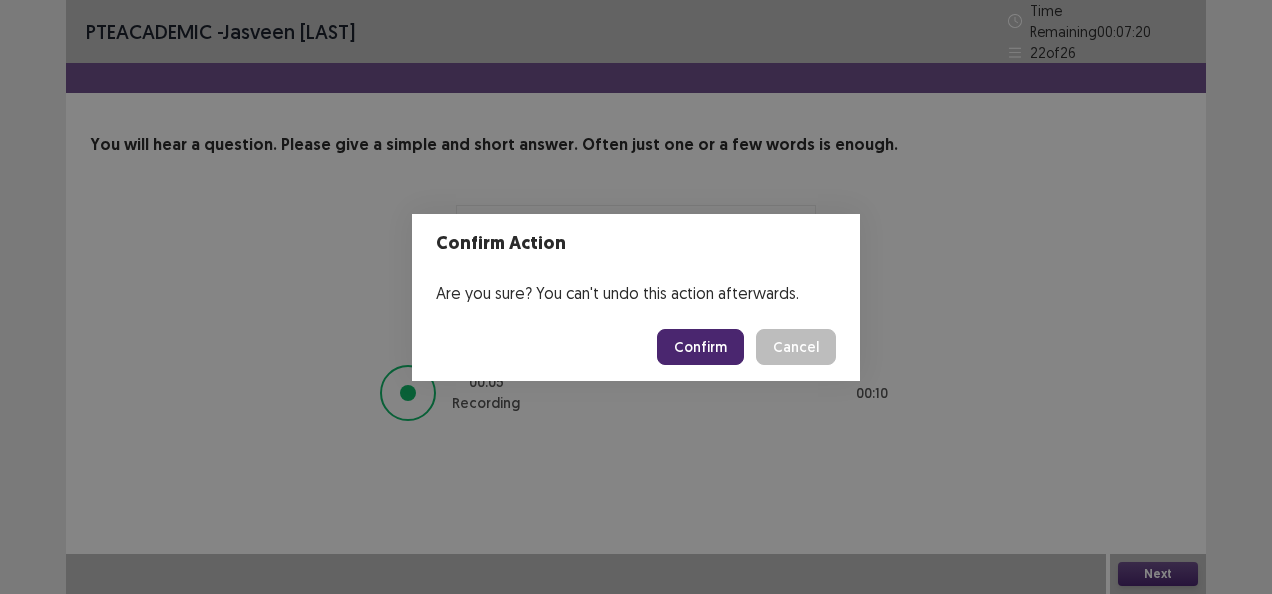 click on "Confirm" at bounding box center [700, 347] 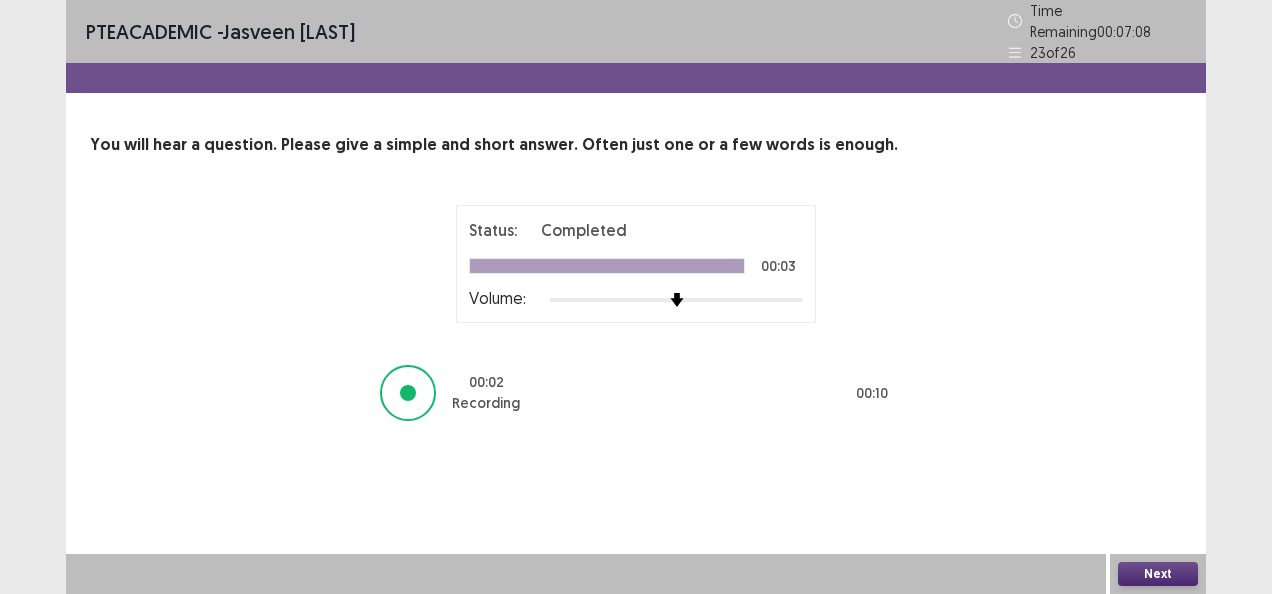click on "Next" at bounding box center [1158, 574] 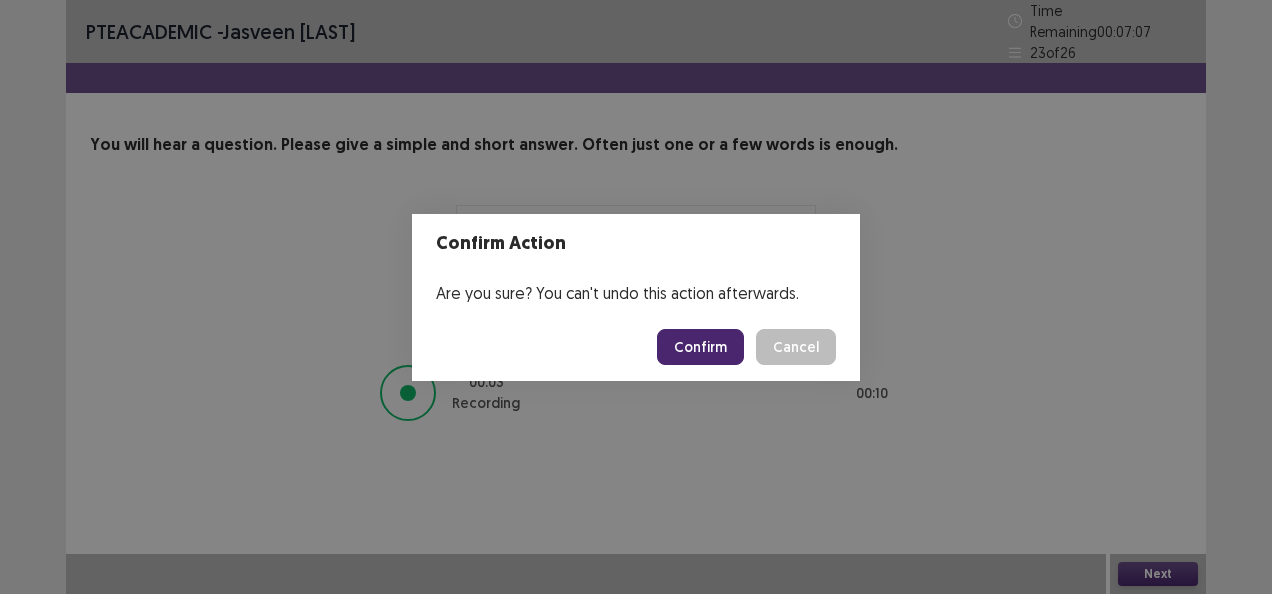 click on "Confirm" at bounding box center [700, 347] 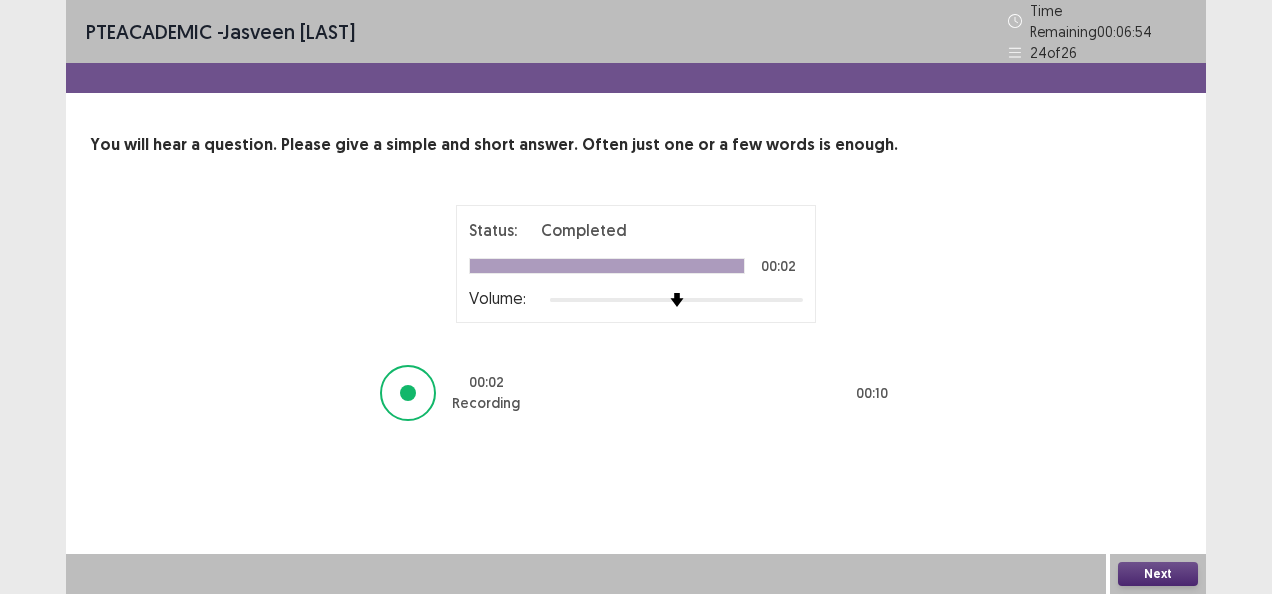 click on "Next" at bounding box center [1158, 574] 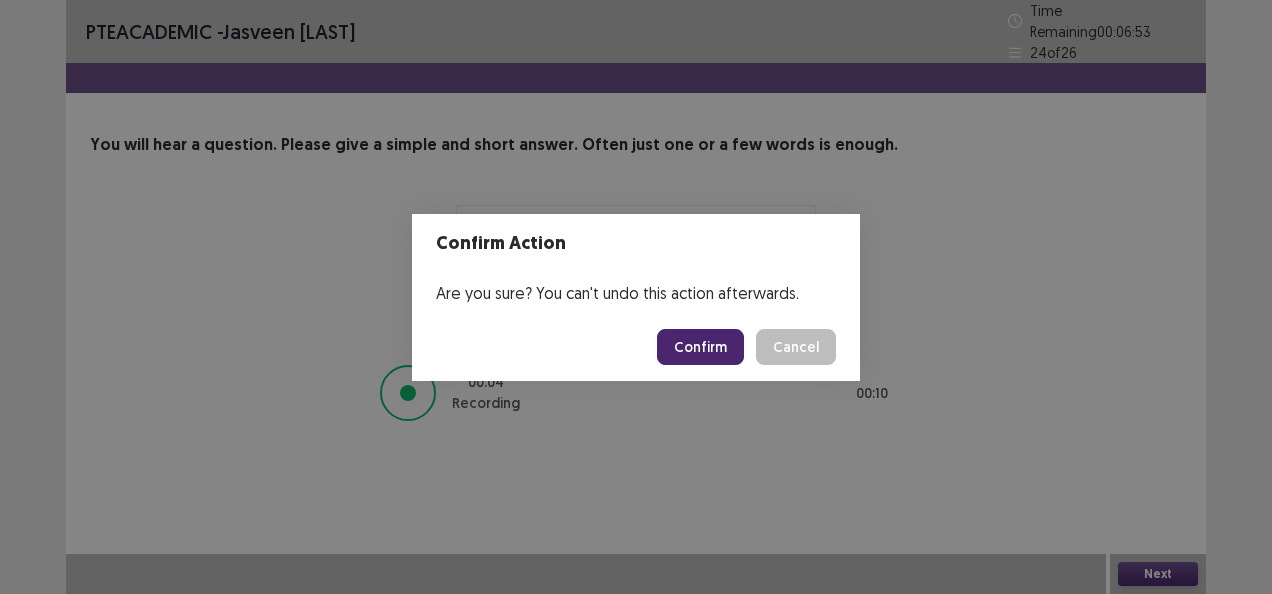click on "Confirm" at bounding box center [700, 347] 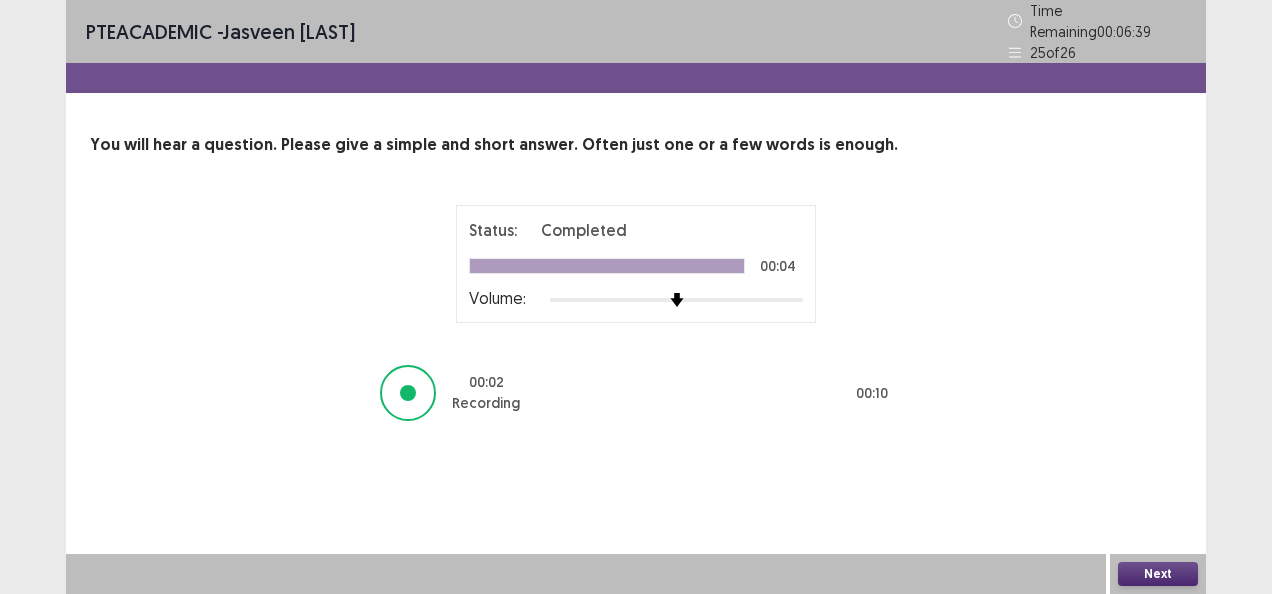 click on "Next" at bounding box center [1158, 574] 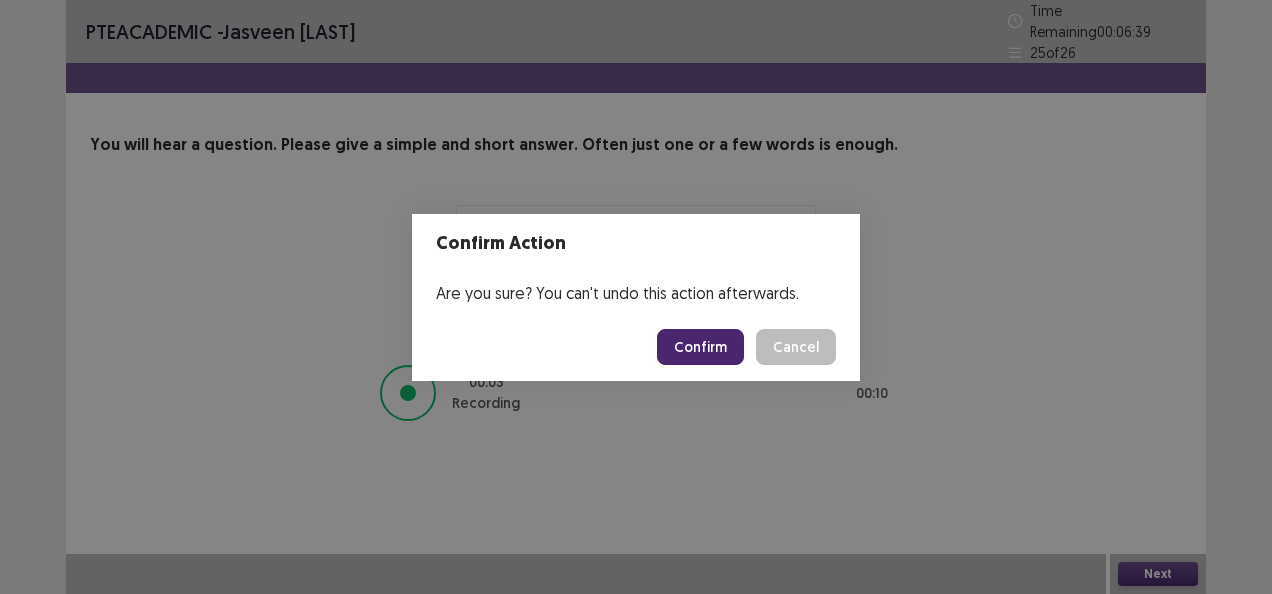 click on "Confirm" at bounding box center (700, 347) 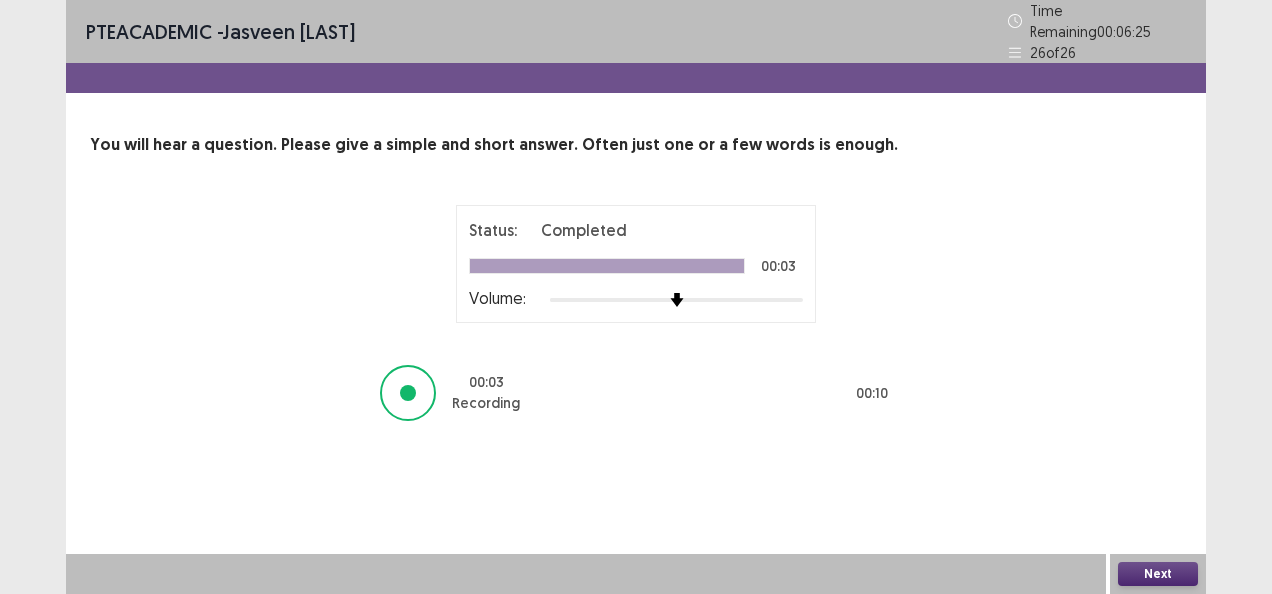 click on "Next" at bounding box center [1158, 574] 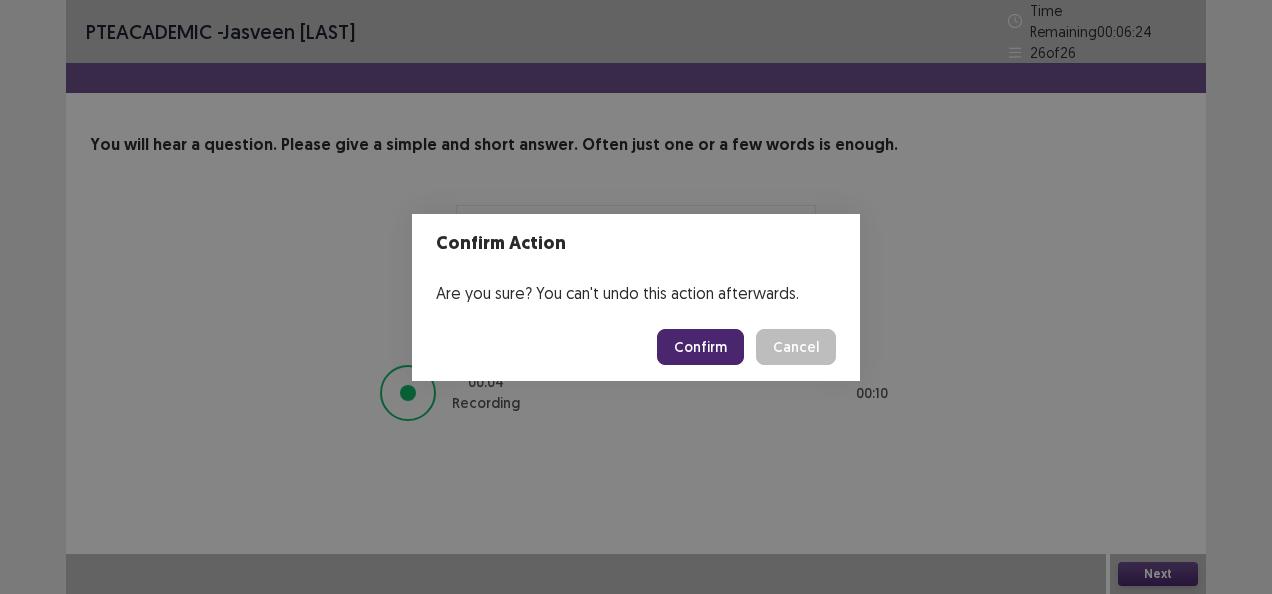 click on "Confirm" at bounding box center [700, 347] 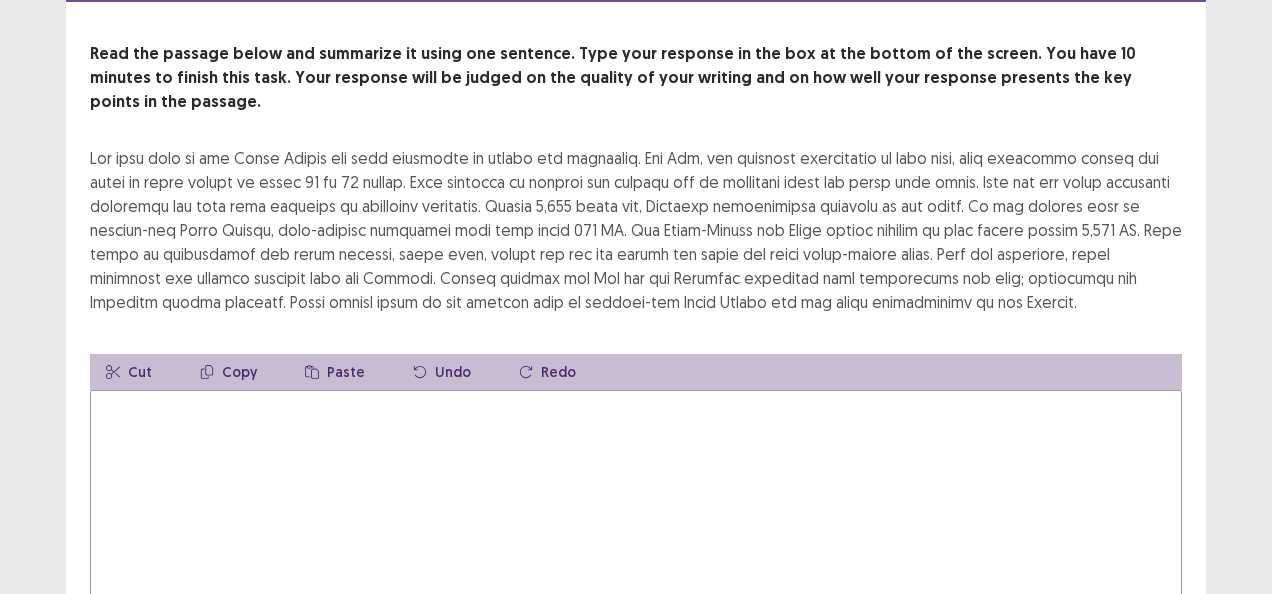 scroll, scrollTop: 198, scrollLeft: 0, axis: vertical 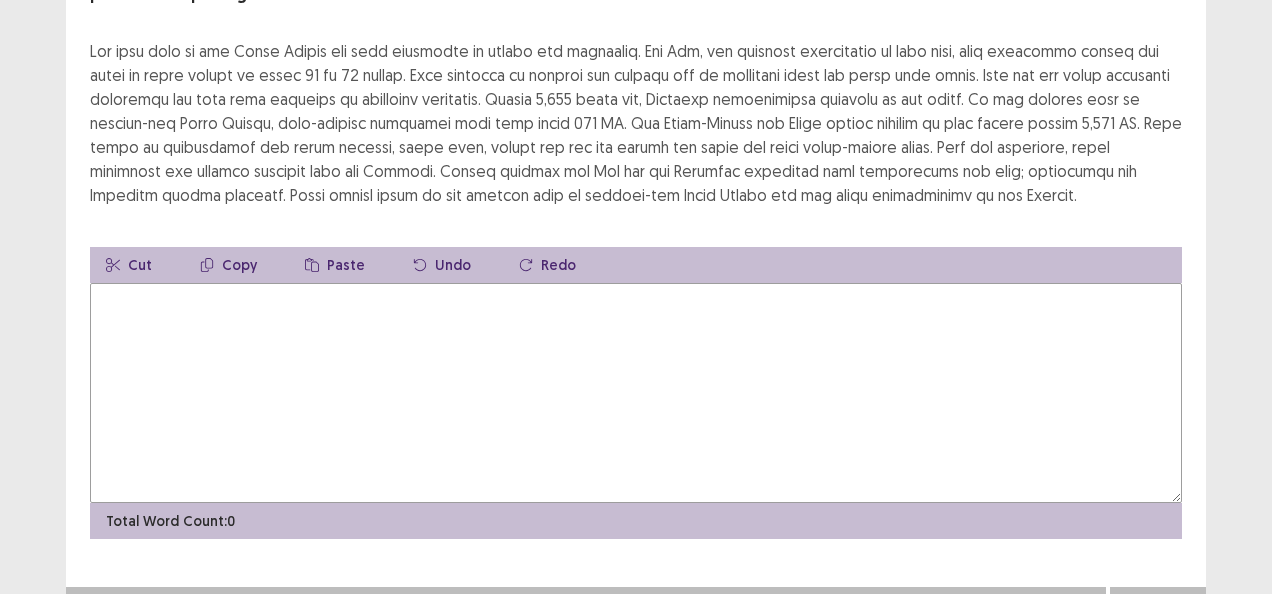 click at bounding box center [636, 393] 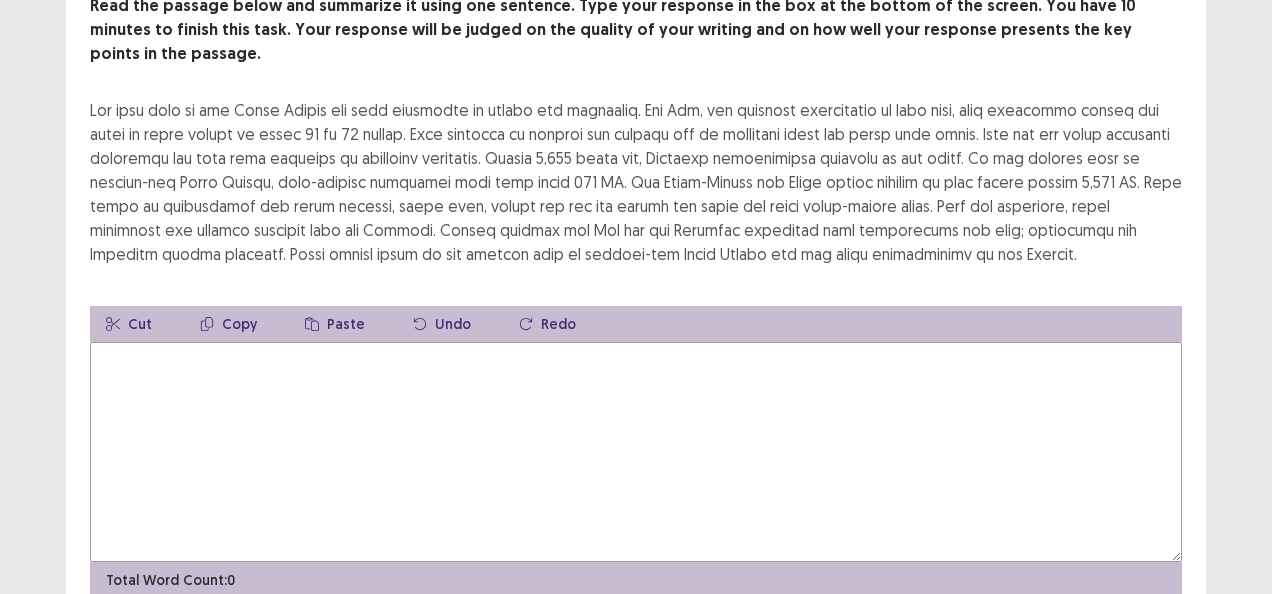 scroll, scrollTop: 98, scrollLeft: 0, axis: vertical 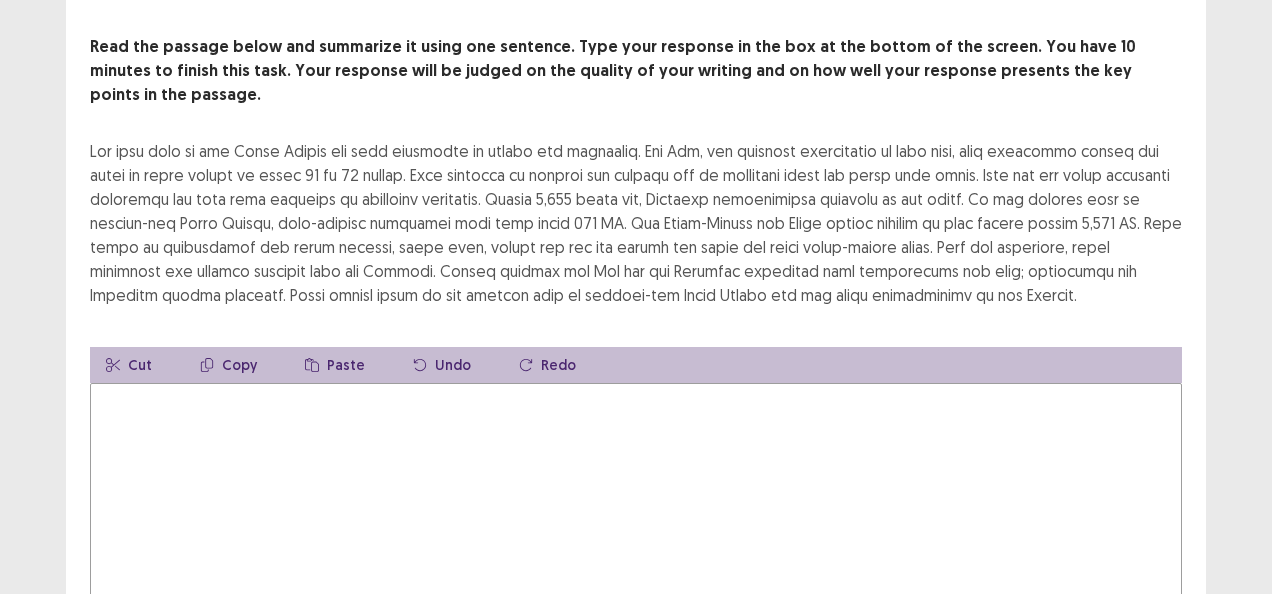 click on "Read the passage below and summarize it using one sentence. Type your response in the box at the bottom of the screen. You have 10 minutes to finish this task. Your response will be judged on the quality of your writing and on how well your response presents the key points in the passage. Cut Copy Paste Undo Redo Total Word Count:  0" at bounding box center (636, 337) 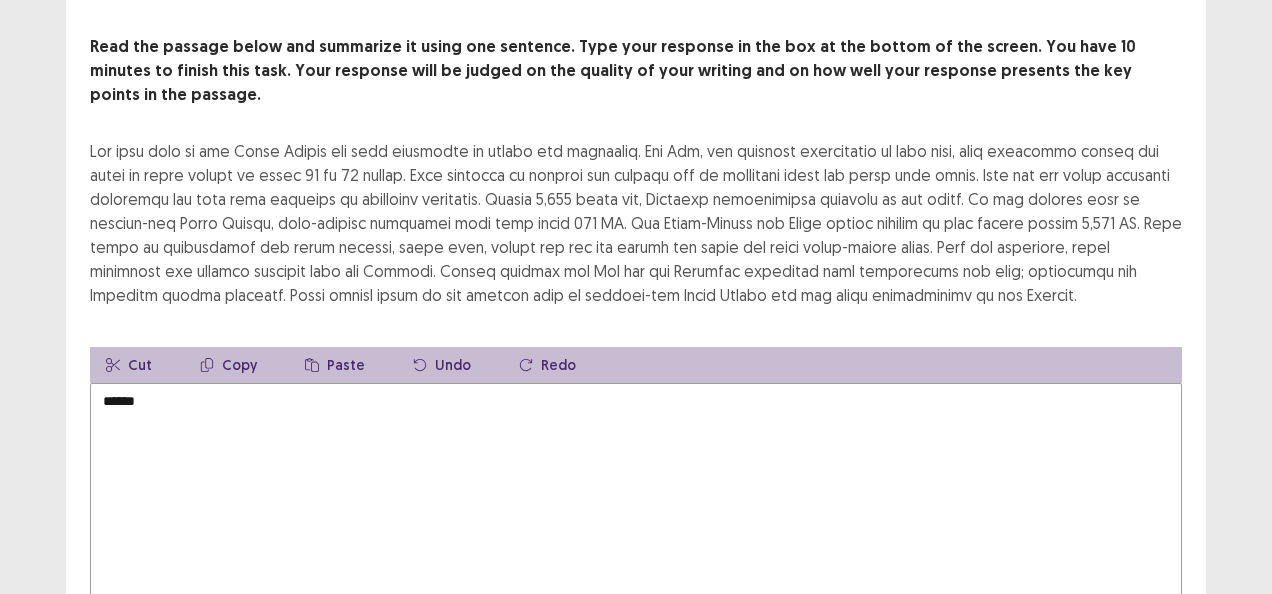 click on "PTE academic - [FIRST] [LAST] Time Remaining 00 : 08 : 37 1 of 1 Read the passage below and summarize it using one sentence. Type your response in the box at the bottom of the screen. You have 10 minutes to finish this task. Your response will be judged on the quality of your writing and on how well your response presents the key points in the passage. Cut Copy Paste Undo Redo ****** Total Word Count: 2 Next" at bounding box center [636, 314] 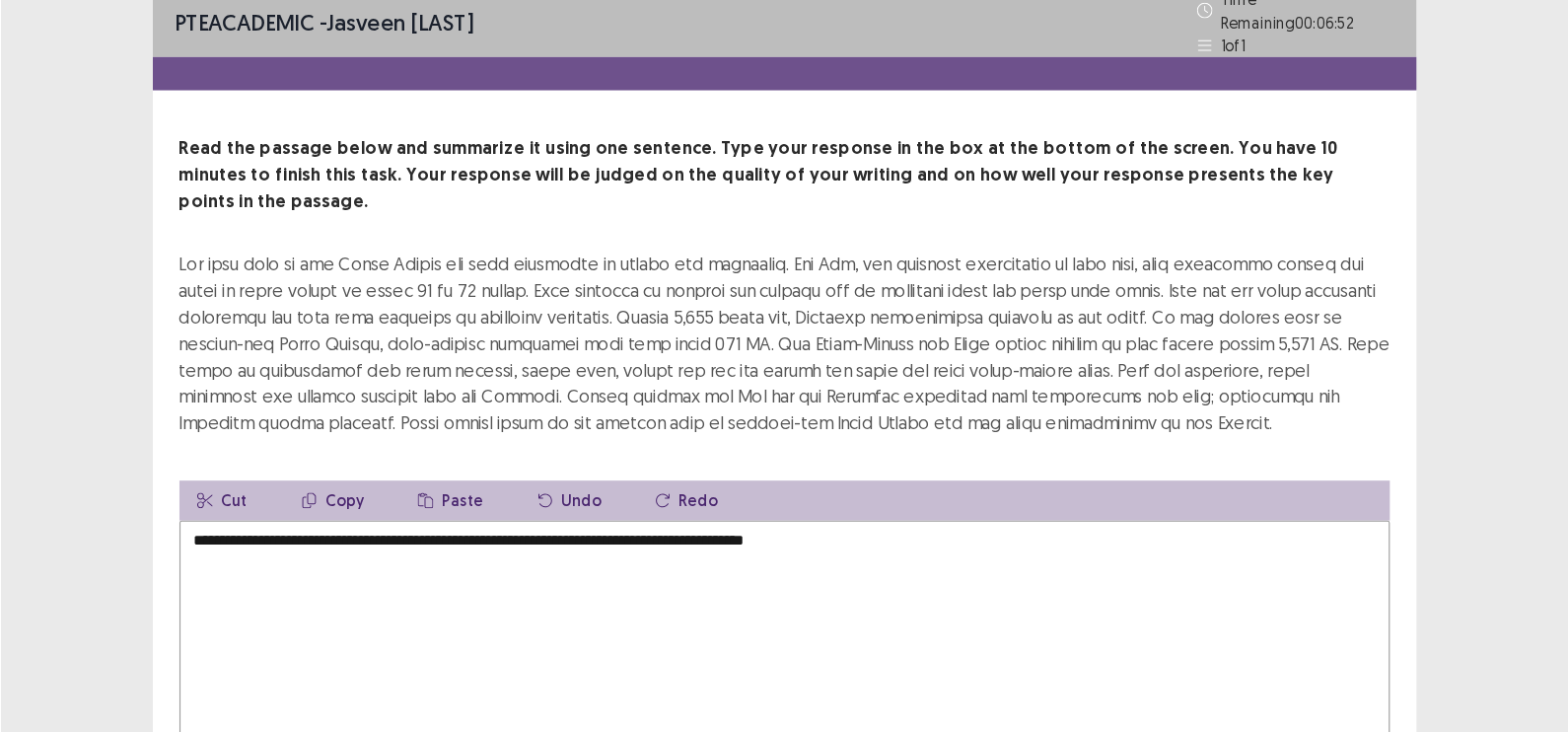 scroll, scrollTop: 12, scrollLeft: 0, axis: vertical 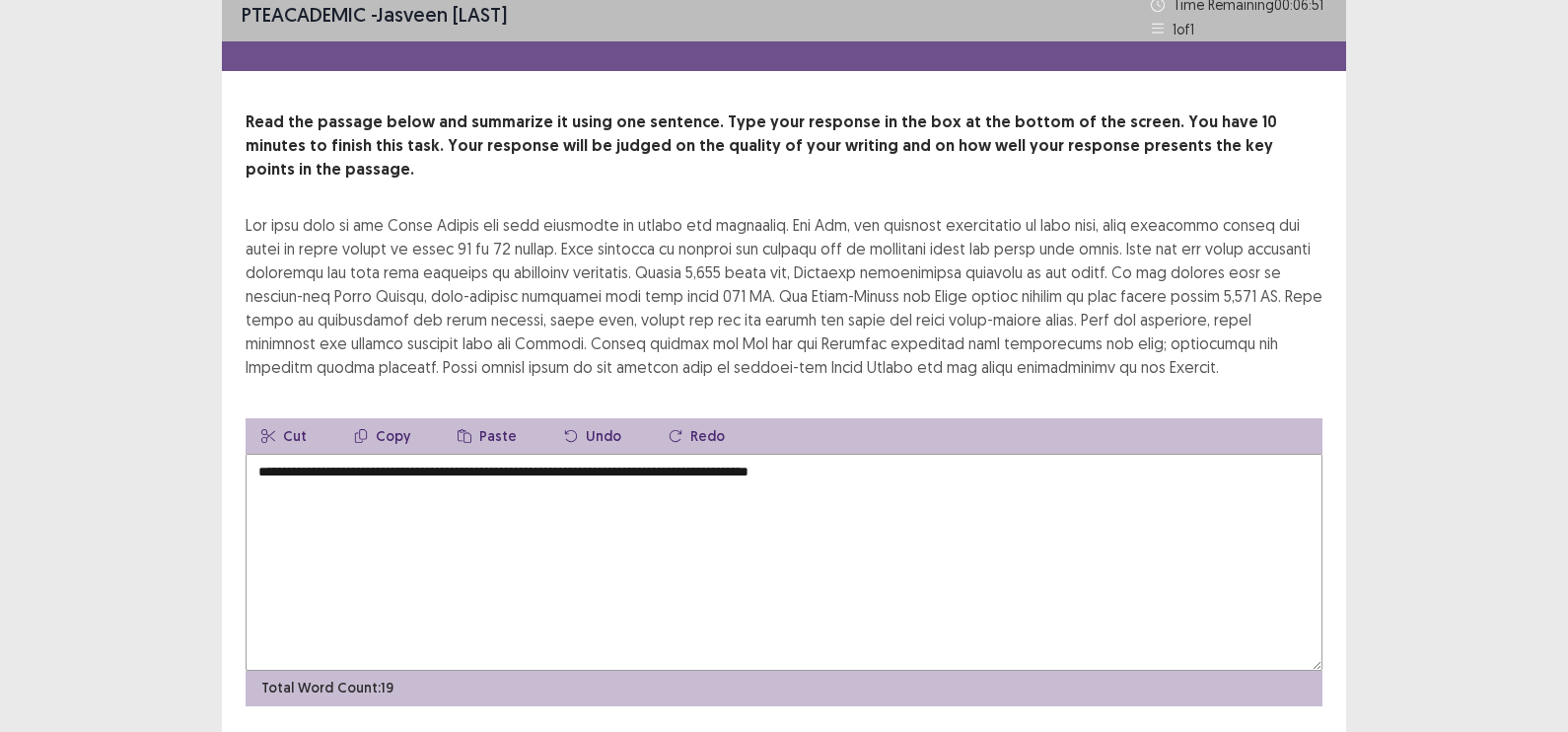drag, startPoint x: 1253, startPoint y: 7, endPoint x: 998, endPoint y: 251, distance: 352.932 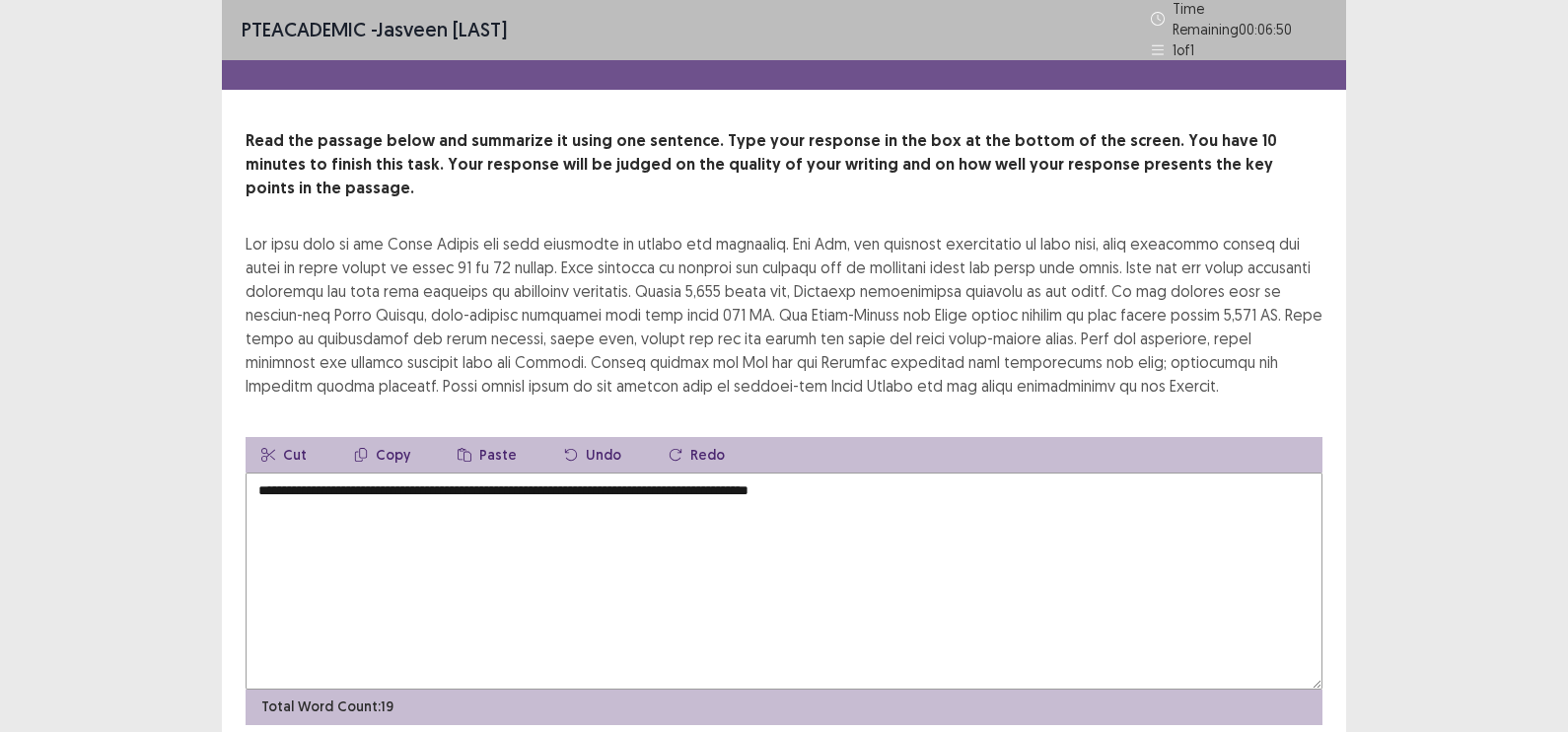 scroll, scrollTop: 0, scrollLeft: 0, axis: both 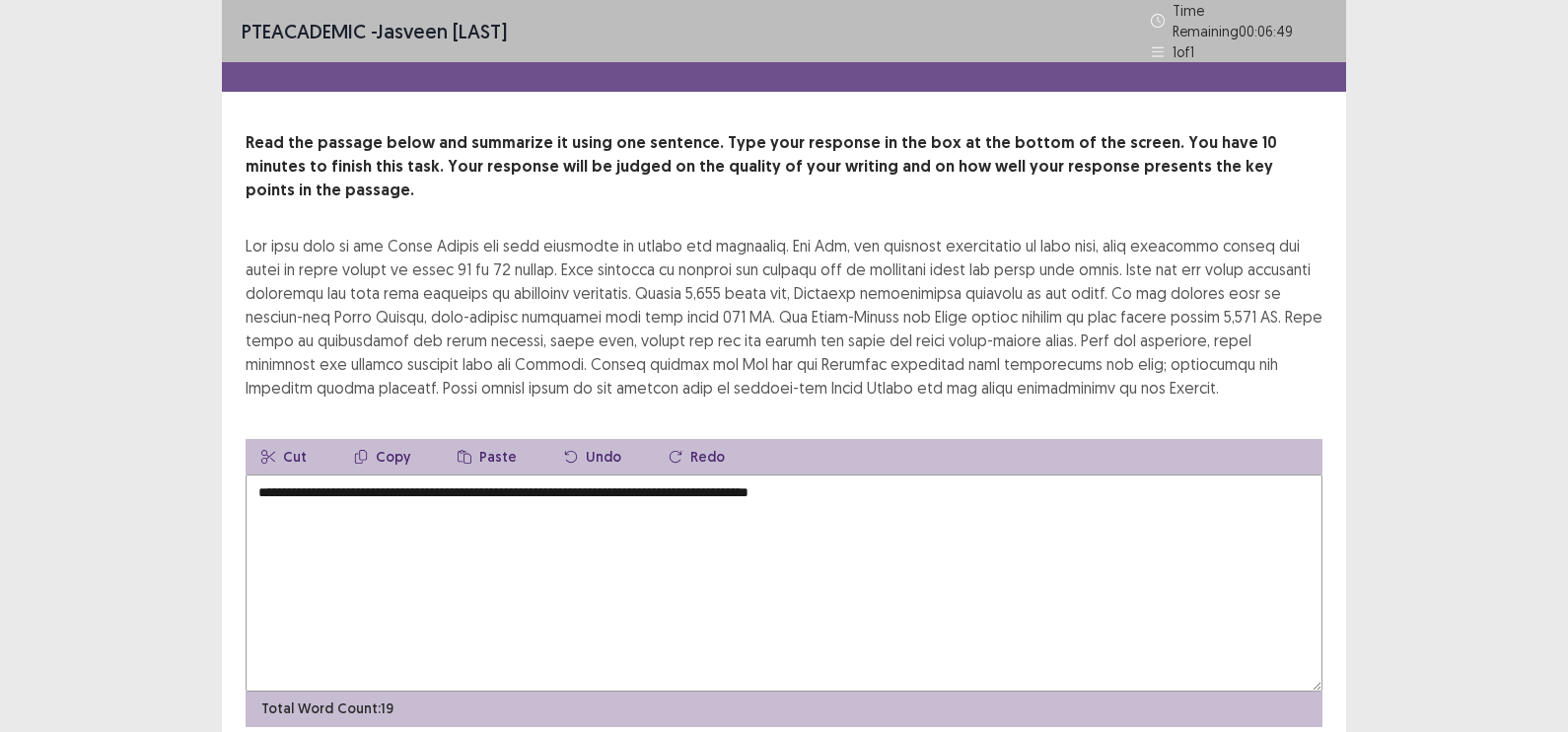 click on "**********" at bounding box center [784, 583] 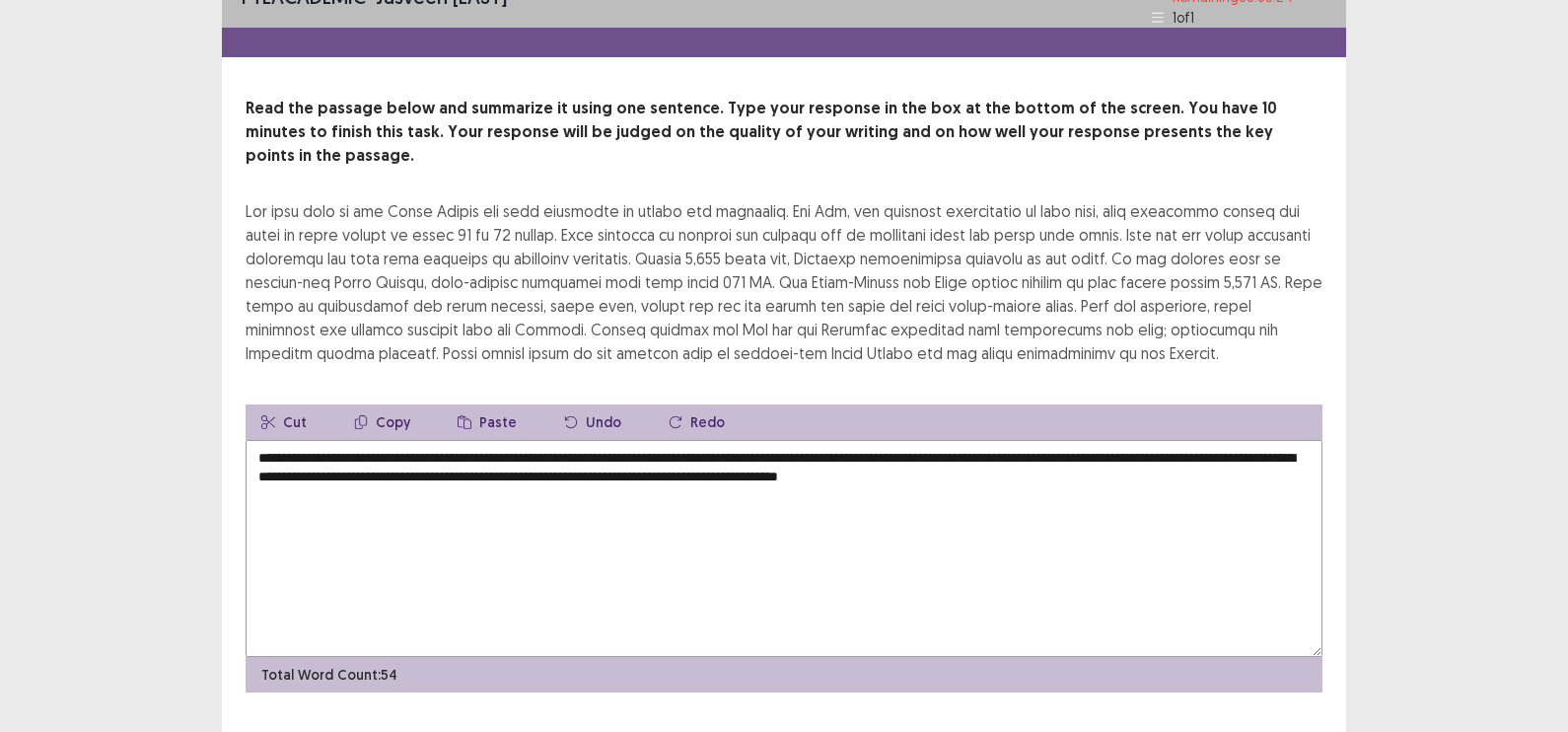 scroll, scrollTop: 48, scrollLeft: 0, axis: vertical 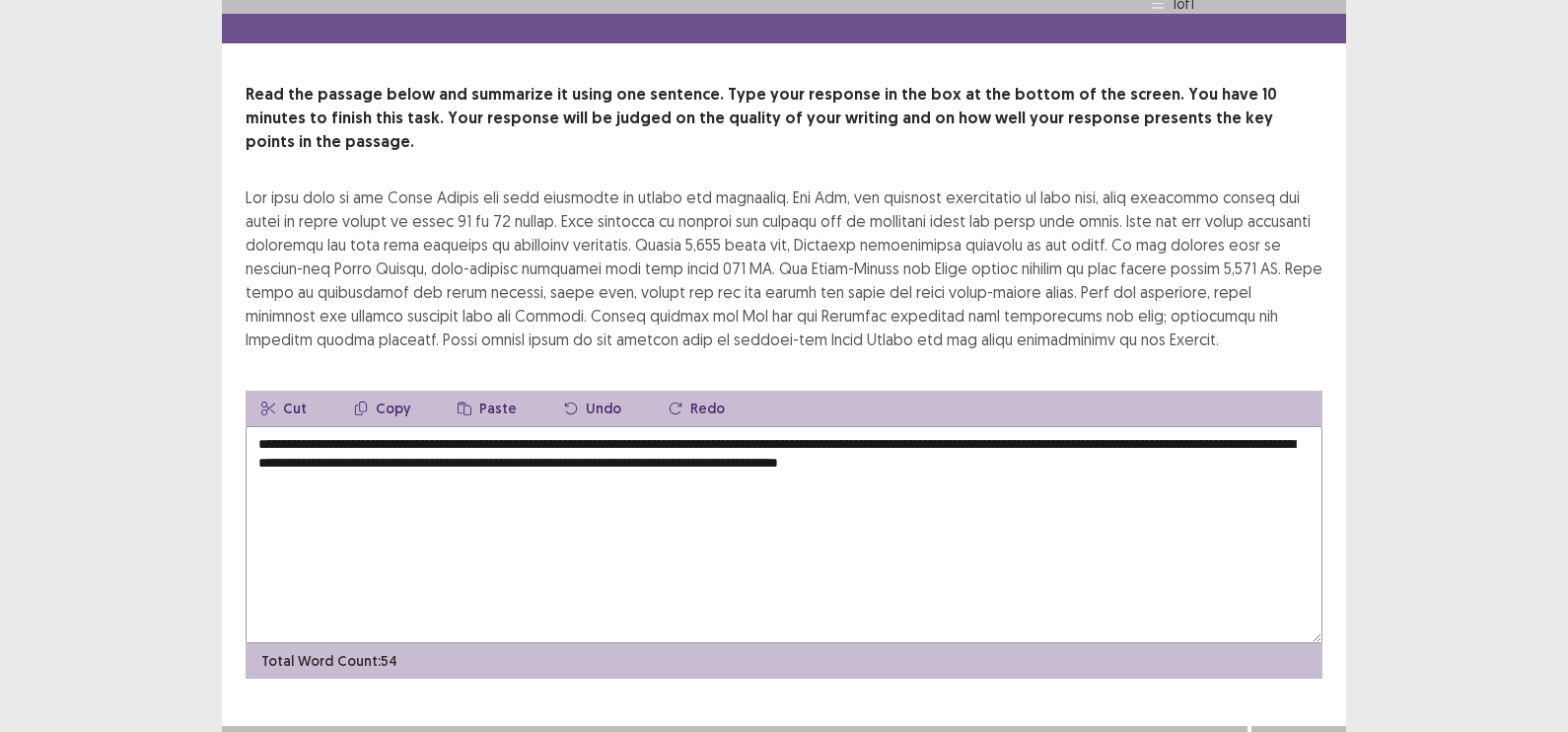 type on "**********" 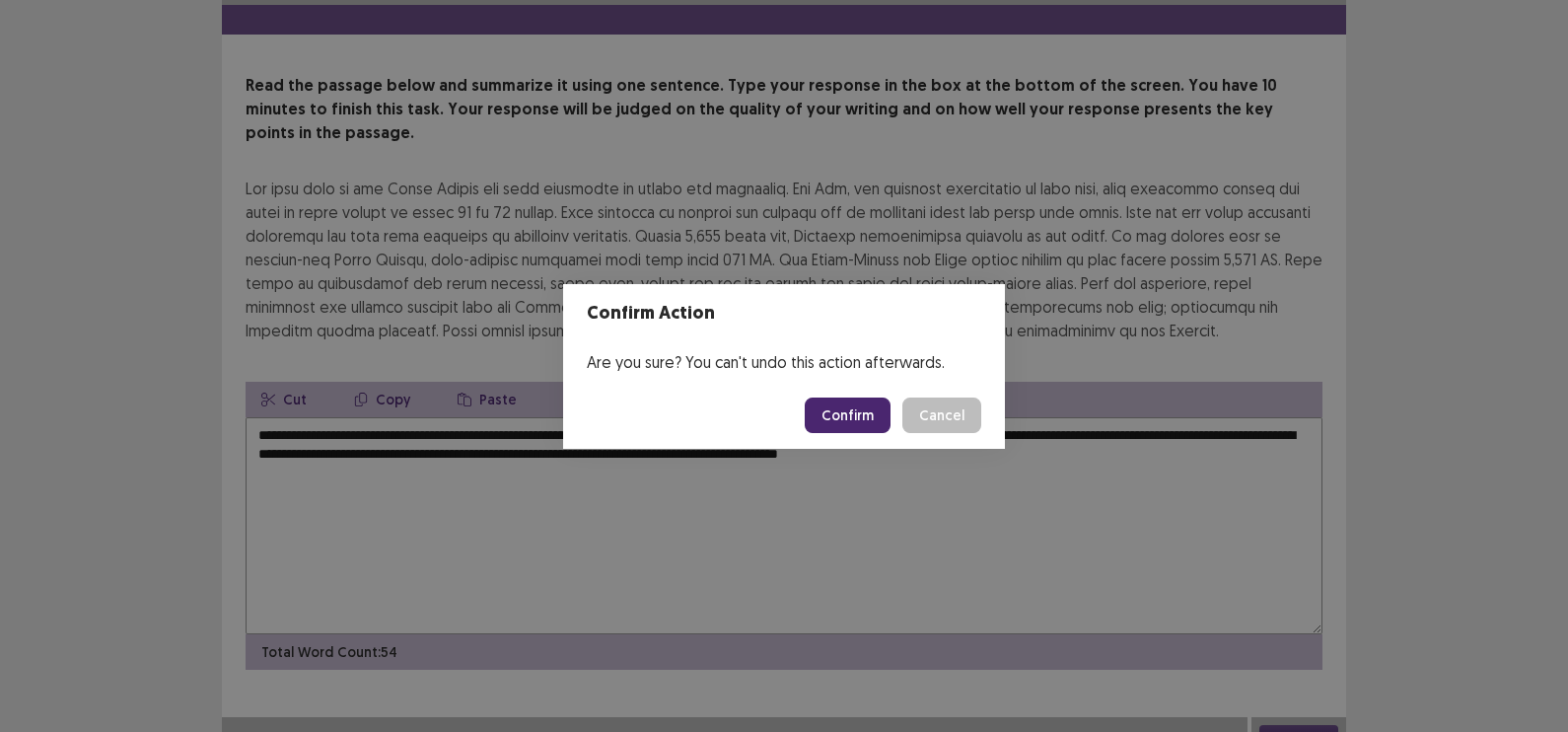 click on "Confirm" at bounding box center (847, 415) 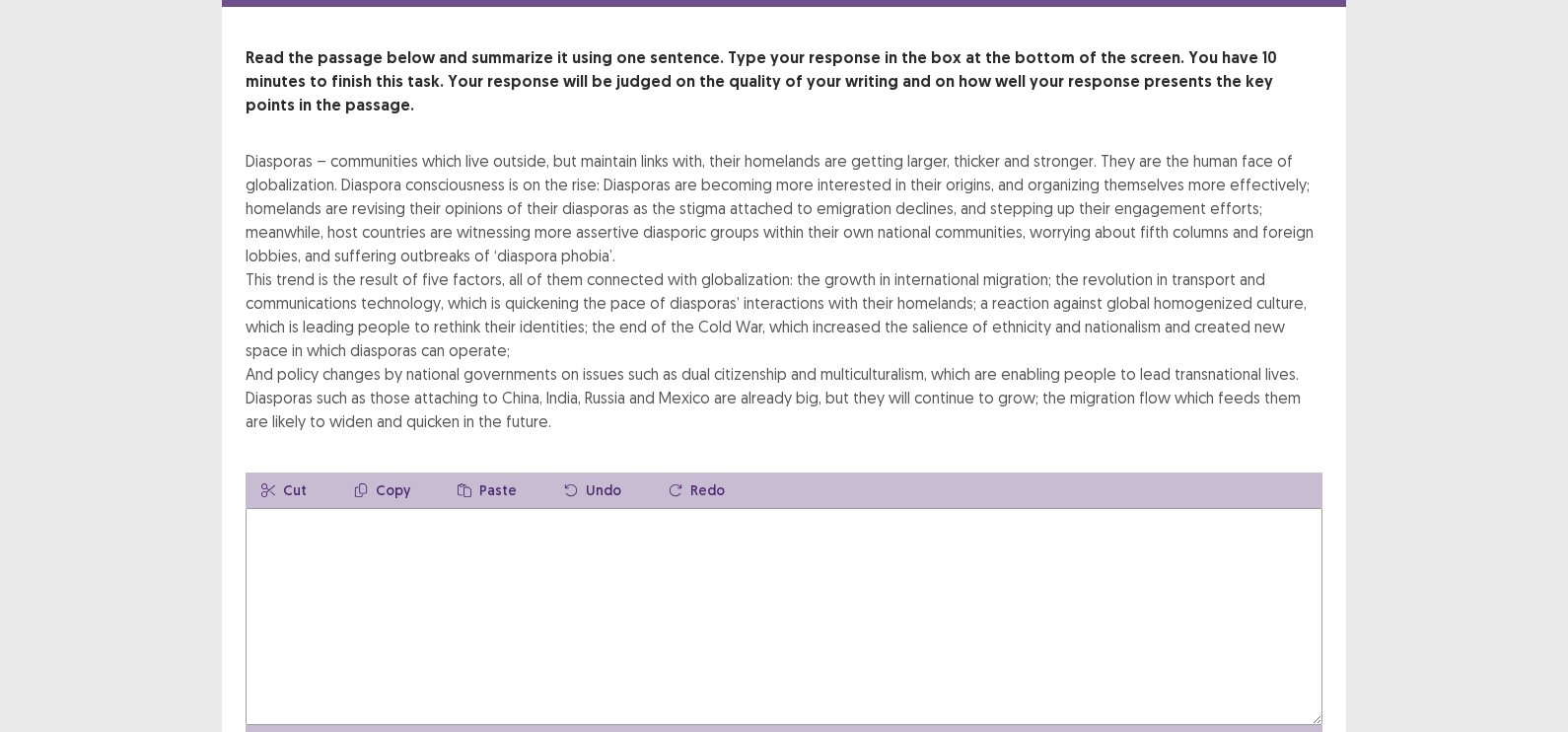 scroll, scrollTop: 122, scrollLeft: 0, axis: vertical 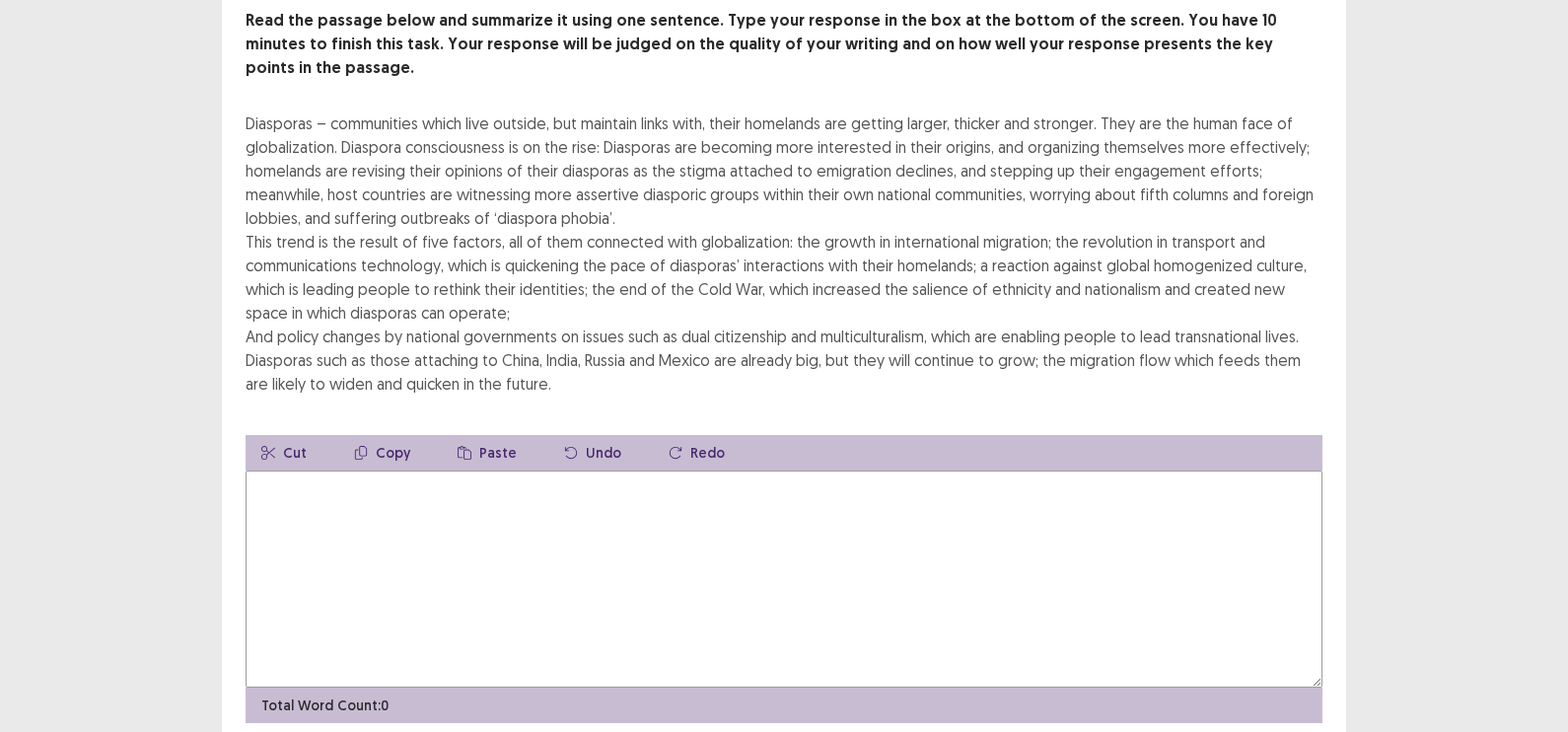 click at bounding box center [784, 579] 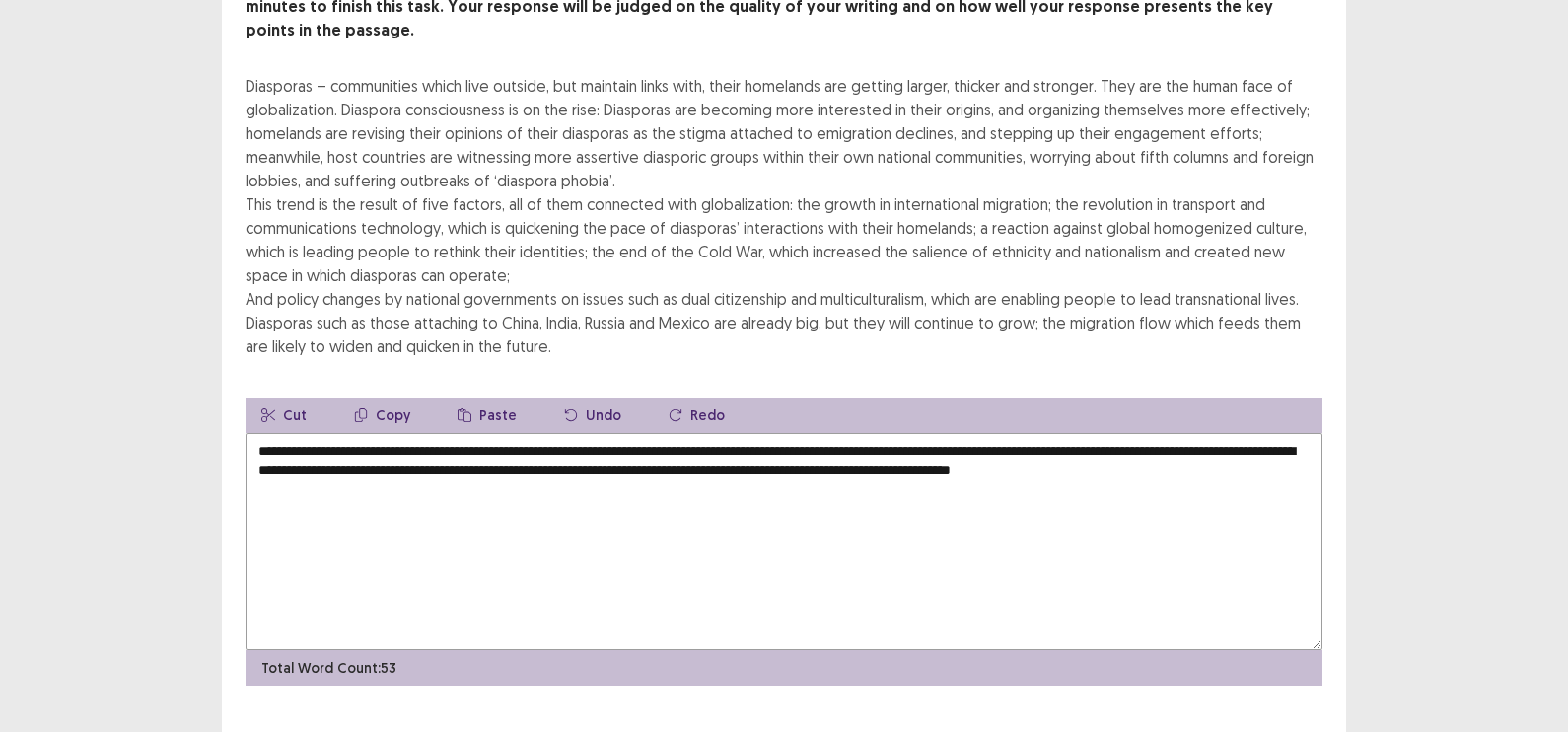 scroll, scrollTop: 167, scrollLeft: 0, axis: vertical 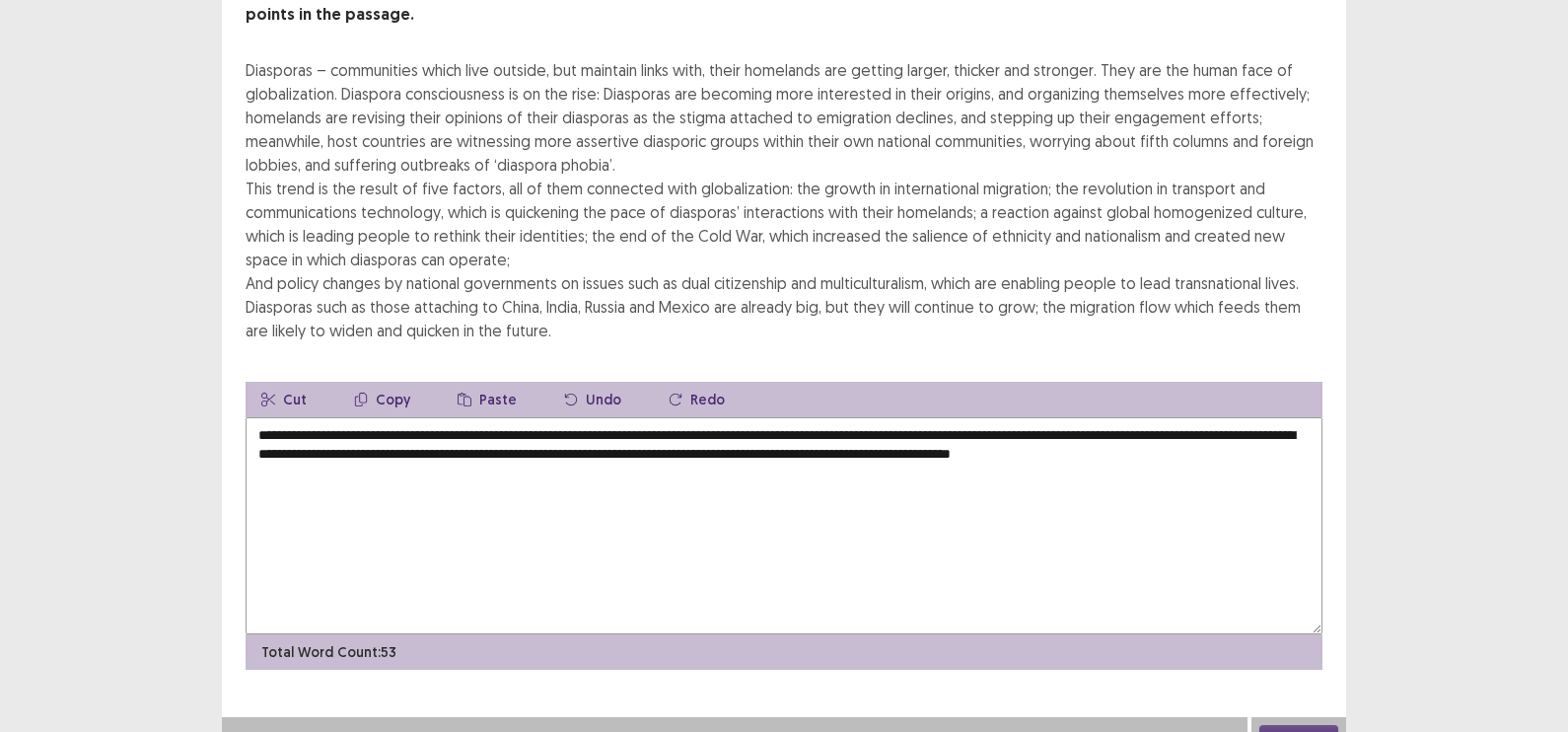 type on "**********" 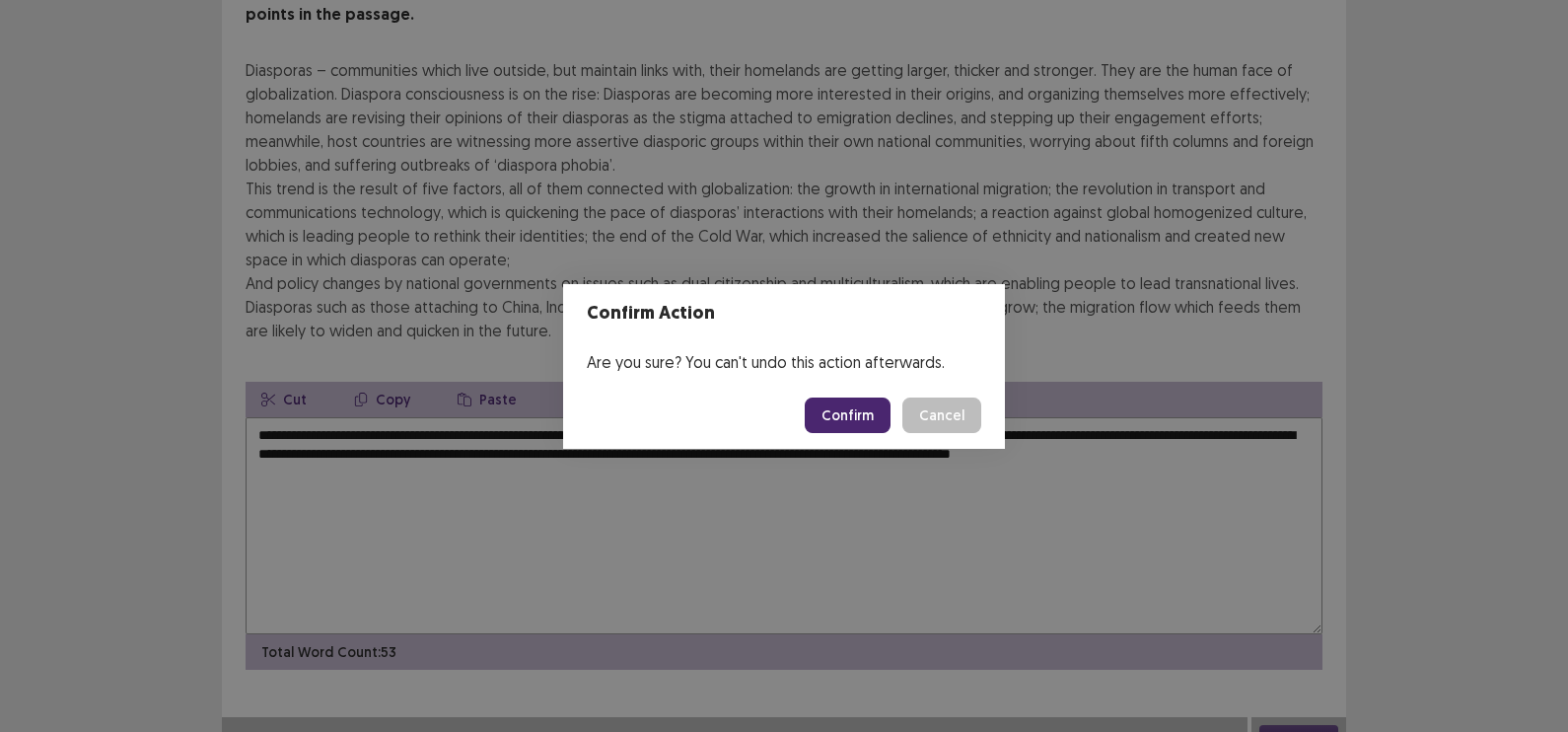click on "Confirm" at bounding box center (847, 415) 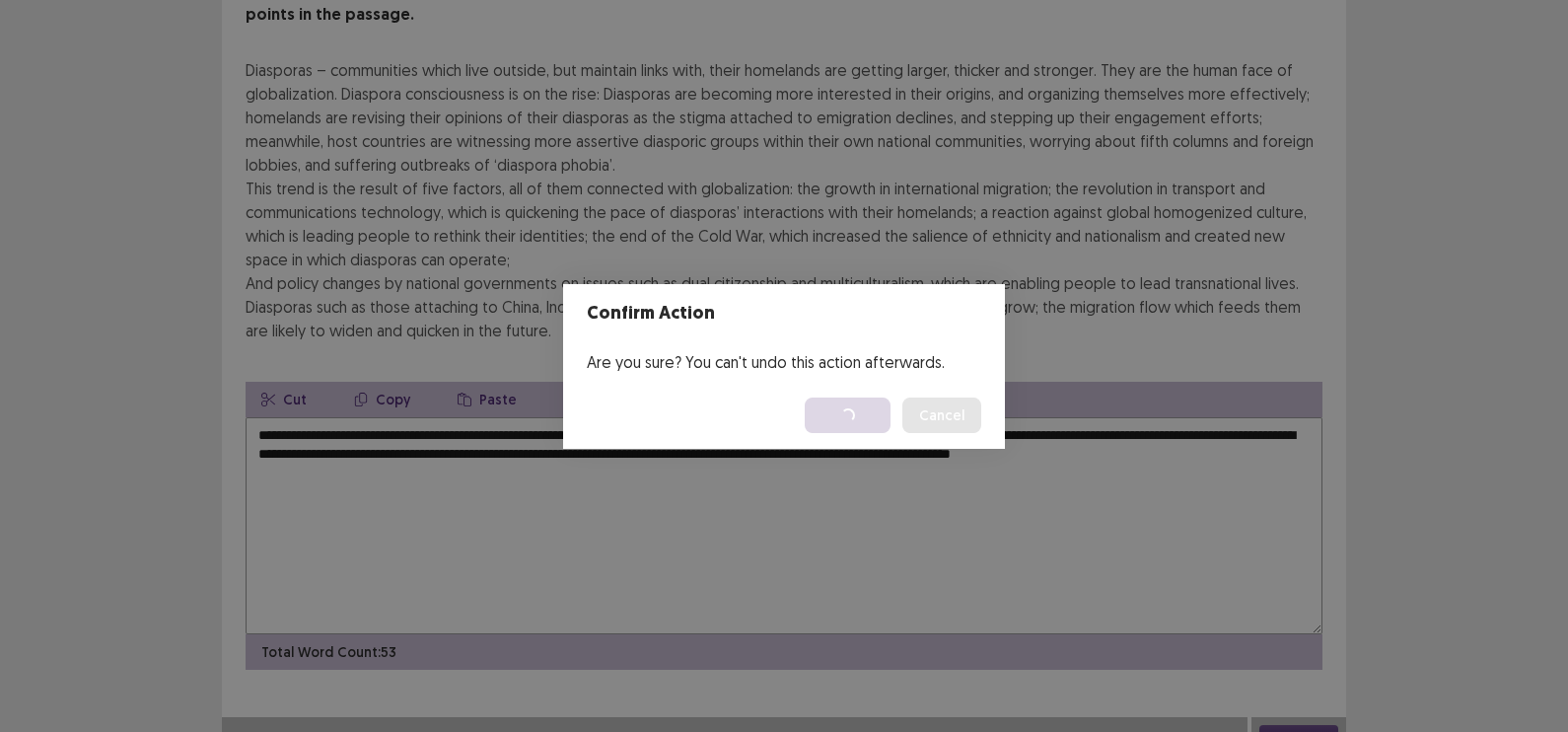 scroll, scrollTop: 0, scrollLeft: 0, axis: both 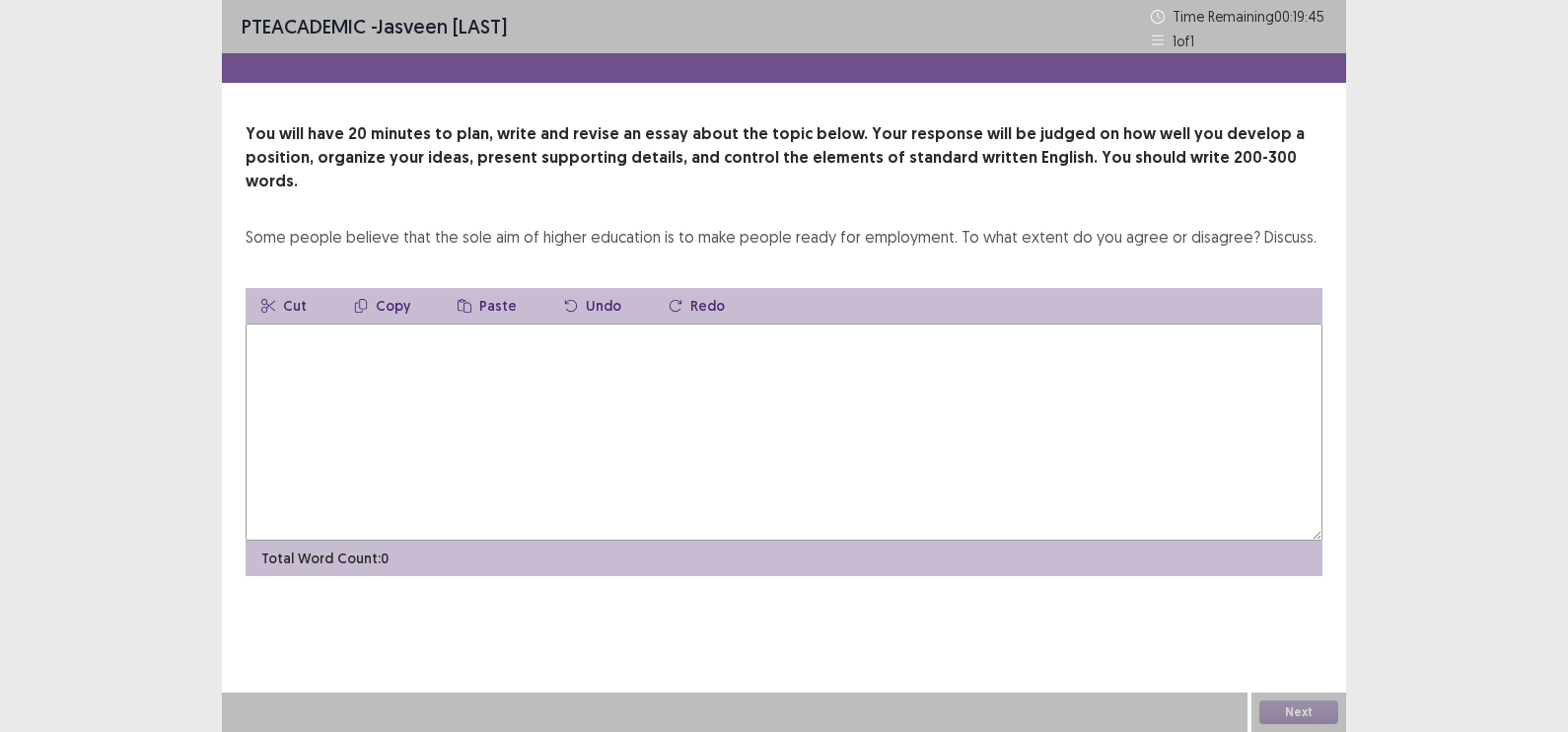 click at bounding box center (784, 432) 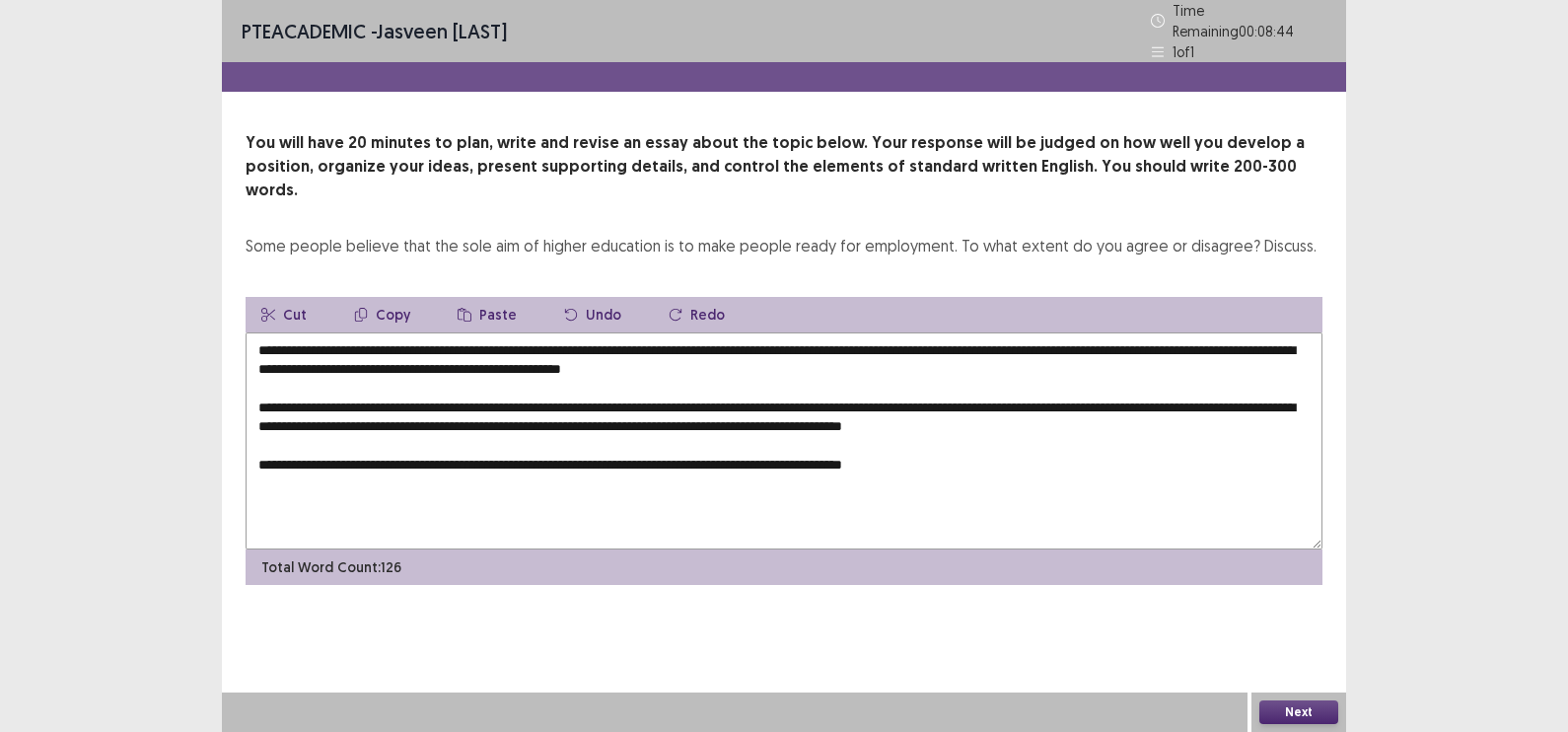 click on "**********" at bounding box center [784, 441] 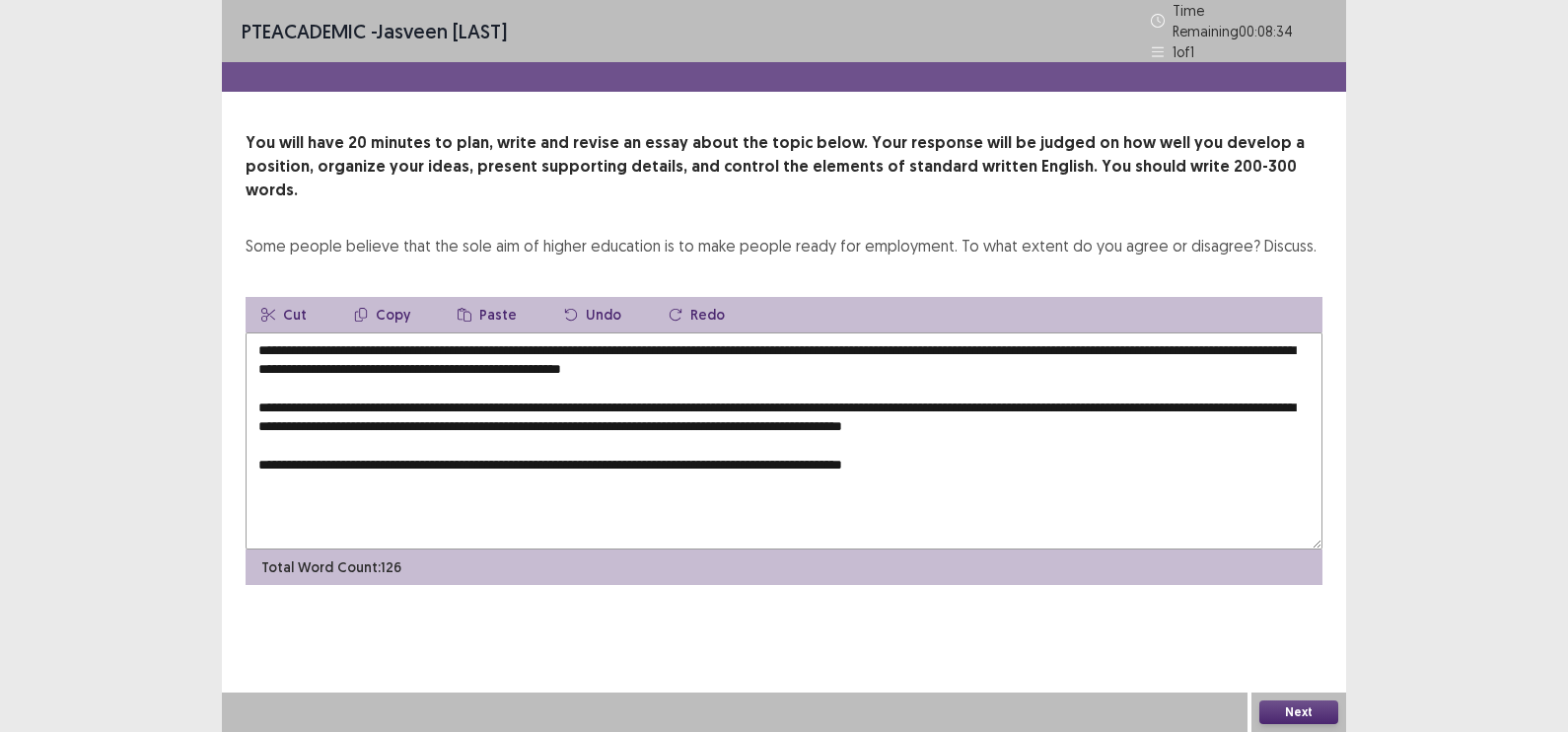 click on "**********" at bounding box center (784, 441) 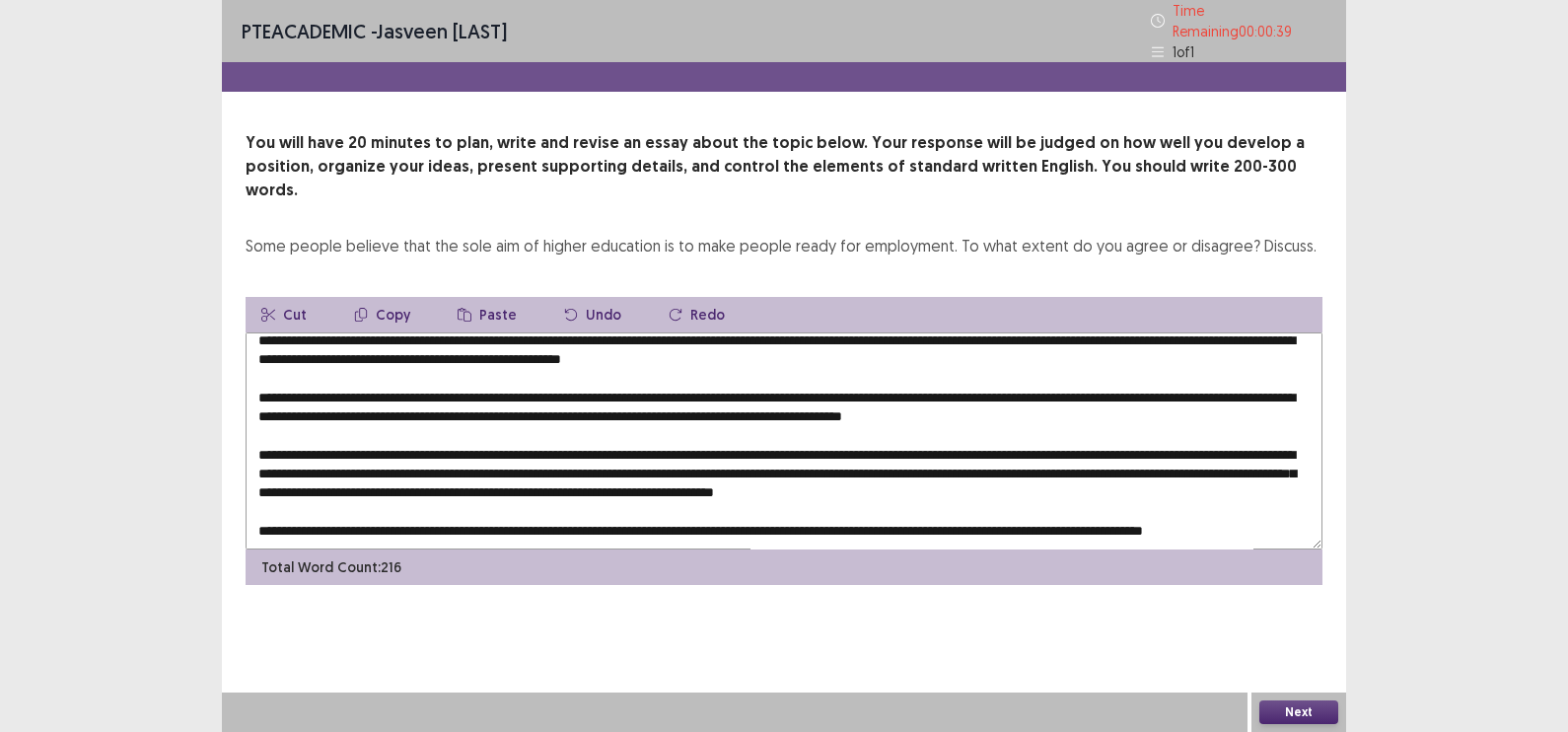 scroll, scrollTop: 0, scrollLeft: 0, axis: both 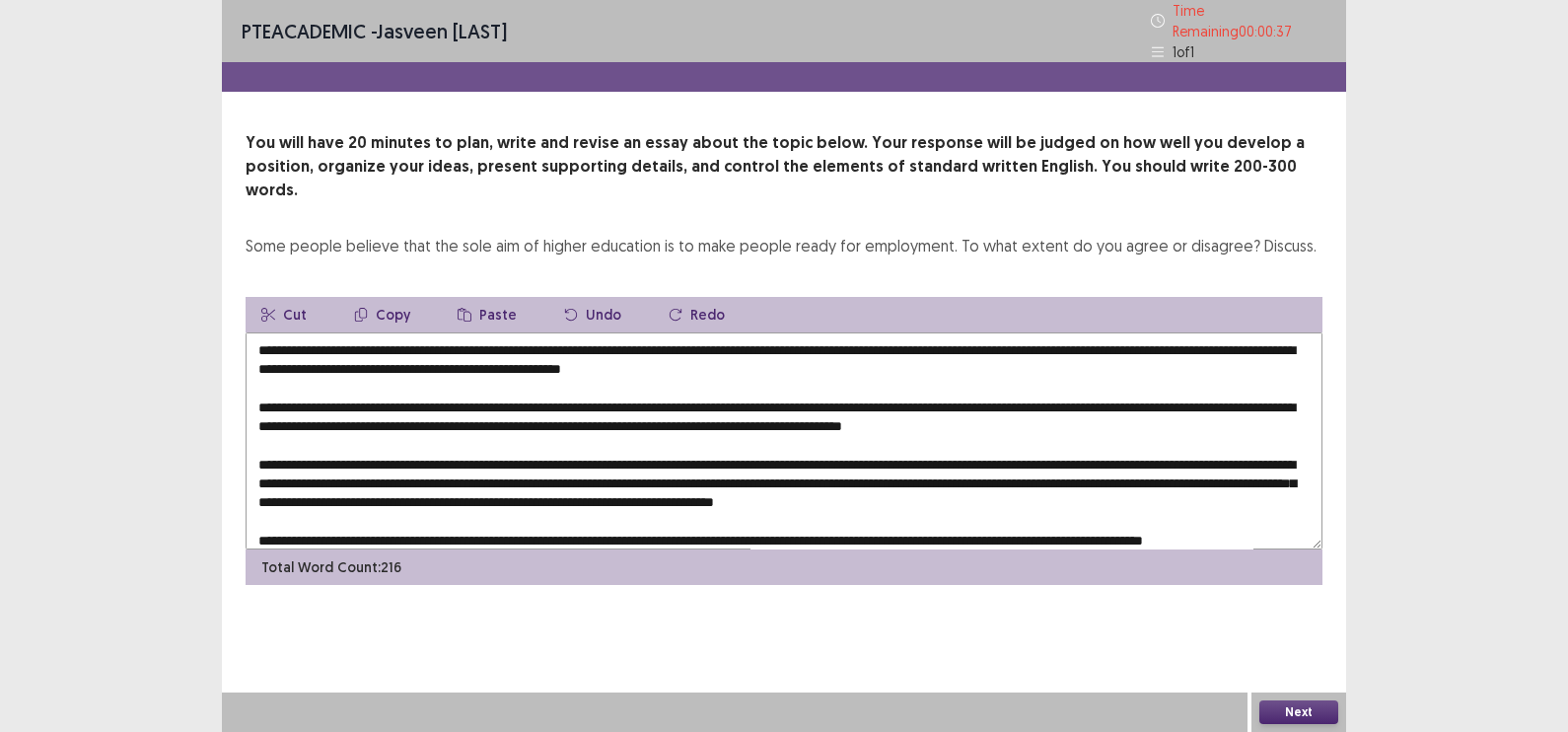 type on "**********" 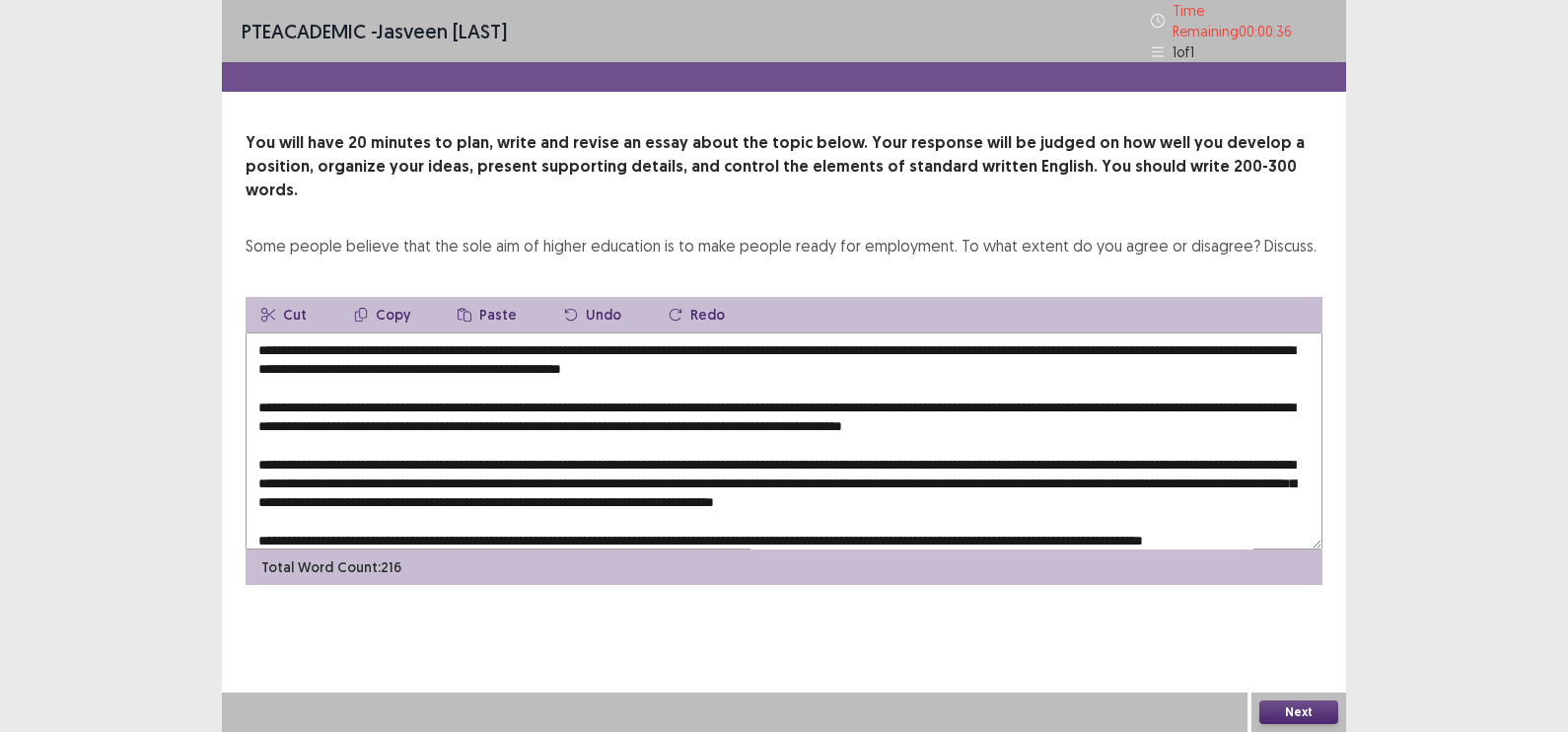 click on "Next" at bounding box center [1299, 712] 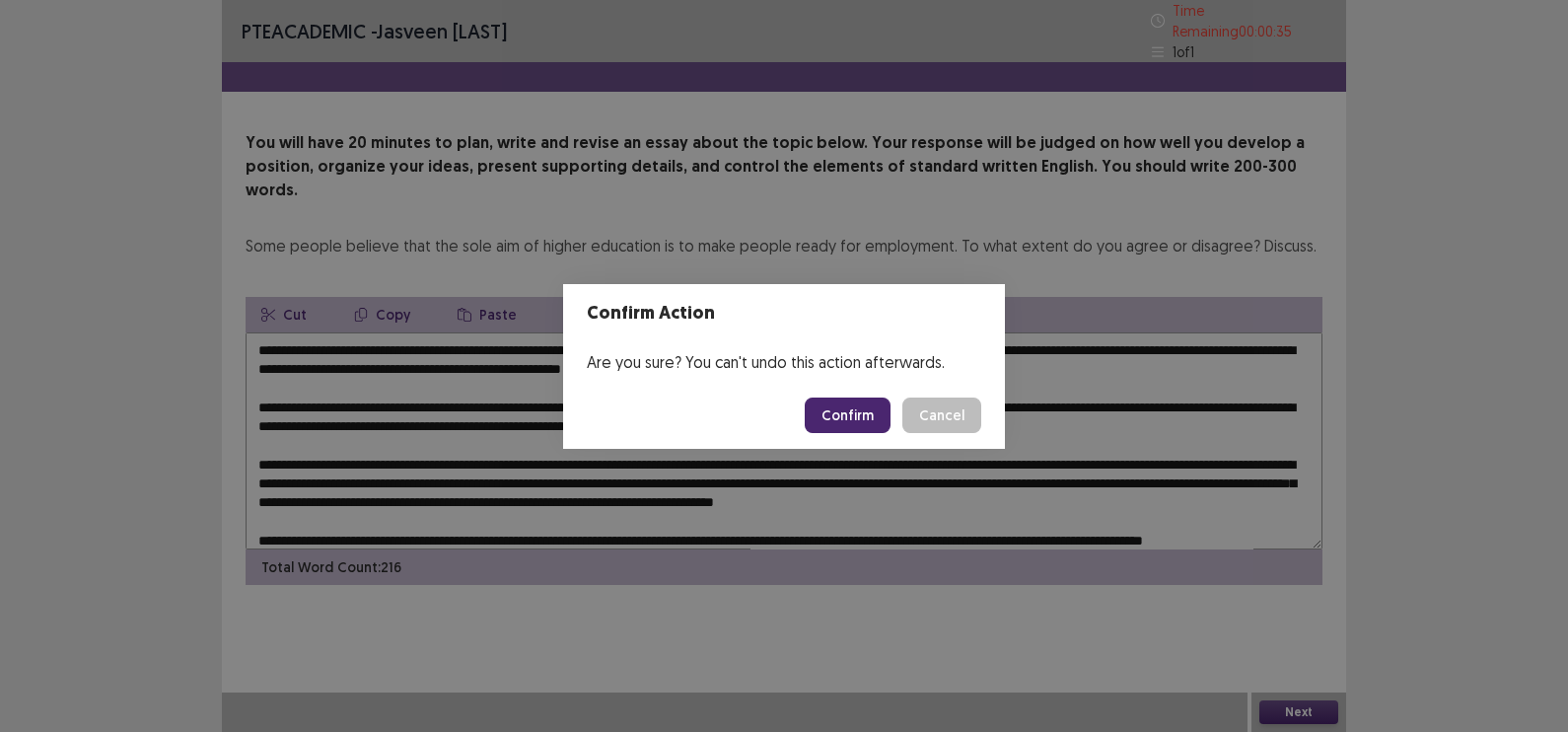 click on "Confirm" at bounding box center [847, 415] 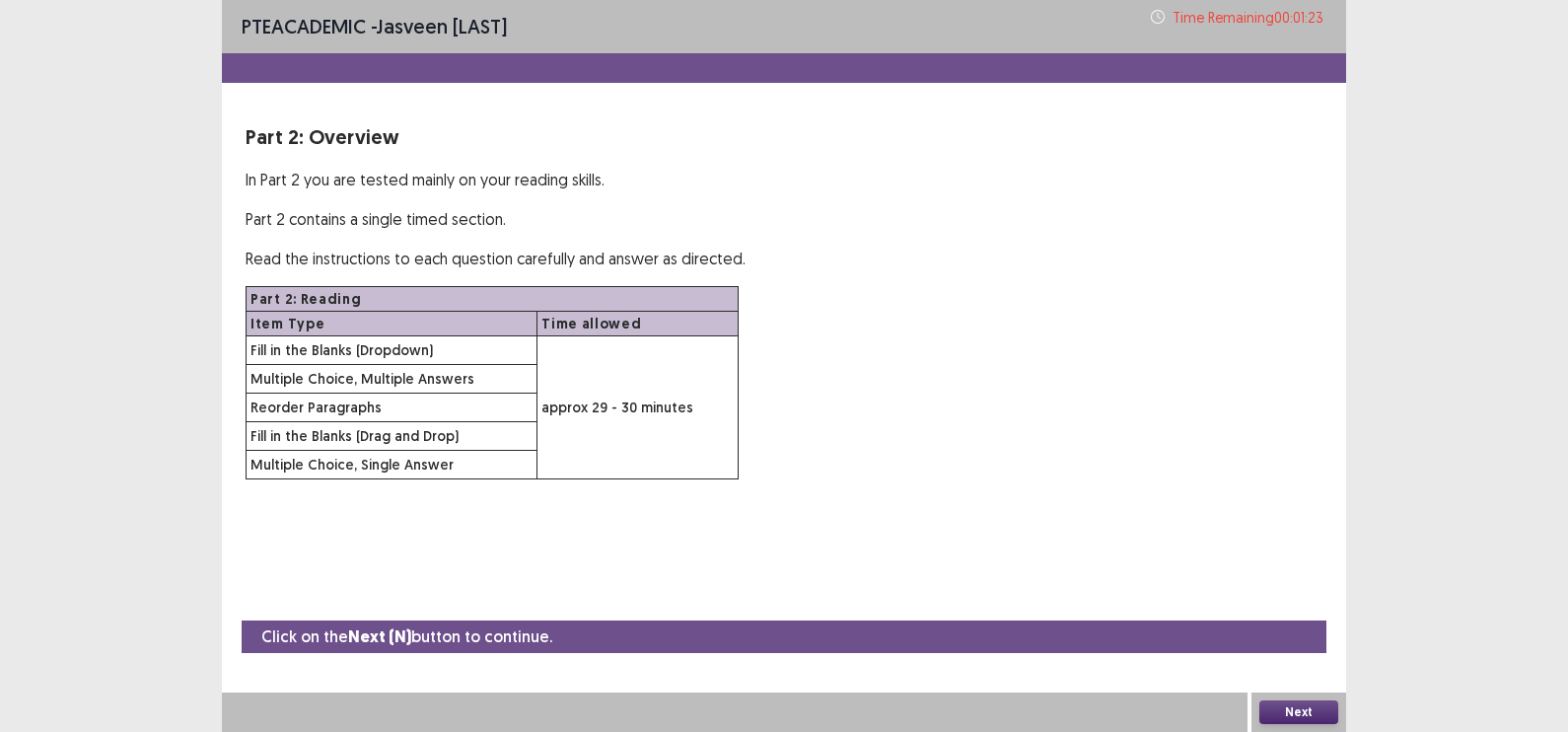 click on "Next" at bounding box center [1299, 712] 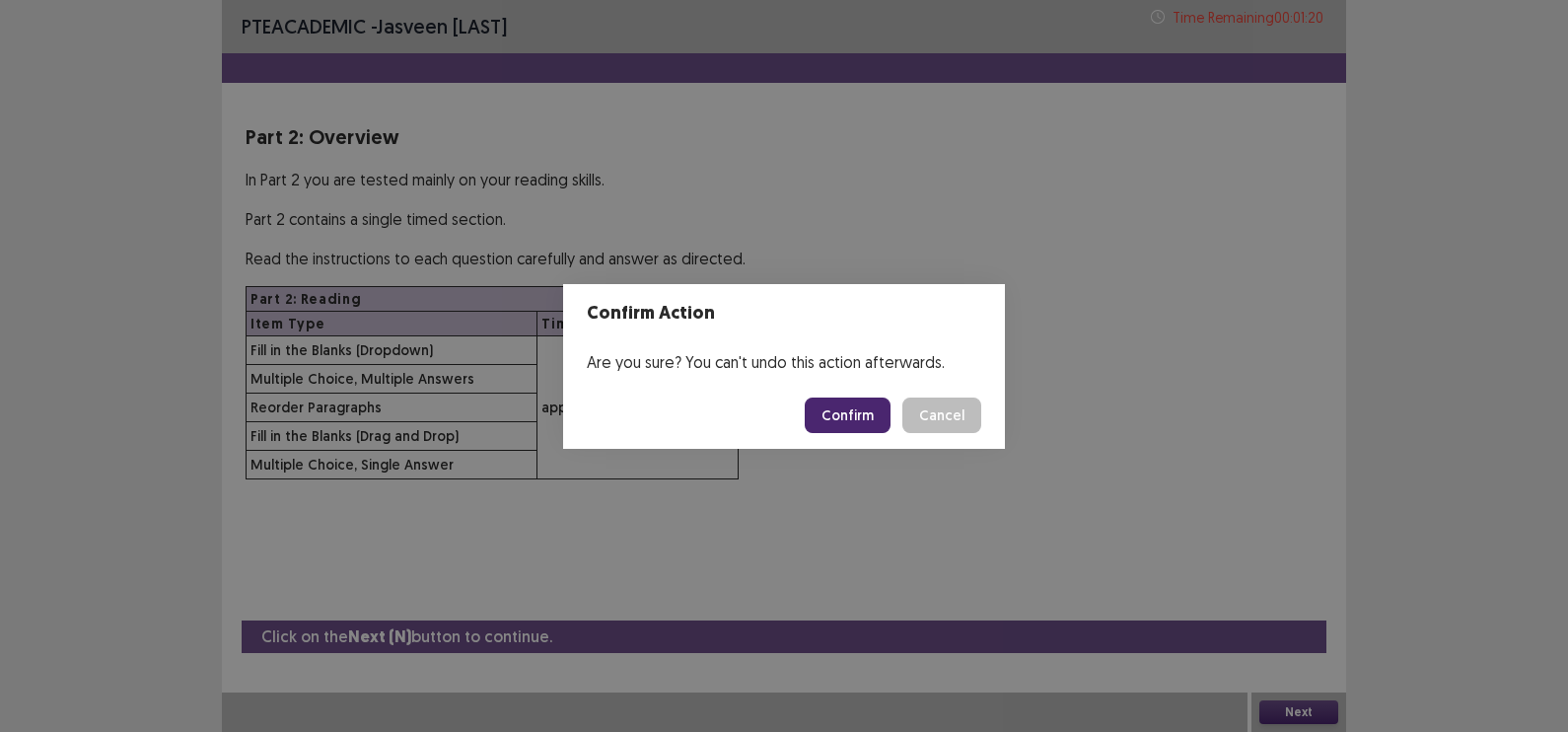 click on "Confirm" at bounding box center [847, 415] 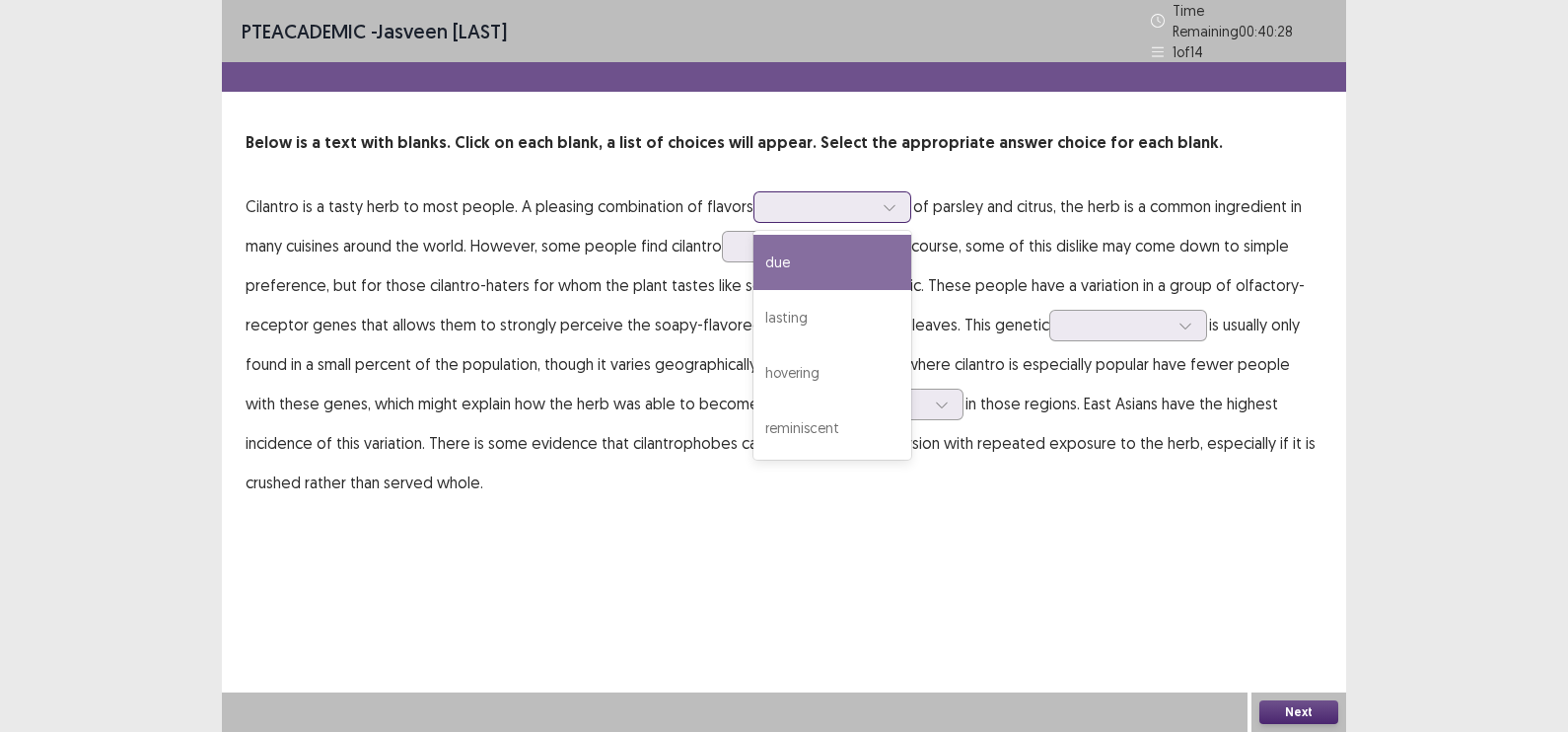 click 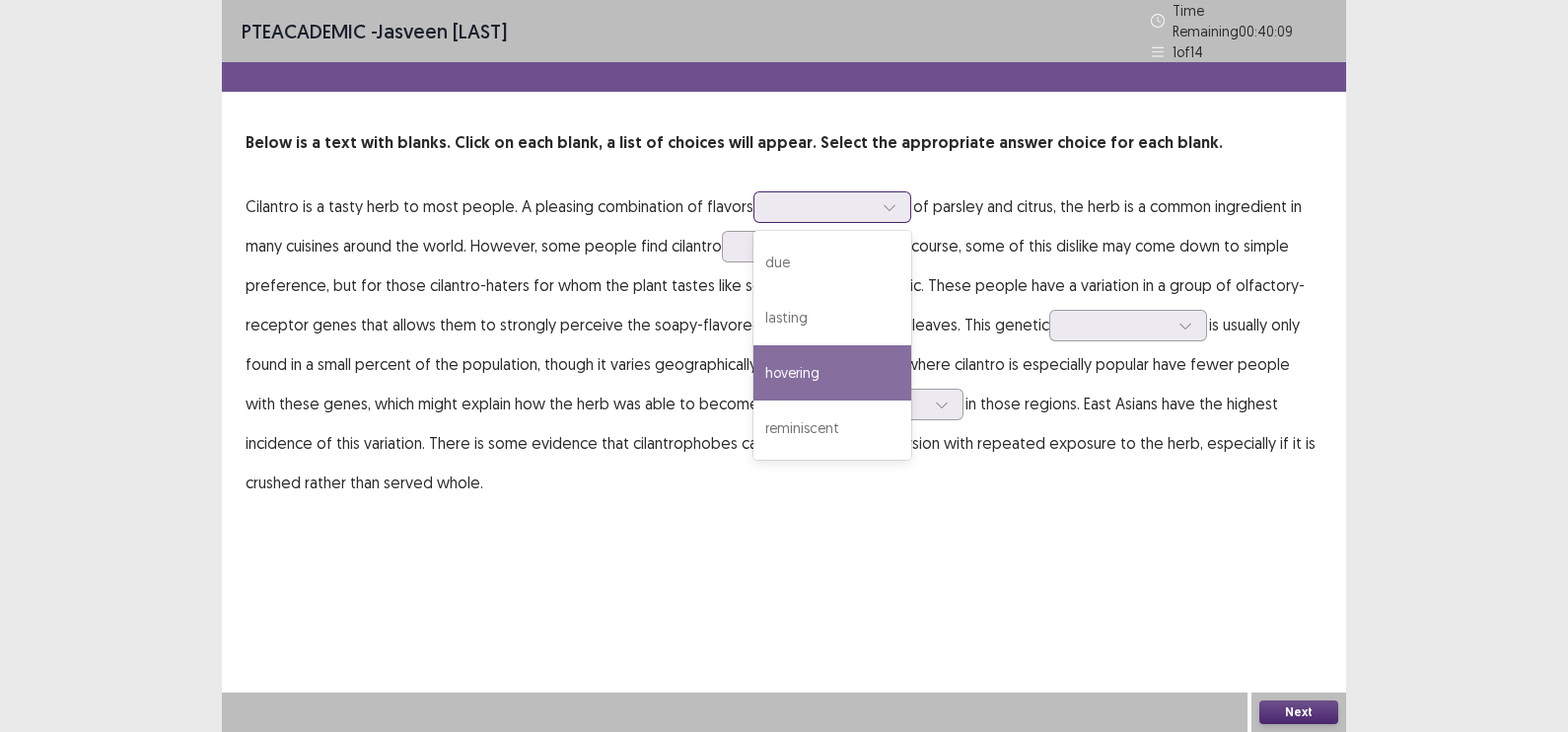 click on "hovering" at bounding box center [832, 373] 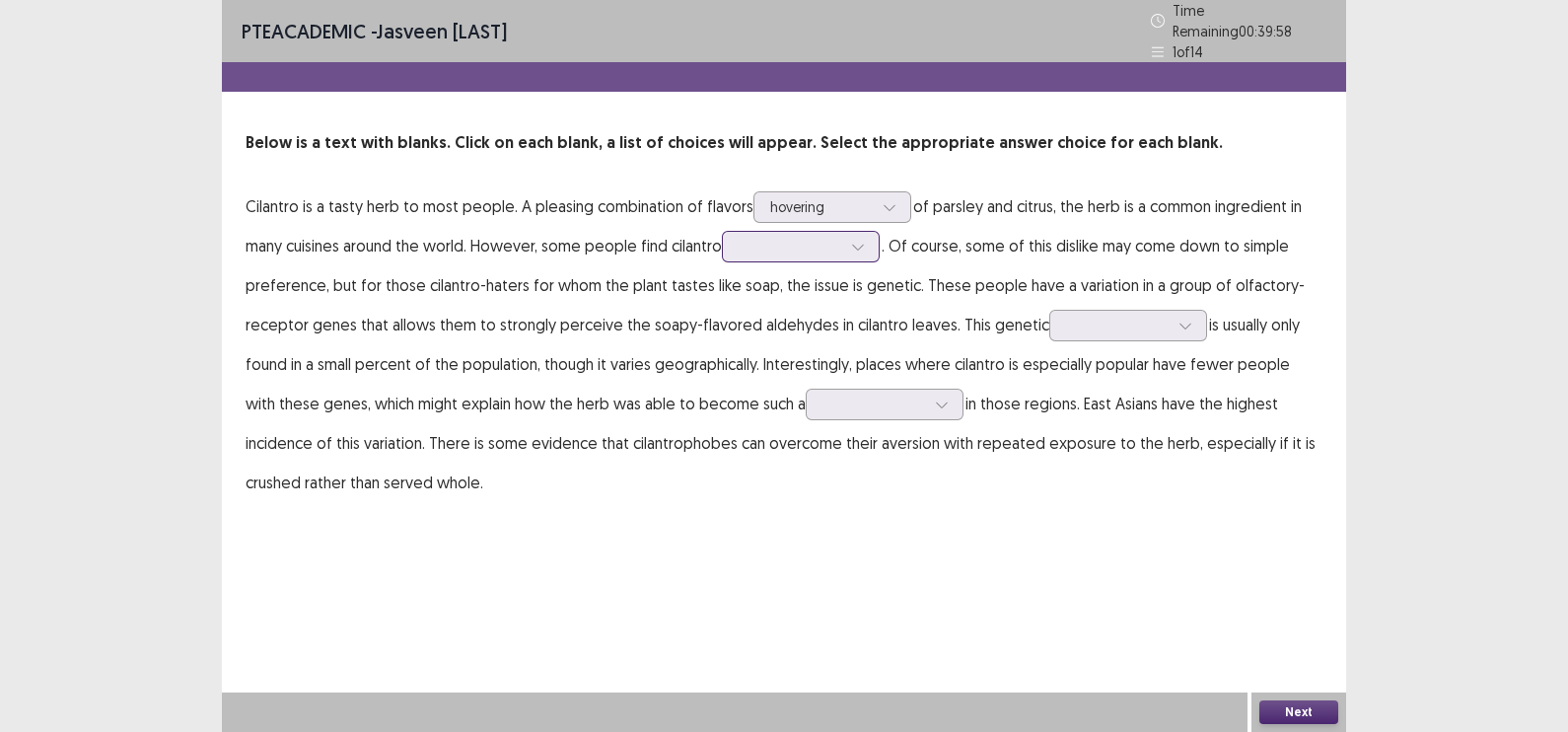 click 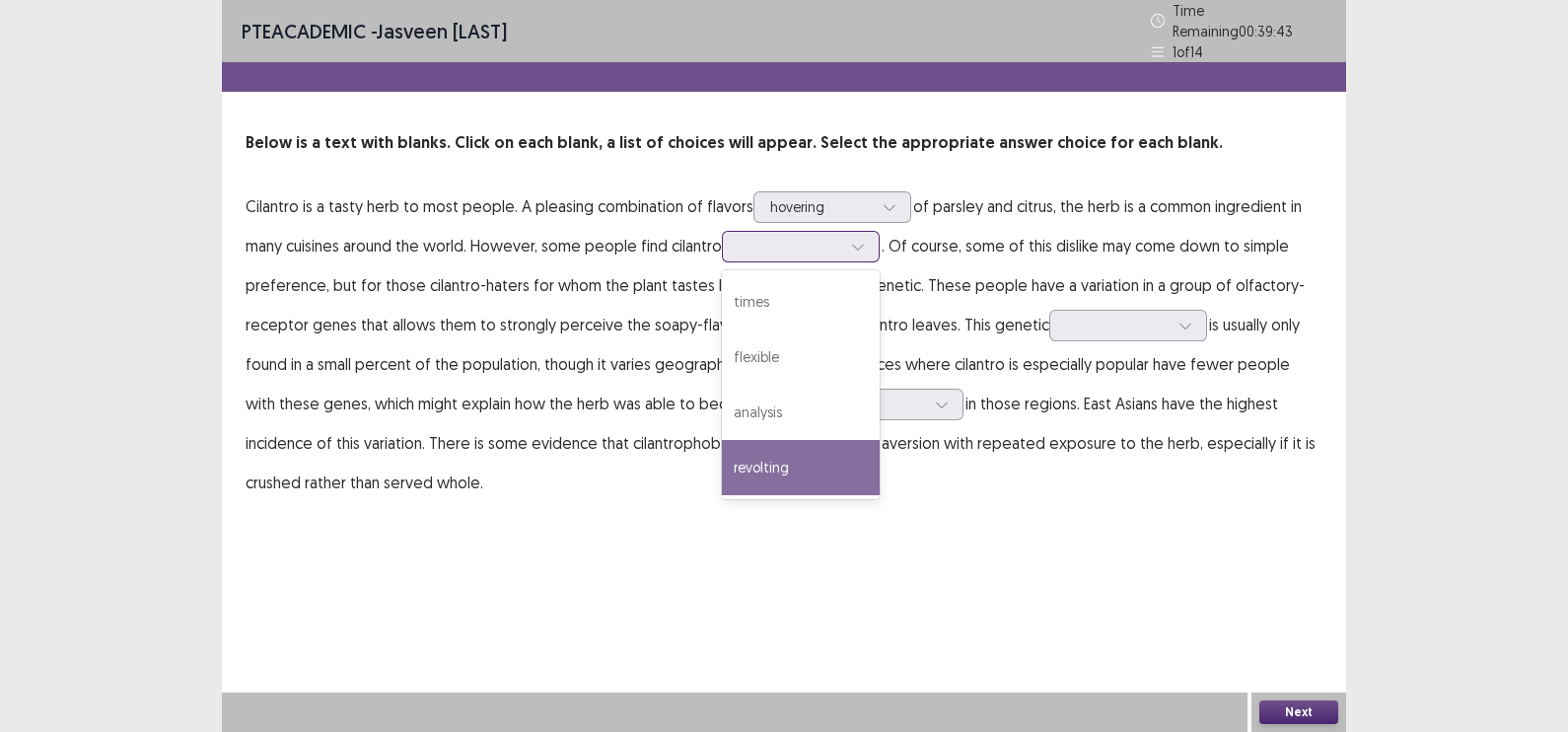 drag, startPoint x: 856, startPoint y: 471, endPoint x: 853, endPoint y: 458, distance: 13.341664 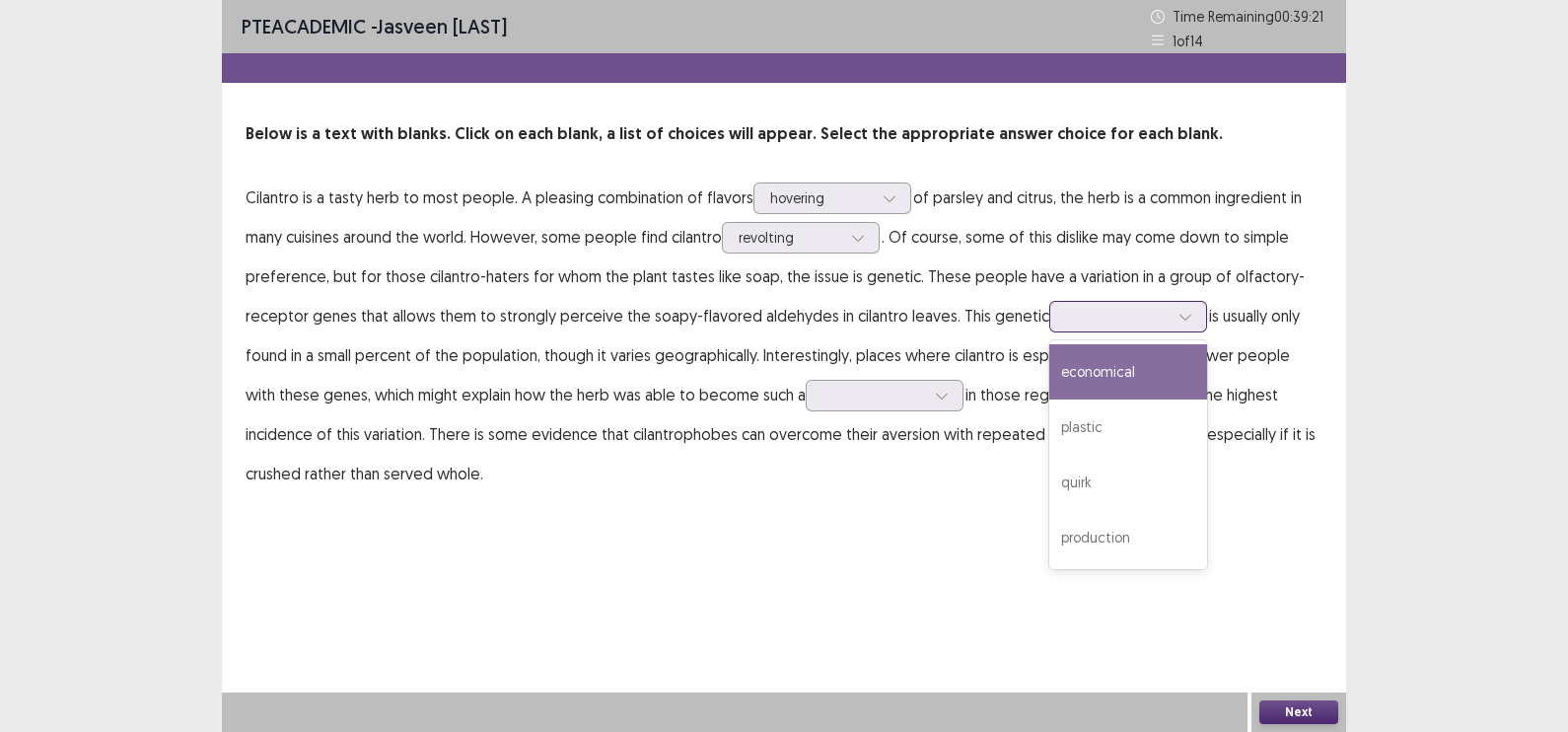 click 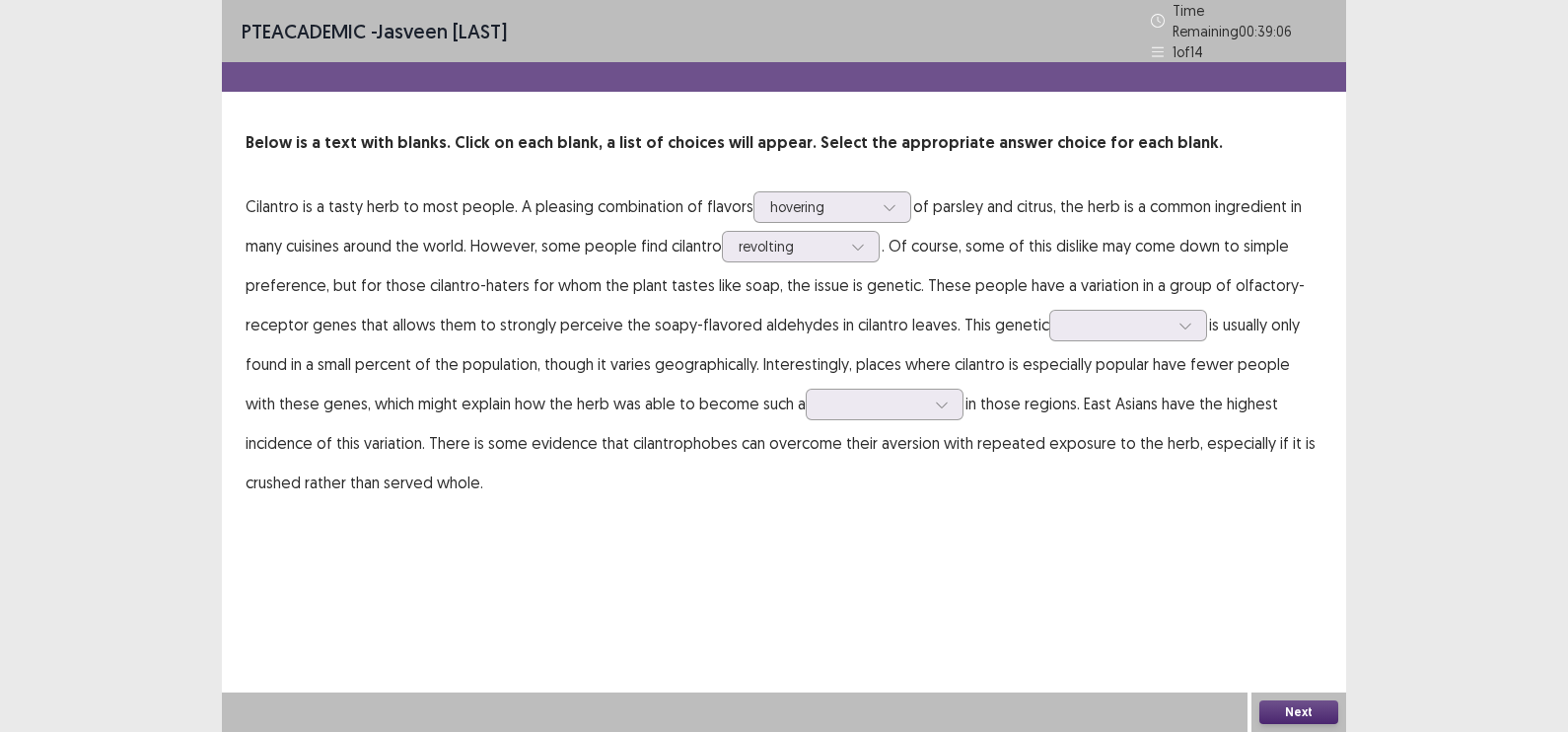 click on "Cilantro is a tasty herb to most people. A pleasing combination of flavors  hovering  of parsley and citrus, the herb is a common ingredient in many cuisines around the world. However, some people find cilantro  revolting . Of course, some of this dislike may come down to simple preference, but for those cilantro-haters for whom the plant tastes like soap, the issue is genetic. These people have a variation in a group of olfactory-receptor genes that allows them to strongly perceive the soapy-flavored aldehydes in cilantro leaves. This genetic   is usually only found in a small percent of the population, though it varies geographically. Interestingly, places where cilantro is especially popular have fewer people with these genes, which might explain how the herb was able to become such a" at bounding box center [784, 344] 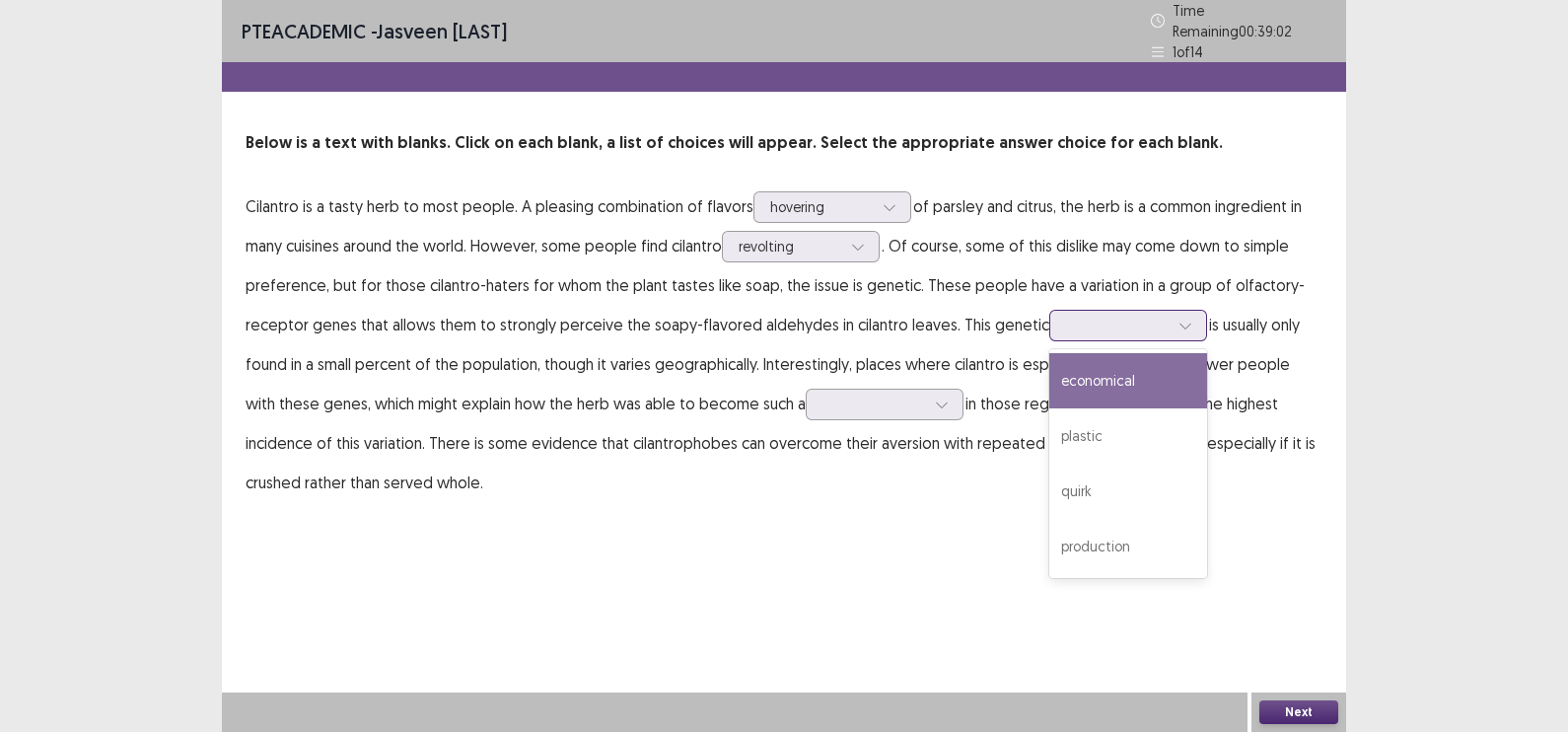 click 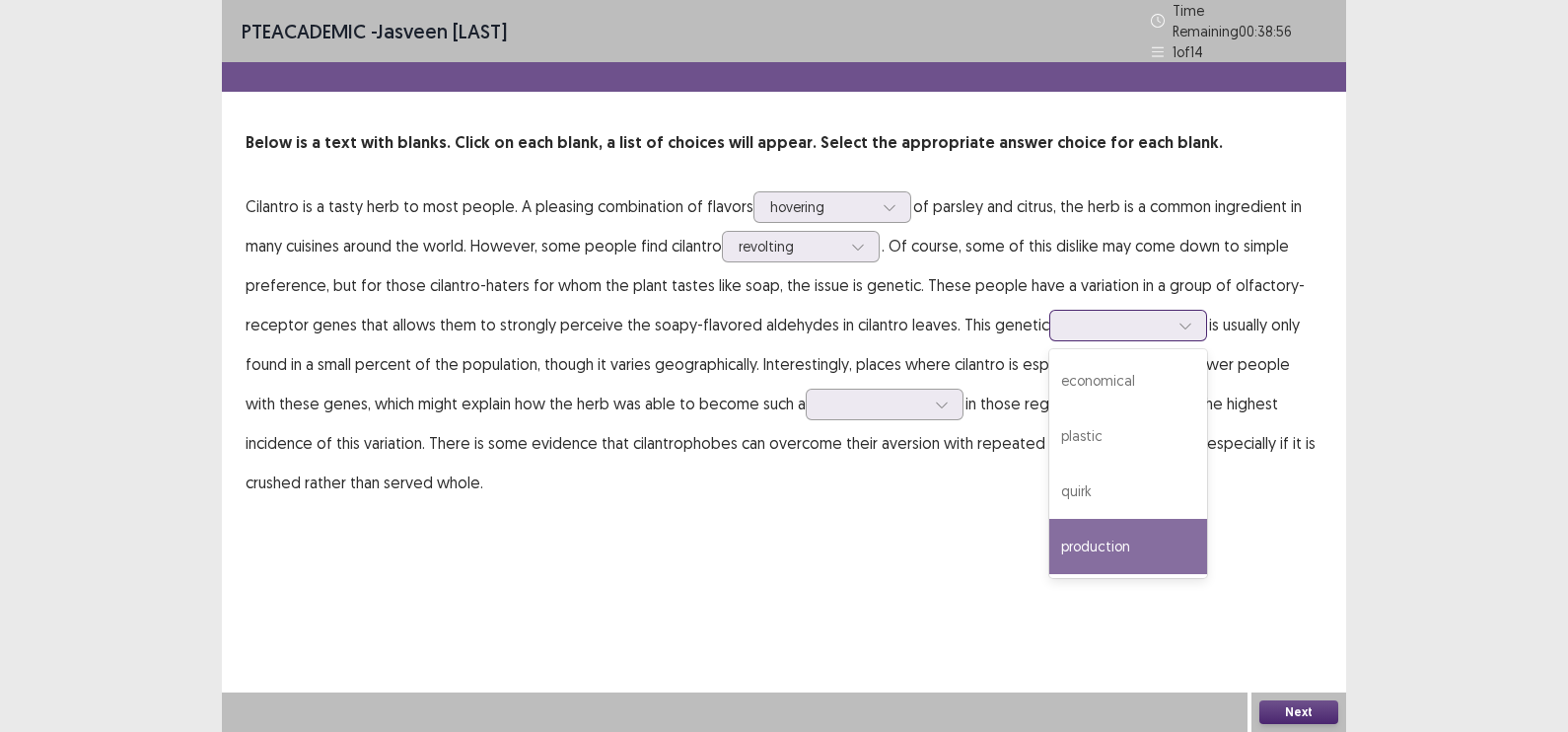 click on "production" at bounding box center [1128, 547] 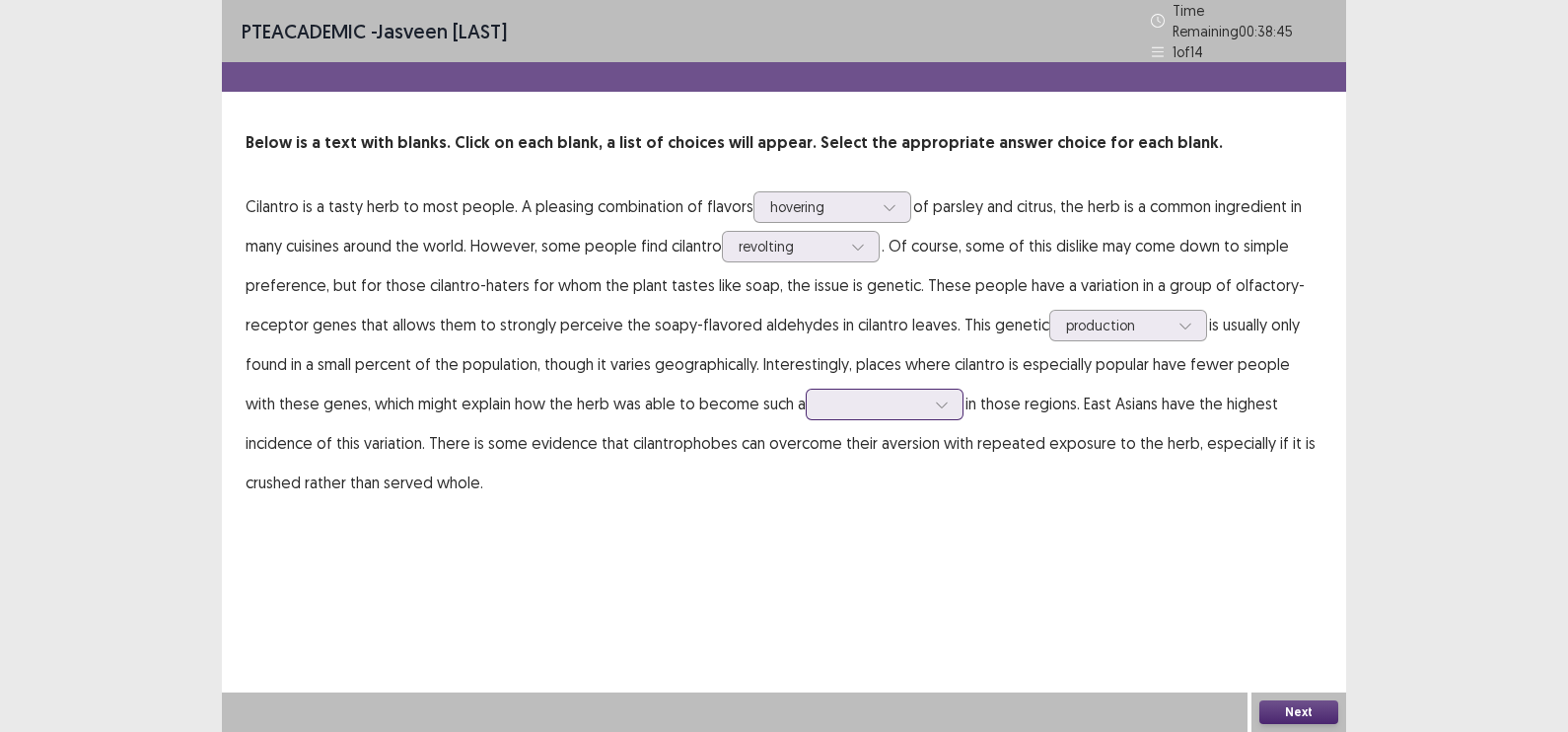 click at bounding box center [942, 404] 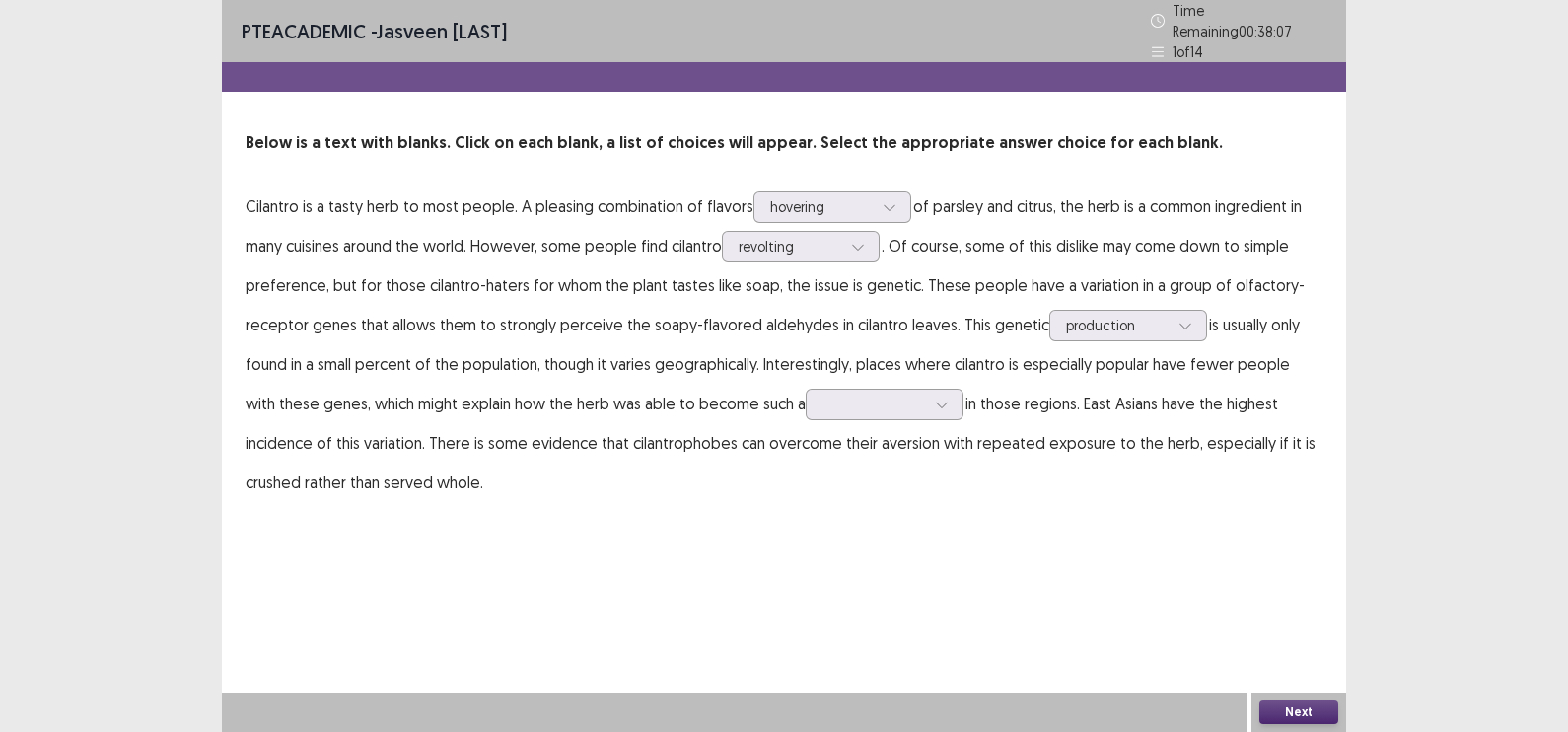 click on "PTE  academic   -  [FIRST] [LAST] Time Remaining  00 : 38 : 07 1  of  14 Below is a text with blanks. Click on each blank, a list of choices will appear. Select the appropriate answer choice for each blank. Cilantro is a tasty herb to most people. A pleasing combination of flavors  hovering  of parsley and citrus, the herb is a common ingredient in many cuisines around the world. However, some people find cilantro  revolting . Of course, some of this dislike may come down to simple preference, but for those cilantro-haters for whom the plant tastes like soap, the issue is genetic. These people have a variation in a group of olfactory-receptor genes that allows them to strongly perceive the soapy-flavored aldehydes in cilantro leaves. This genetic  production  is usually only found in a small percent of the population, though it varies geographically. Interestingly, places where cilantro is especially popular have fewer people with these genes, which might explain how the herb was able to become such a" at bounding box center [784, 270] 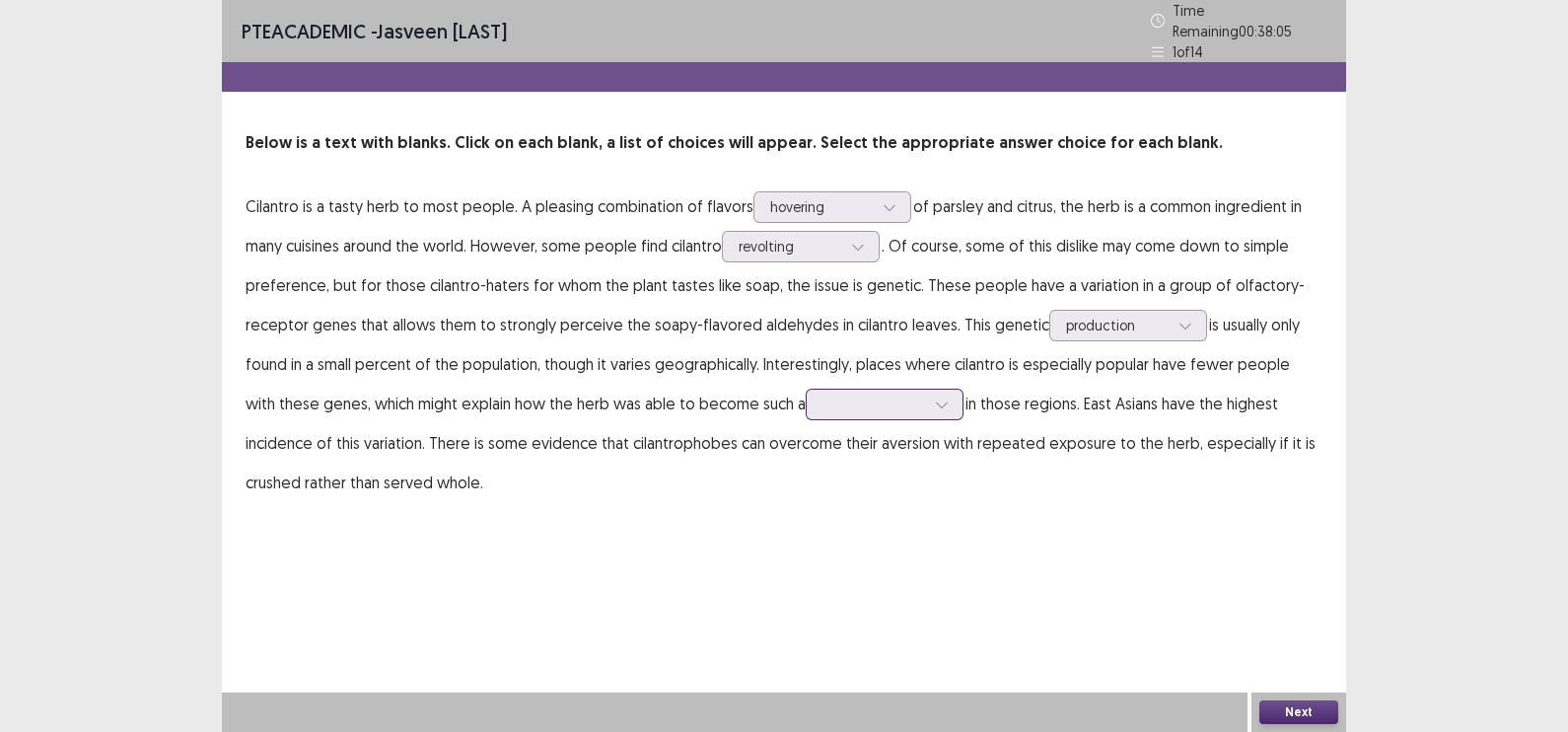click at bounding box center (942, 404) 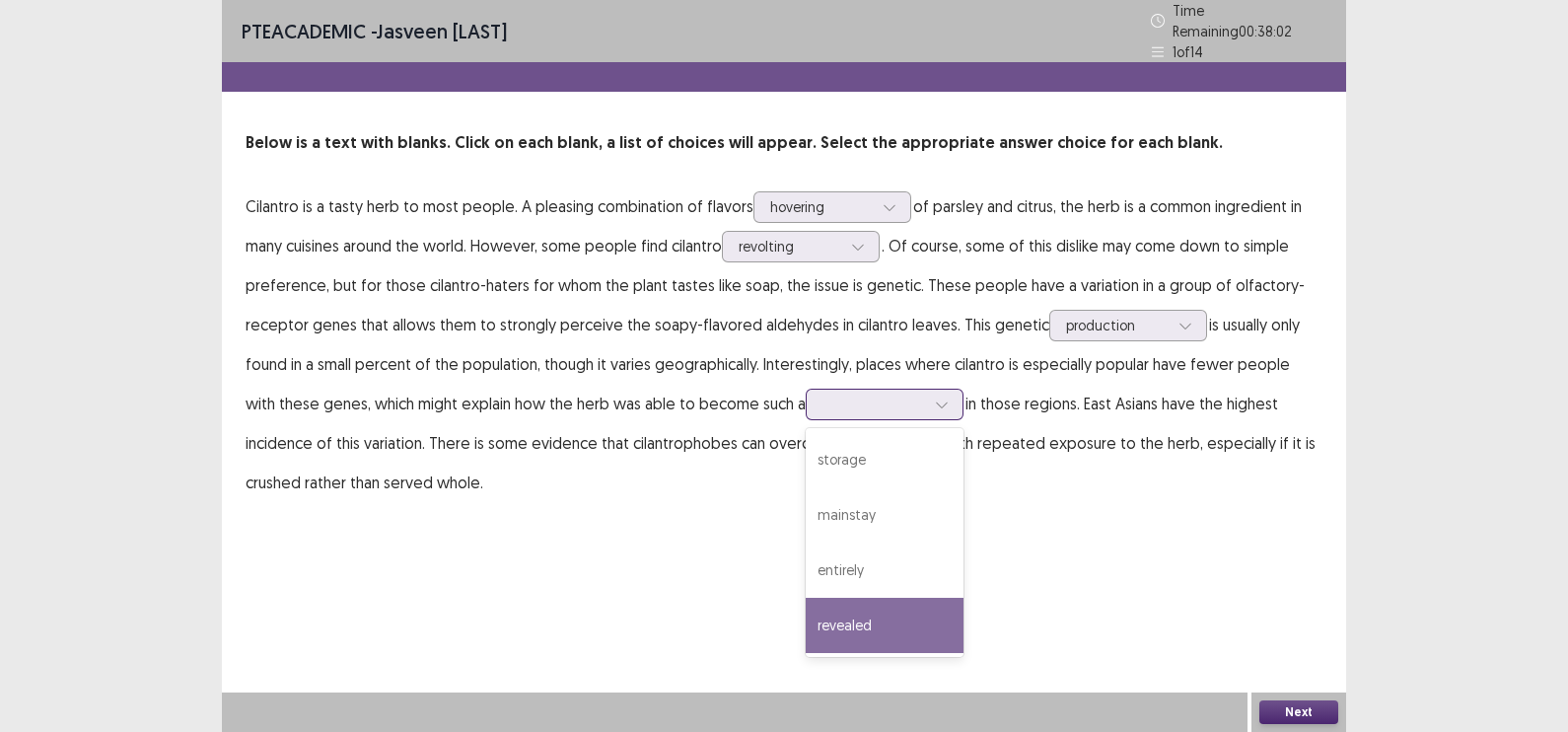 click on "revealed" at bounding box center (885, 625) 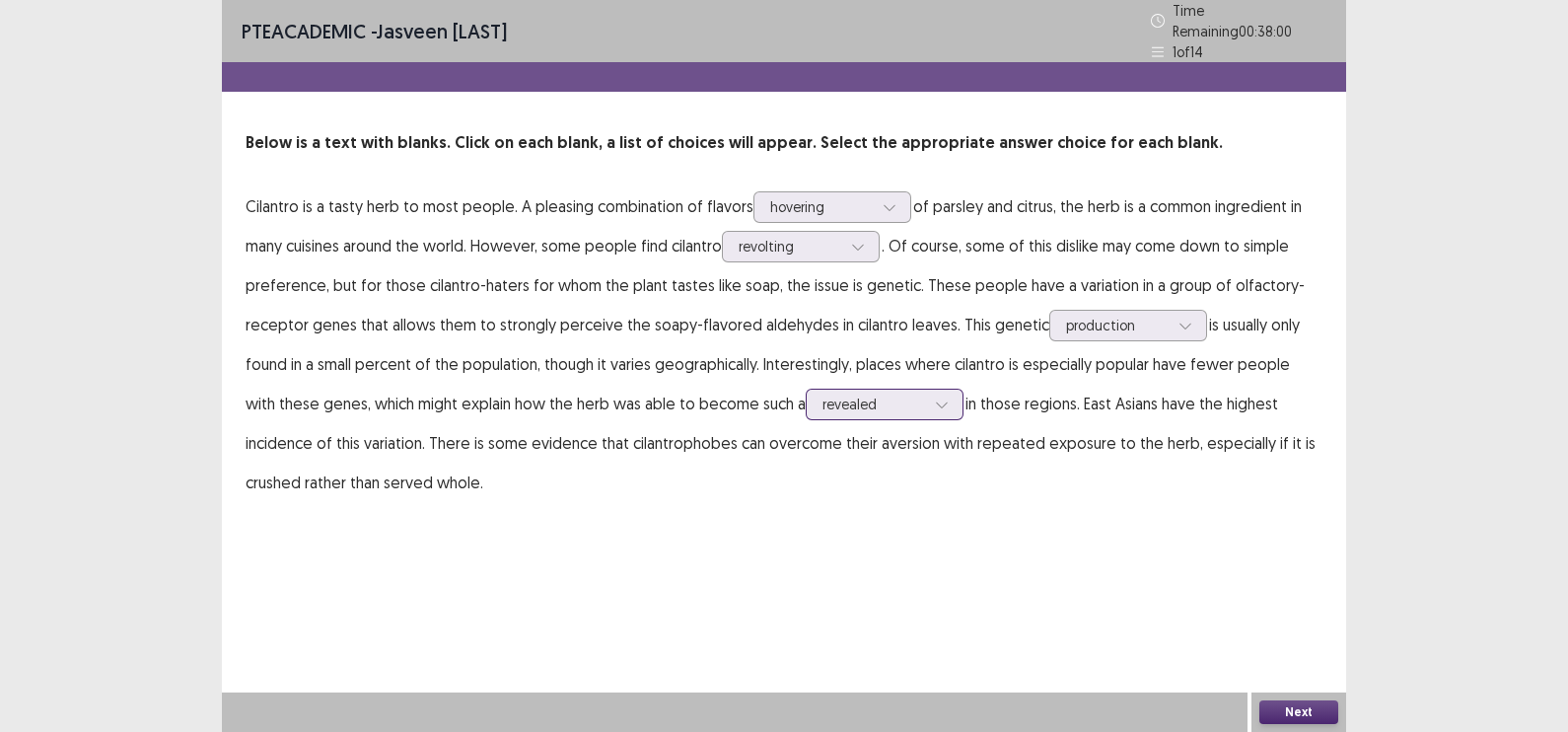 click at bounding box center [942, 404] 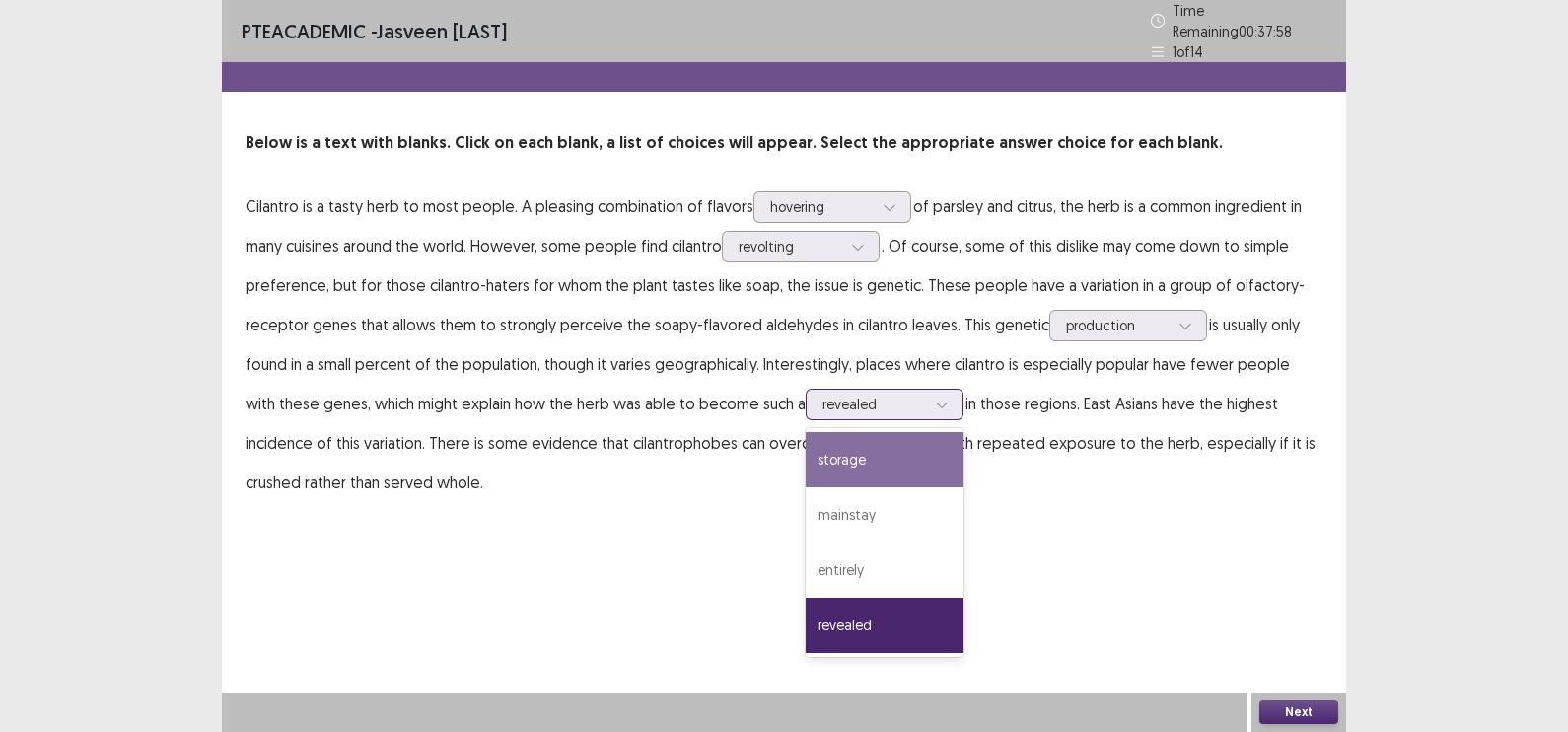 click on "storage" at bounding box center [885, 460] 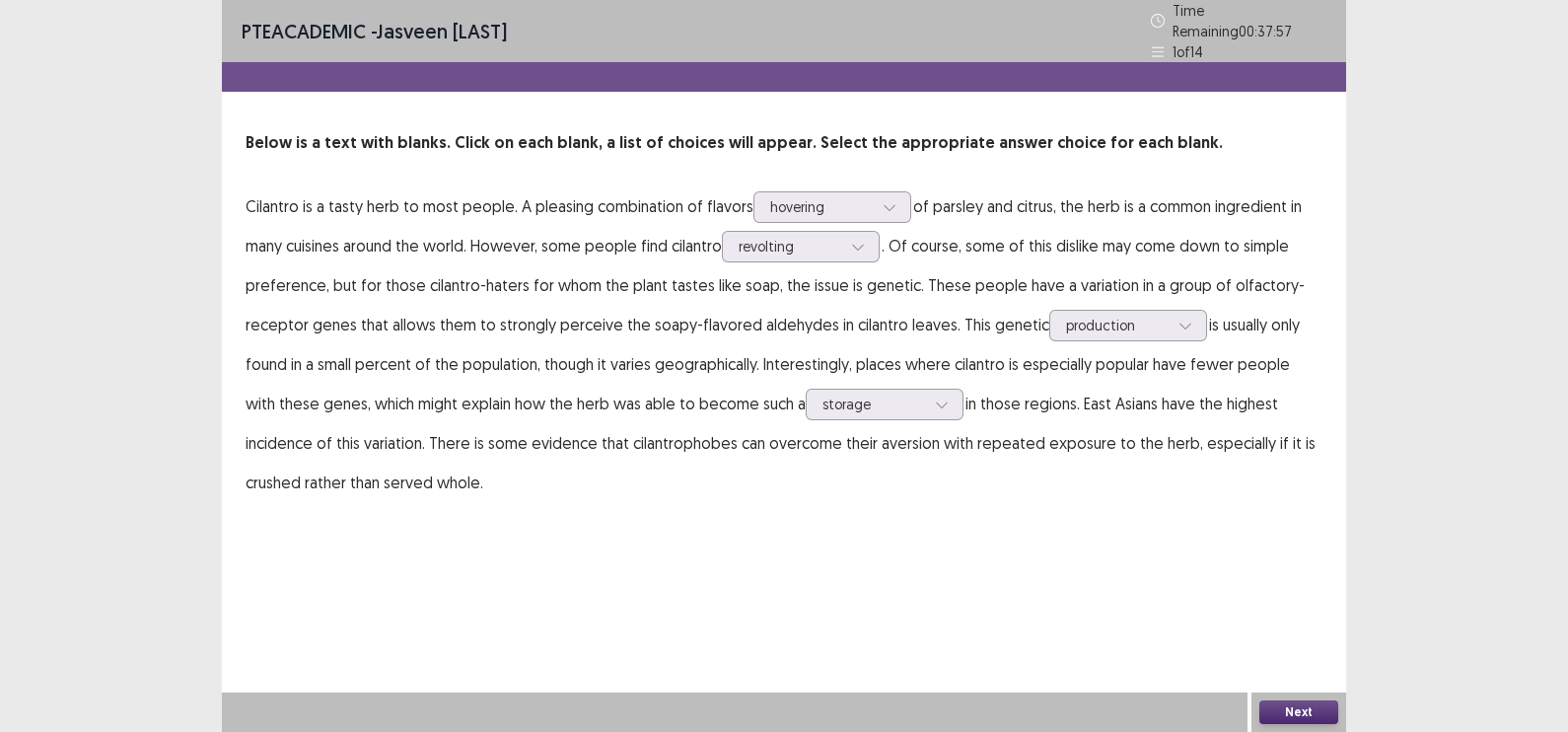 click on "Next" at bounding box center (1299, 712) 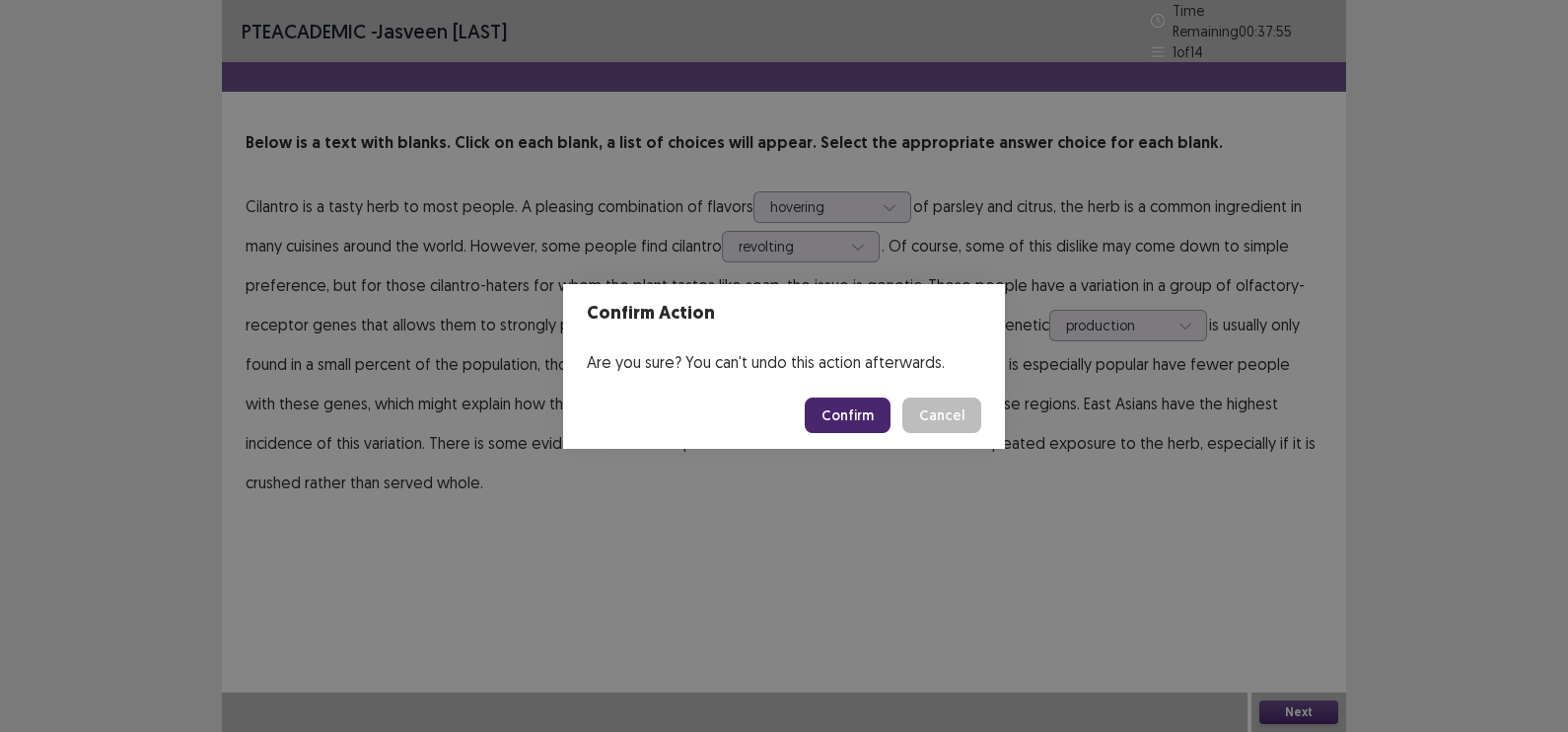 click on "Confirm" at bounding box center [847, 415] 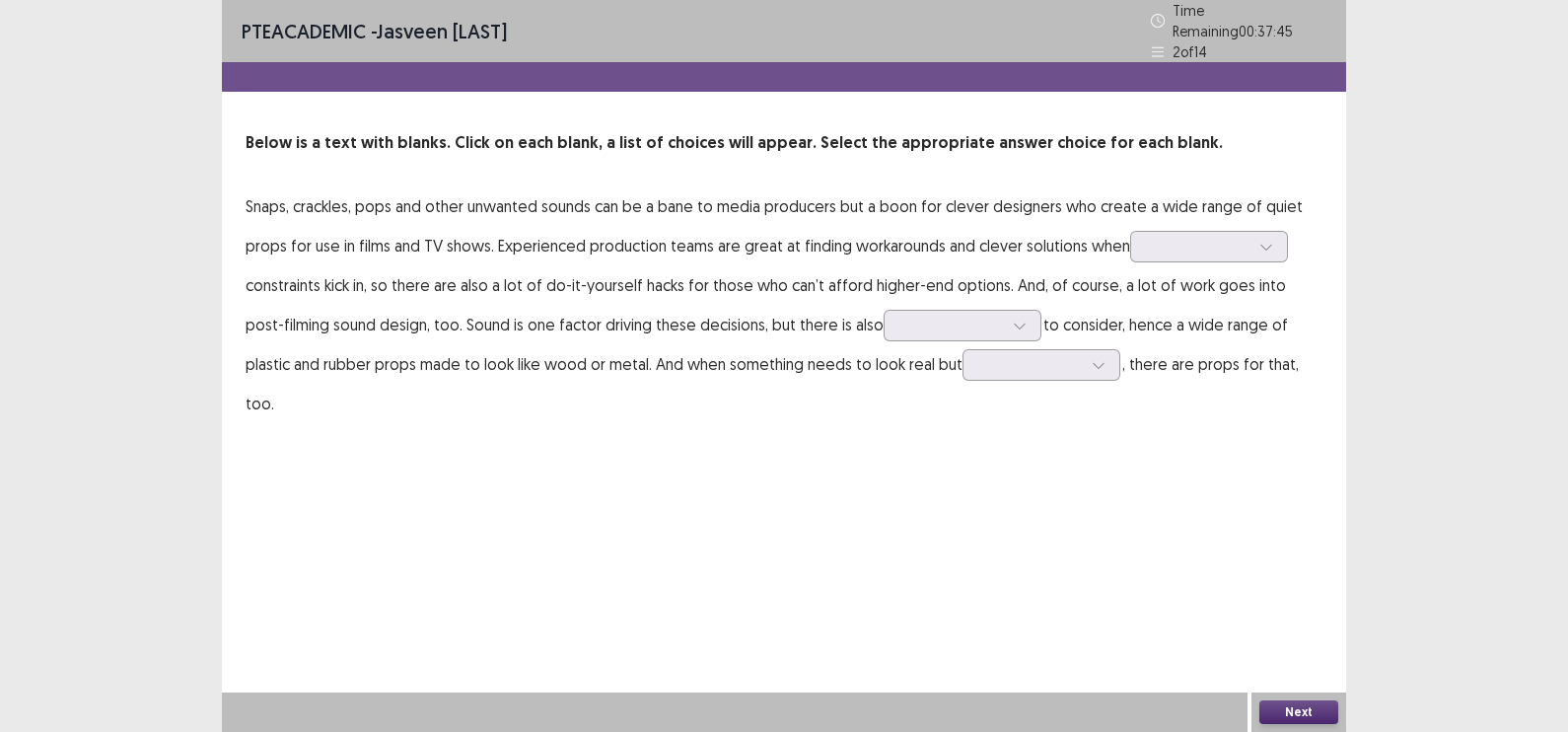 drag, startPoint x: 420, startPoint y: 202, endPoint x: 444, endPoint y: 198, distance: 24.33105 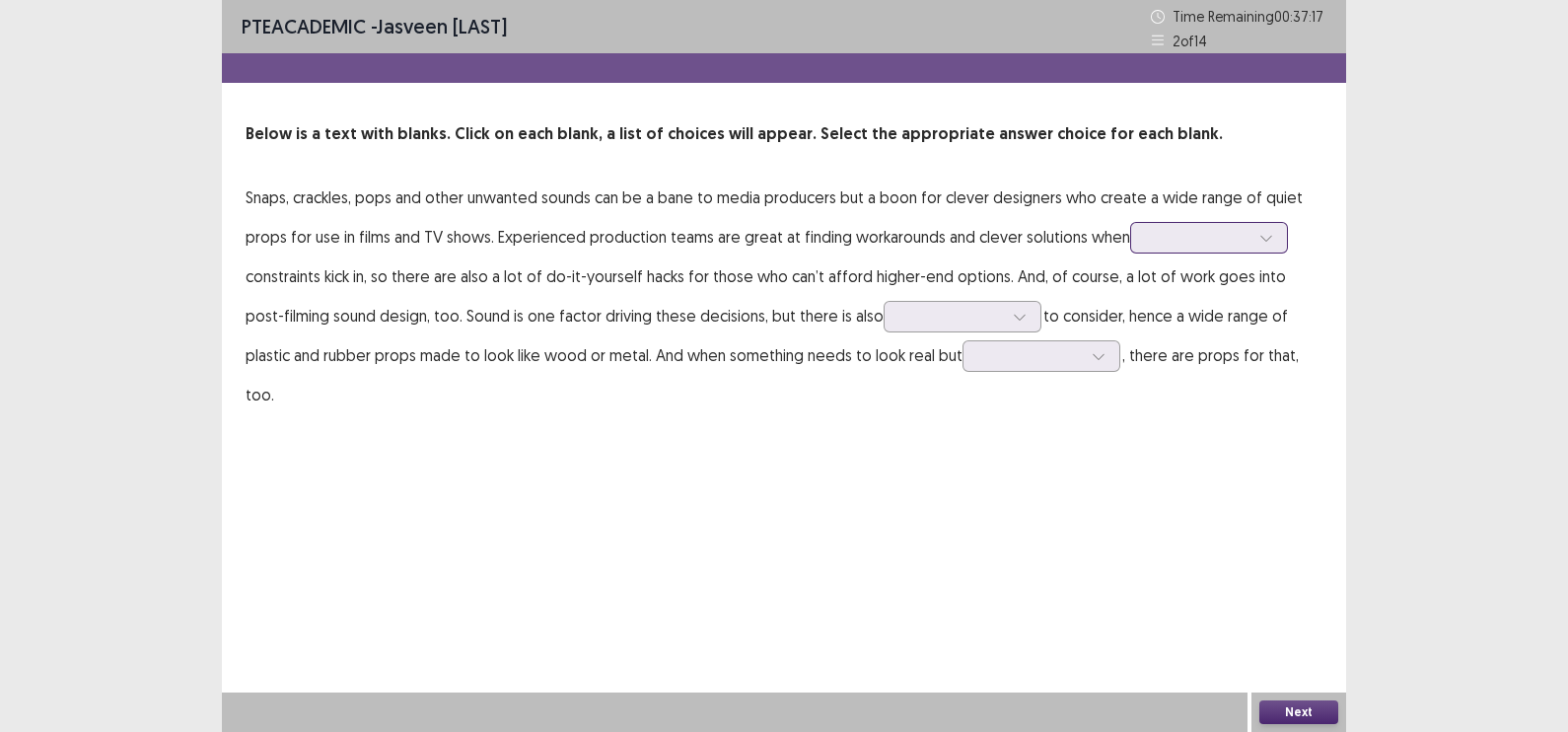 click 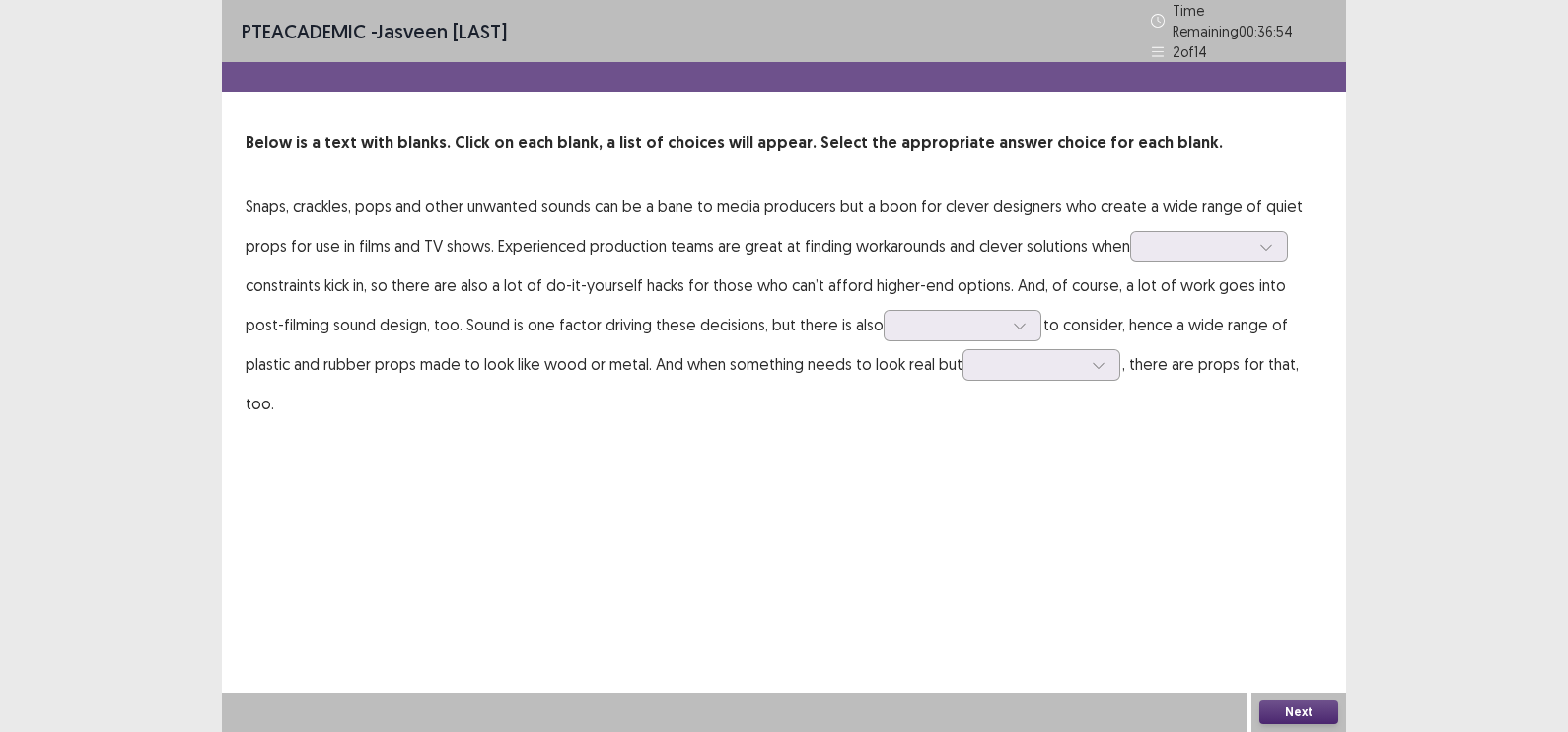 click on "Snaps, crackles, pops and other unwanted sounds can be a bane to media producers but a boon for clever designers who create a wide range of quiet props for use in films and TV shows. Experienced production teams are great at finding workarounds and clever solutions when   constraints kick in, so there are also a lot of do-it-yourself hacks for those who can’t afford higher-end options. And, of course, a lot of work goes into post-filming sound design, too. Sound is one factor driving these decisions, but there is also   to consider, hence a wide range of plastic and rubber props made to look like wood or metal. And when something needs to look real but  , there are props for that, too." at bounding box center (784, 305) 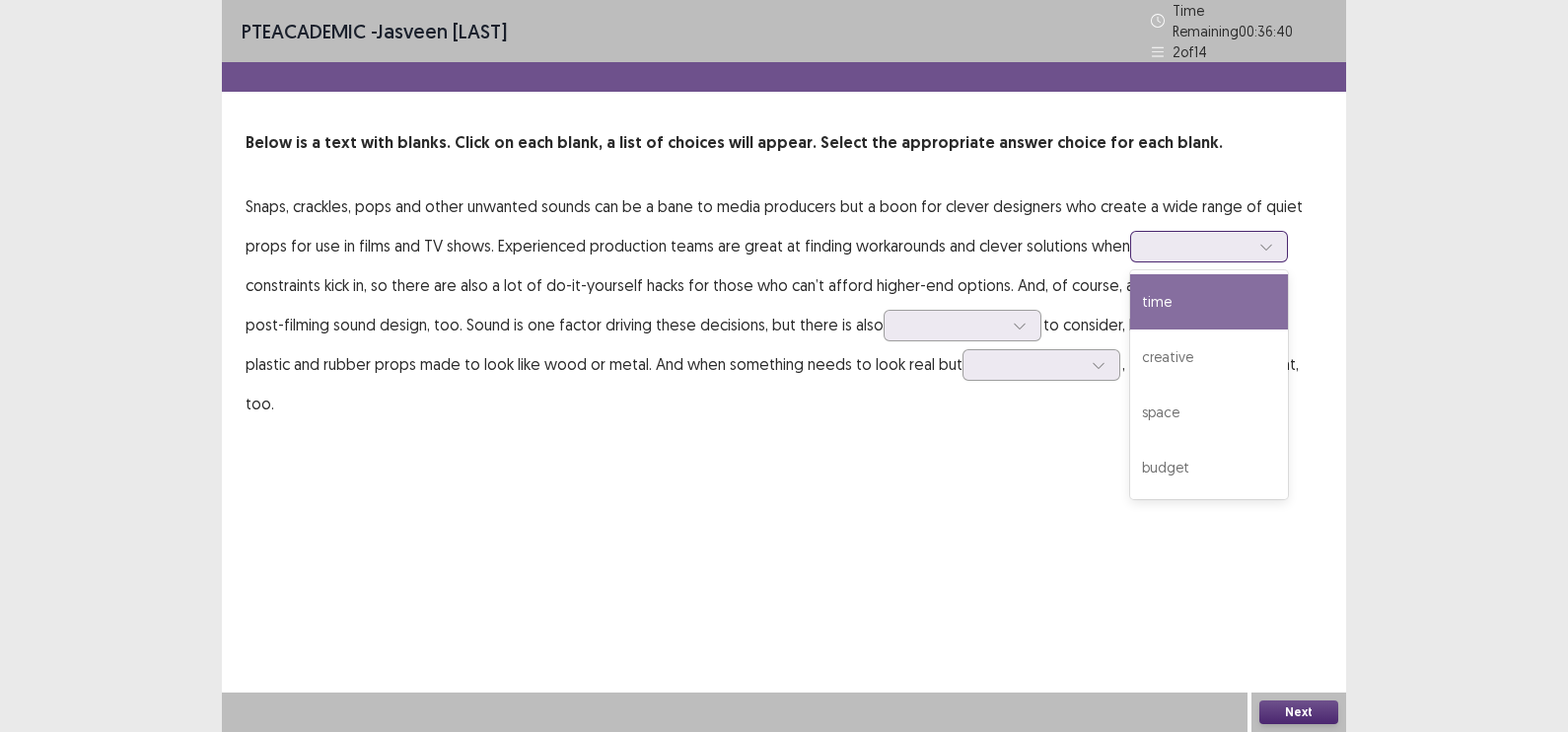click at bounding box center (1266, 247) 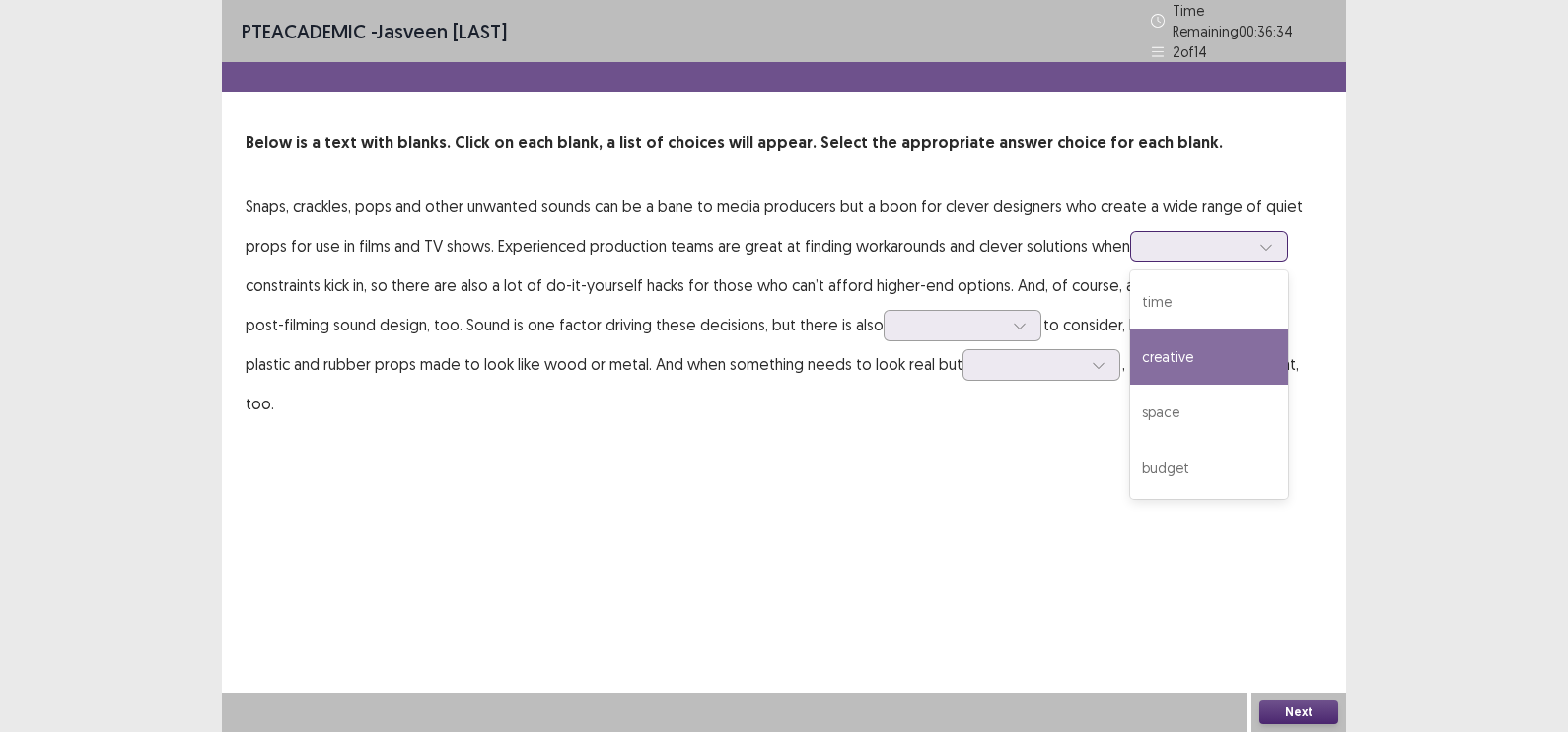 click on "creative" at bounding box center (1209, 357) 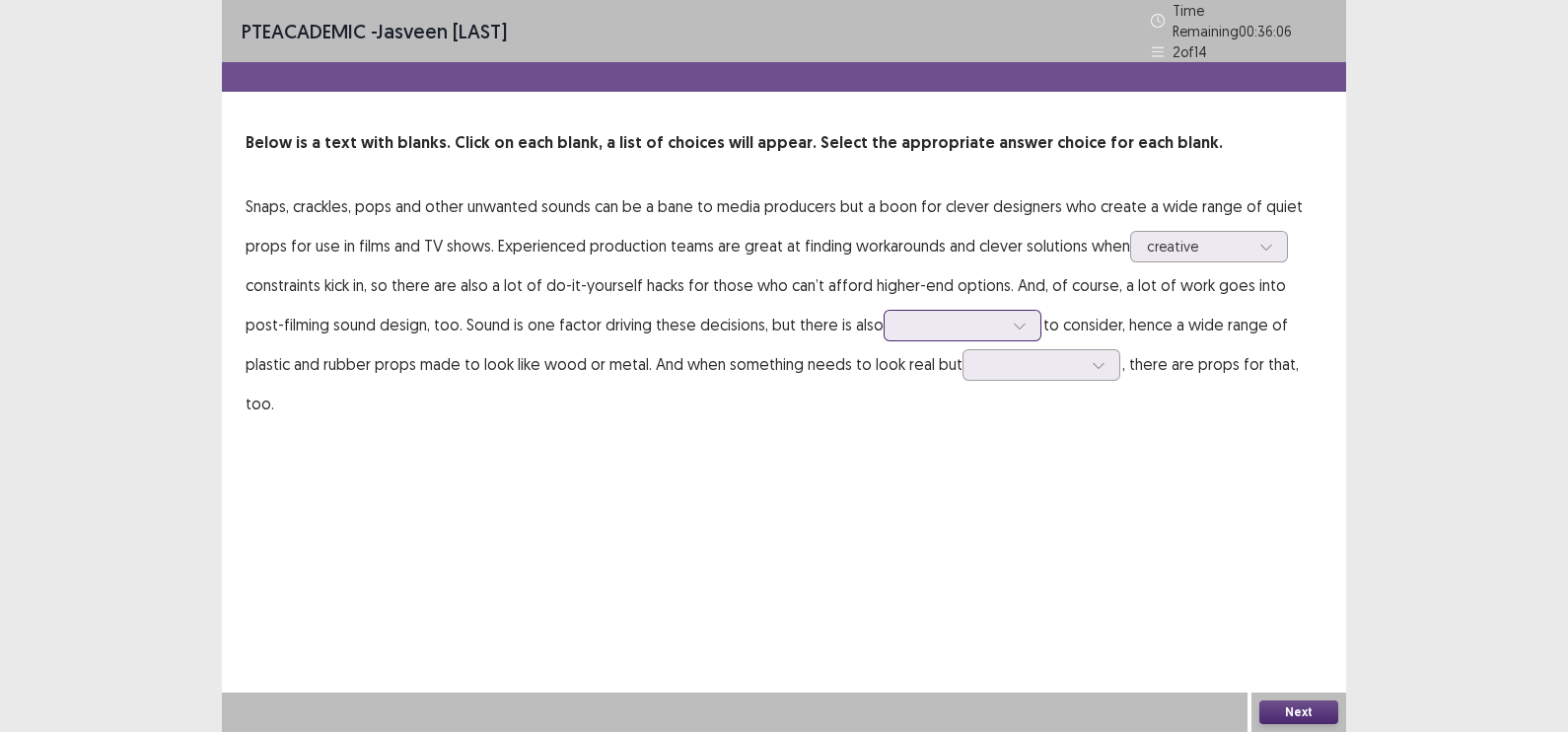 click at bounding box center (1020, 326) 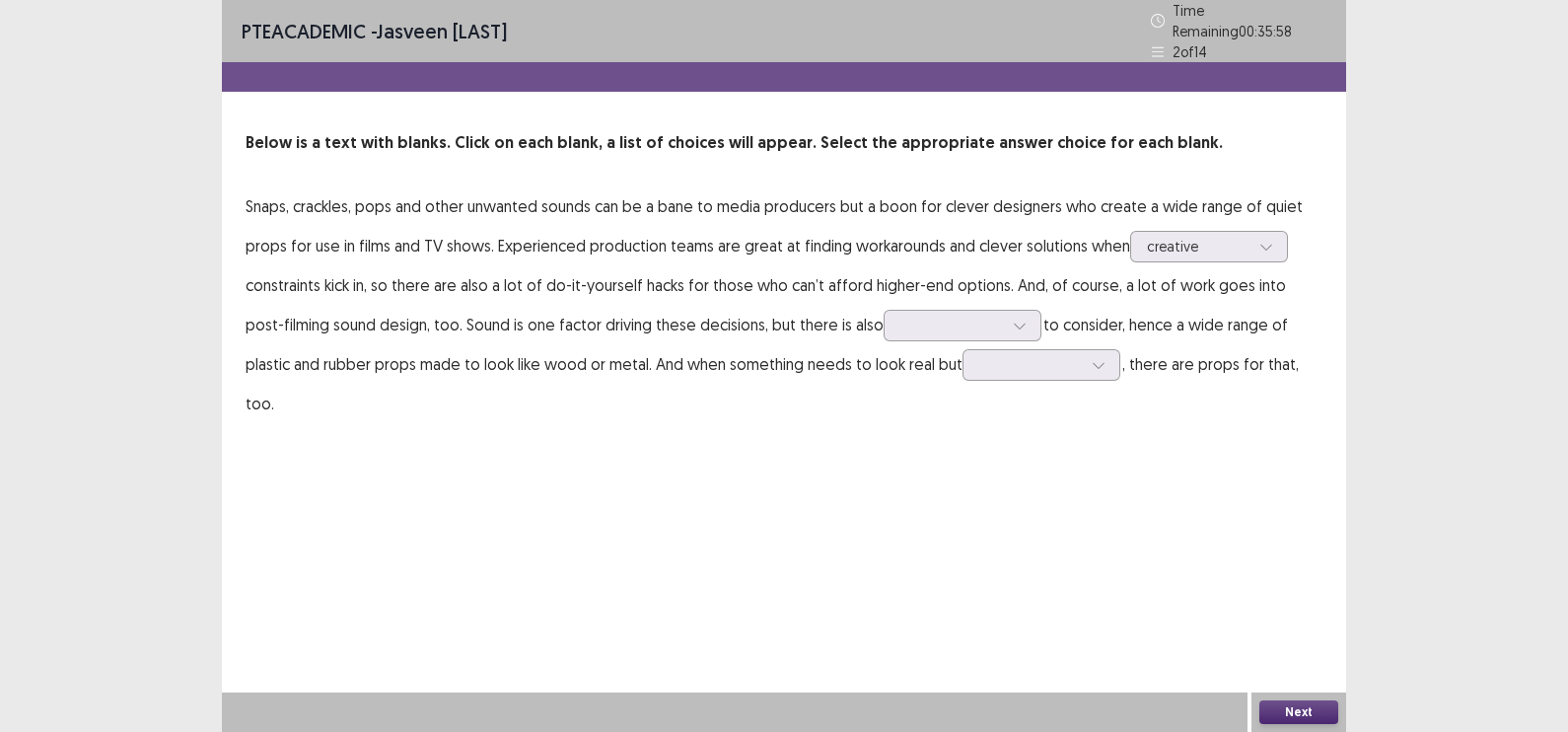 click on "Snaps, crackles, pops and other unwanted sounds can be a bane to media producers but a boon for clever designers who create a wide range of quiet props for use in films and TV shows. Experienced production teams are great at finding workarounds and clever solutions when  creative  constraints kick in, so there are also a lot of do-it-yourself hacks for those who can’t afford higher-end options. And, of course, a lot of work goes into post-filming sound design, too. Sound is one factor driving these decisions, but there is also   to consider, hence a wide range of plastic and rubber props made to look like wood or metal. And when something needs to look real but  , there are props for that, too." at bounding box center (784, 305) 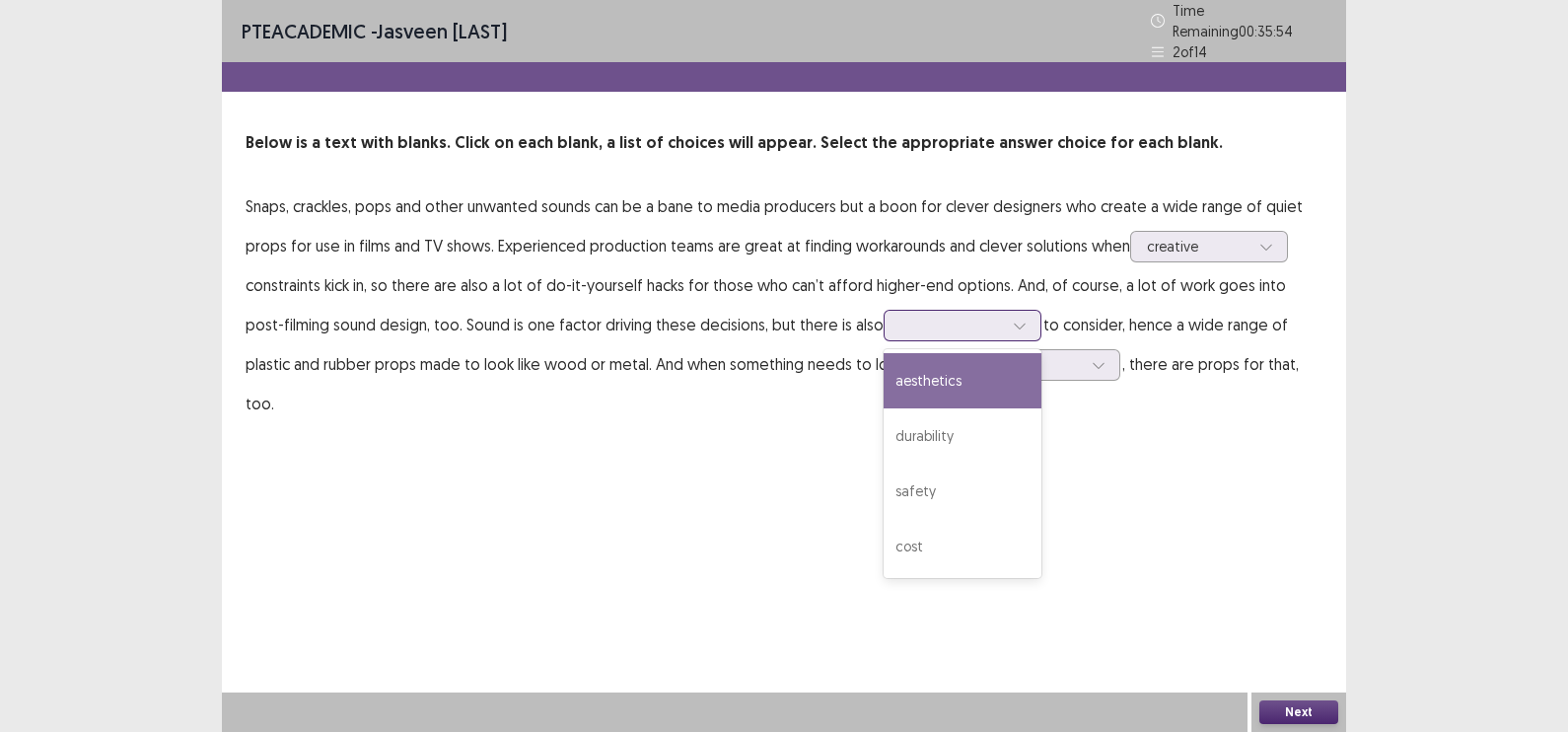click at bounding box center (1020, 326) 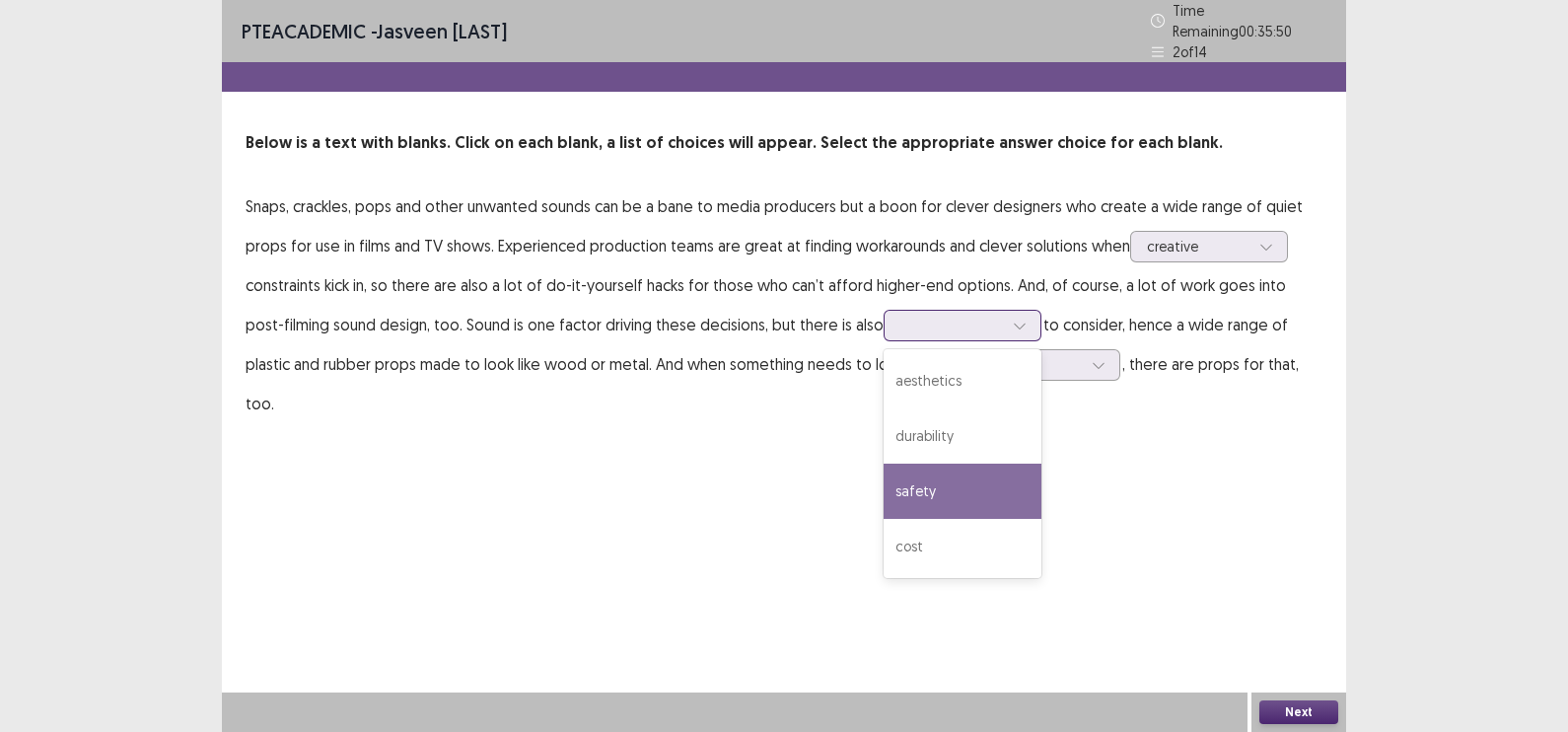 click on "safety" at bounding box center [962, 491] 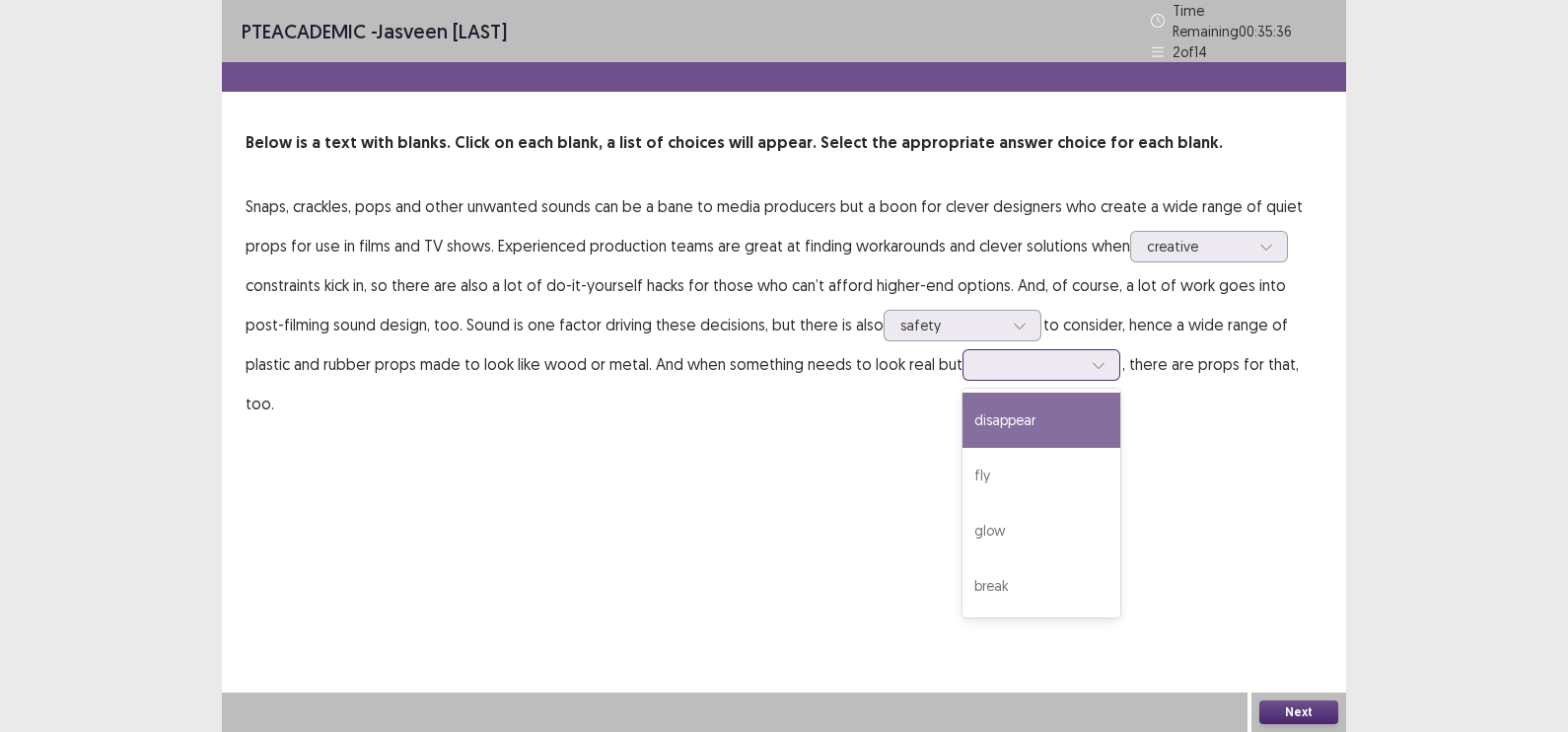 click at bounding box center (1099, 365) 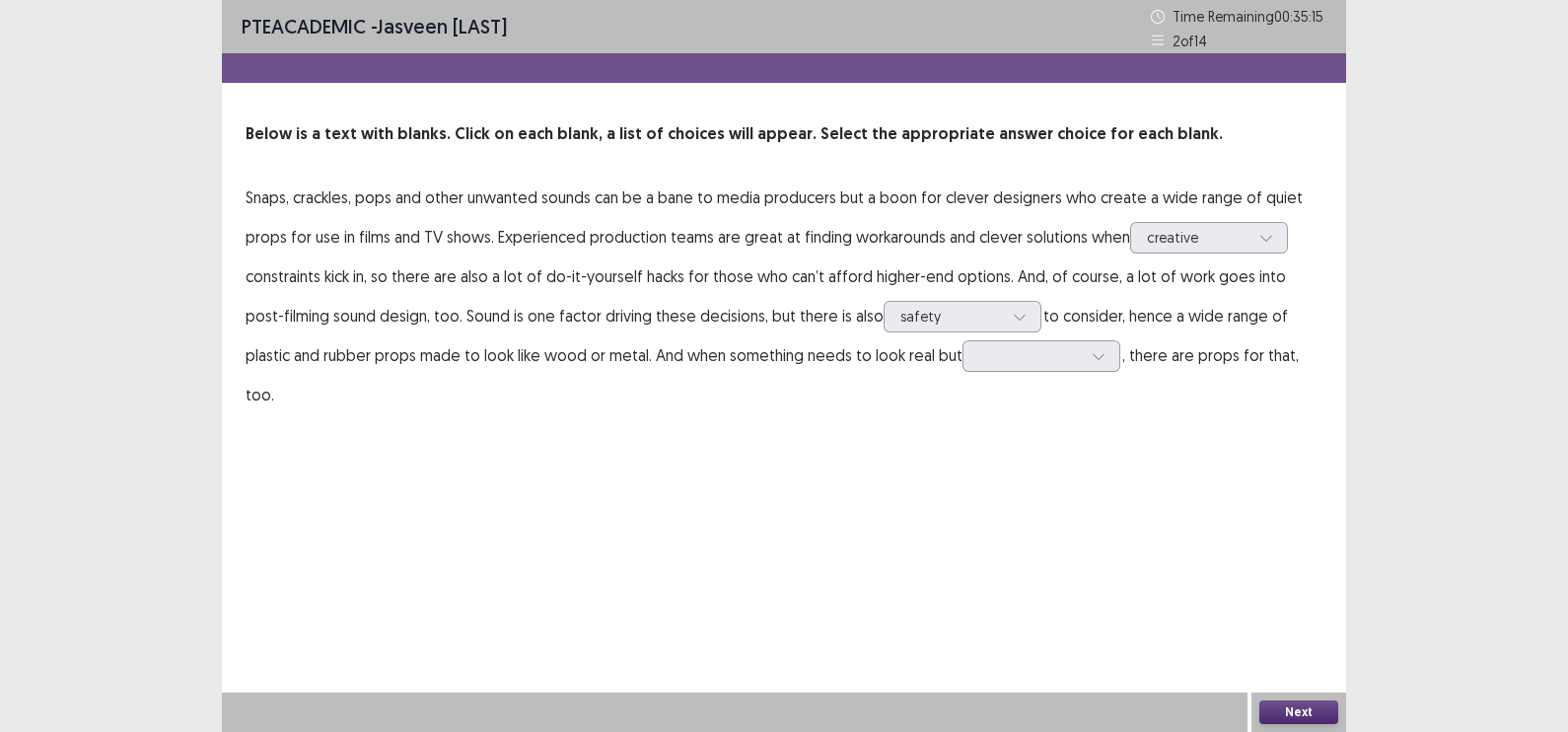 click on "PTE academic - [FIRST] [LAST] Time Remaining 00 : 35 : 15 2 of 14 Below is a text with blanks. Click on each blank, a list of choices will appear. Select the appropriate answer choice for each blank. Snaps, crackles, pops and other unwanted sounds can be a bane to media producers but a boon for clever designers who create a wide range of quiet props for use in films and TV shows. Experienced production teams are great at finding workarounds and clever solutions when creative constraints kick in, so there are also a lot of do-it-yourself hacks for those who can’t afford higher-end options. And, of course, a lot of work goes into post-filming sound design, too. Sound is one factor driving these decisions, but there is also safety to consider, hence a wide range of plastic and rubber props made to look like wood or metal. And when something needs to look real but noiseless, there are props for that, too. Next" at bounding box center (784, 366) 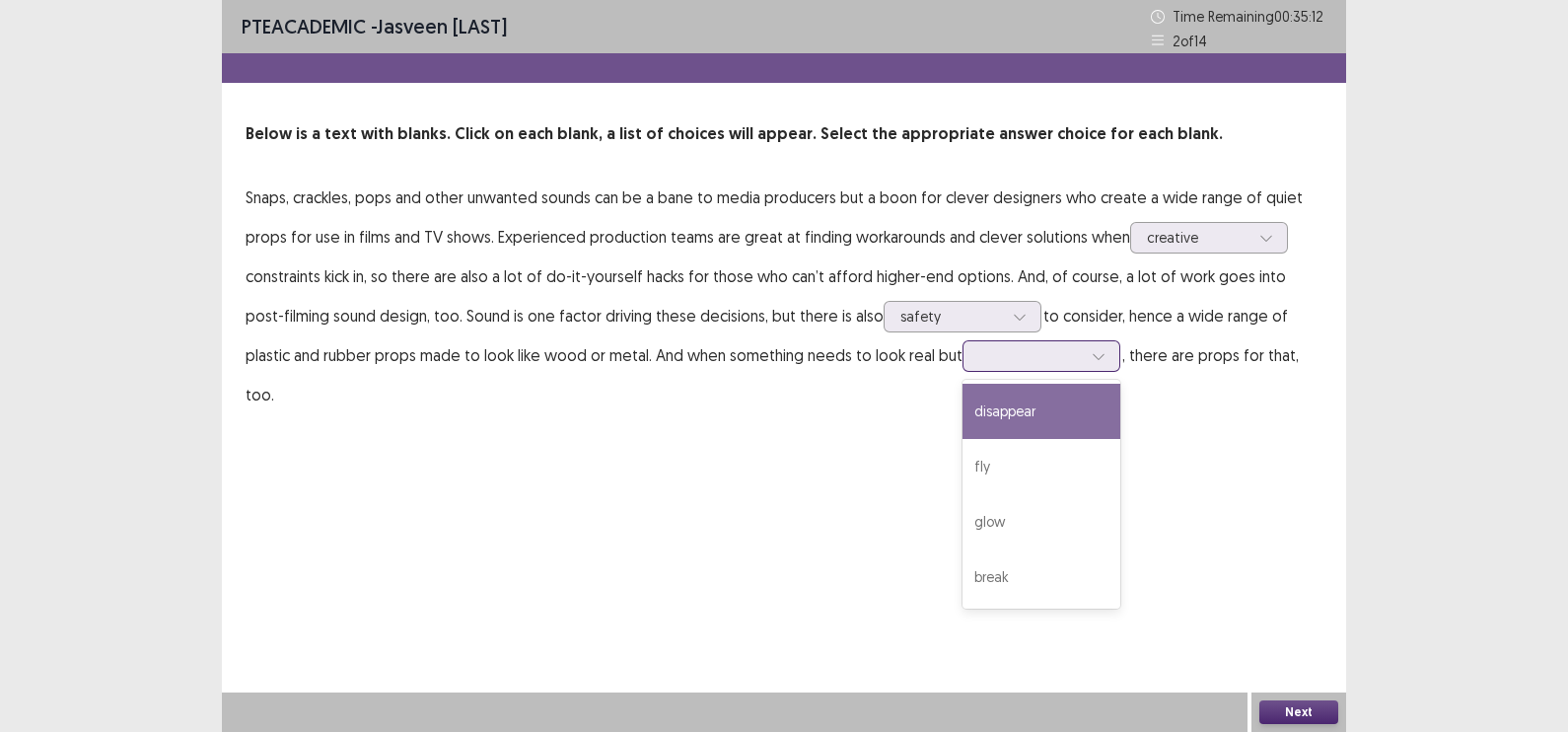 click at bounding box center [1099, 356] 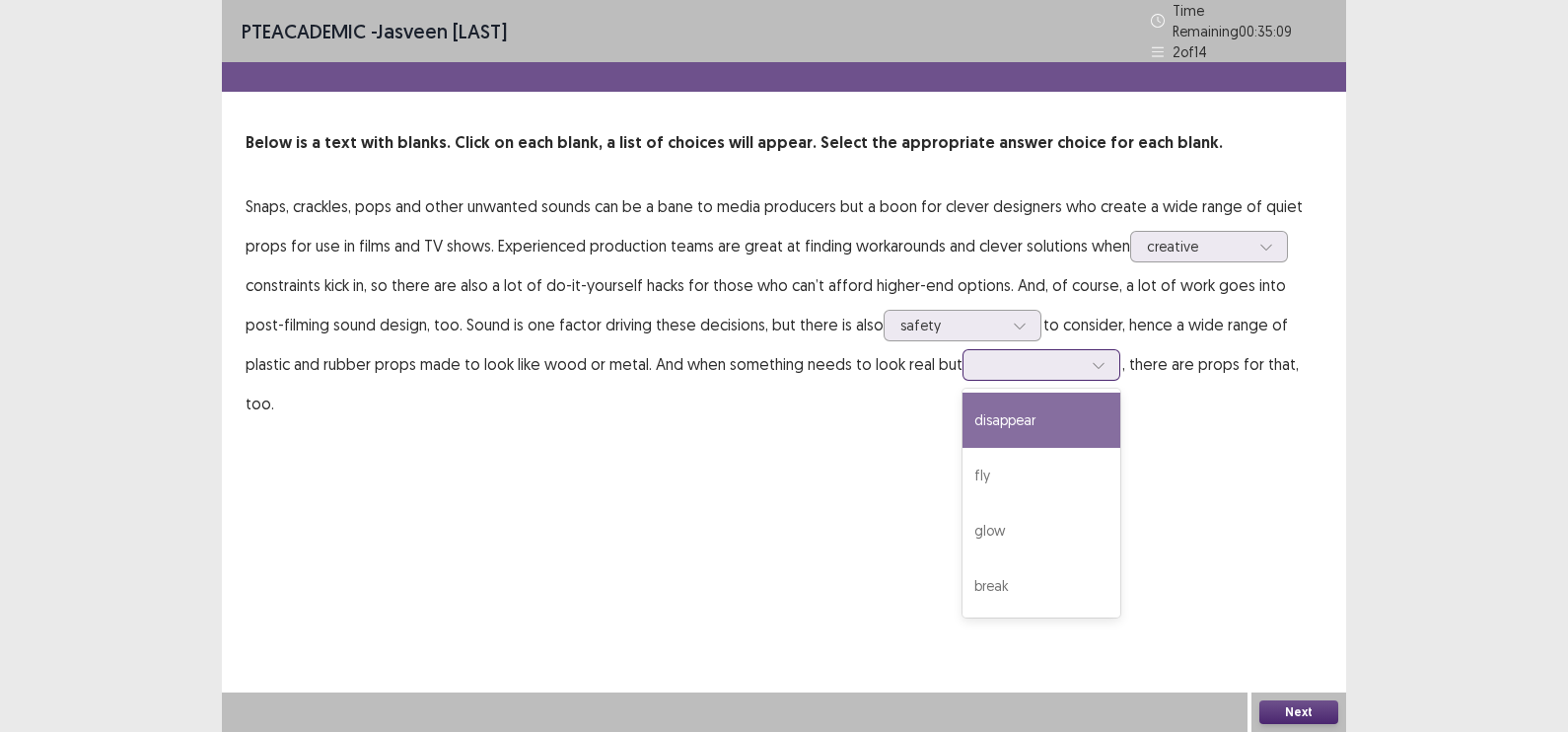 click on "disappear" at bounding box center (1041, 420) 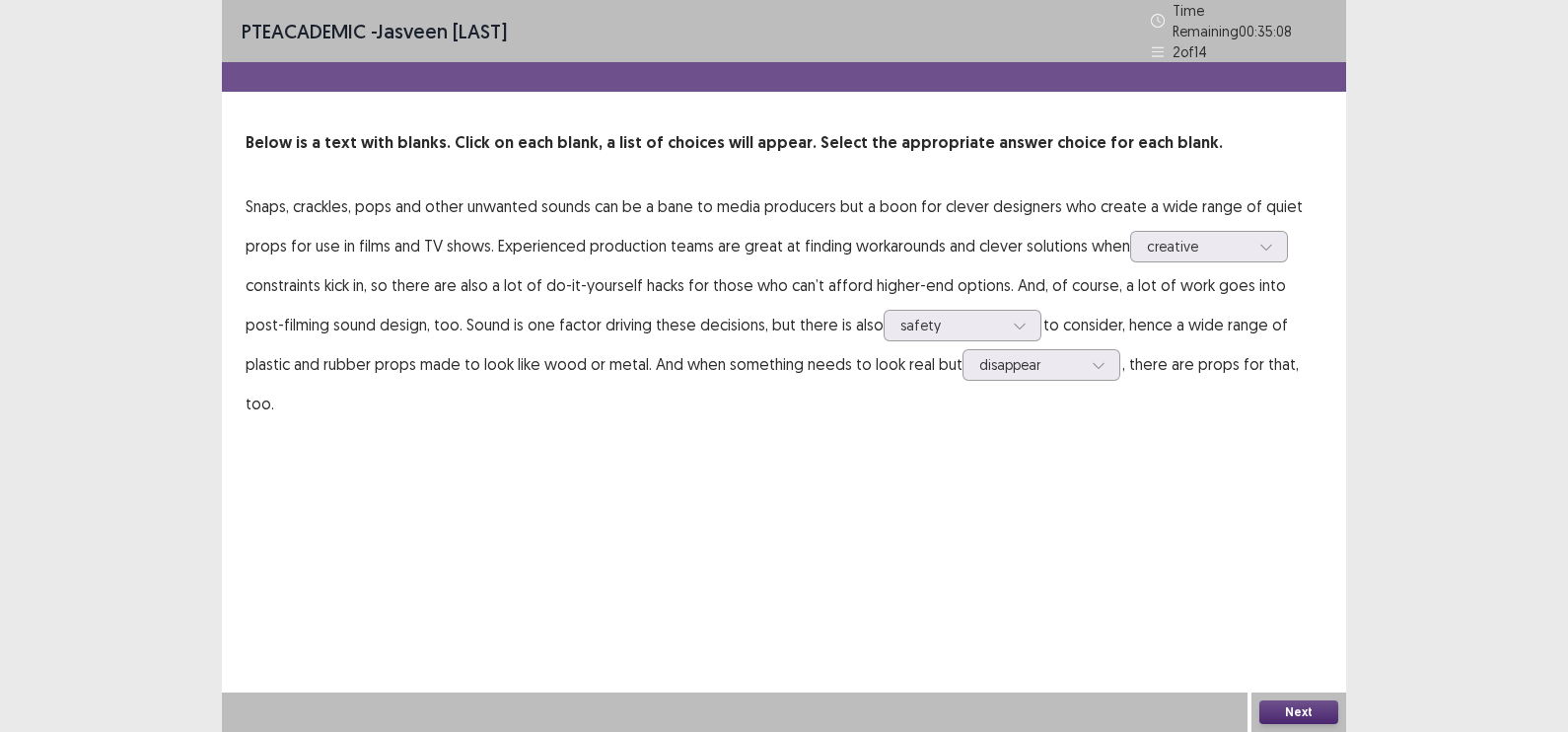 click on "Next" at bounding box center [1299, 712] 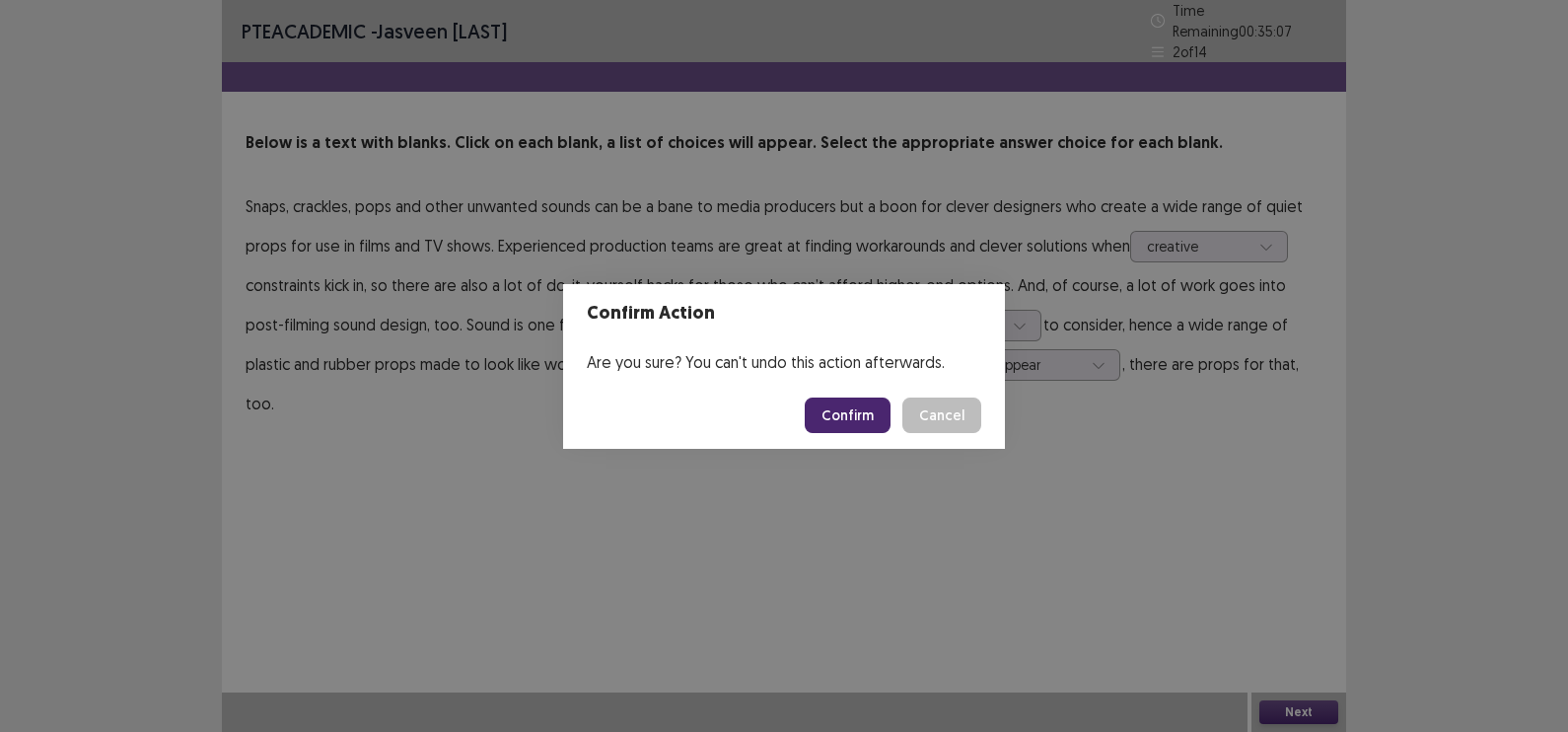 click on "Confirm" at bounding box center [847, 415] 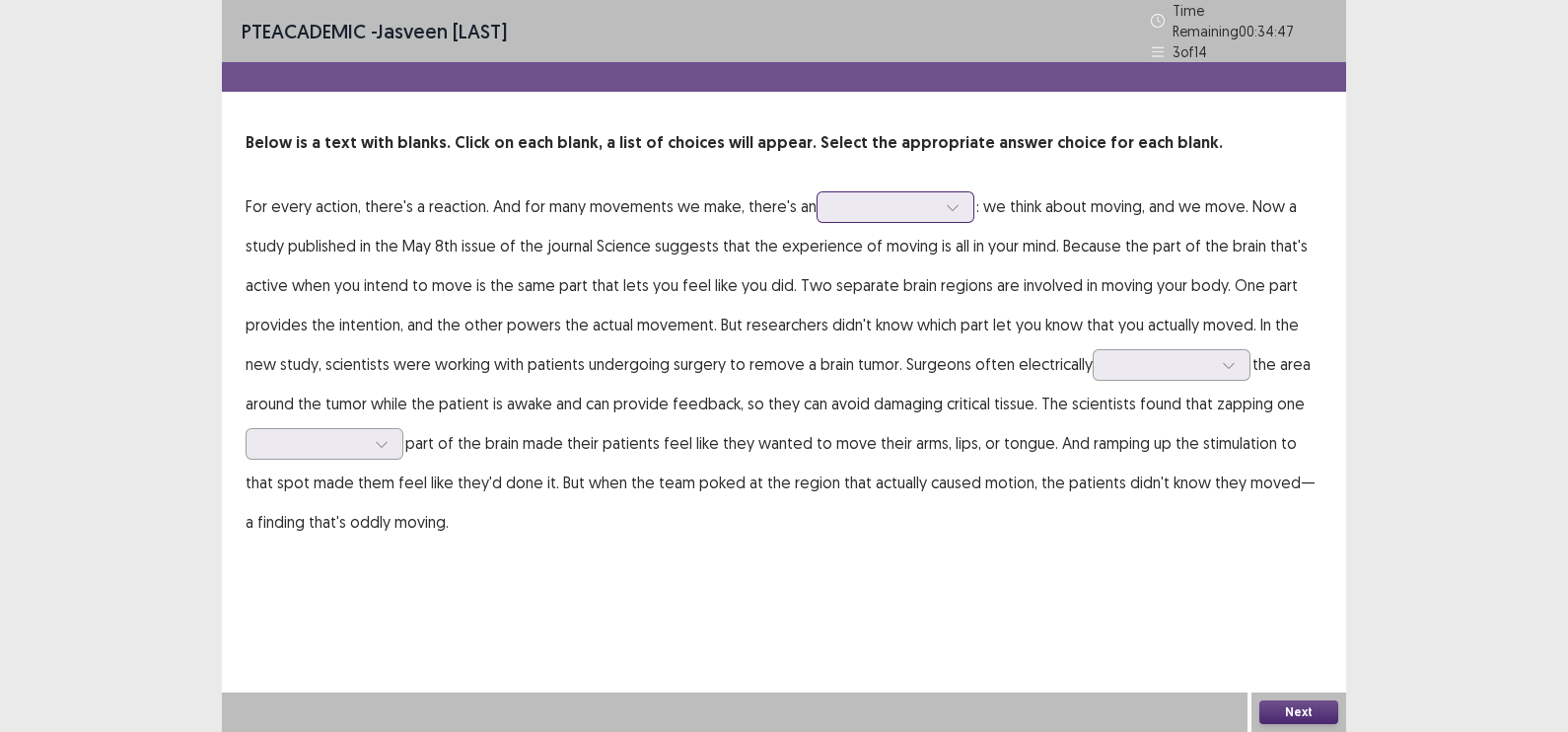click 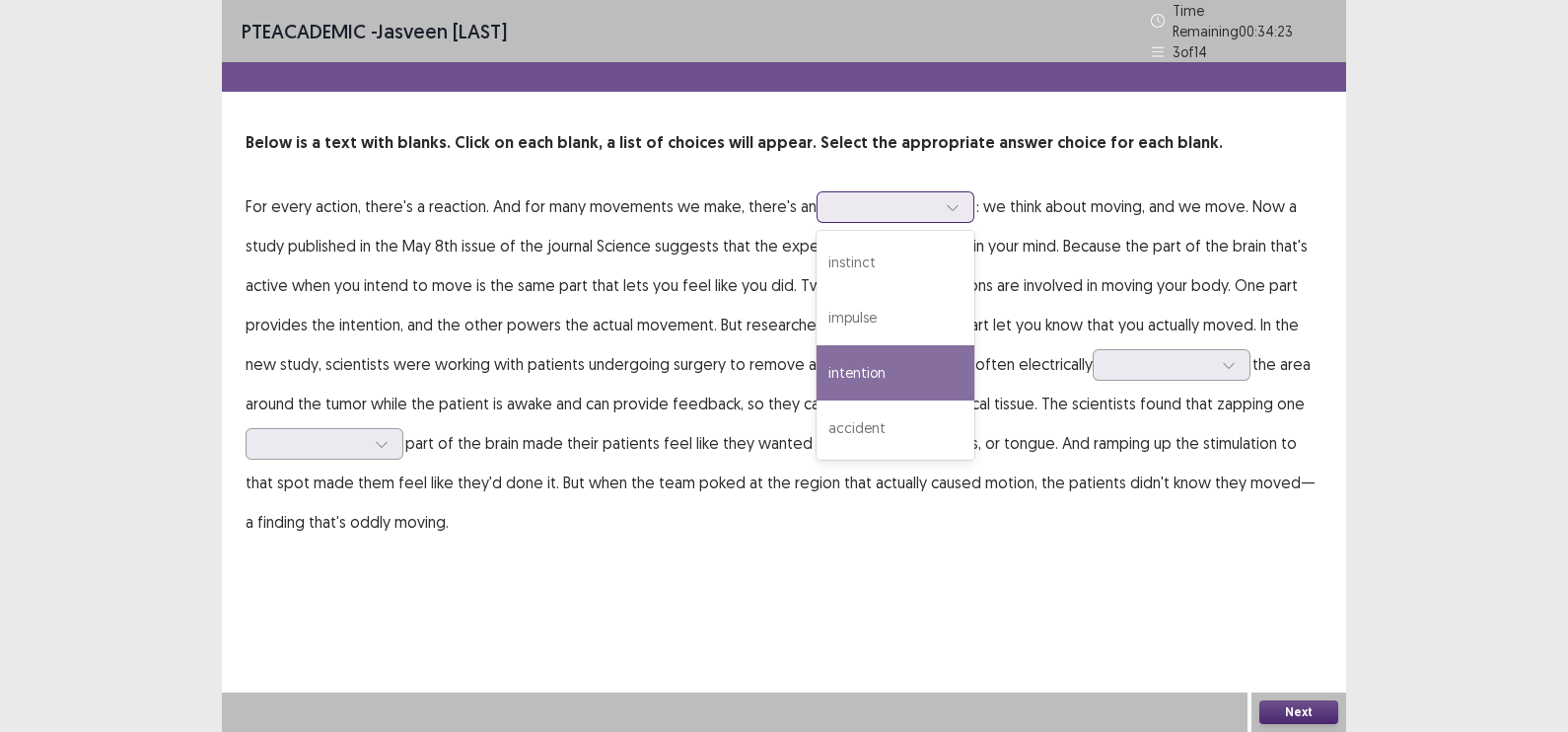click on "intention" at bounding box center (895, 373) 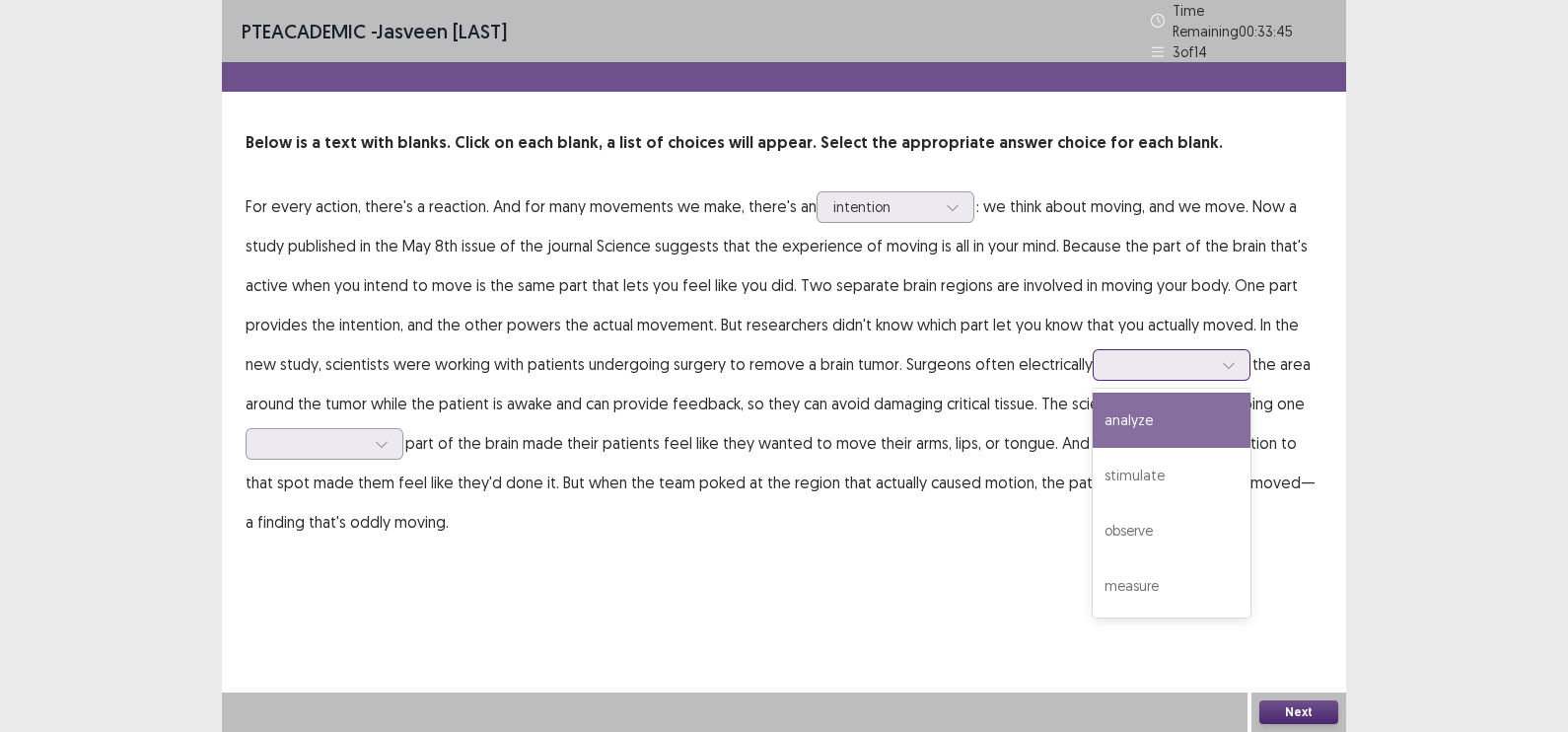 click at bounding box center [1229, 365] 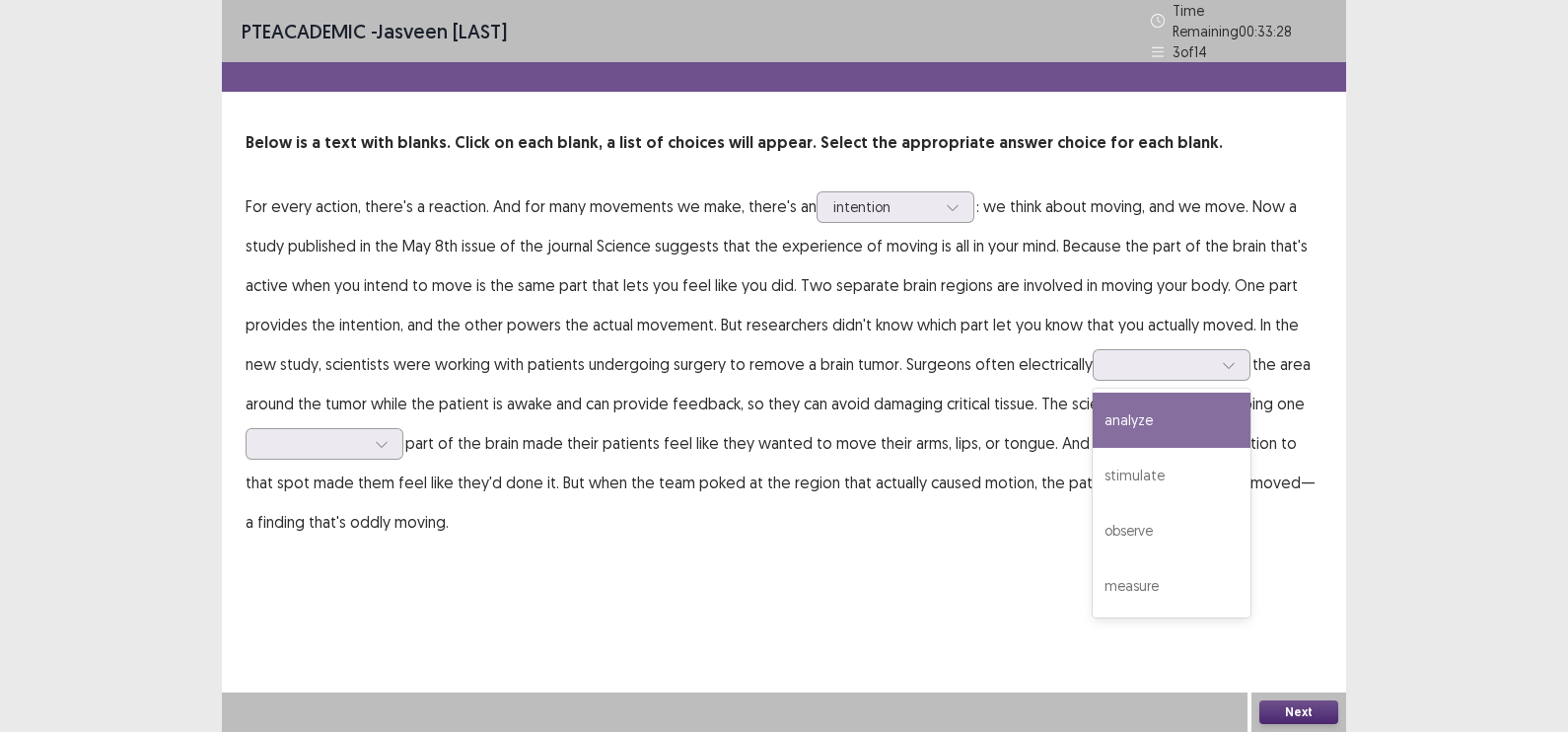click on "For every action, there's a reaction. And for many movements we make, there's an  intention : we think about moving, and we move. Now a study published in the May 8th issue of the journal Science suggests that the experience of moving is all in your mind. Because the part of the brain that's active when you intend to move is the same part that lets you feel like you did. Two separate brain regions are involved in moving your body. One part provides the intention, and the other powers the actual movement. But researchers didn't know which part let you know that you actually moved.
In the new study, scientists were working with patients undergoing surgery to remove a brain tumor. Surgeons often electrically  4 results available. Use Up and Down to choose options, press Enter to select the currently focused option, press Escape to exit the menu, press Tab to select the option and exit the menu. analyze stimulate observe measure" at bounding box center [784, 364] 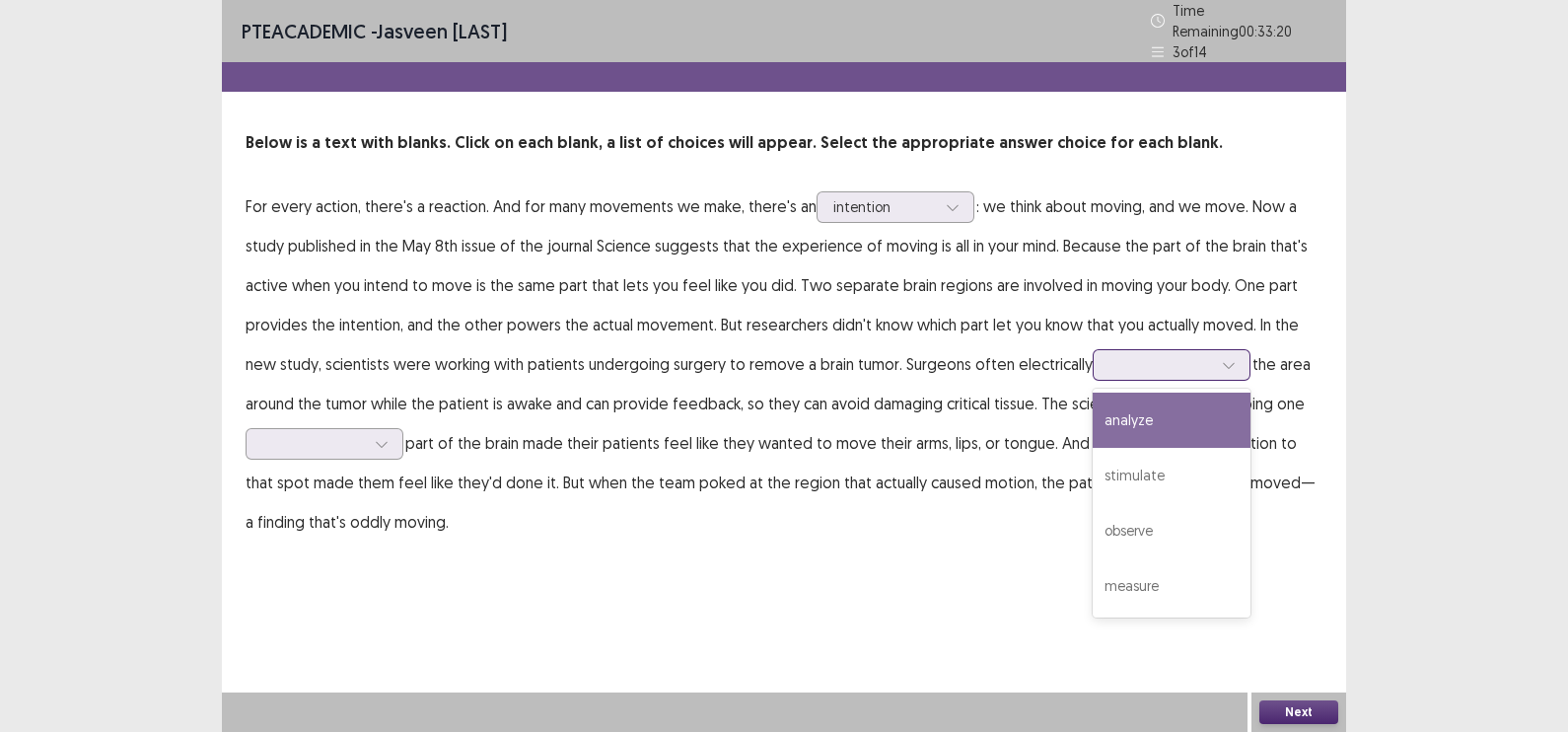 click 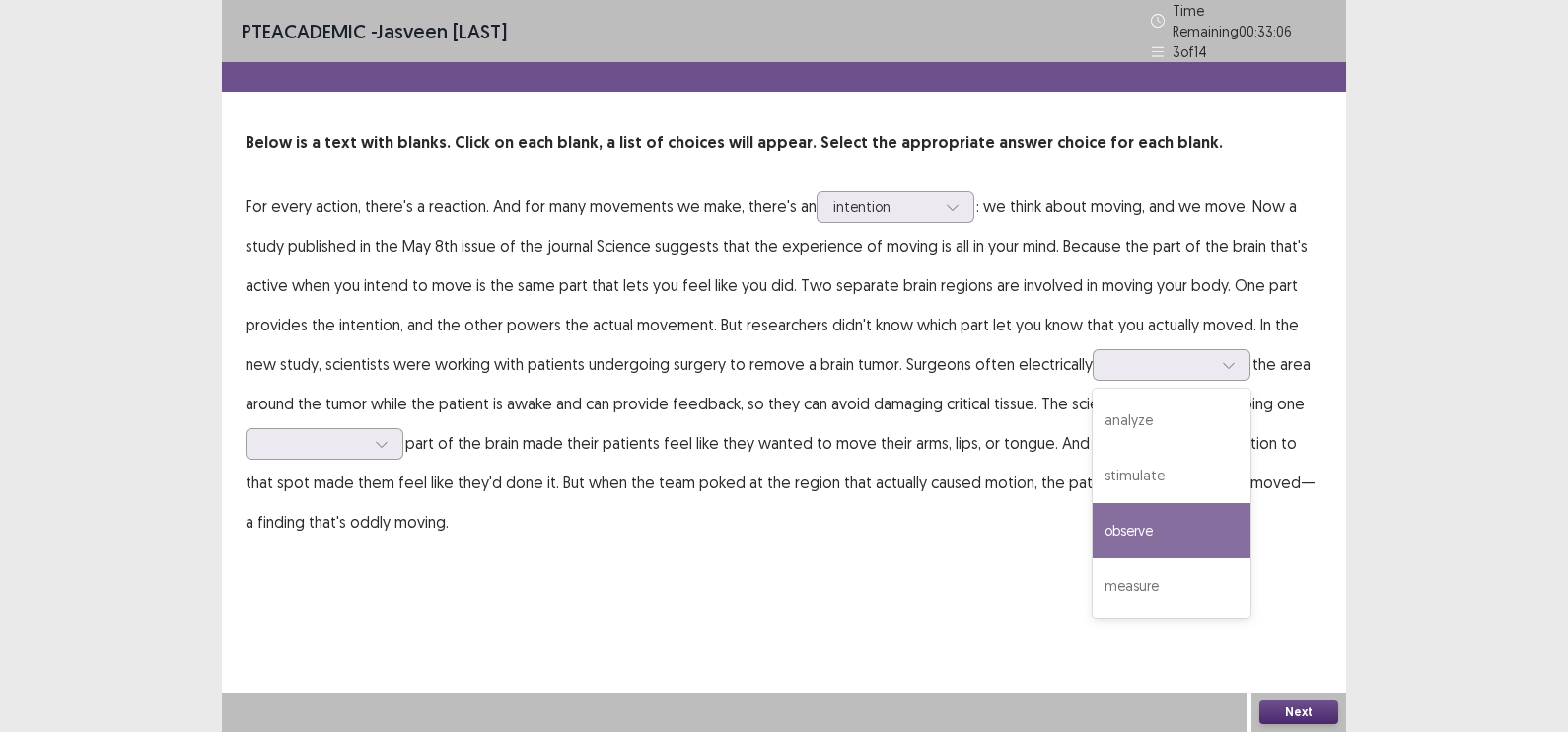 click on "For every action, there's a reaction. And for many movements we make, there's an  intention : we think about moving, and we move. Now a study published in the May 8th issue of the journal Science suggests that the experience of moving is all in your mind. Because the part of the brain that's active when you intend to move is the same part that lets you feel like you did. Two separate brain regions are involved in moving your body. One part provides the intention, and the other powers the actual movement. But researchers didn't know which part let you know that you actually moved.
In the new study, scientists were working with patients undergoing surgery to remove a brain tumor. Surgeons often electrically  4 results available. Use Up and Down to choose options, press Enter to select the currently focused option, press Escape to exit the menu, press Tab to select the option and exit the menu. analyze stimulate observe measure" at bounding box center (784, 364) 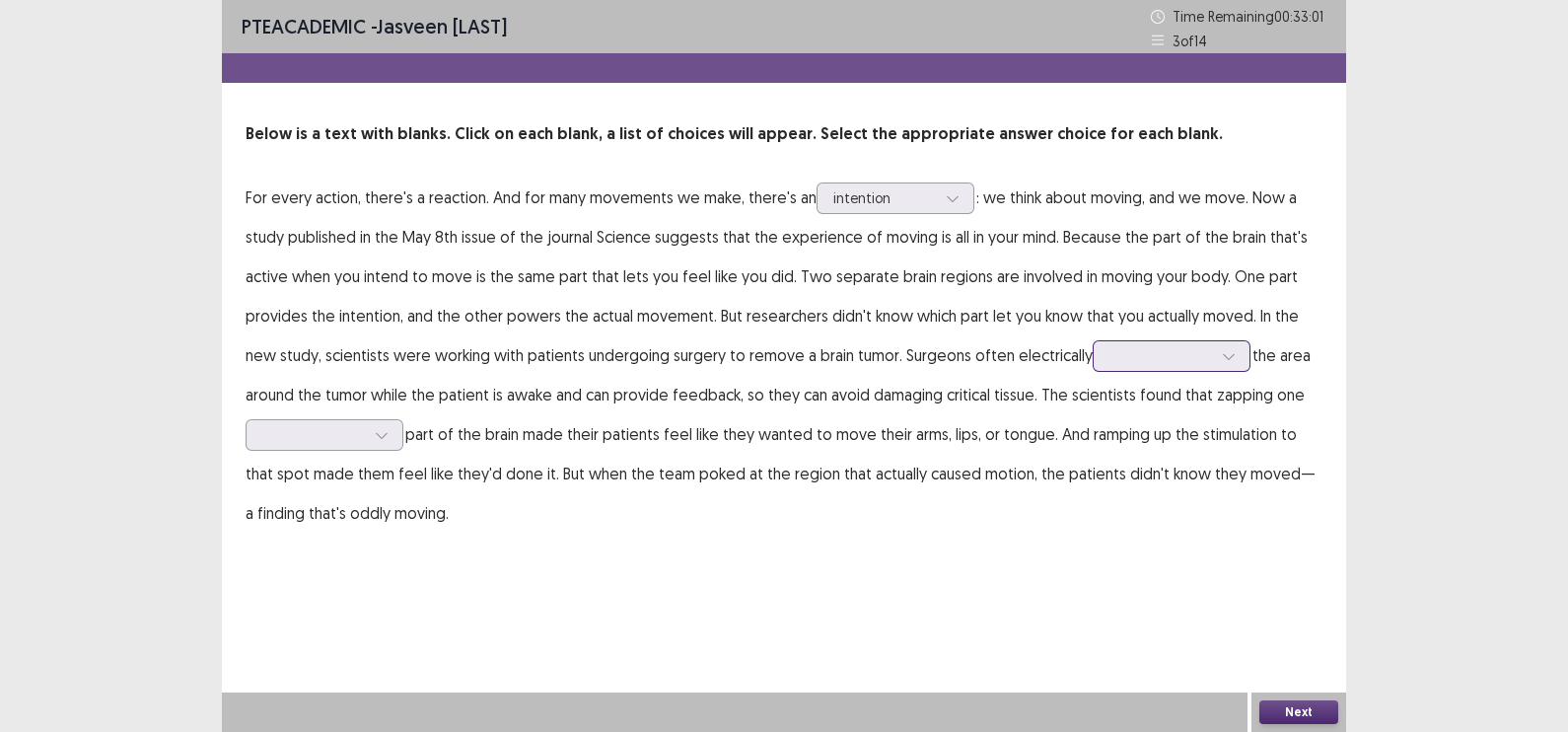 click 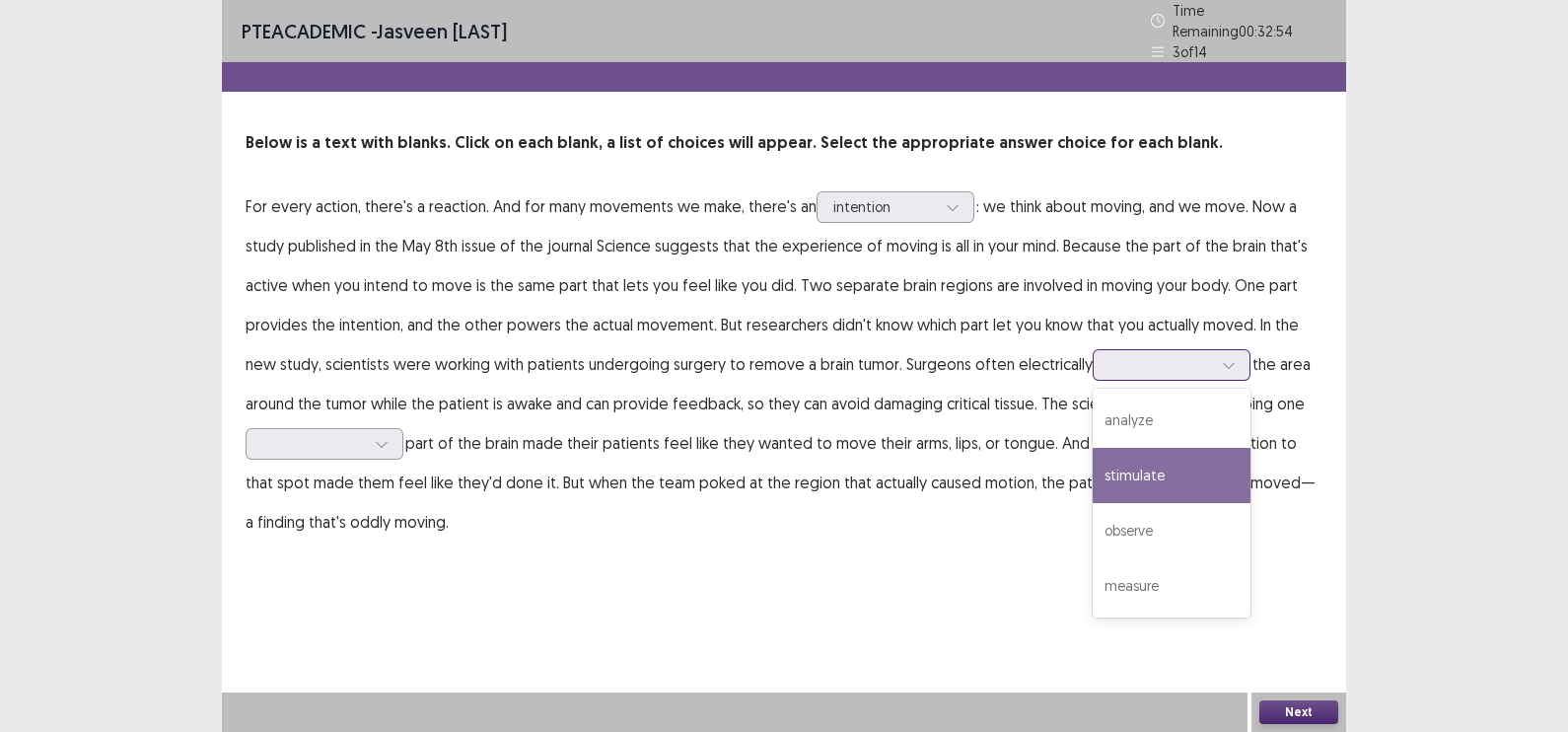 click on "stimulate" at bounding box center [1172, 476] 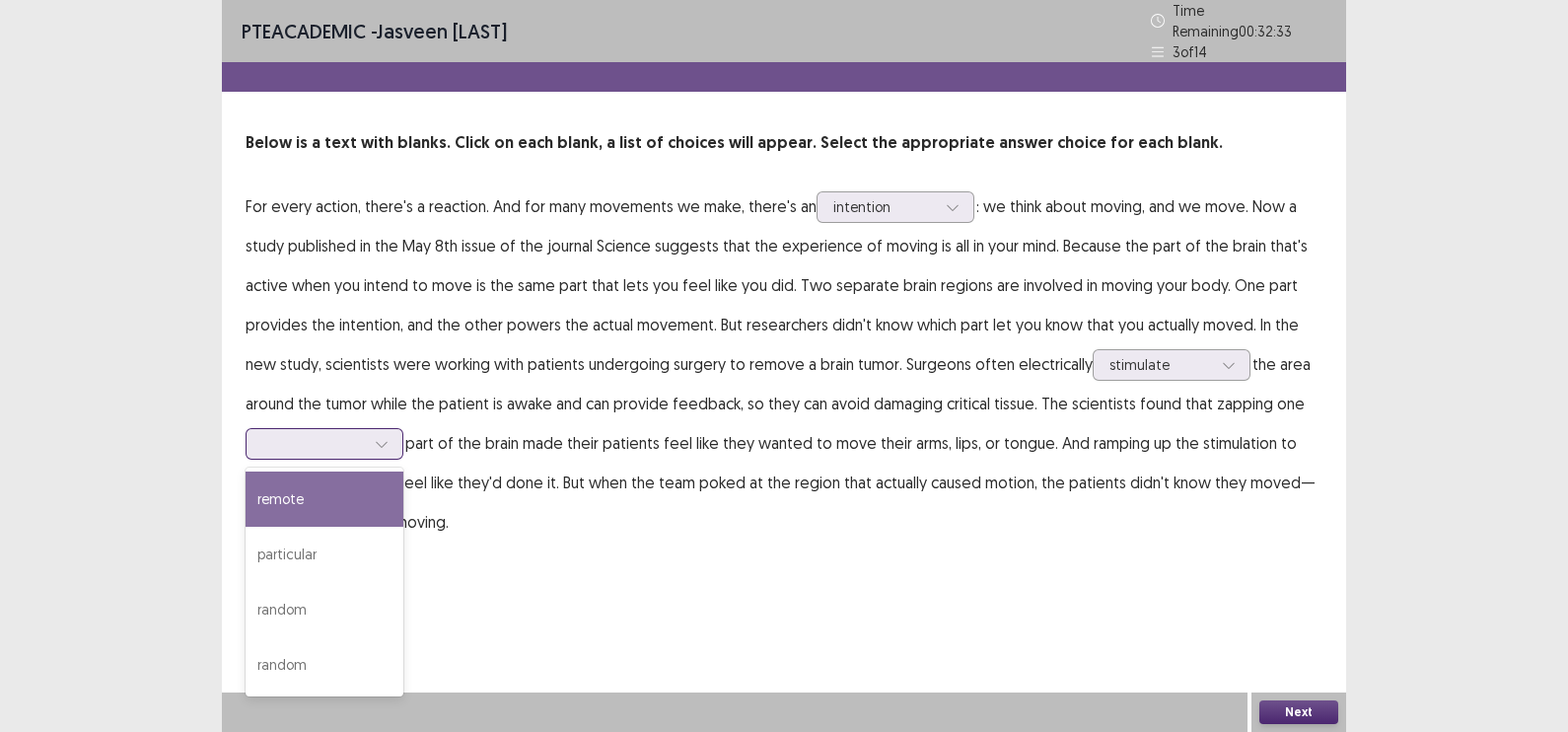 click 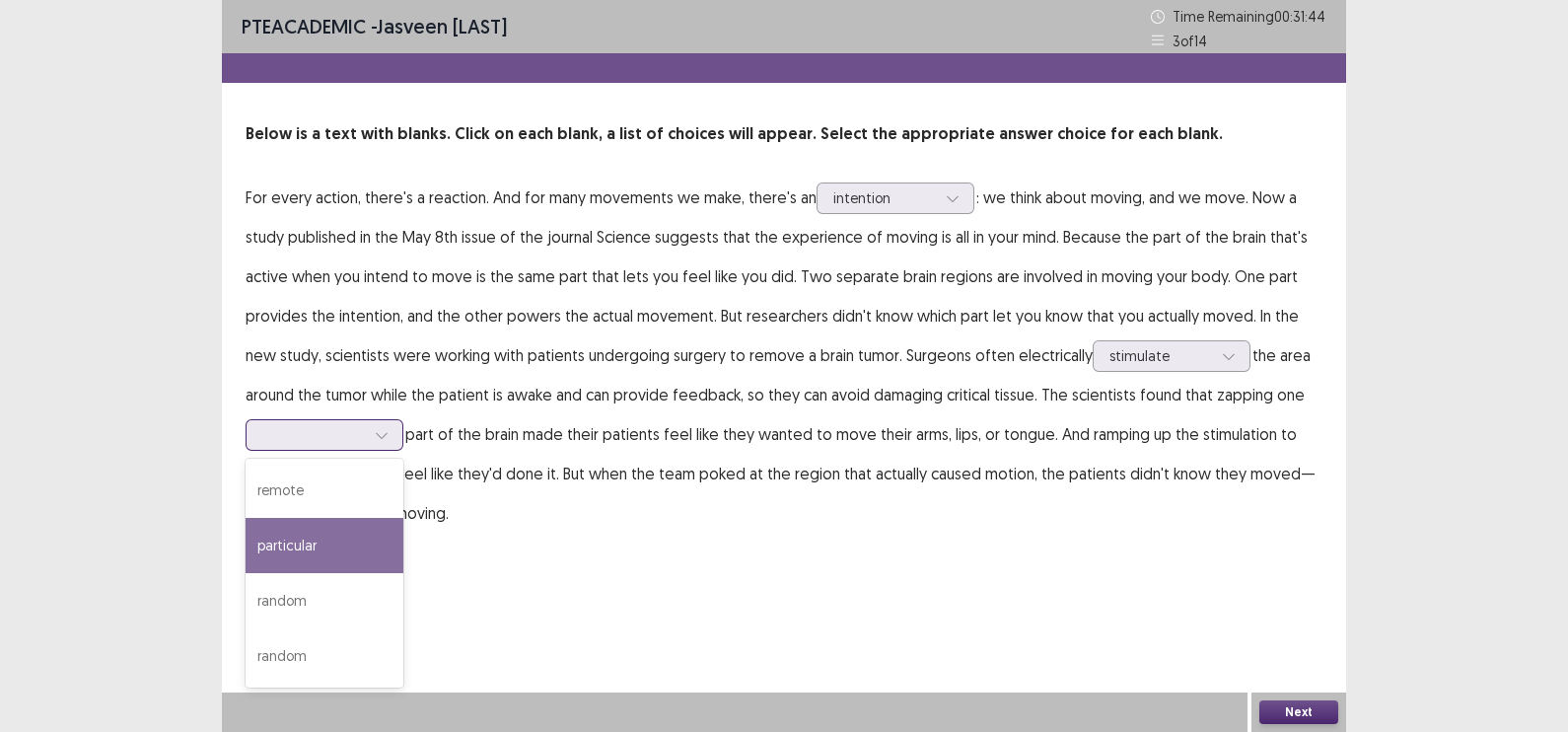 click on "particular" at bounding box center (324, 546) 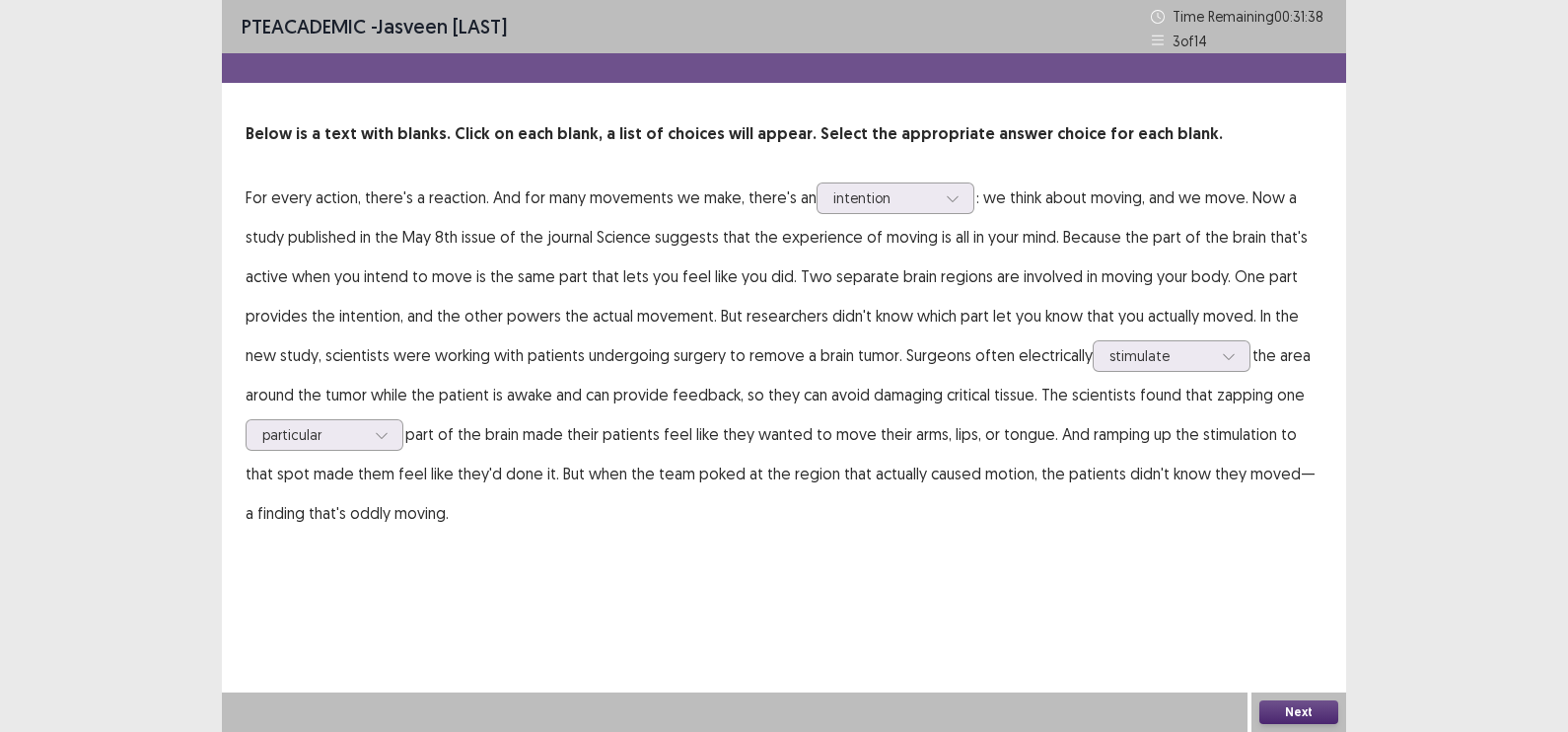 click on "Next" at bounding box center [1299, 712] 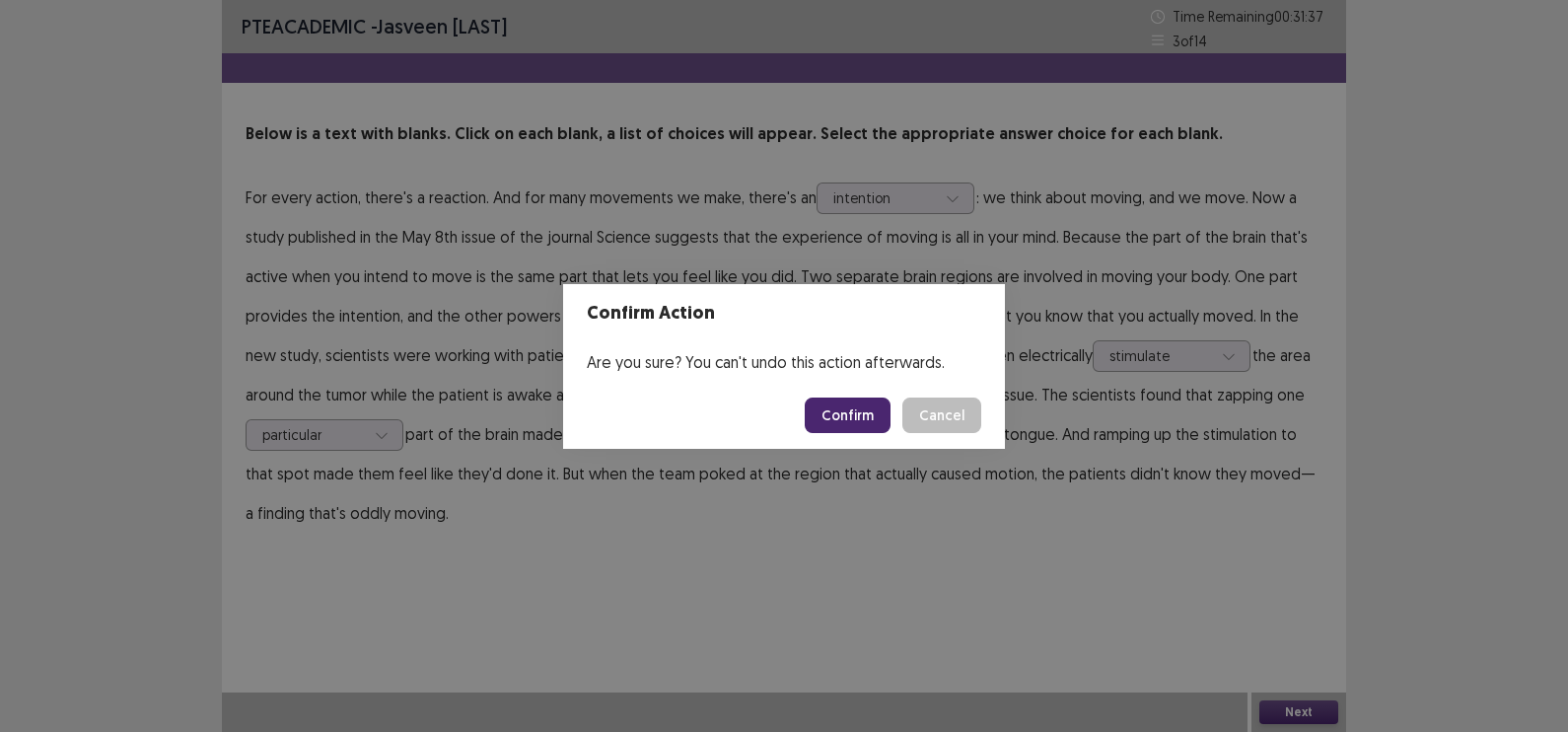 click on "Confirm" at bounding box center [847, 415] 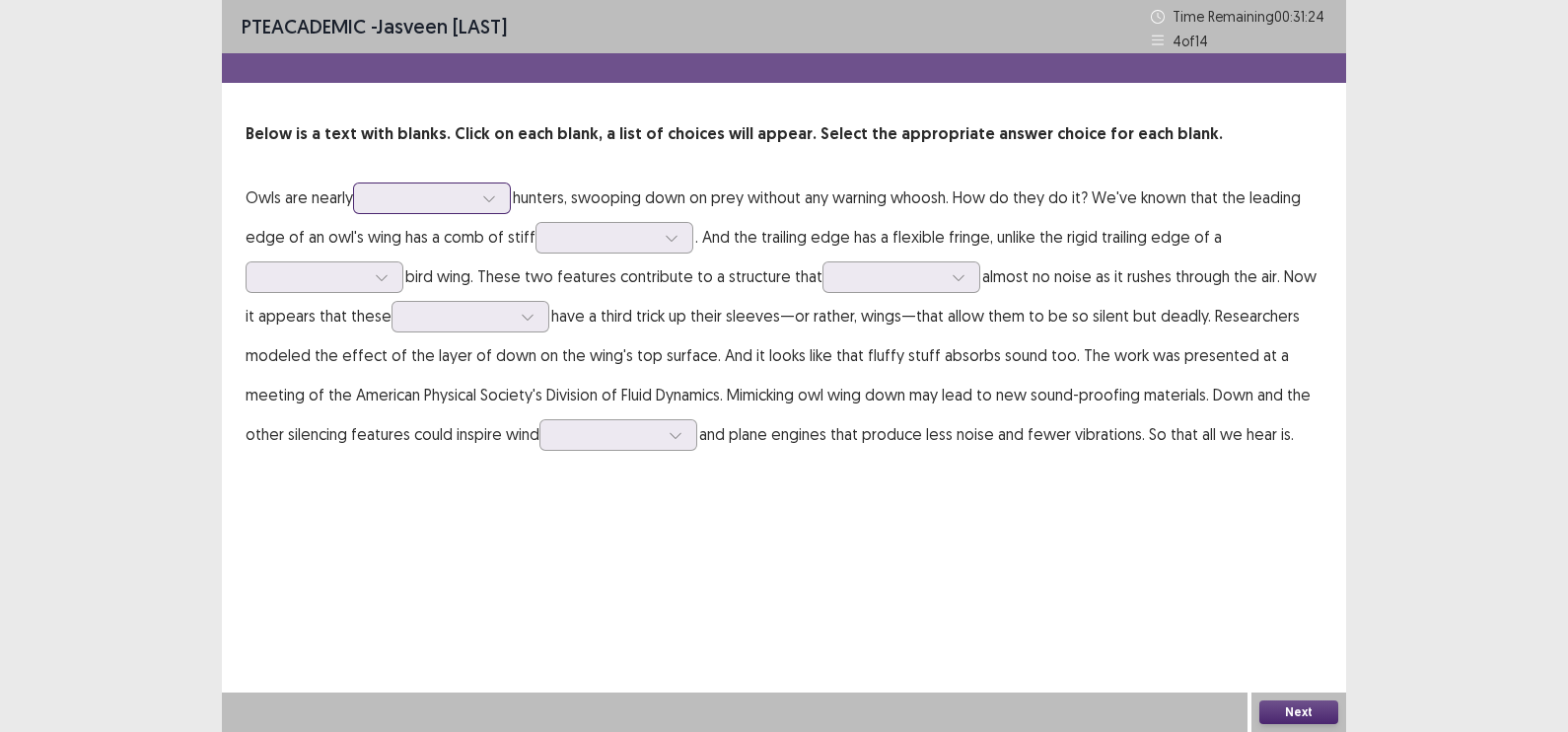 click 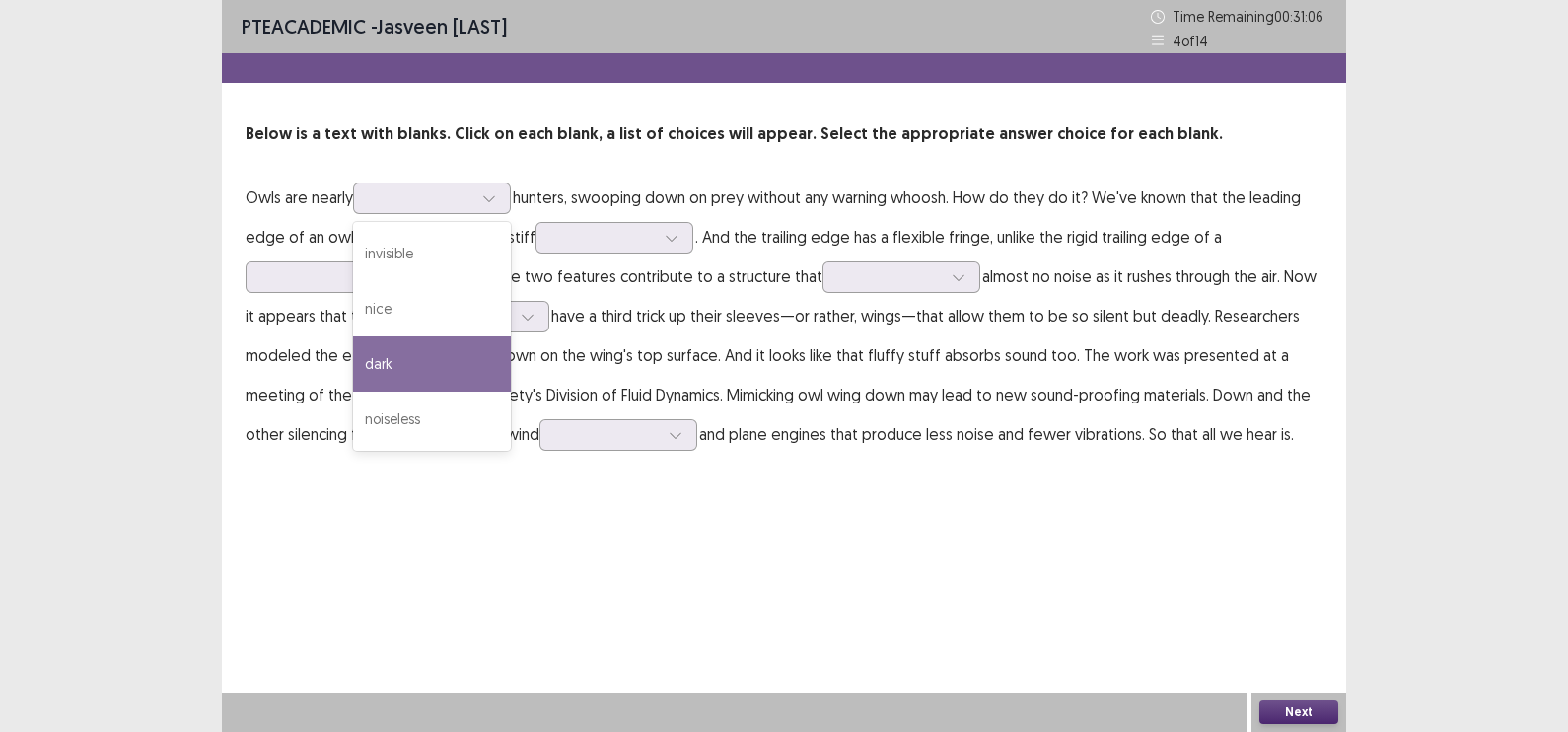 click on "Owls are nearly  4 results available. Use Up and Down to choose options, press Enter to select the currently focused option, press Escape to exit the menu, press Tab to select the option and exit the menu. invisible nice dark noiseless  hunters, swooping down on prey without any warning whoosh. How do they do it?
We've known that the leading edge of an owl's wing has a comb of stiff  . And the trailing edge has a flexible fringe, unlike the rigid trailing edge of a   bird wing. These two features contribute to a structure that   almost no noise as it rushes through the air.
Now it appears that these   and plane engines that produce less noise and fewer vibrations. So that all we hear is." at bounding box center [784, 316] 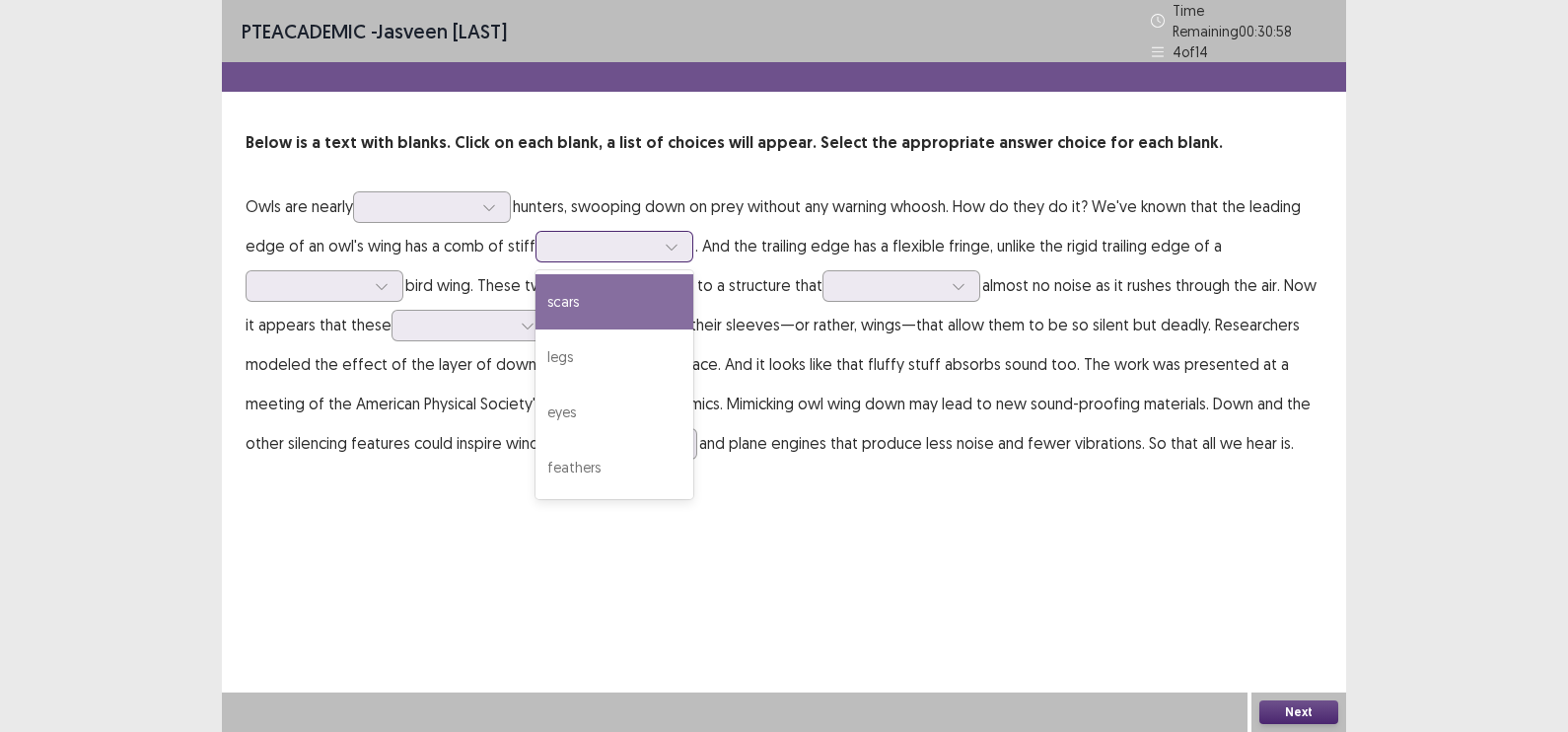 click 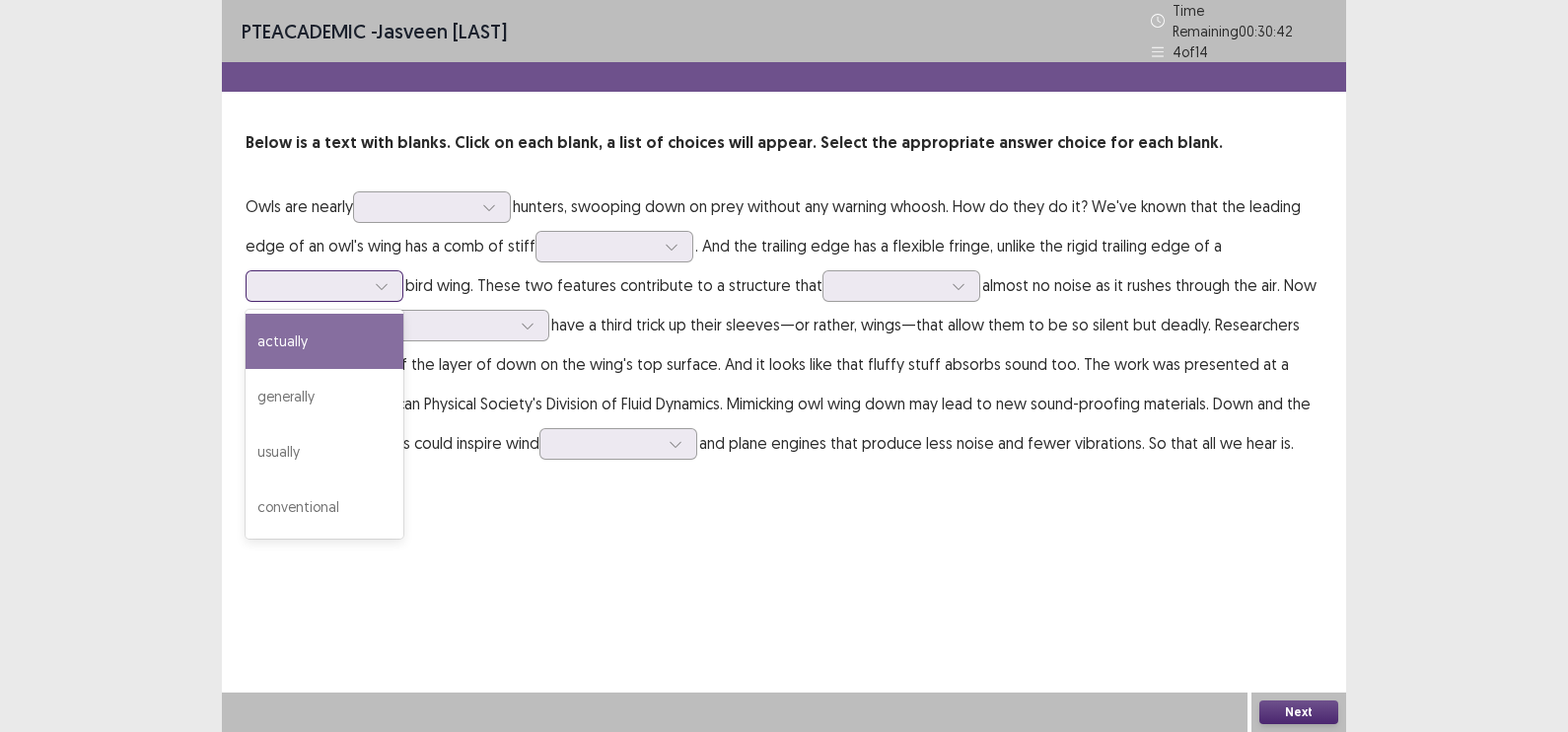 click 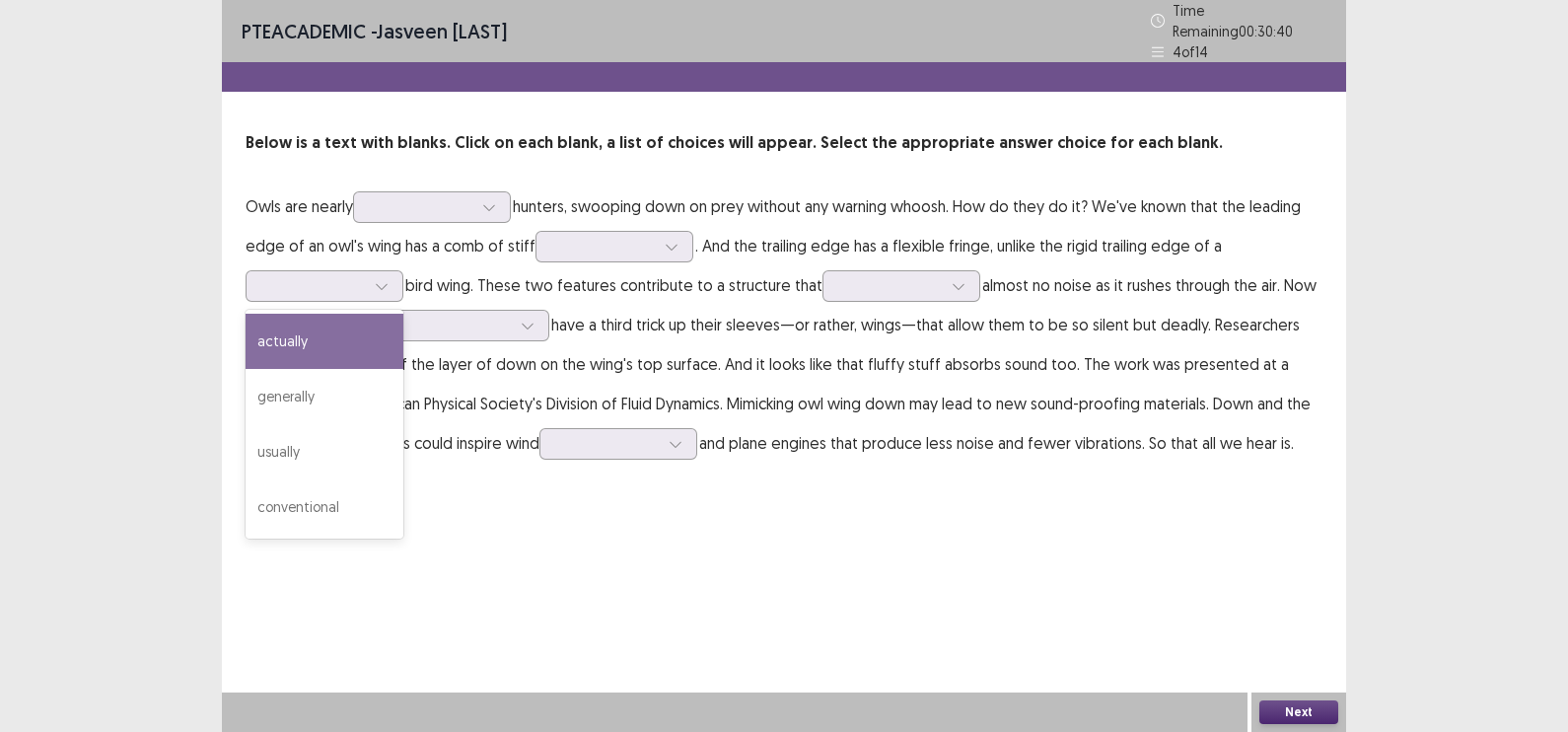 click on "Owls are nearly   hunters, swooping down on prey without any warning whoosh. How do they do it?
We've known that the leading edge of an owl's wing has a comb of stiff  . And the trailing edge has a flexible fringe, unlike the rigid trailing edge of a  4 results available. Use Up and Down to choose options, press Enter to select the currently focused option, press Escape to exit the menu, press Tab to select the option and exit the menu. actually generally usually conventional  bird wing. These two features contribute to a structure that   almost no noise as it rushes through the air.
Now it appears that these   and plane engines that produce less noise and fewer vibrations. So that all we hear is." at bounding box center [784, 325] 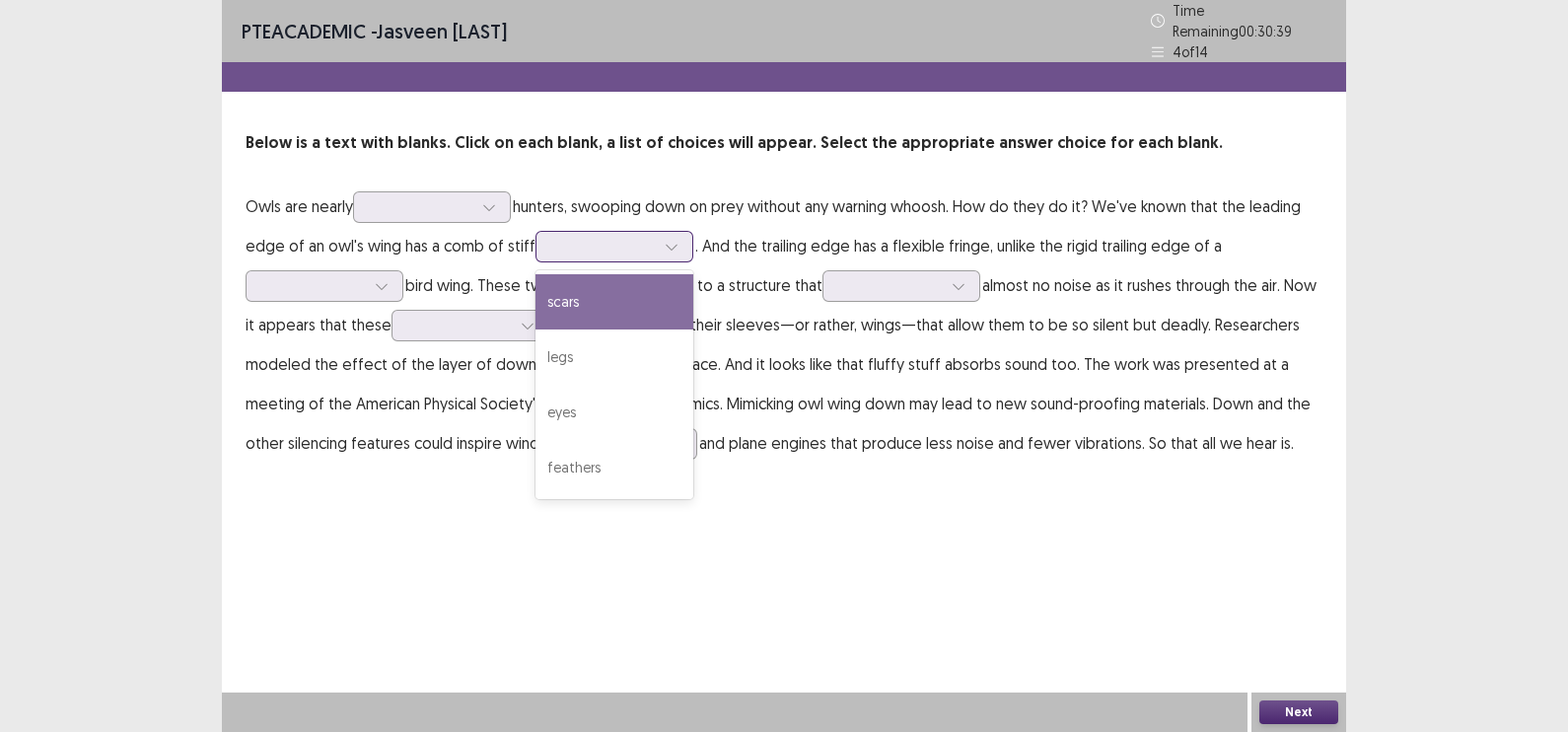 click 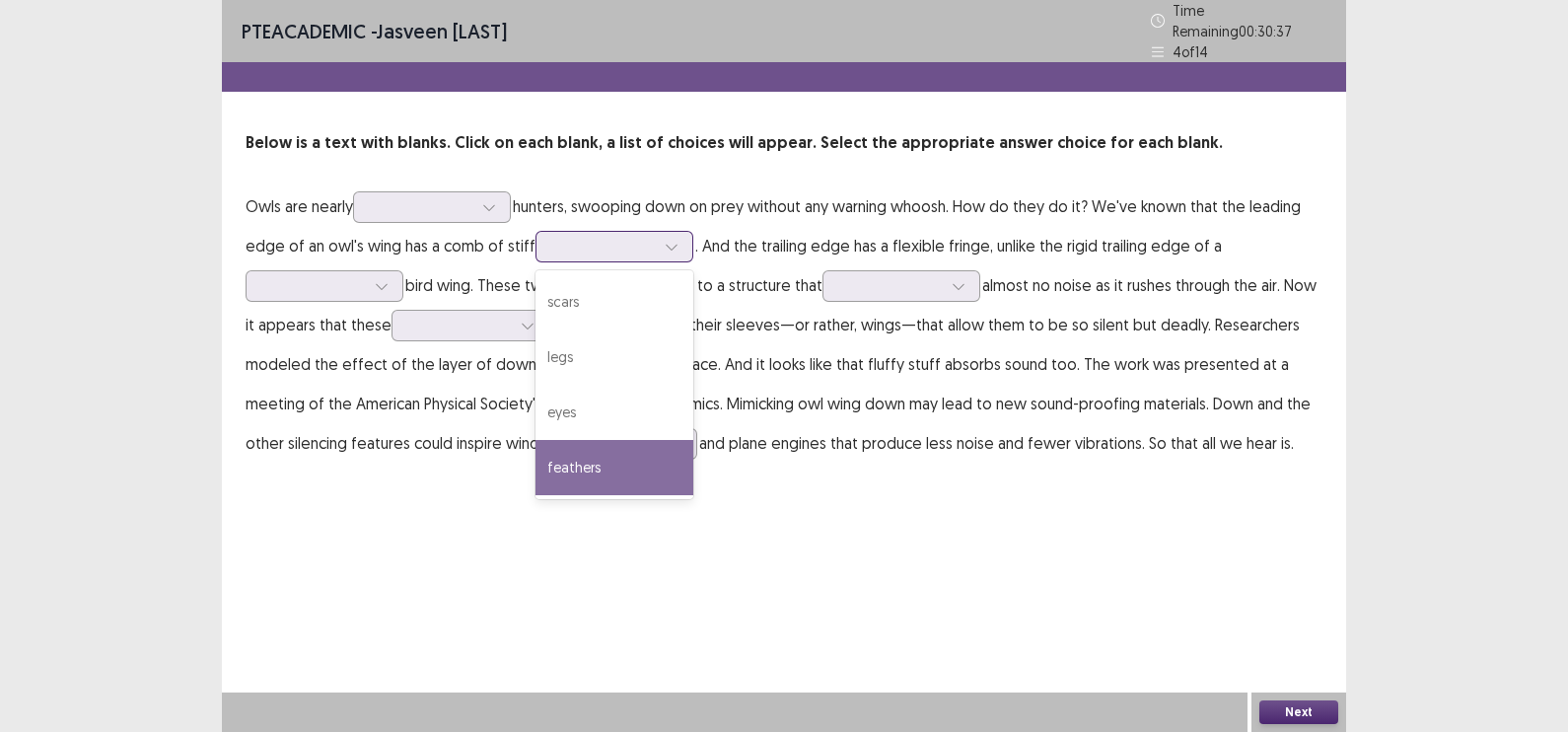 click on "feathers" at bounding box center [614, 468] 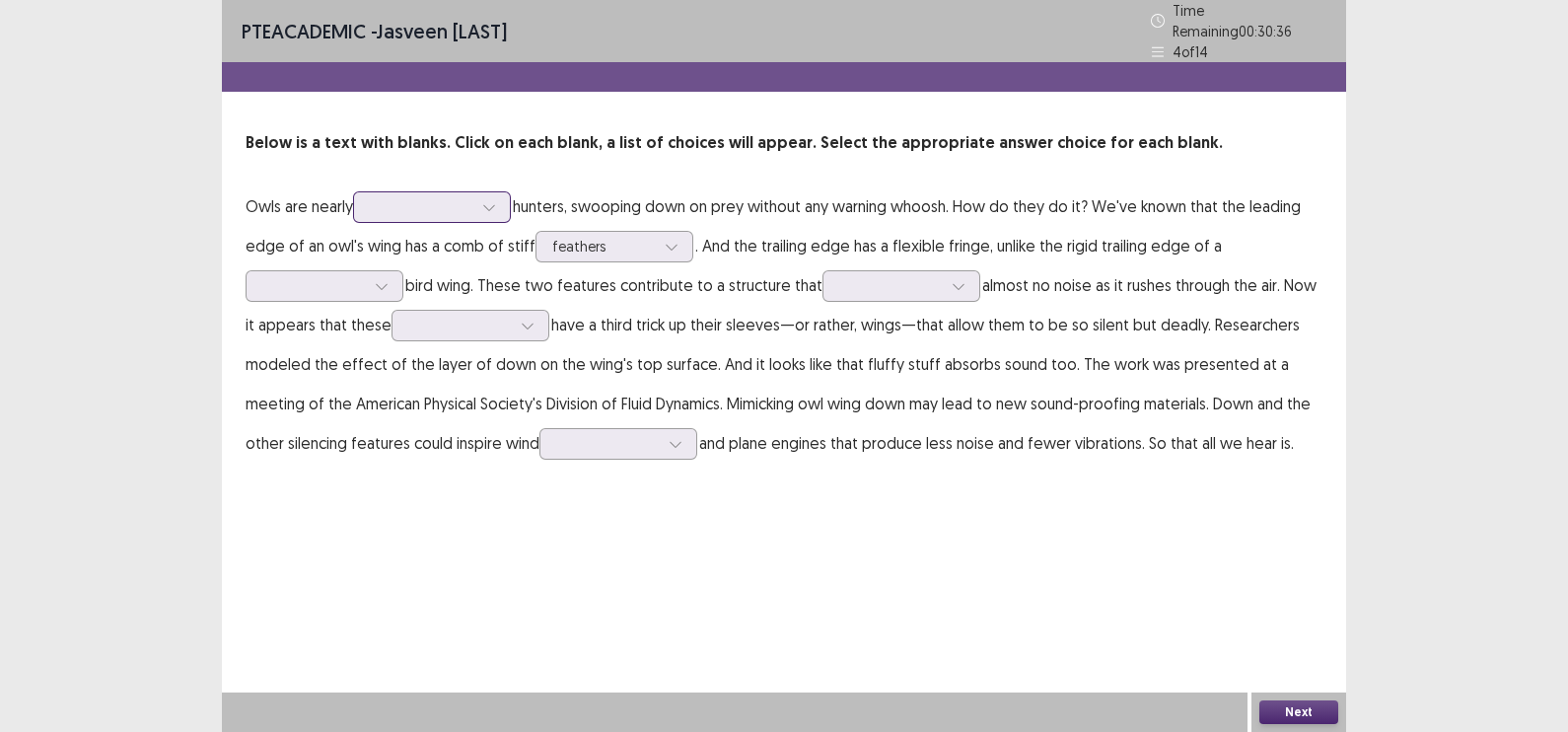click at bounding box center (489, 207) 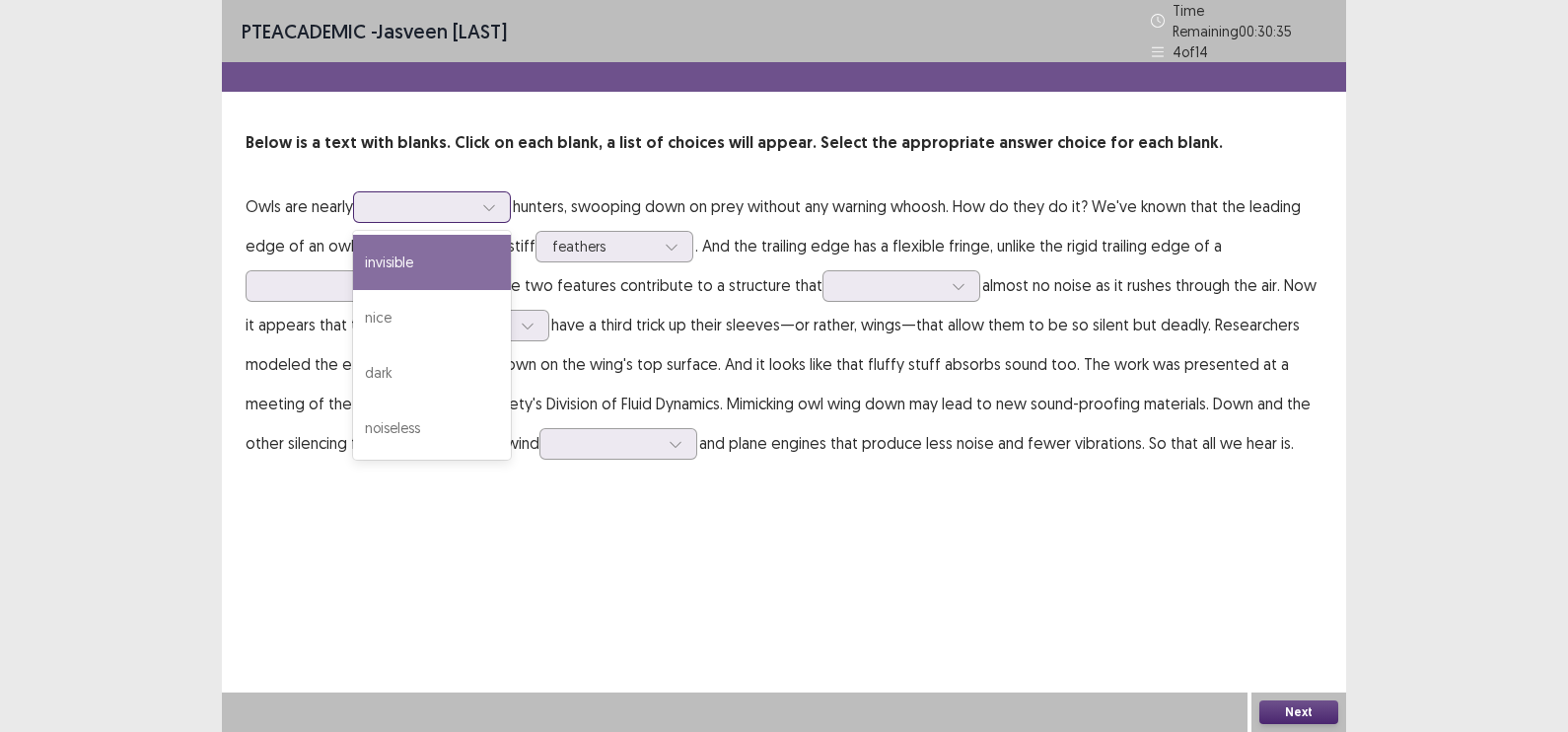 click on "invisible" at bounding box center (432, 262) 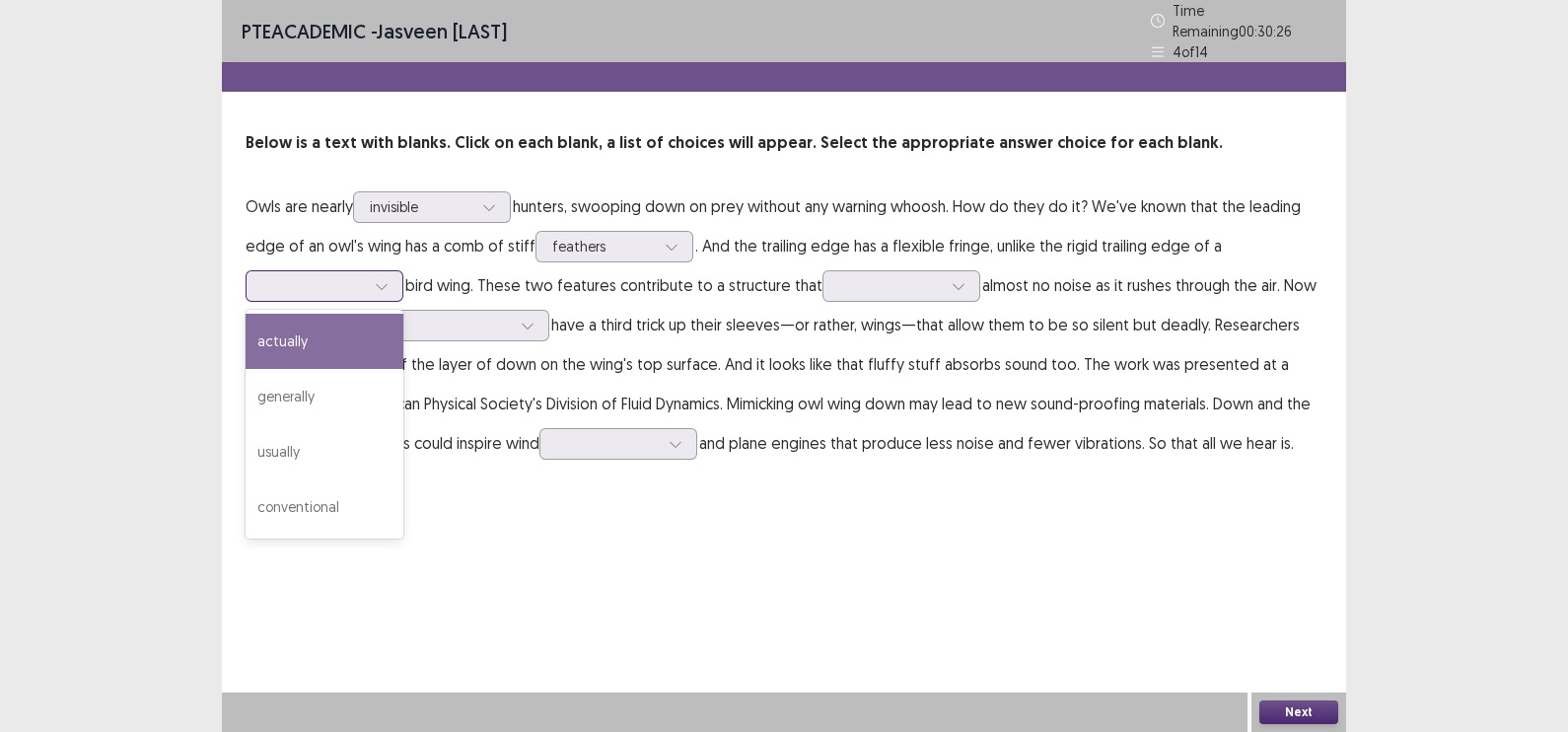 click 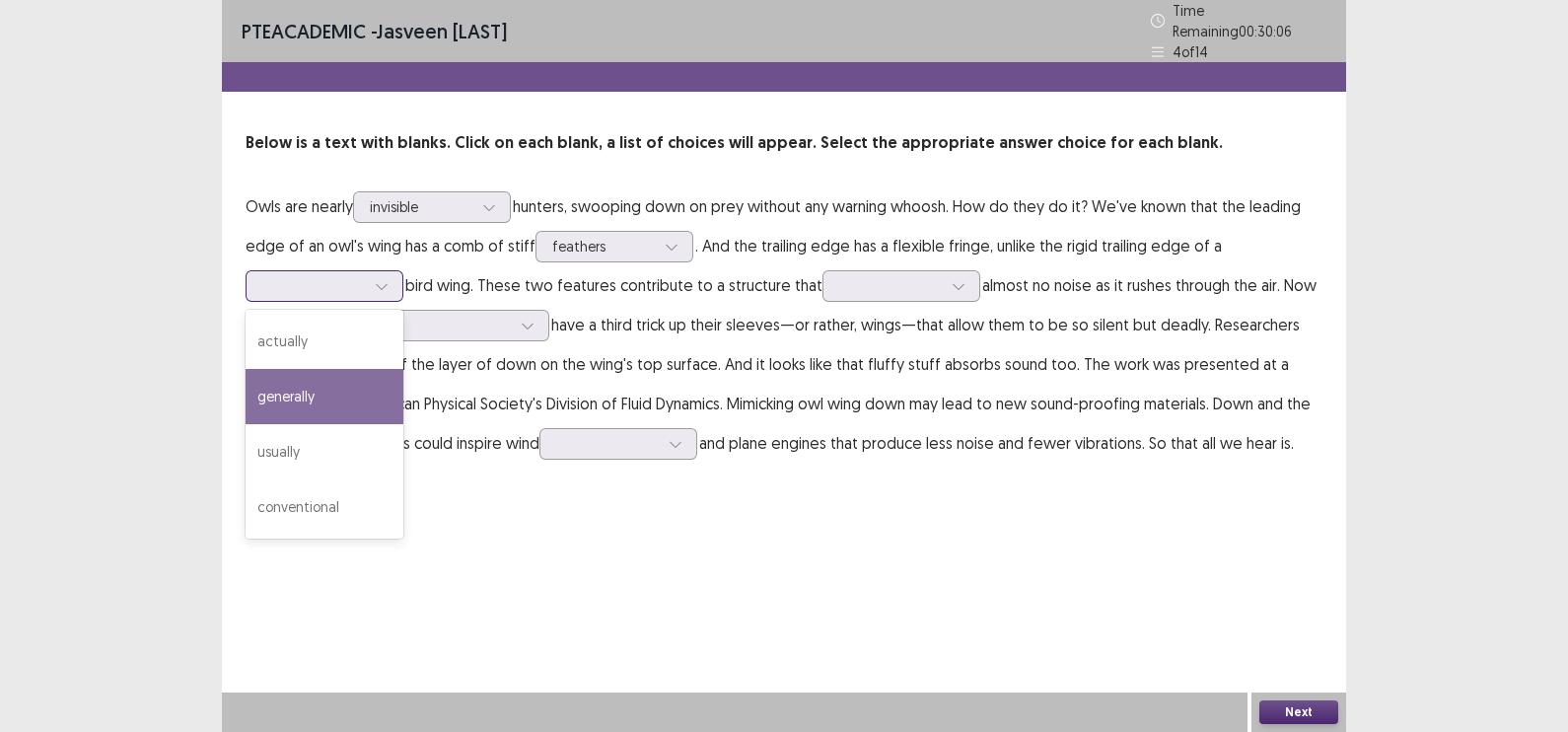 click on "generally" at bounding box center [324, 397] 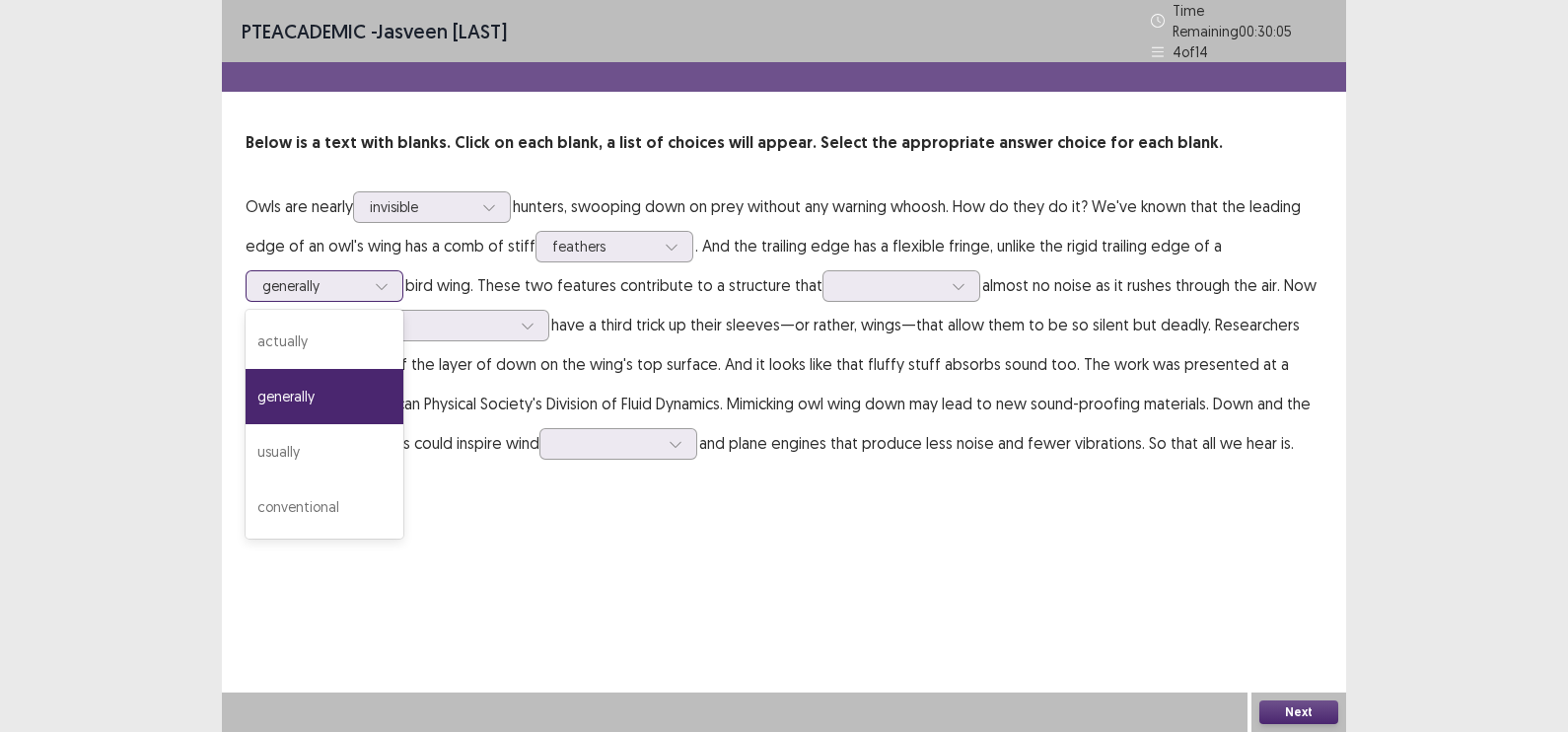 click at bounding box center [382, 286] 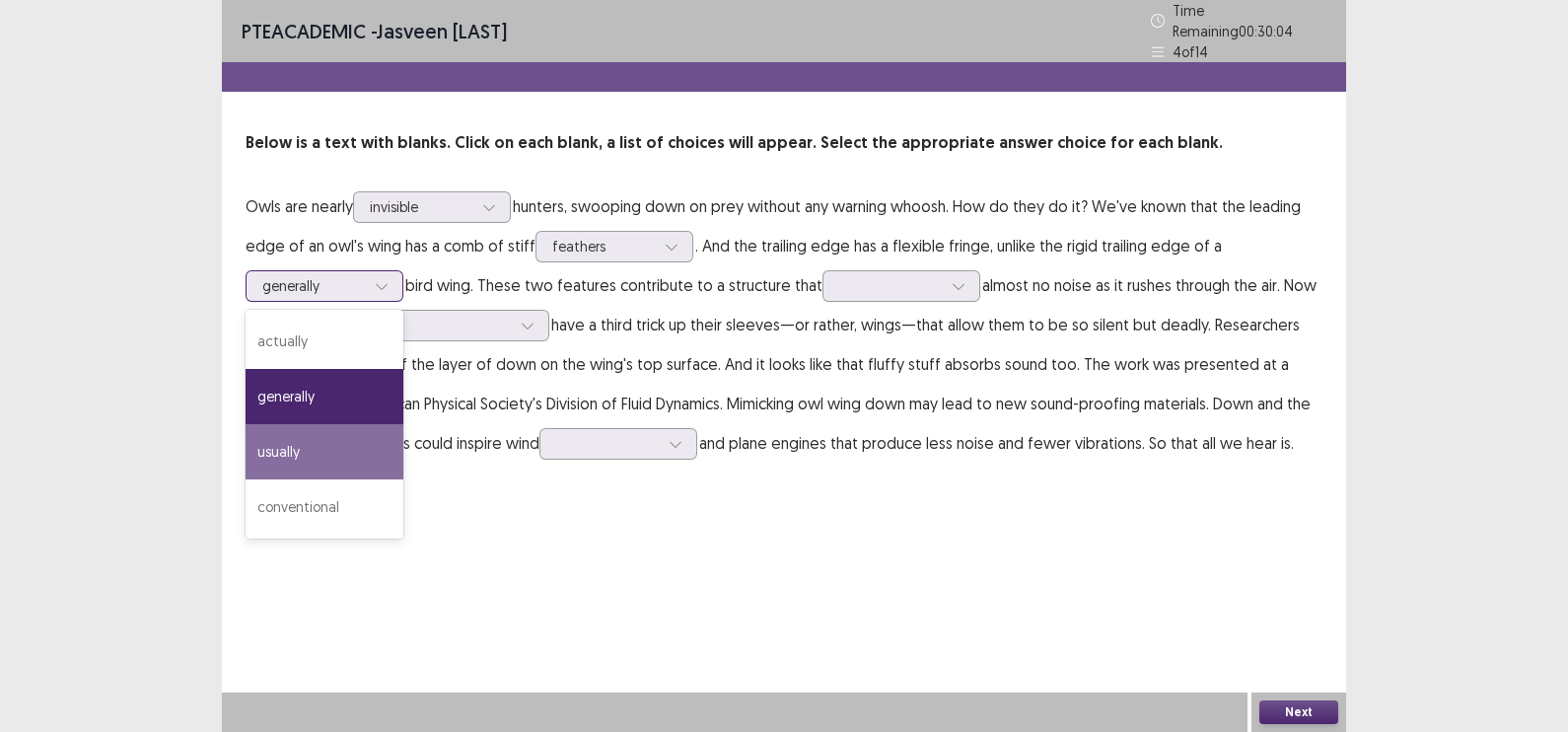 click on "usually" at bounding box center [324, 452] 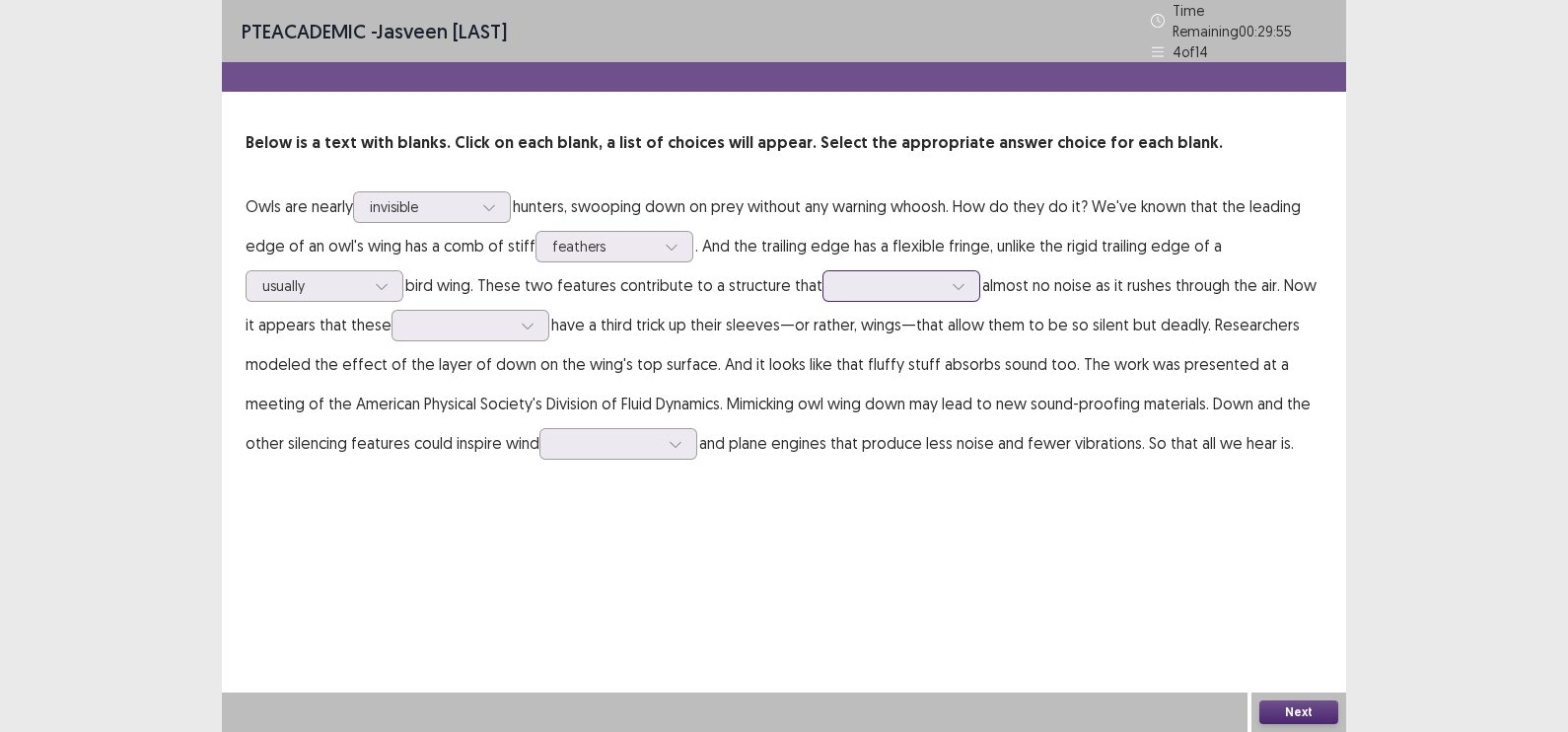 click 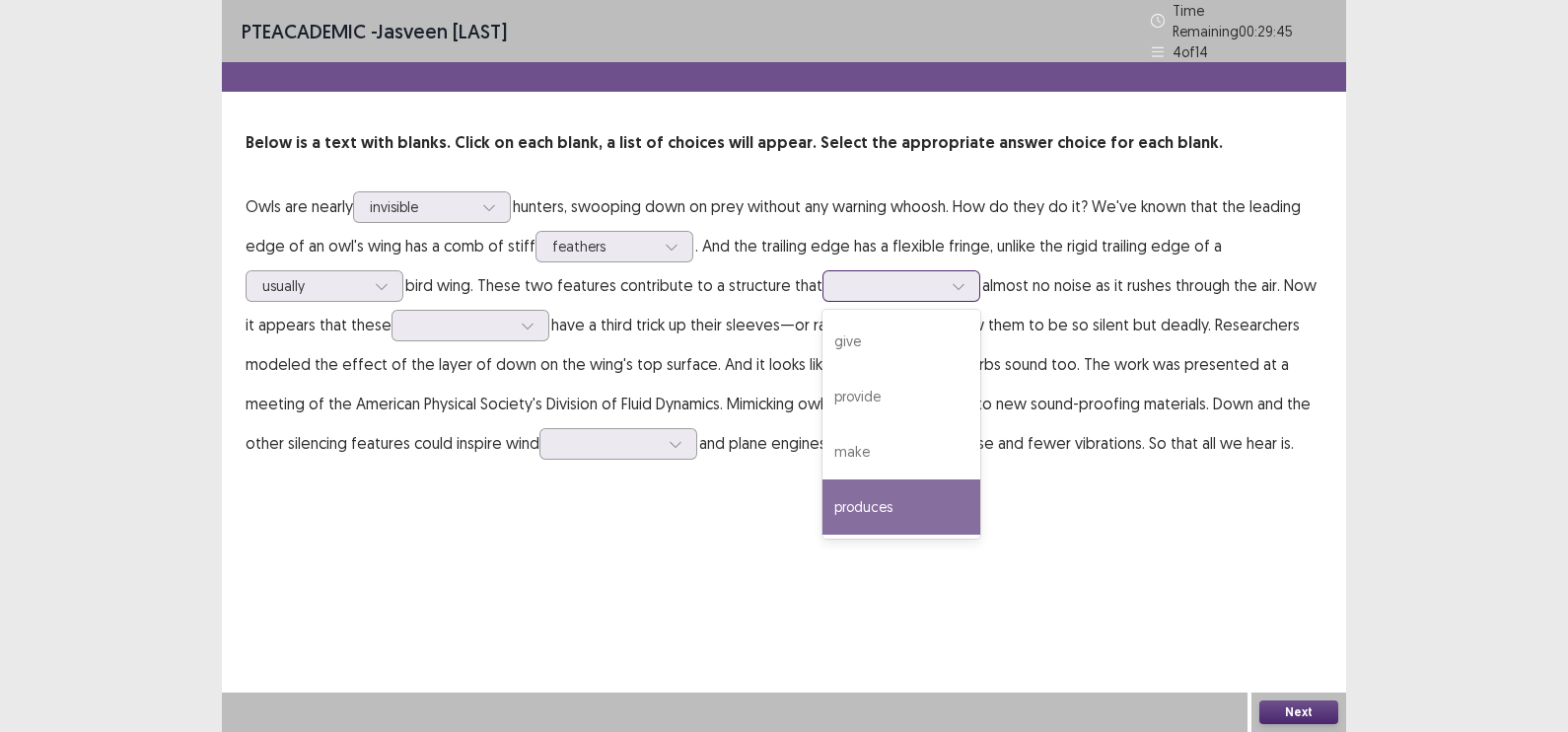 drag, startPoint x: 904, startPoint y: 490, endPoint x: 928, endPoint y: 375, distance: 117.47766 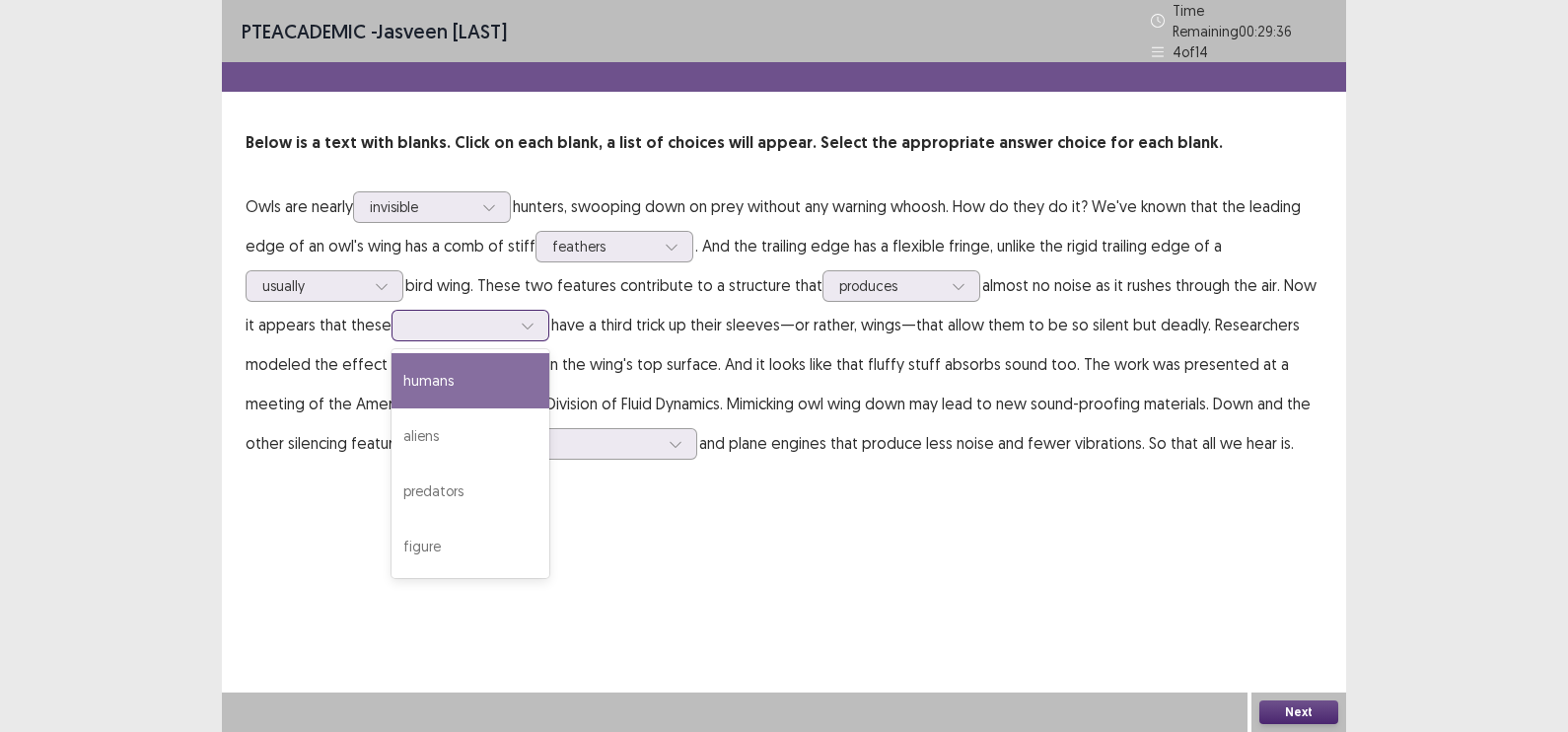 click at bounding box center [528, 326] 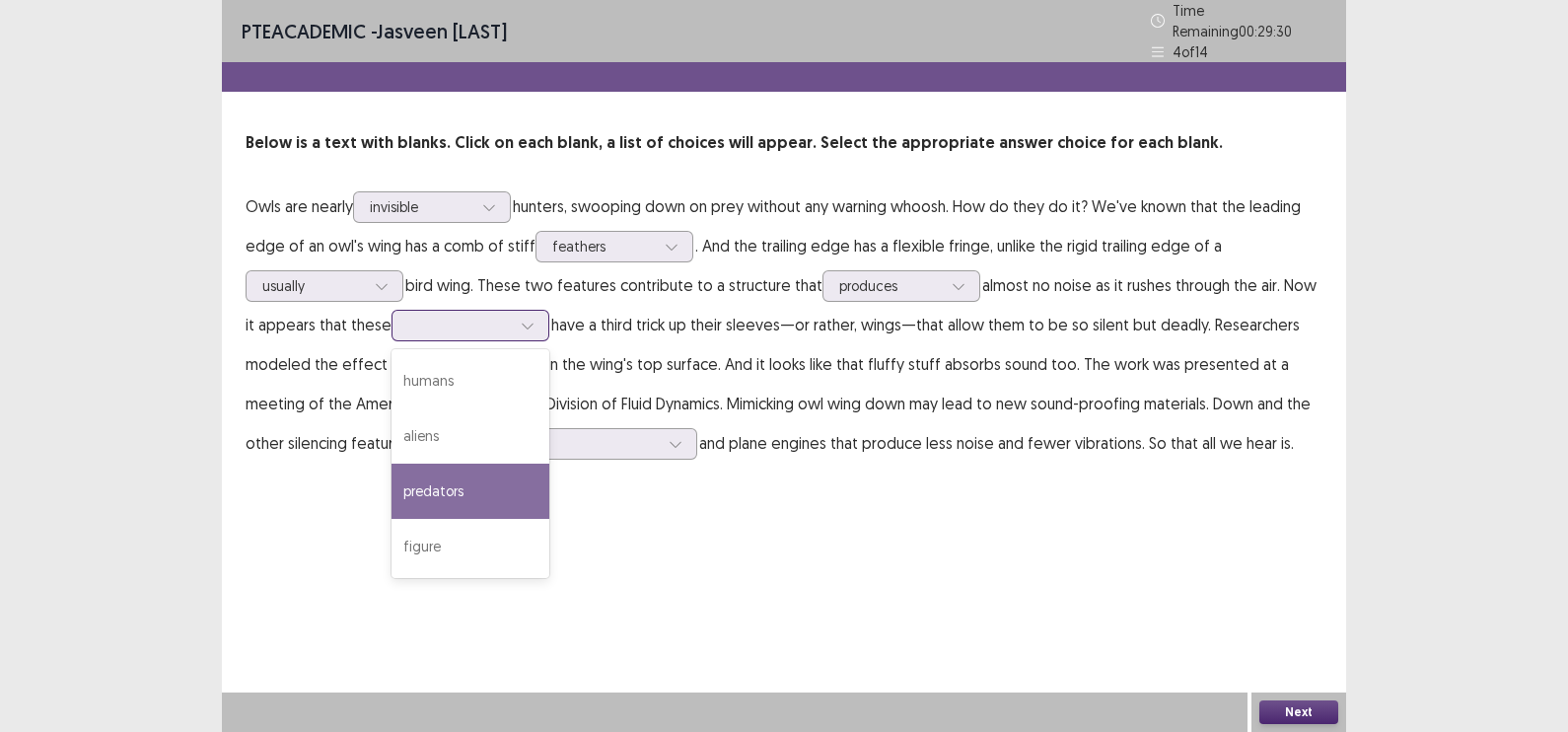 click on "predators" at bounding box center (470, 491) 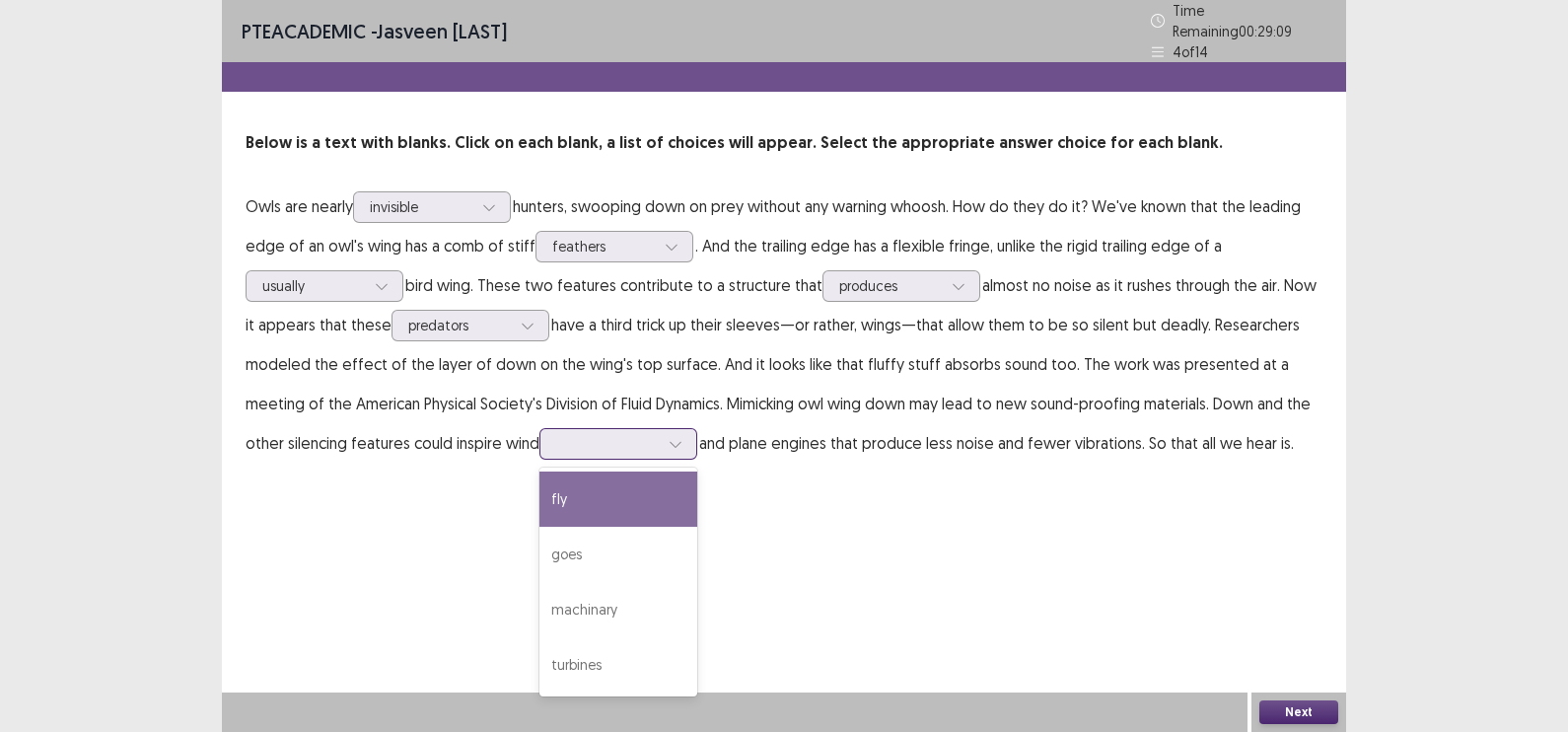 click 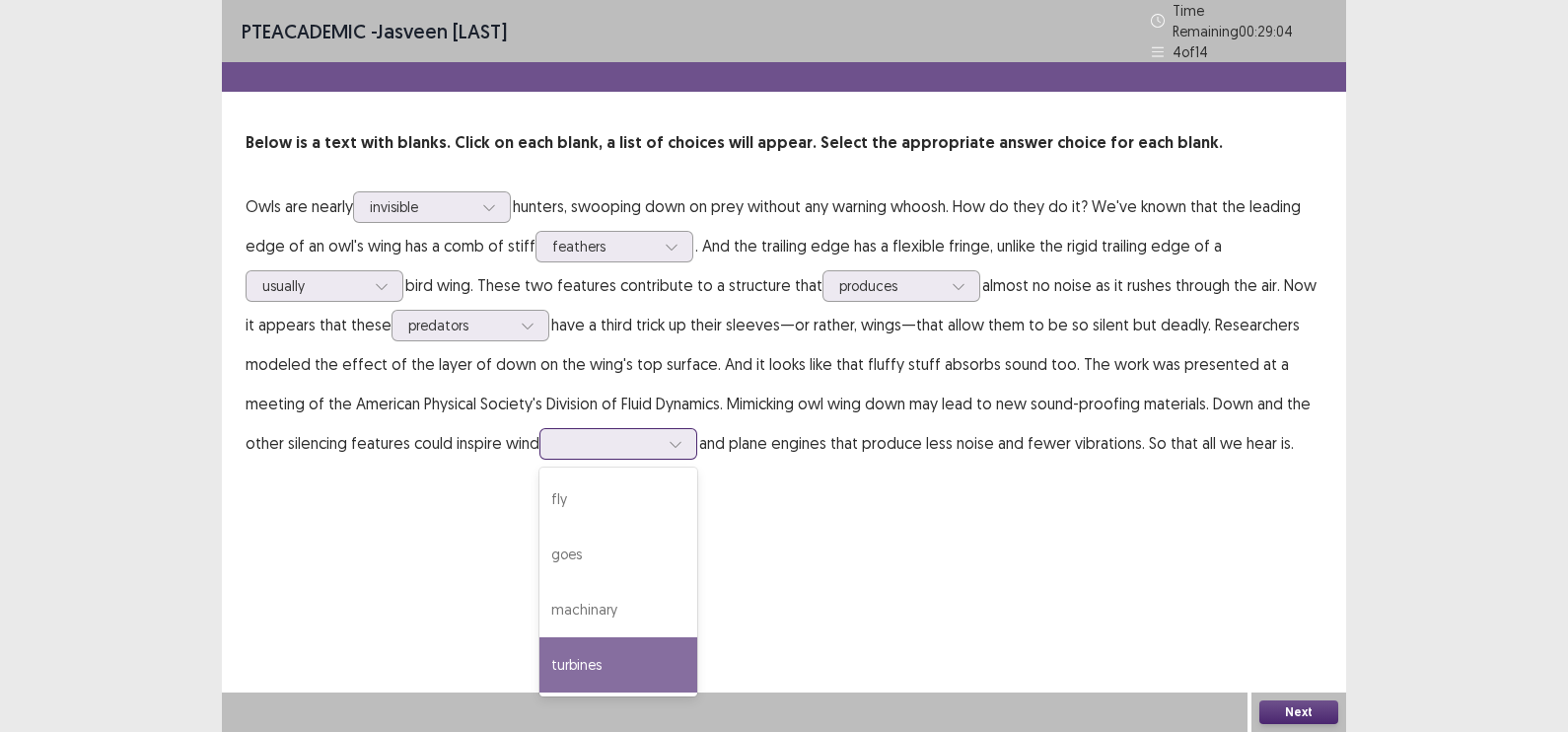 click on "turbines" at bounding box center (618, 665) 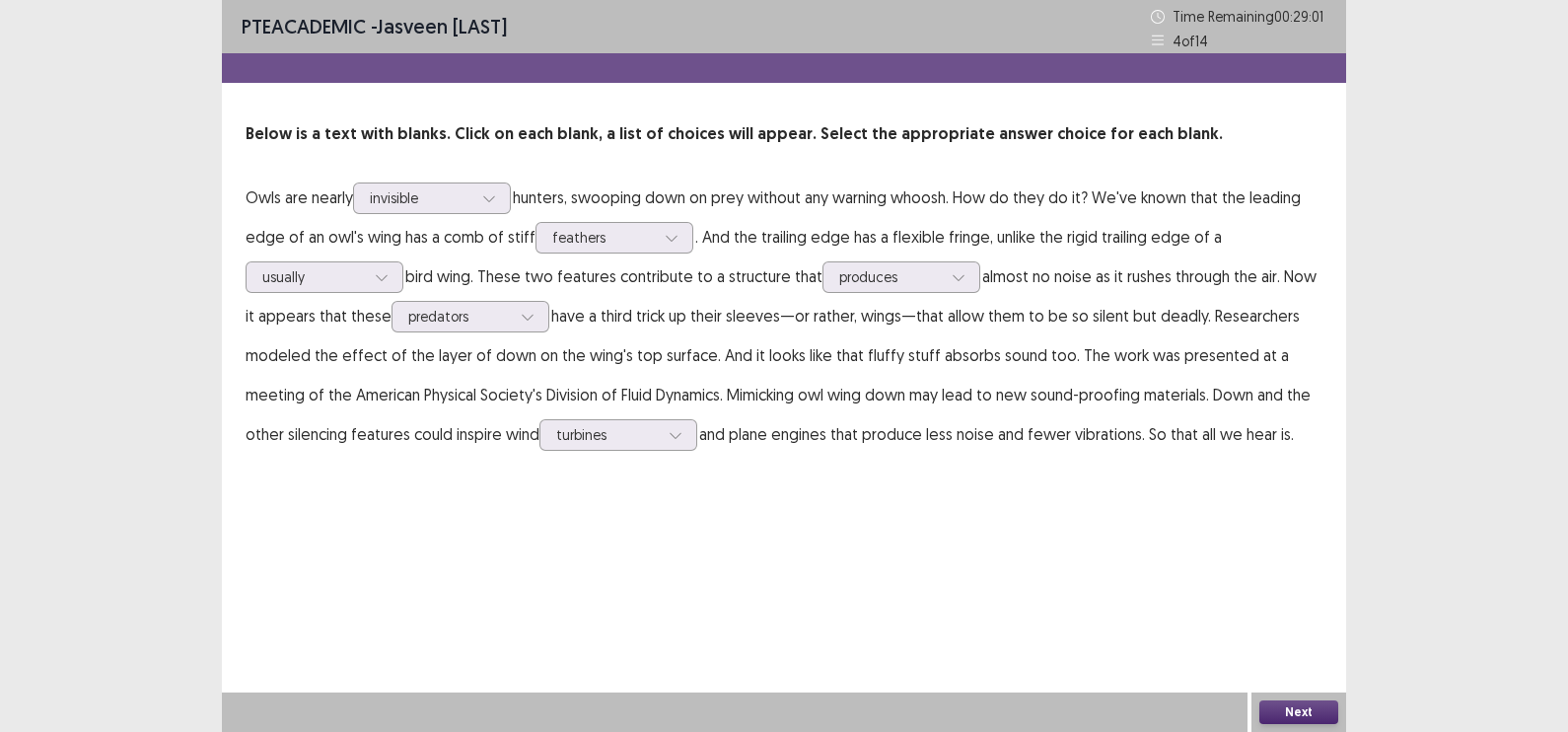click on "Next" at bounding box center (1299, 712) 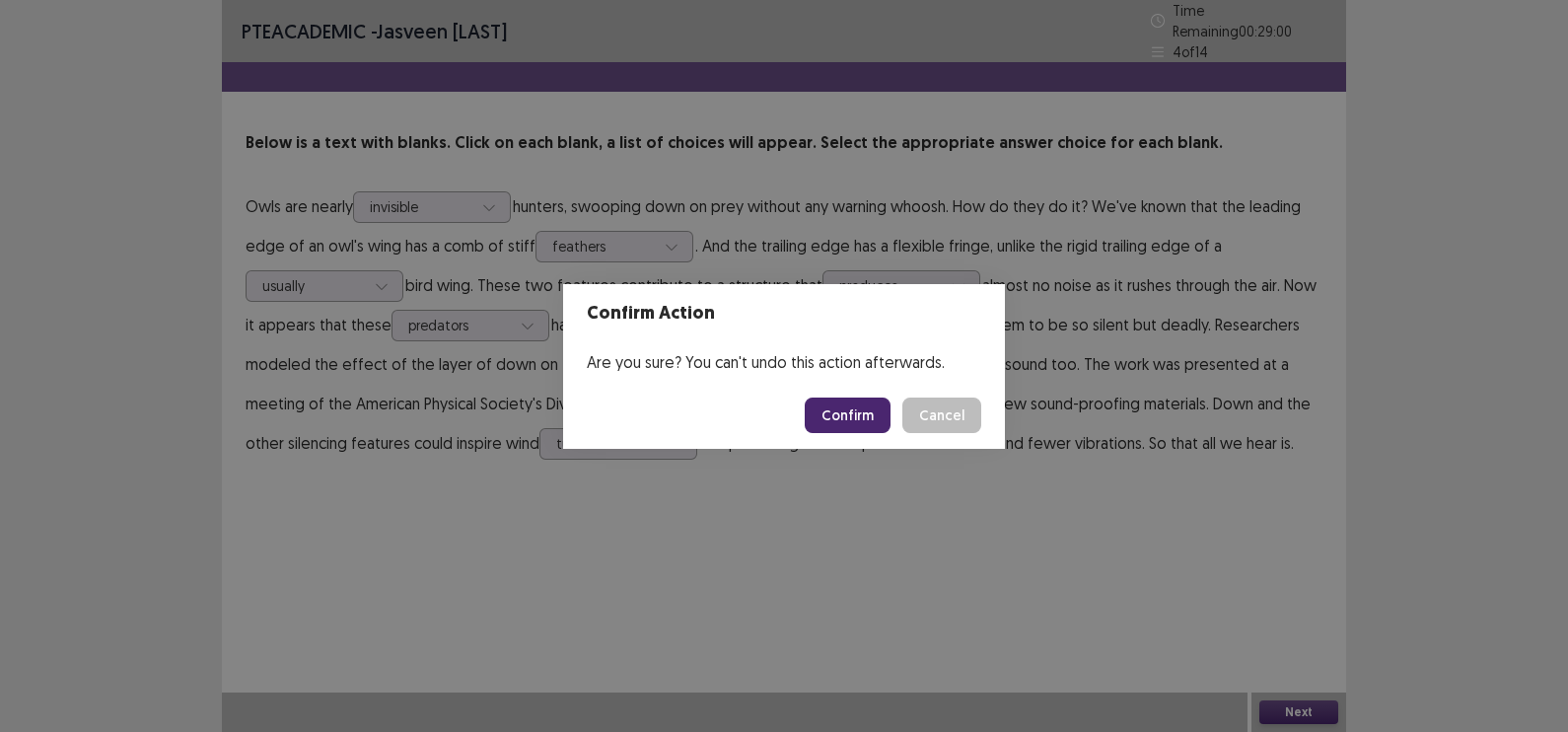 click on "Confirm" at bounding box center (847, 415) 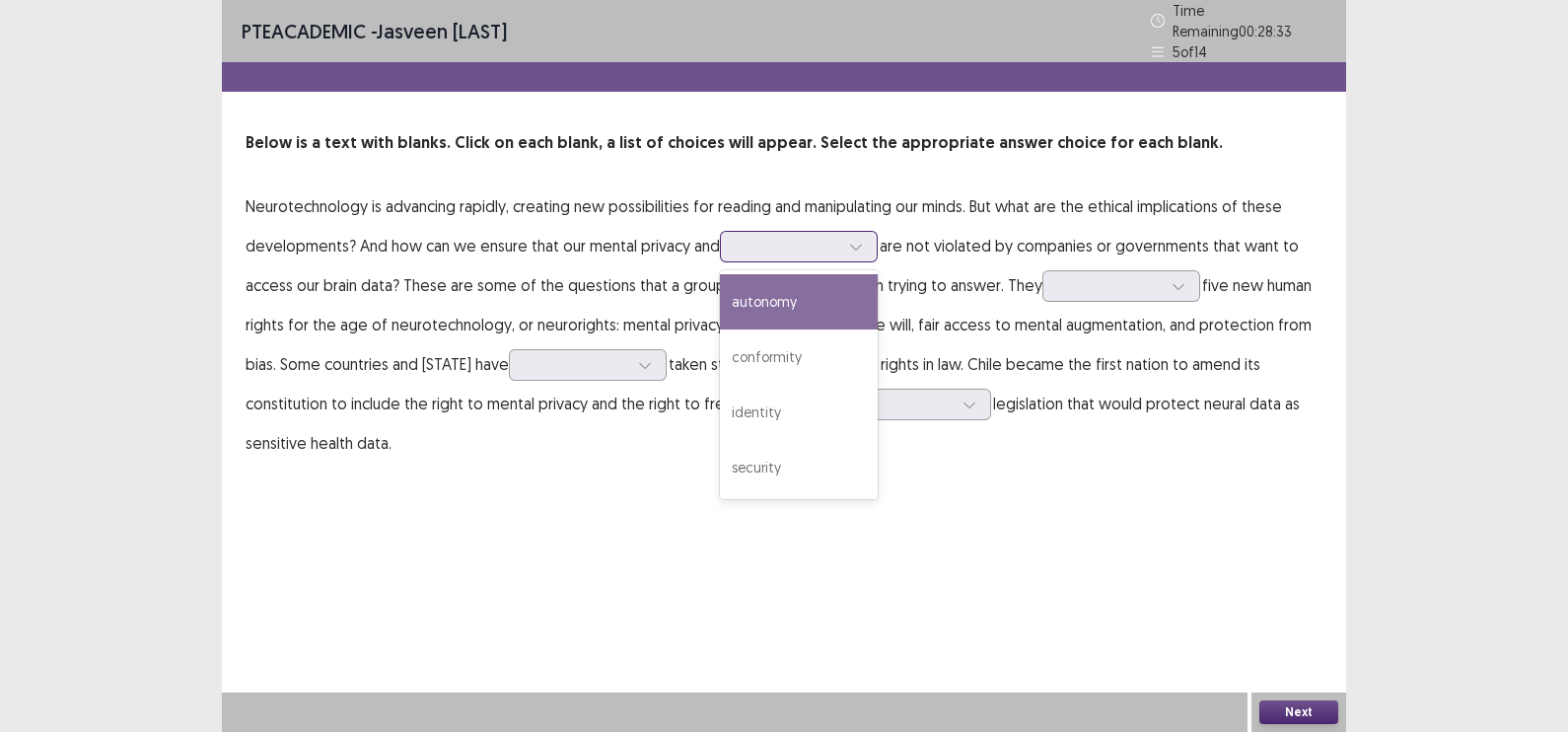 click at bounding box center (856, 247) 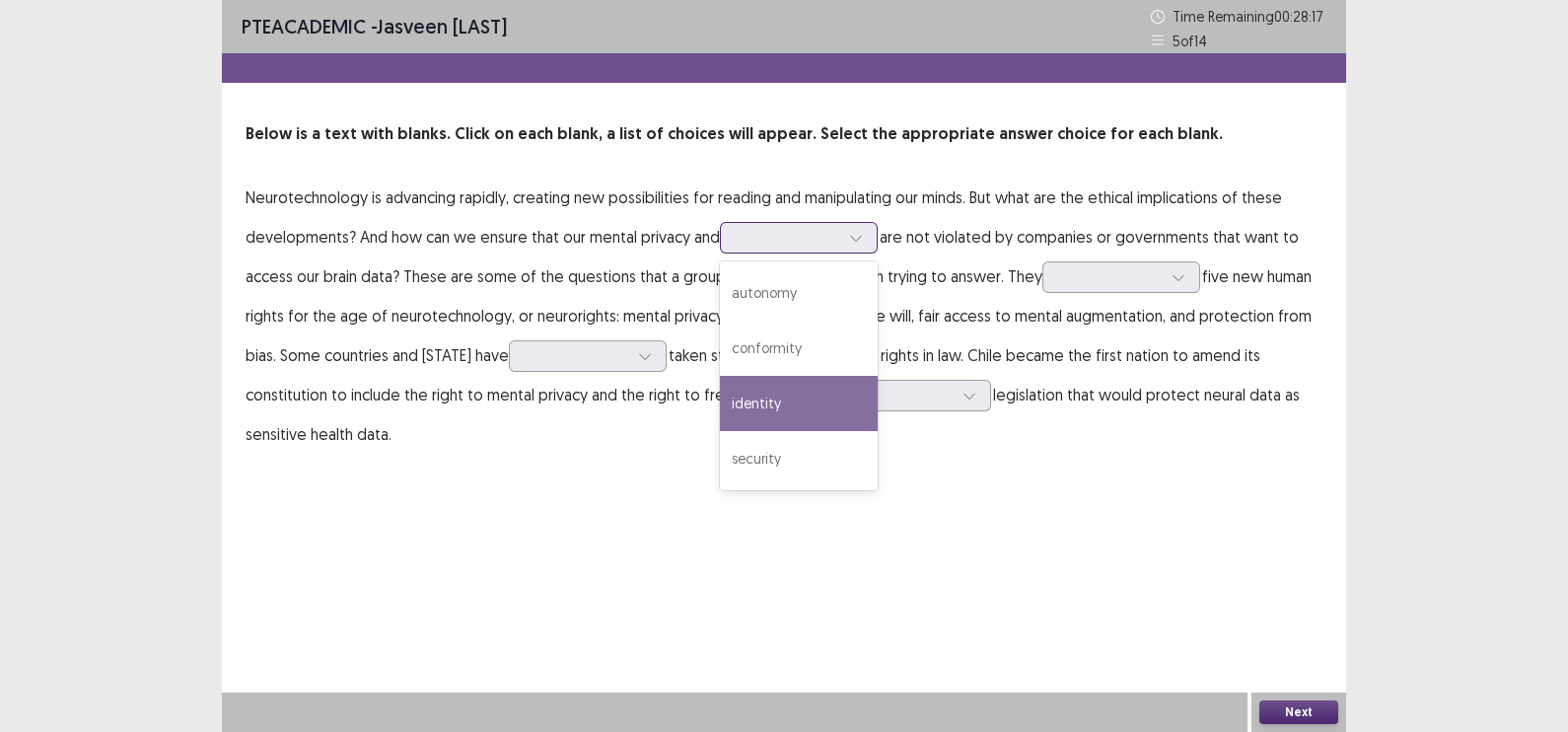 click on "identity" at bounding box center (799, 403) 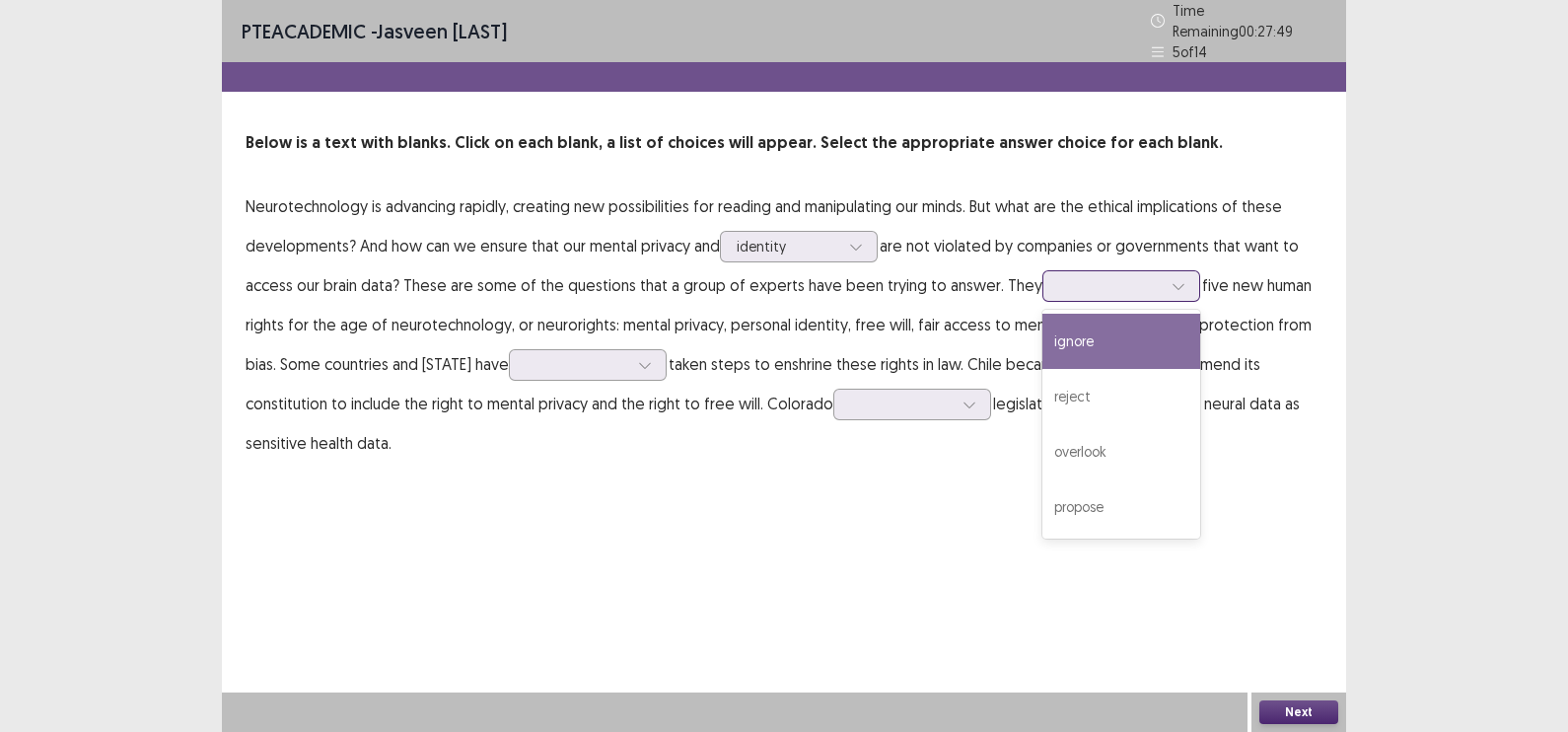 click at bounding box center [1178, 286] 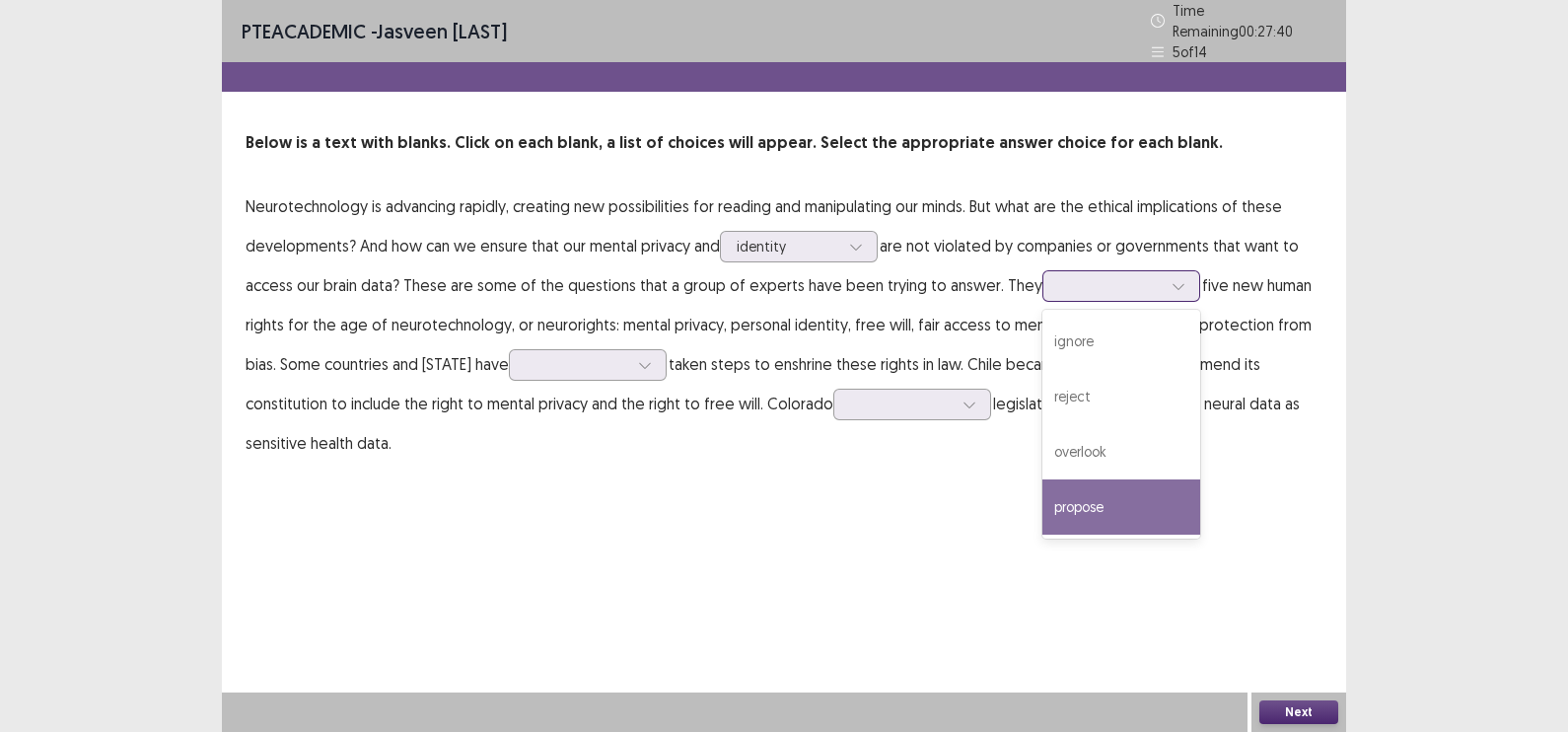 click on "propose" at bounding box center (1121, 507) 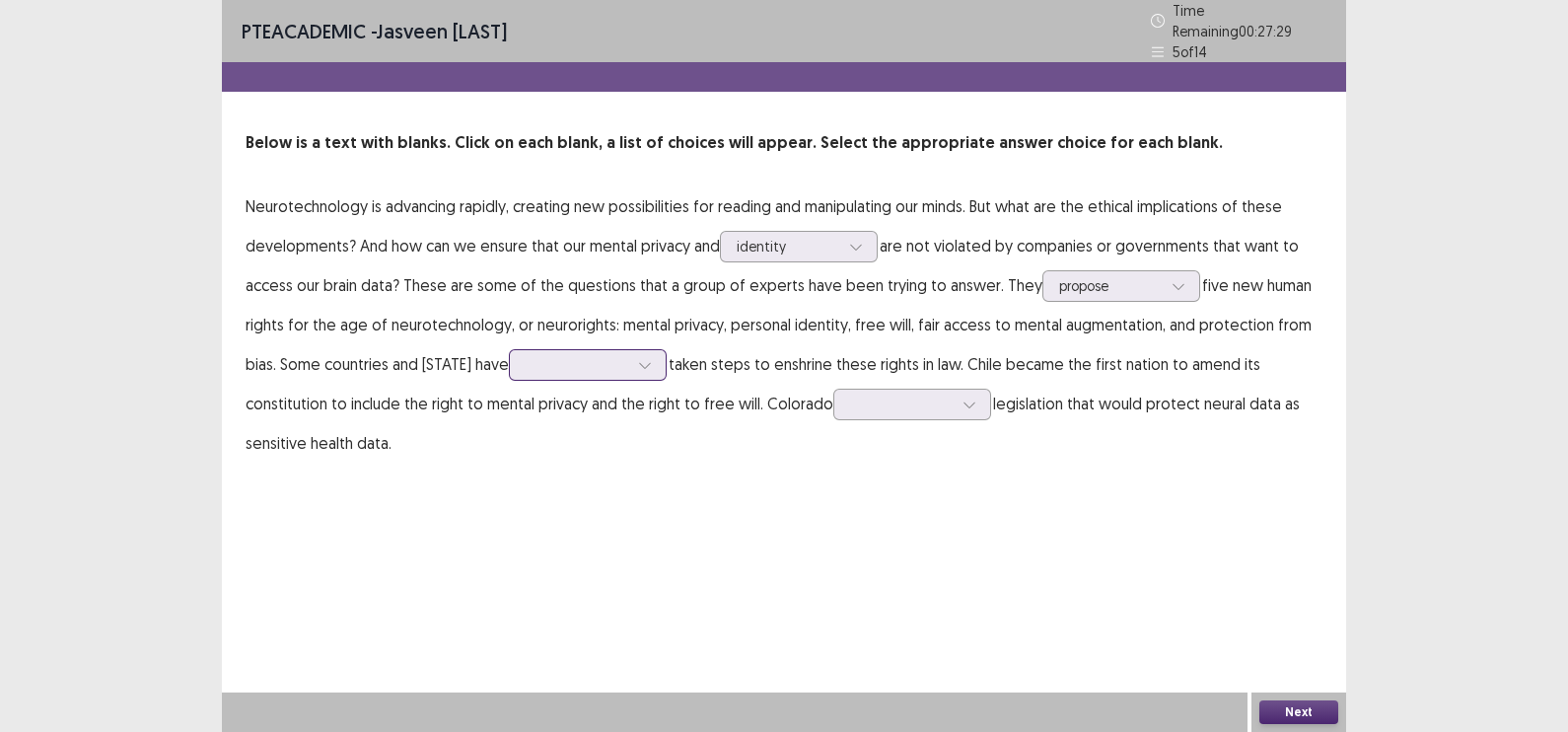 click at bounding box center (645, 365) 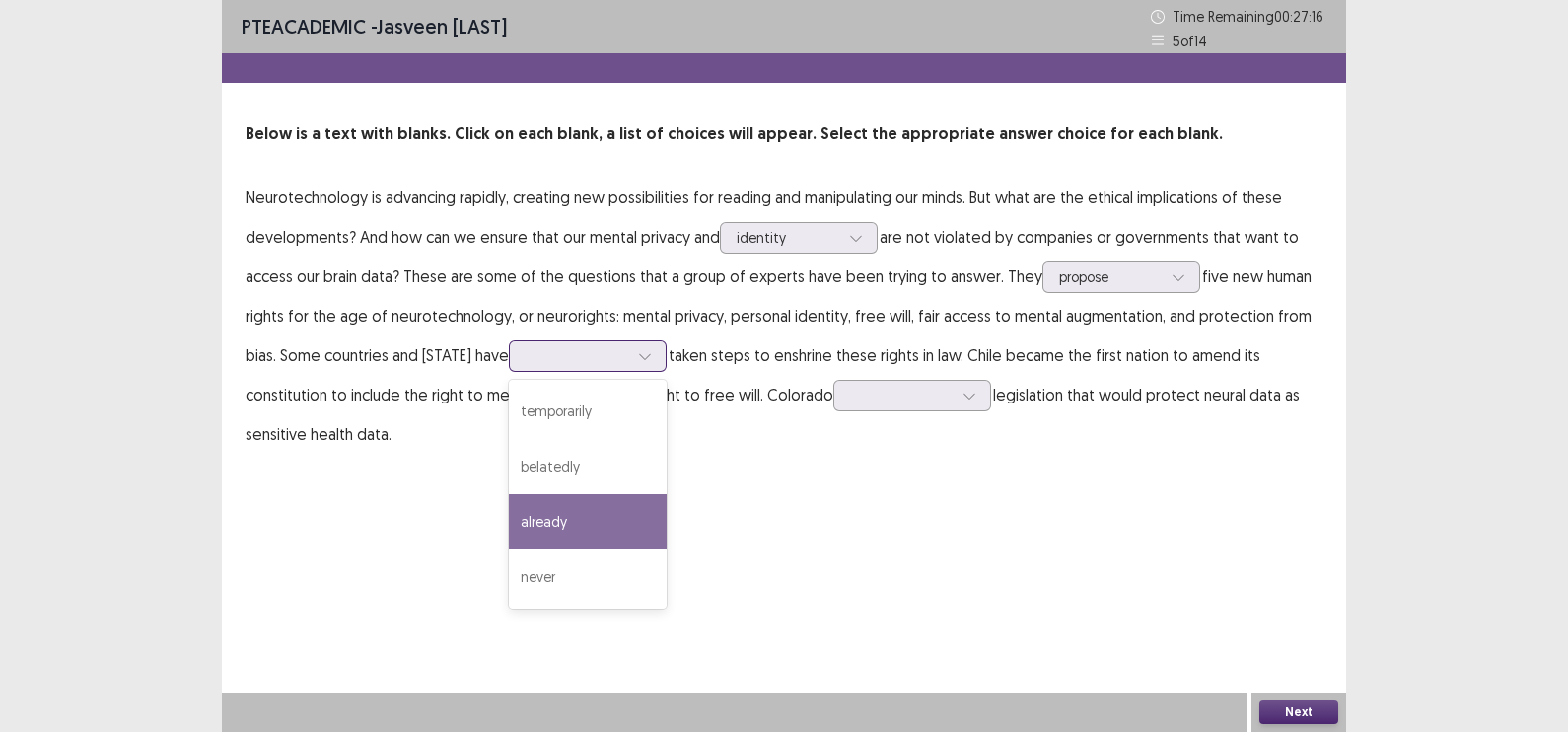 click on "already" at bounding box center (588, 522) 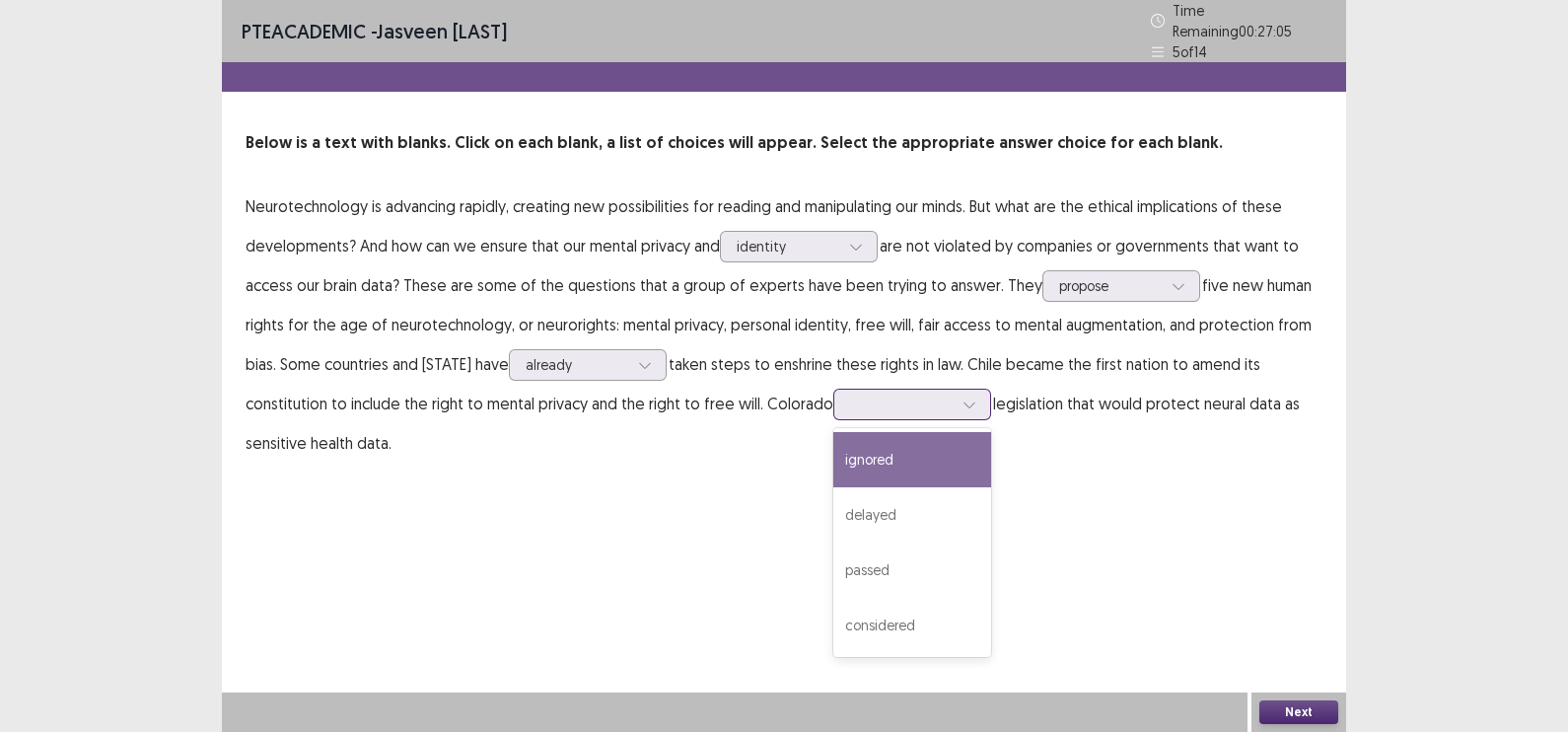 click at bounding box center [969, 404] 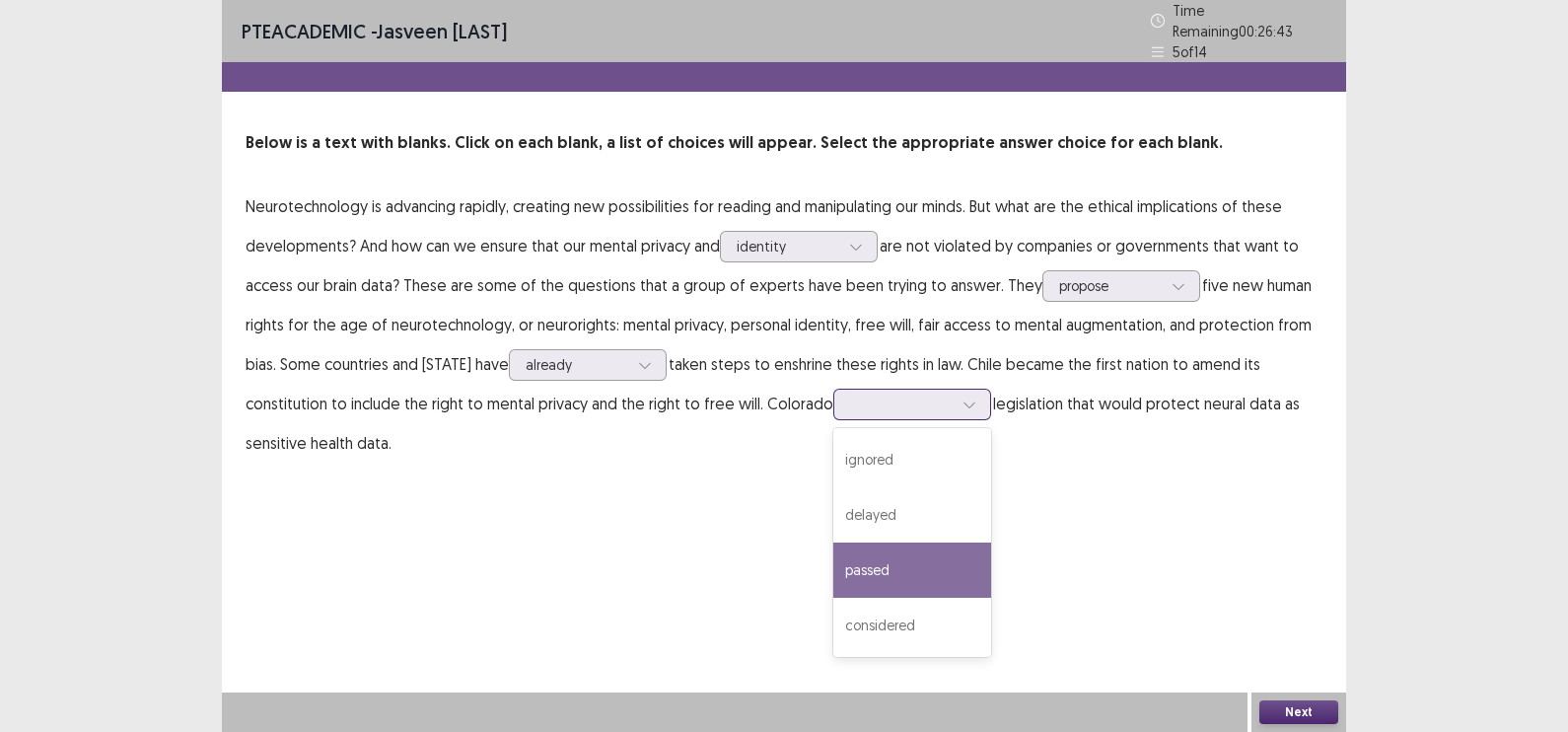 click on "passed" at bounding box center (912, 570) 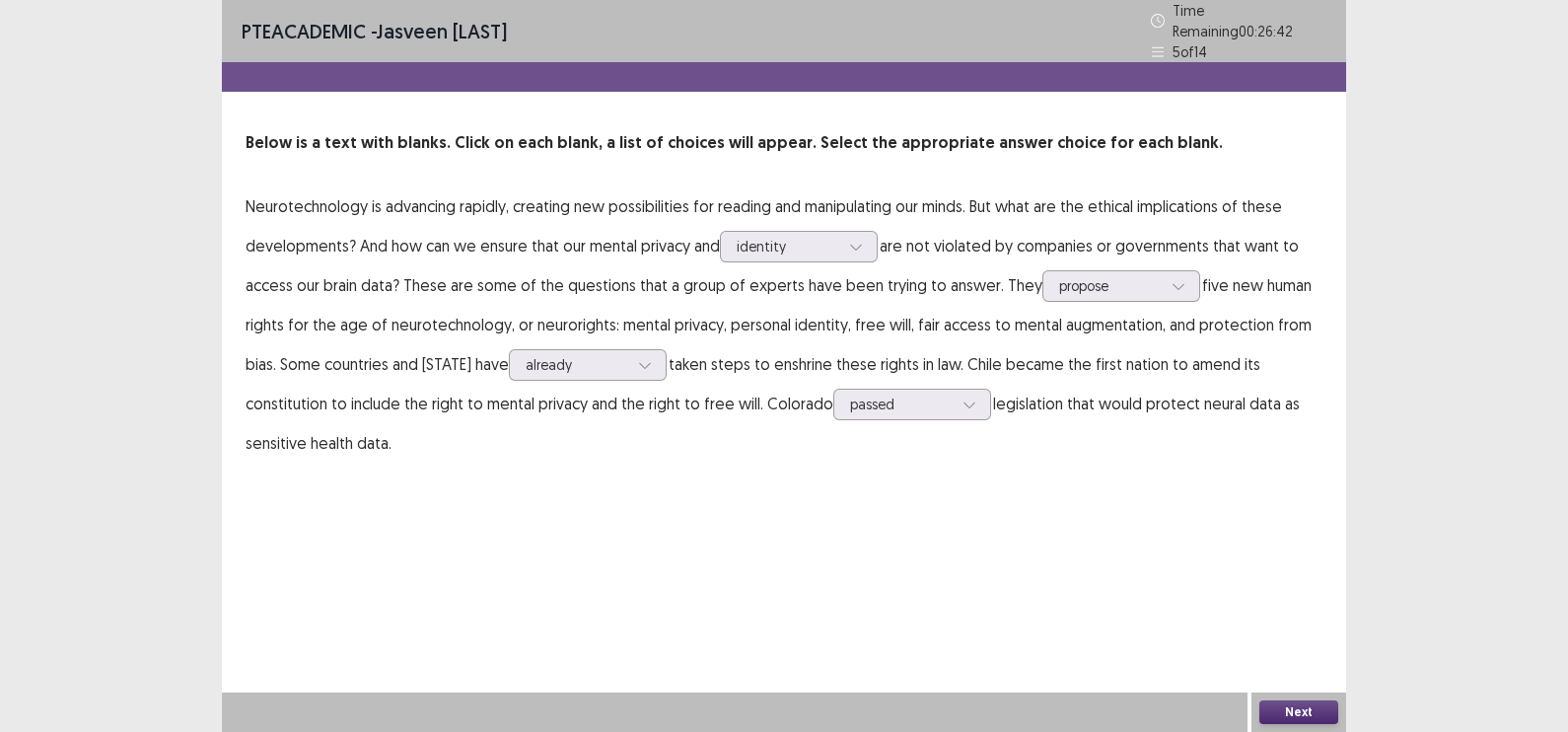 click on "Next" at bounding box center [1299, 712] 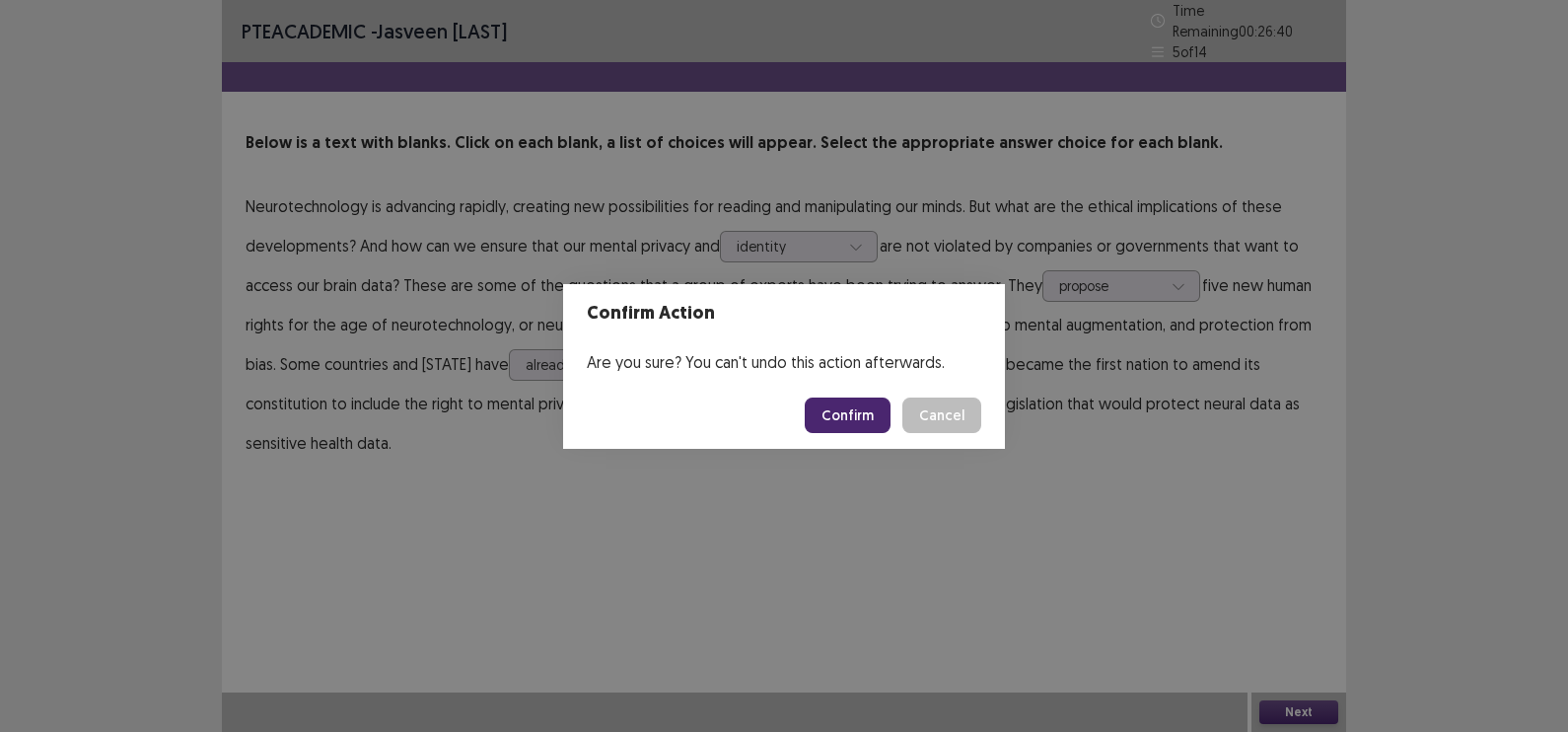 click on "Confirm" at bounding box center [847, 415] 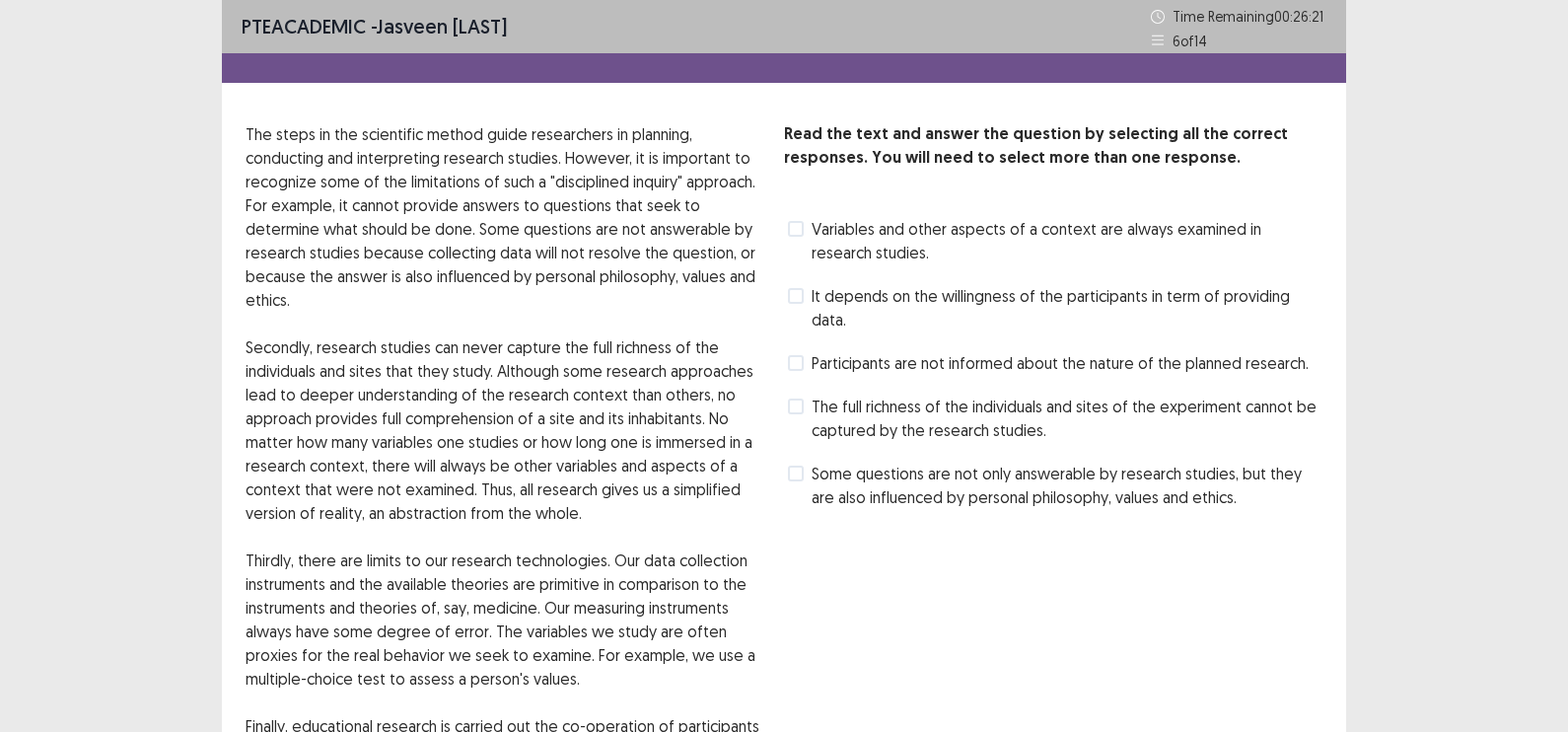 click at bounding box center (796, 363) 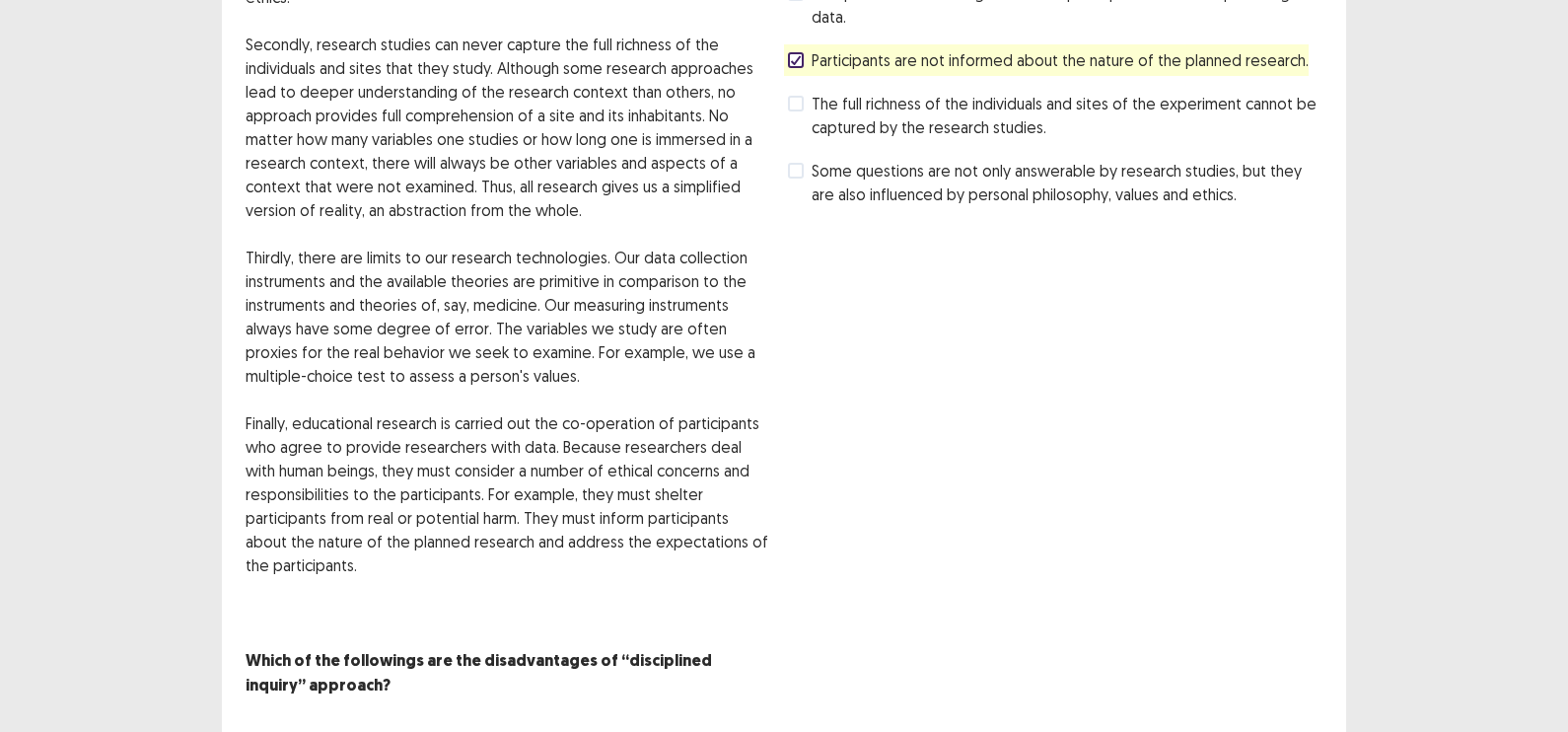 scroll, scrollTop: 329, scrollLeft: 0, axis: vertical 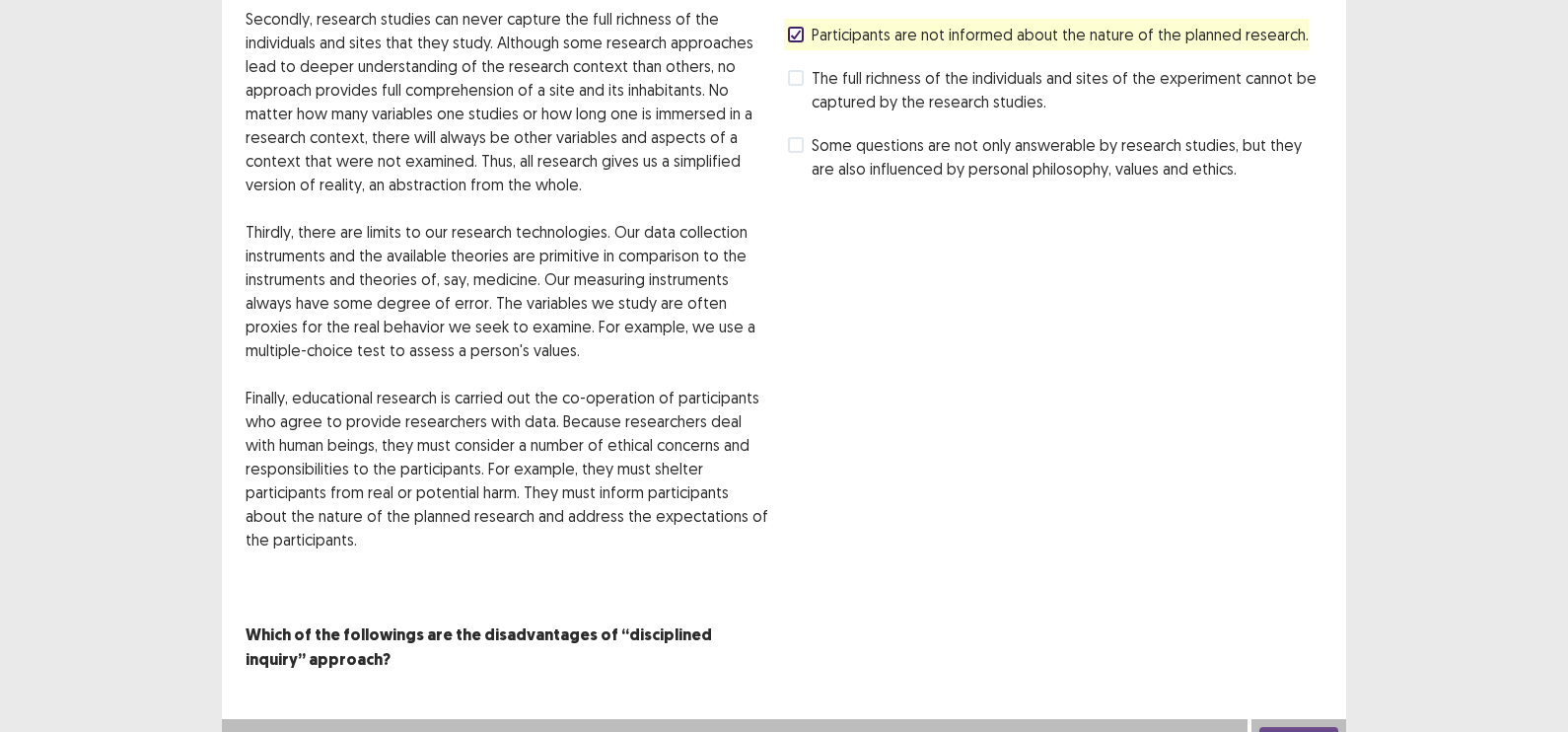 click on "Next" at bounding box center [1299, 739] 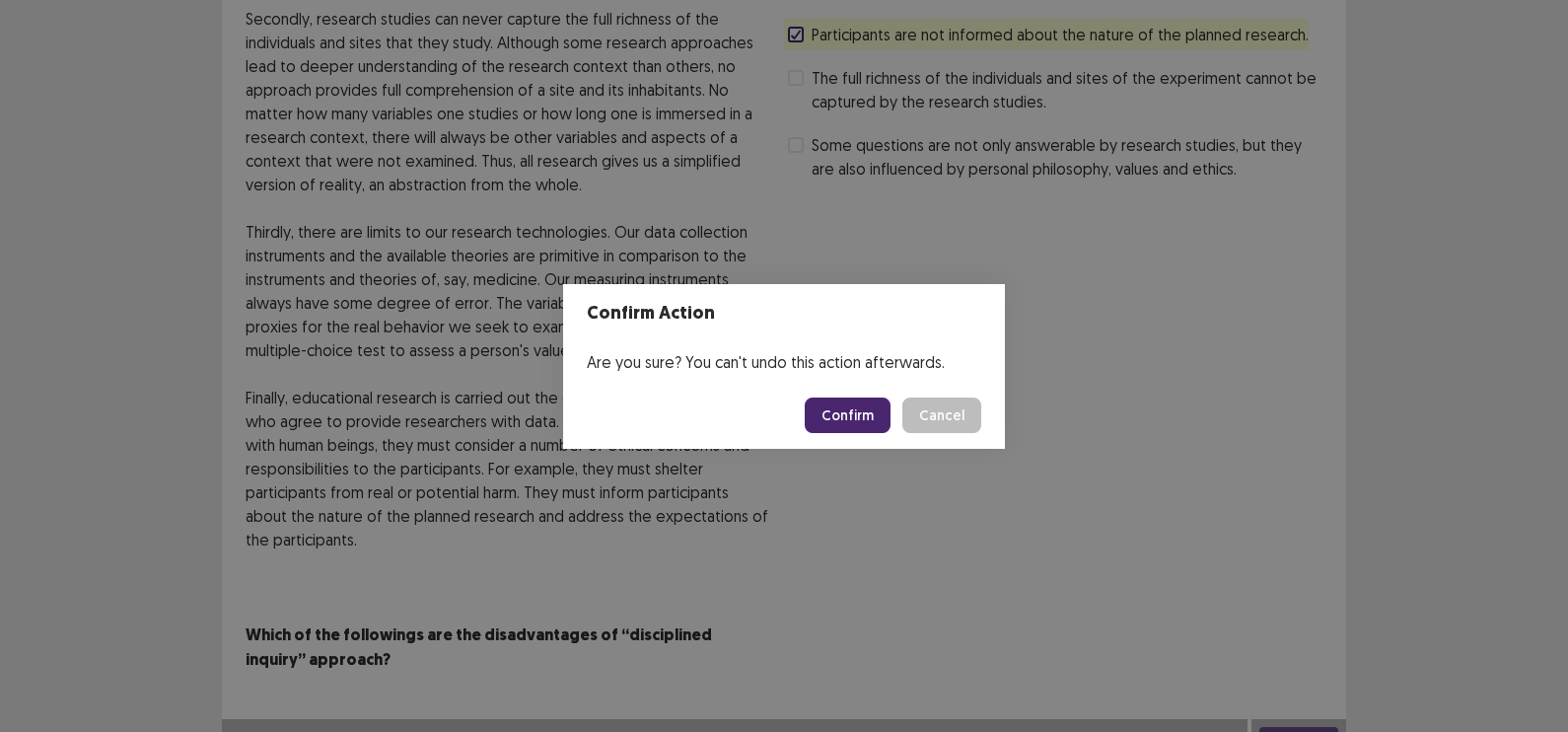 click on "Confirm" at bounding box center [847, 415] 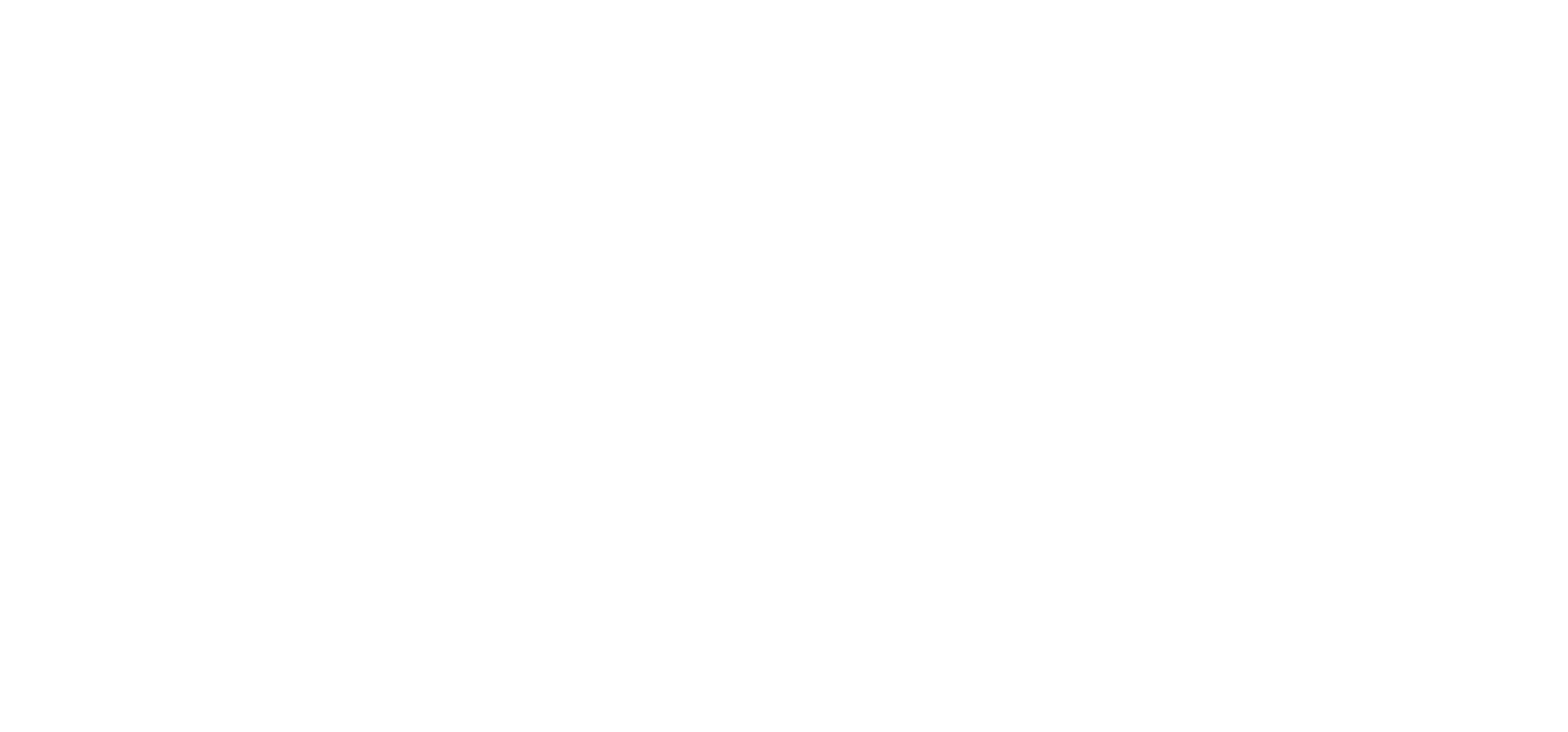 scroll, scrollTop: 0, scrollLeft: 0, axis: both 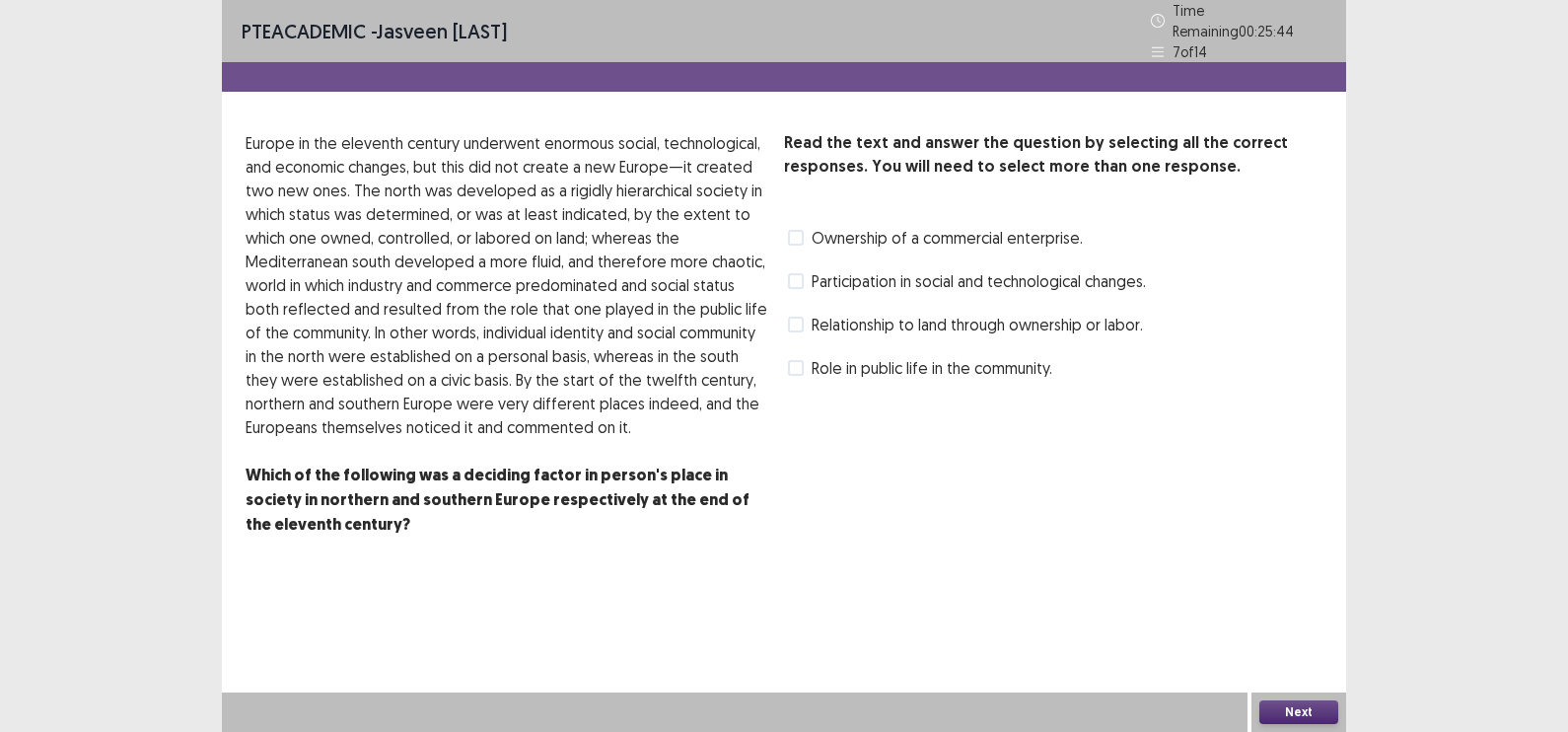 click at bounding box center (796, 325) 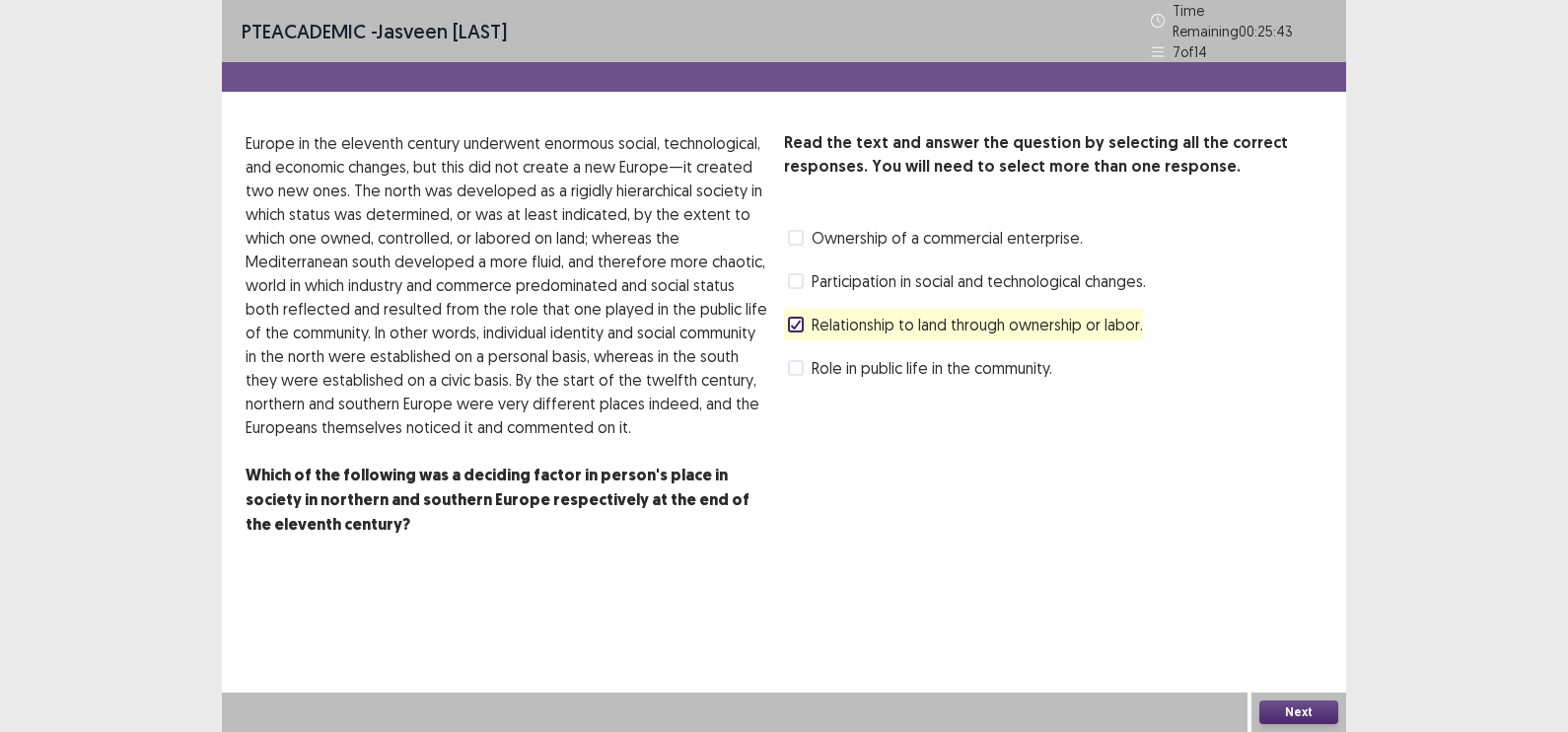 click on "Next" at bounding box center (1299, 712) 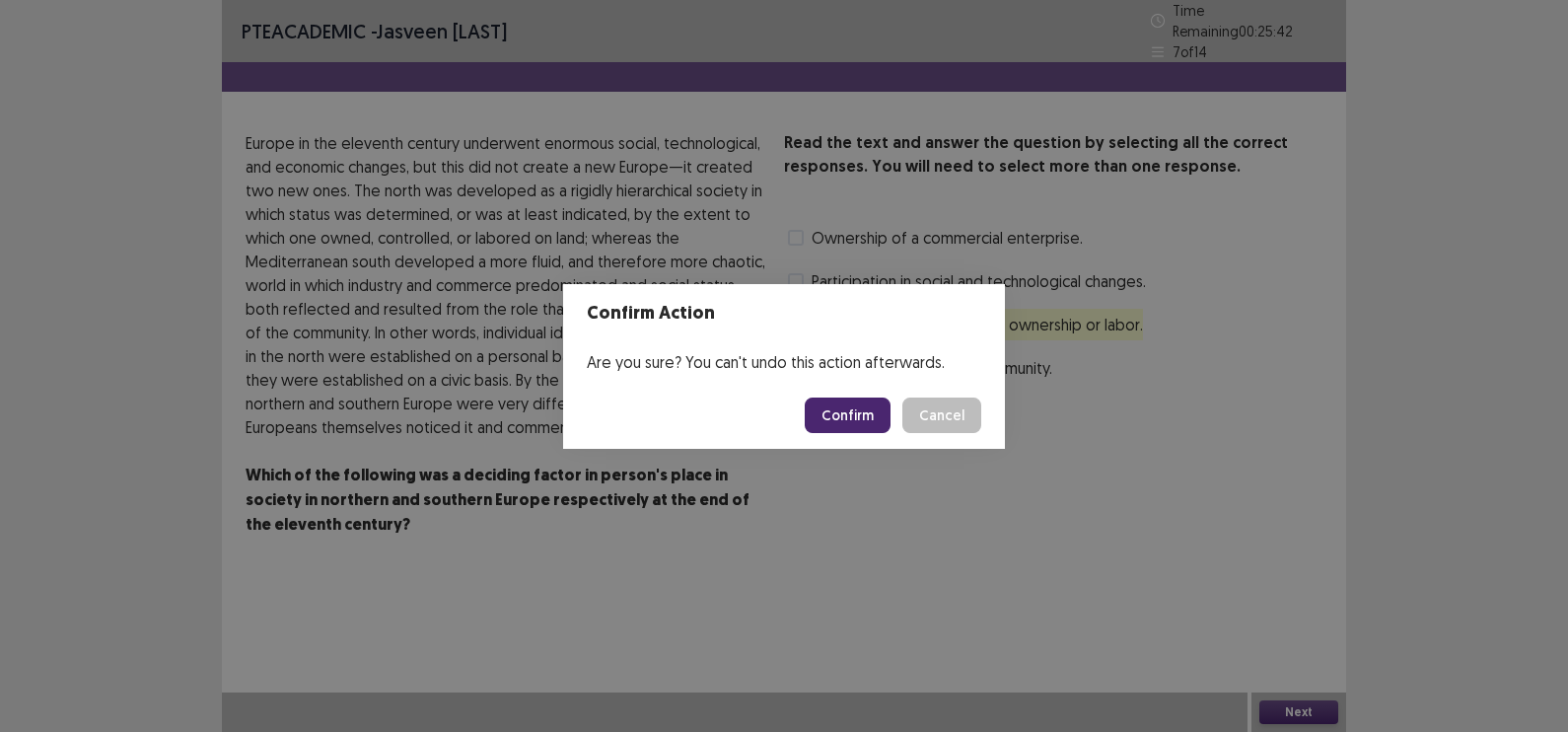 click on "Confirm Cancel" at bounding box center [784, 415] 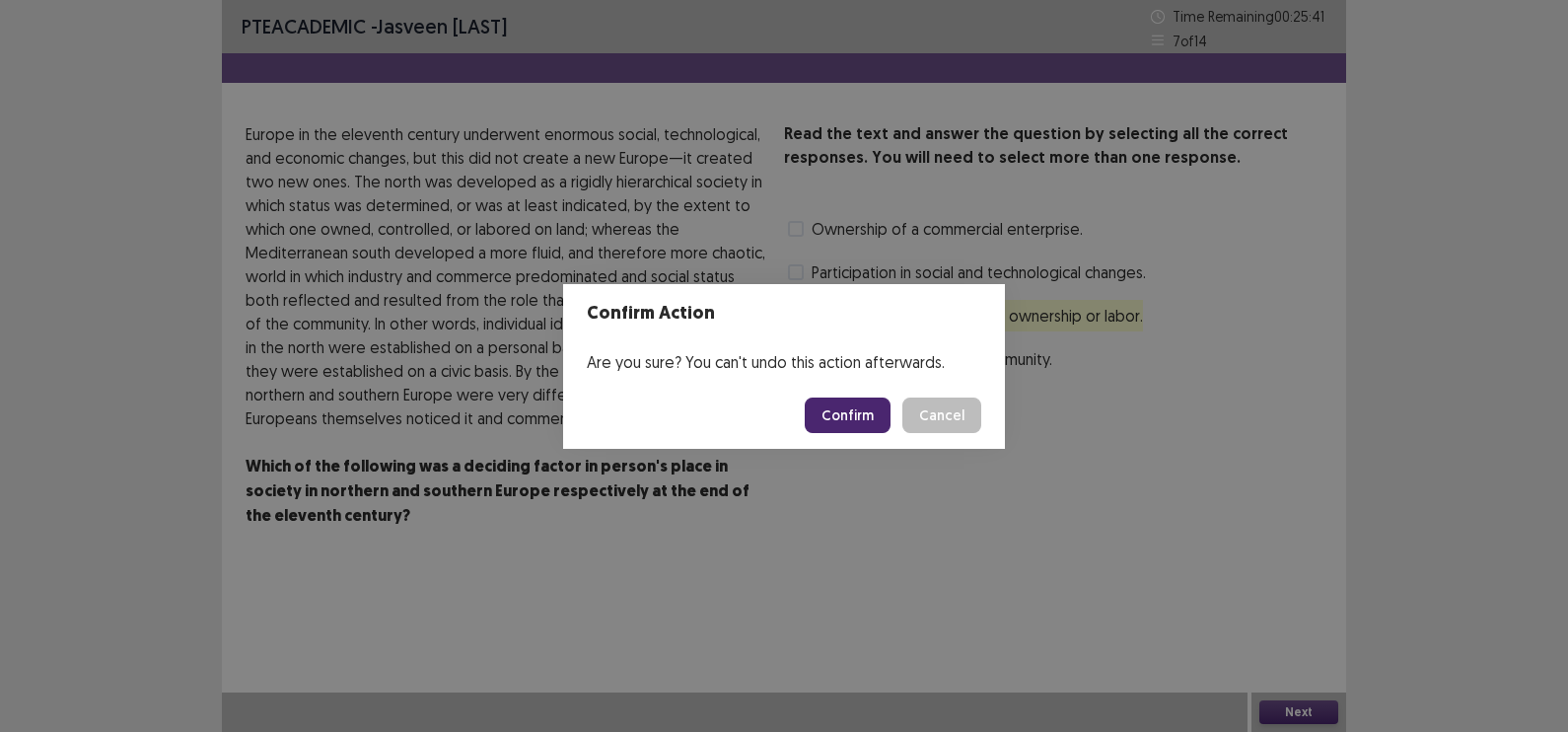 click on "Confirm" at bounding box center [847, 415] 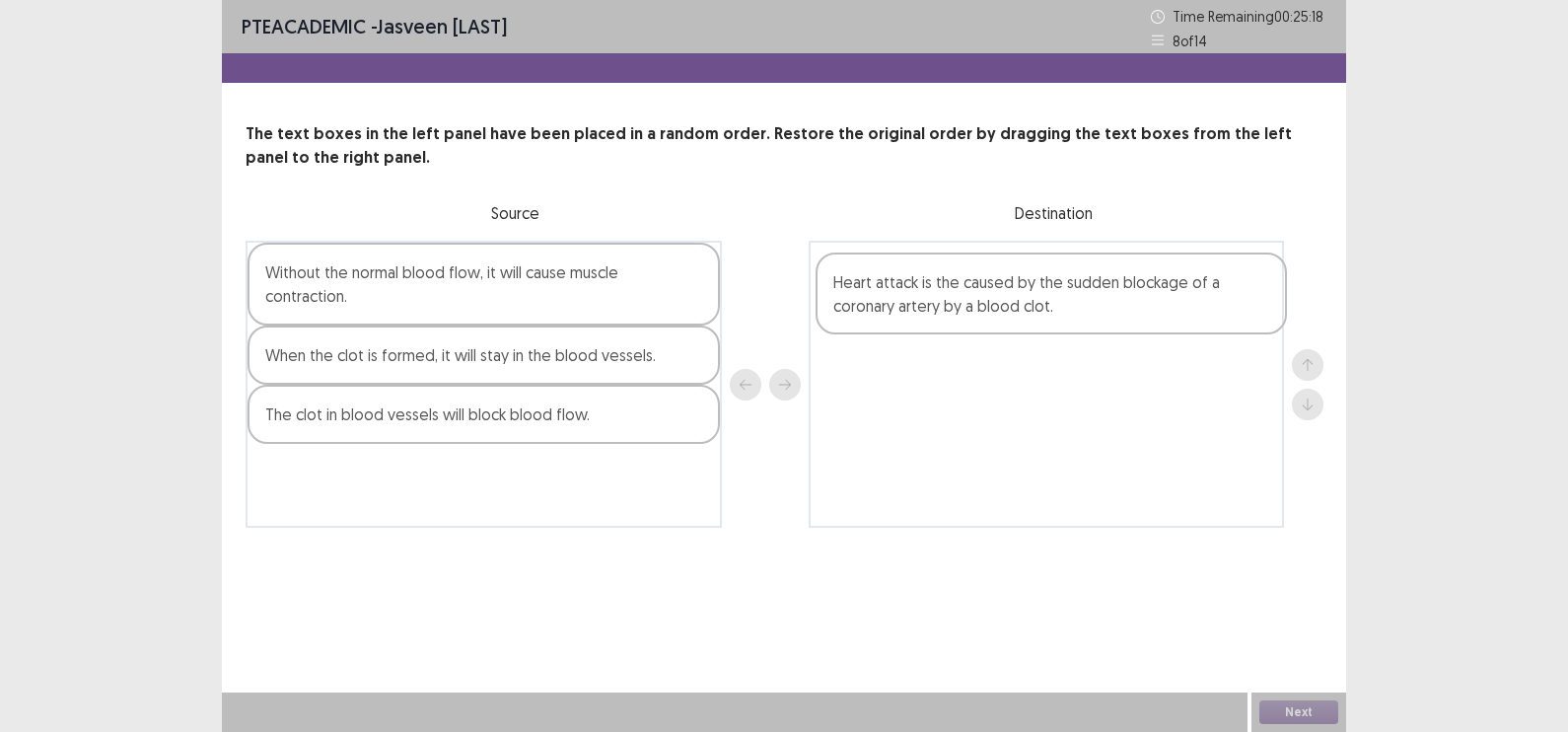 drag, startPoint x: 466, startPoint y: 479, endPoint x: 1040, endPoint y: 290, distance: 604.31532 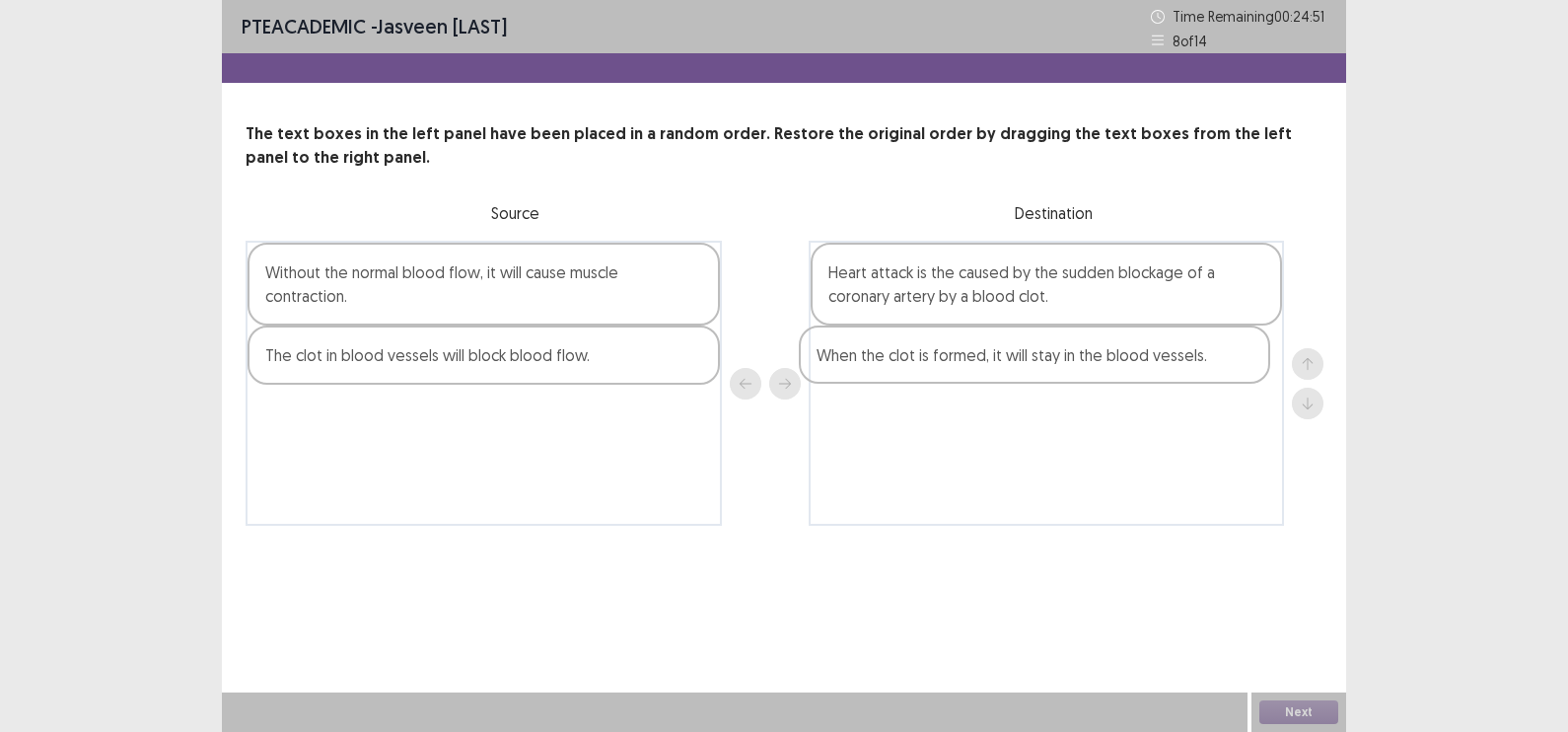 drag, startPoint x: 626, startPoint y: 358, endPoint x: 1189, endPoint y: 360, distance: 563.0036 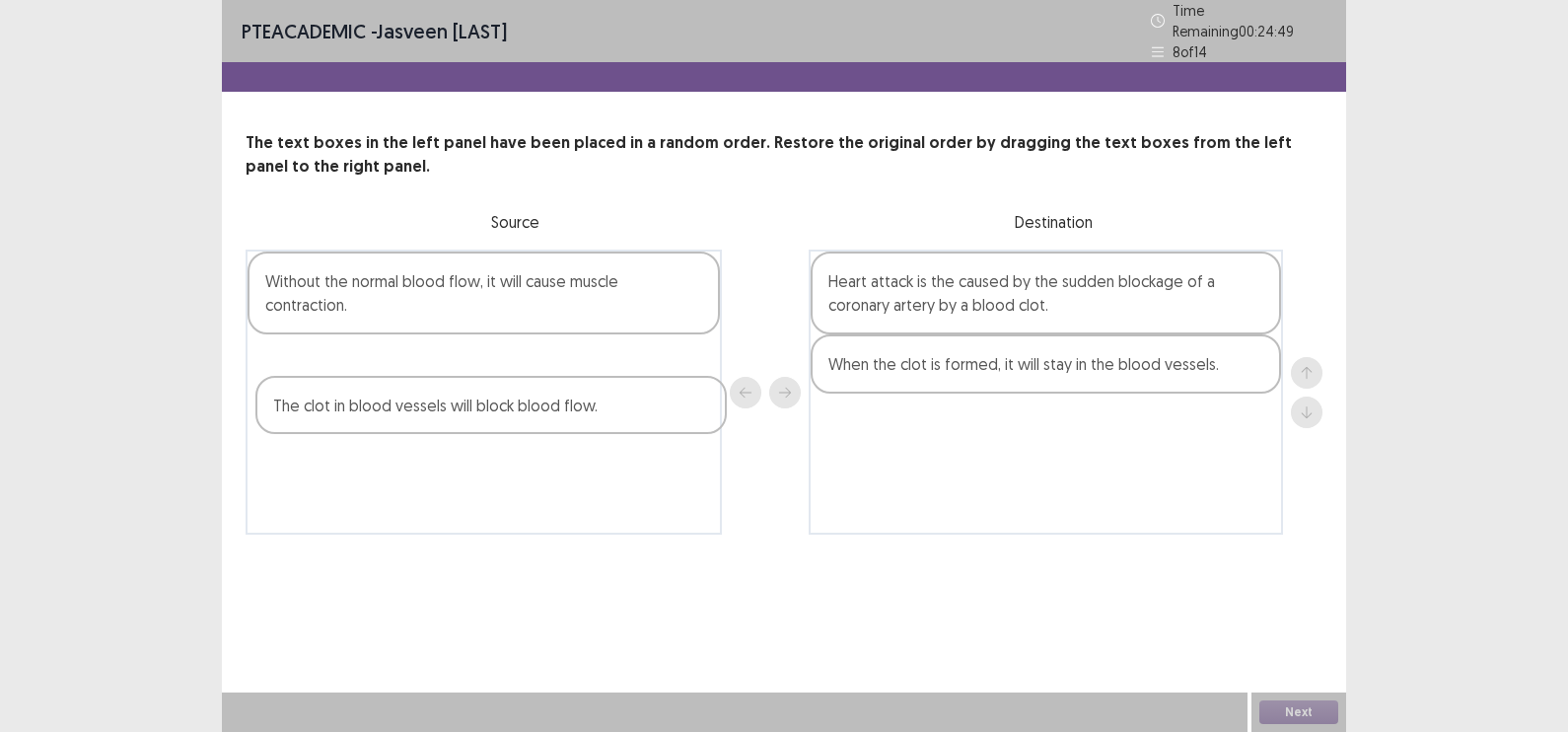 drag, startPoint x: 622, startPoint y: 349, endPoint x: 636, endPoint y: 403, distance: 55.785303 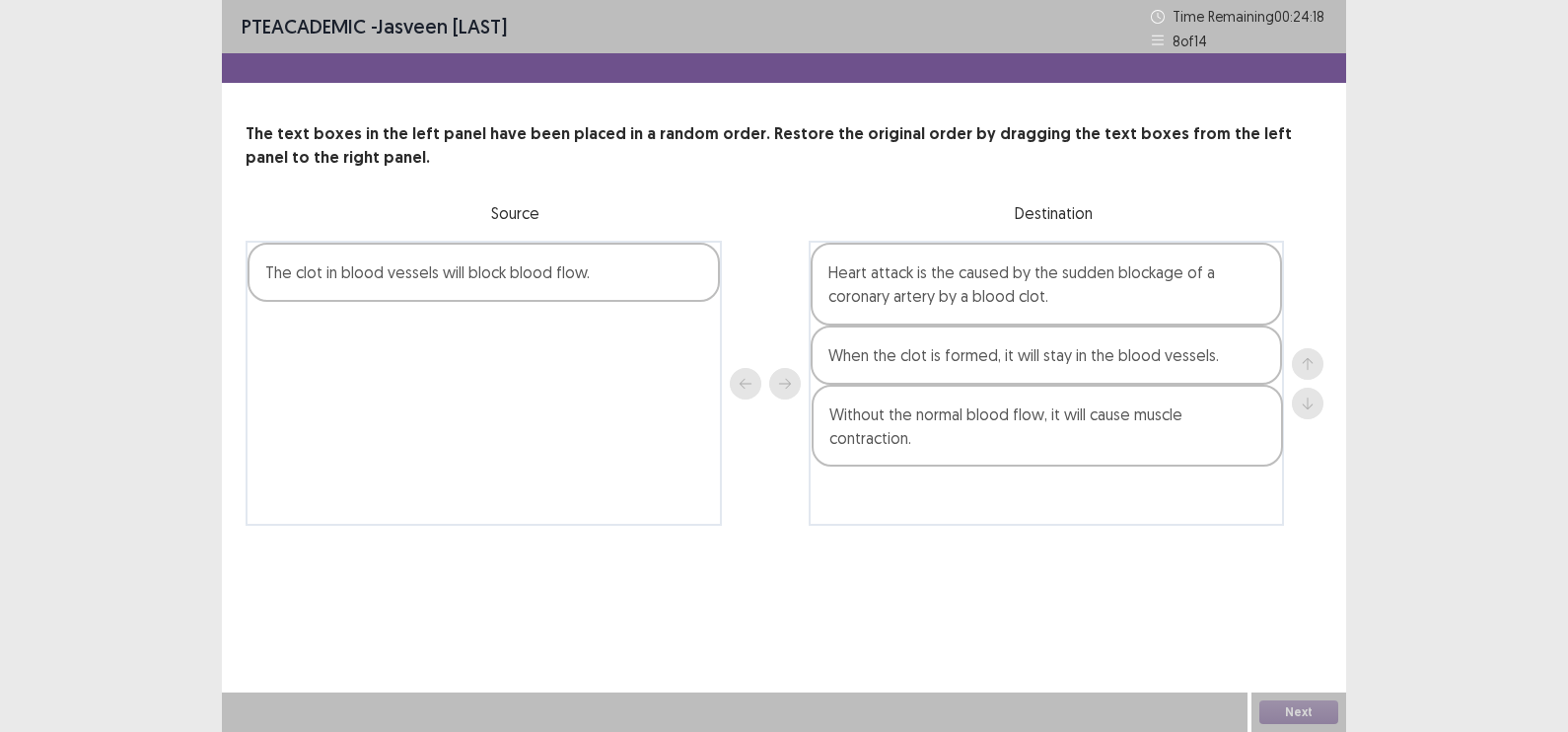 drag, startPoint x: 605, startPoint y: 304, endPoint x: 1172, endPoint y: 444, distance: 584.0283 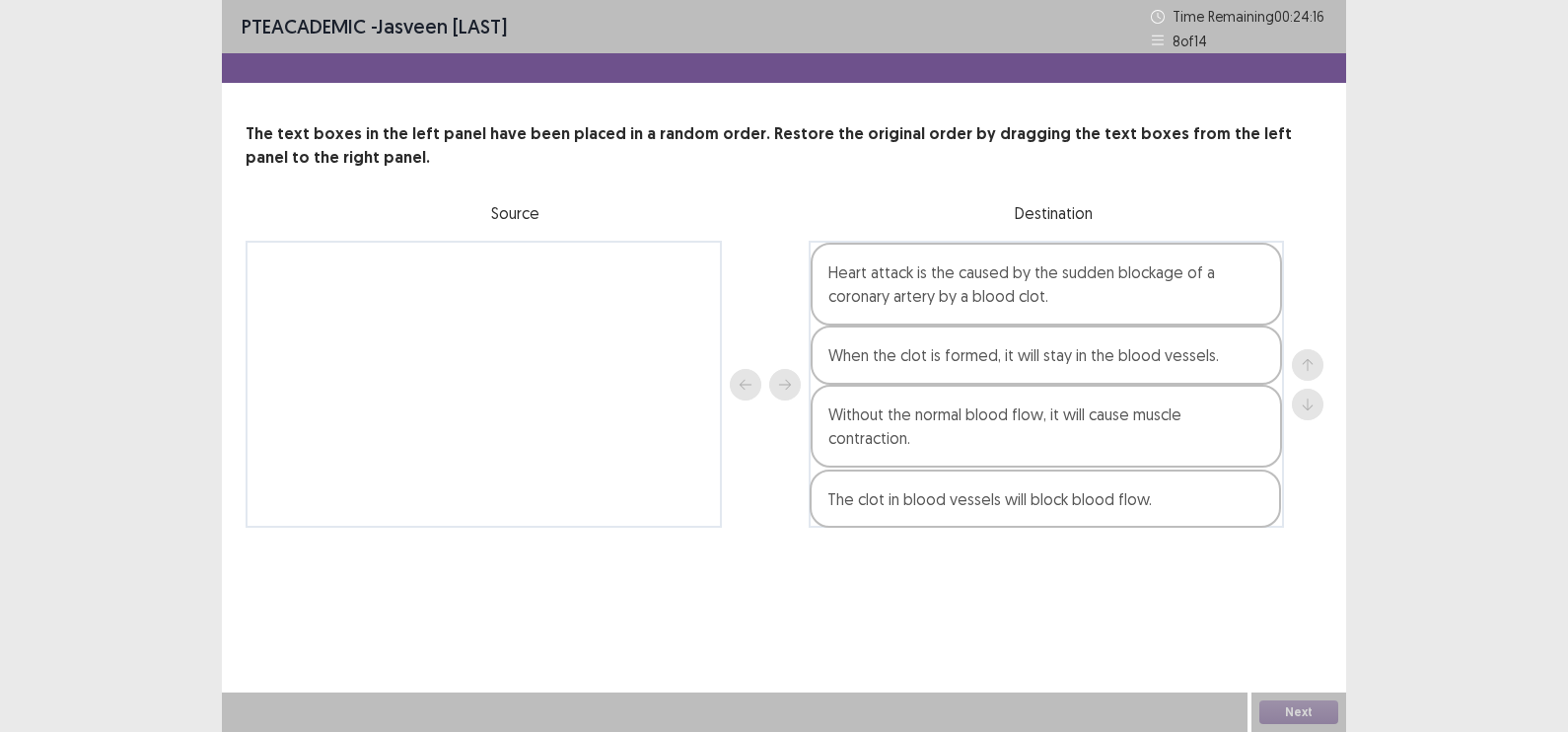 drag, startPoint x: 603, startPoint y: 297, endPoint x: 1172, endPoint y: 524, distance: 612.60917 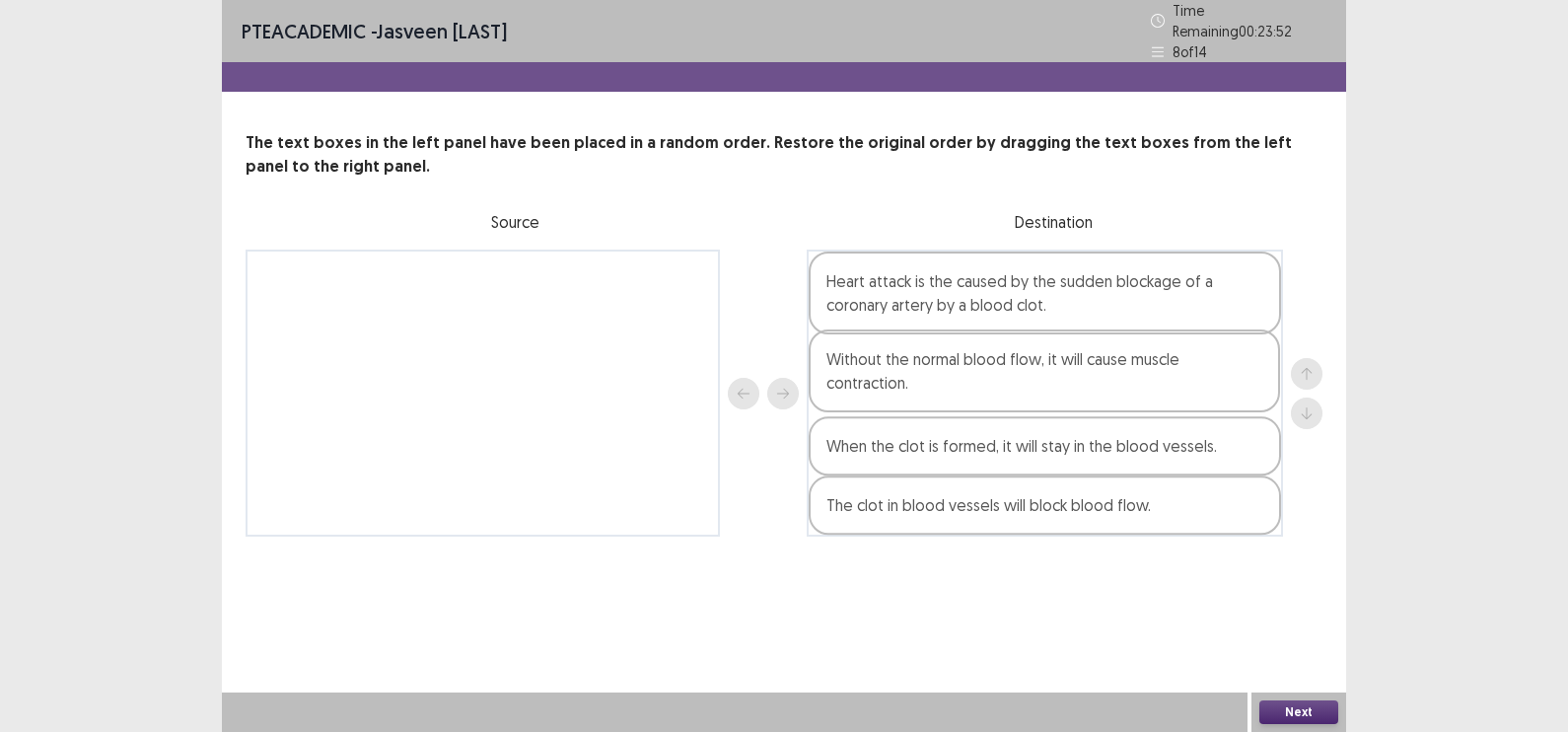 drag, startPoint x: 1074, startPoint y: 418, endPoint x: 1074, endPoint y: 355, distance: 63 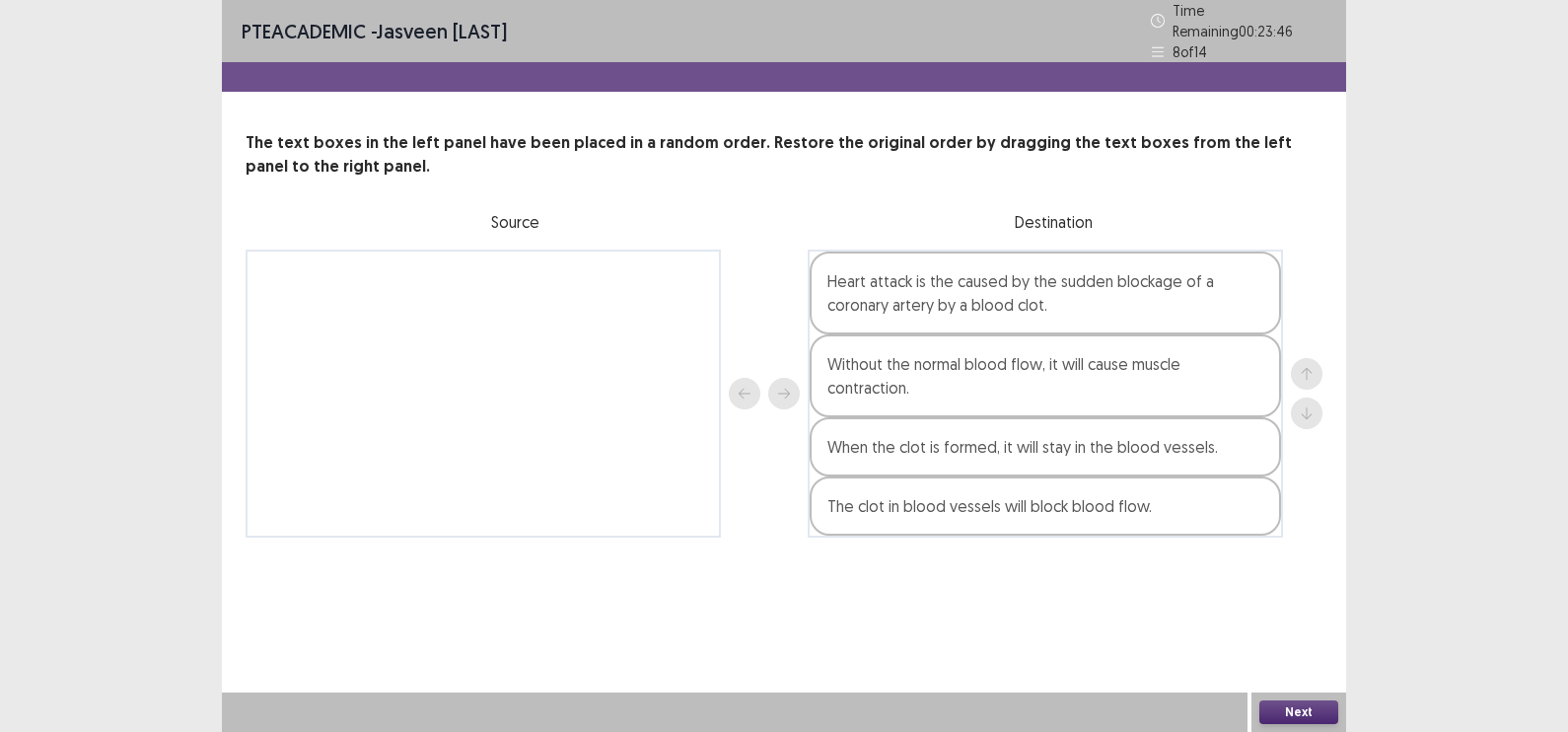click on "Next" at bounding box center [1299, 712] 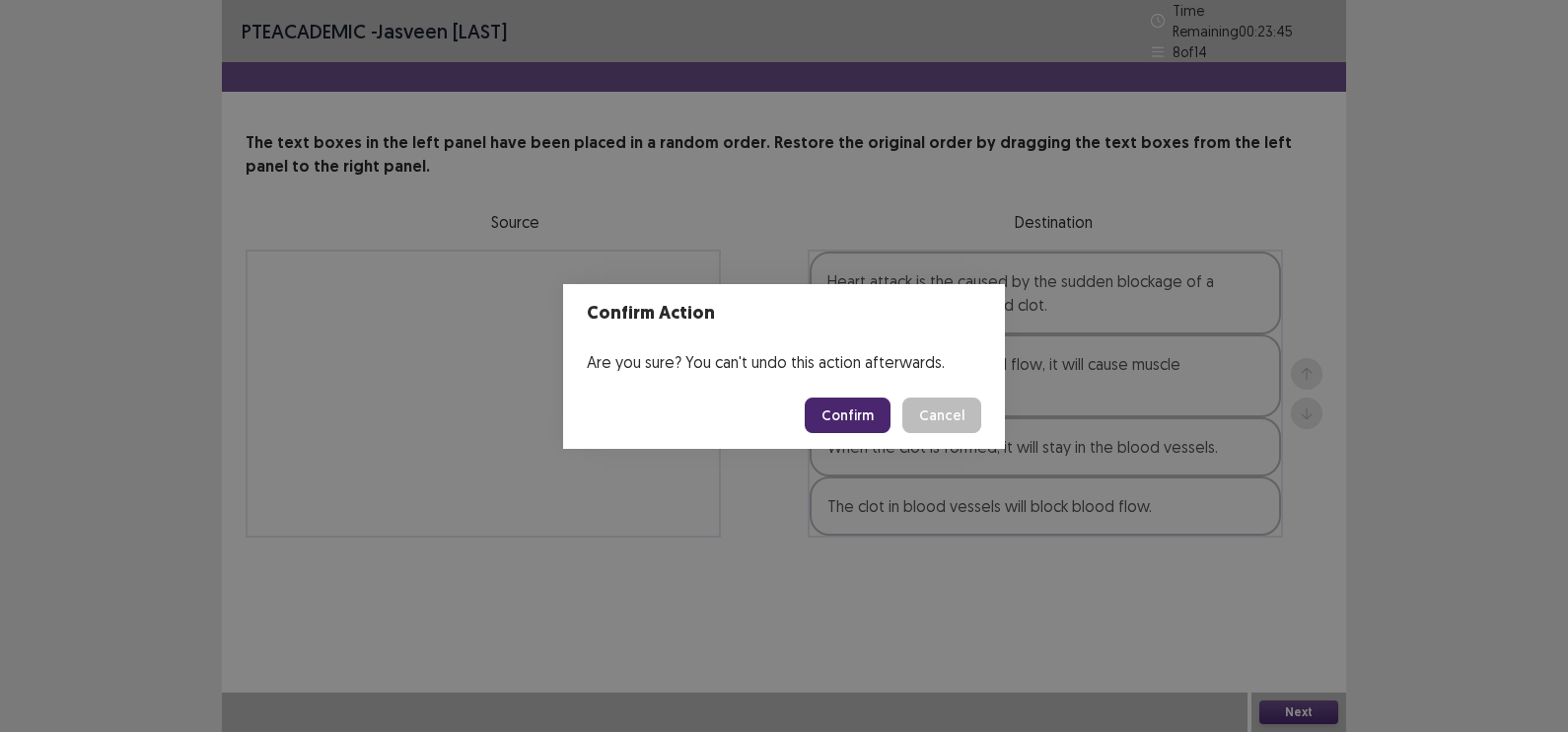 click on "Confirm" at bounding box center [847, 415] 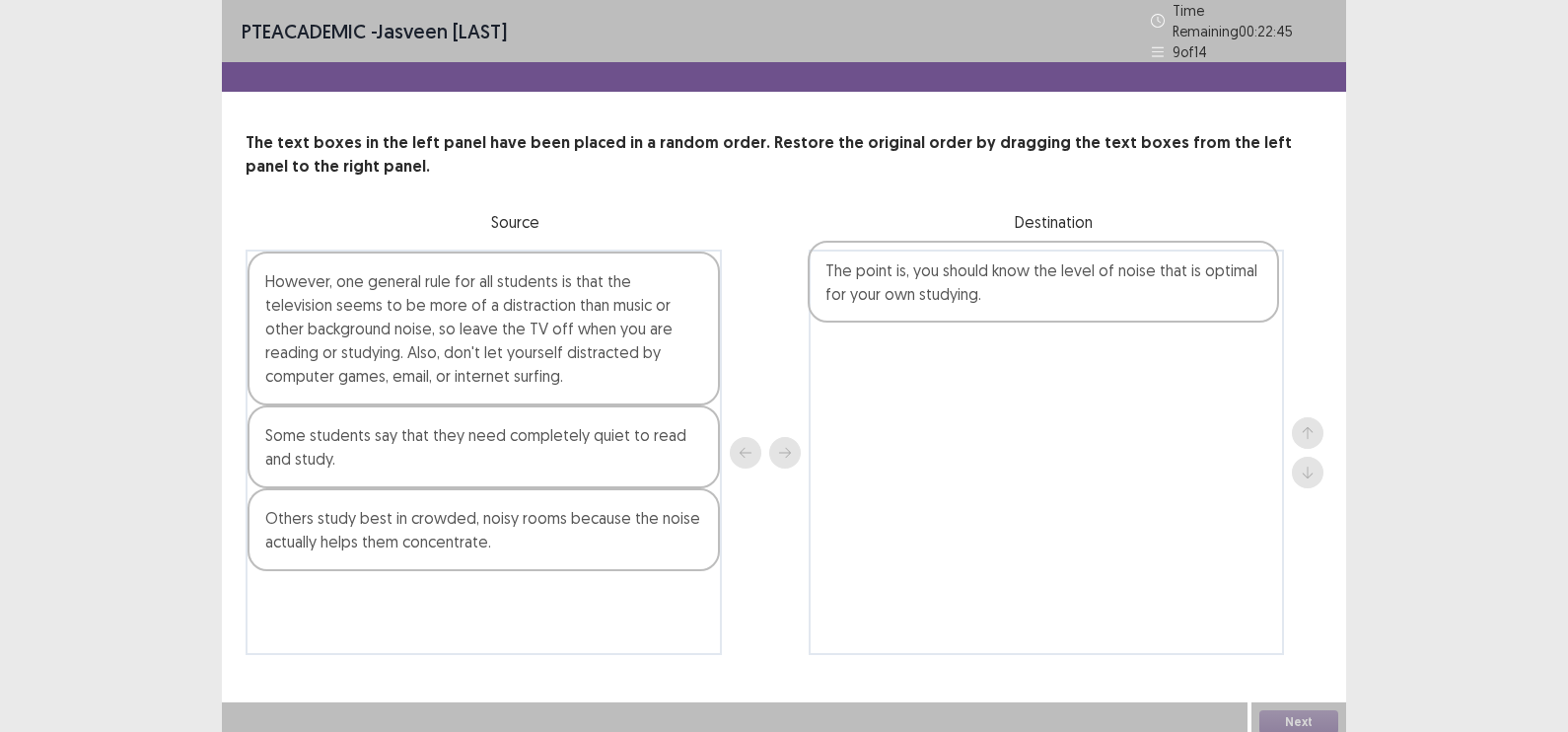drag, startPoint x: 592, startPoint y: 597, endPoint x: 1158, endPoint y: 277, distance: 650.1969 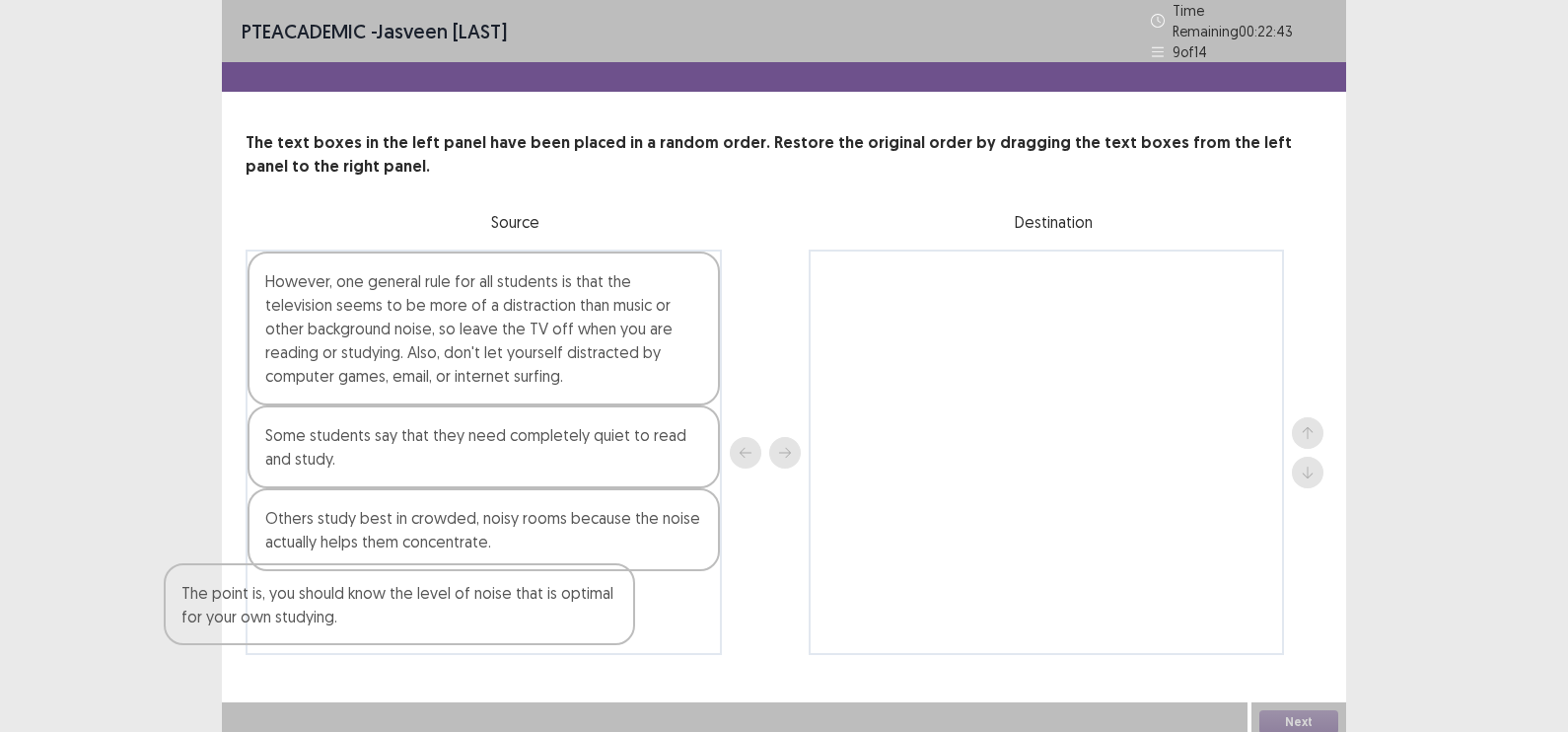 drag, startPoint x: 1034, startPoint y: 311, endPoint x: 387, endPoint y: 641, distance: 726.29815 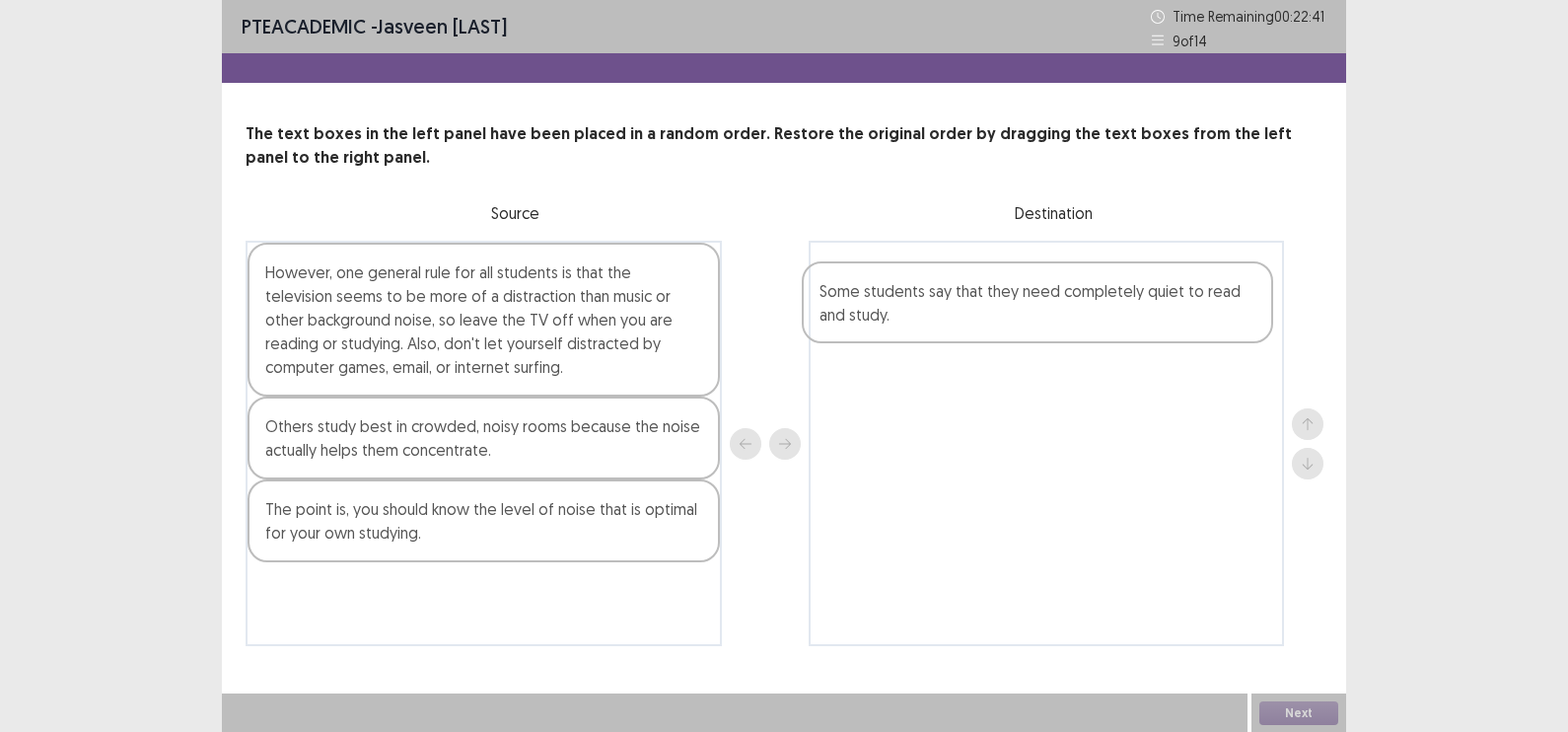 drag, startPoint x: 537, startPoint y: 443, endPoint x: 1085, endPoint y: 309, distance: 564.14537 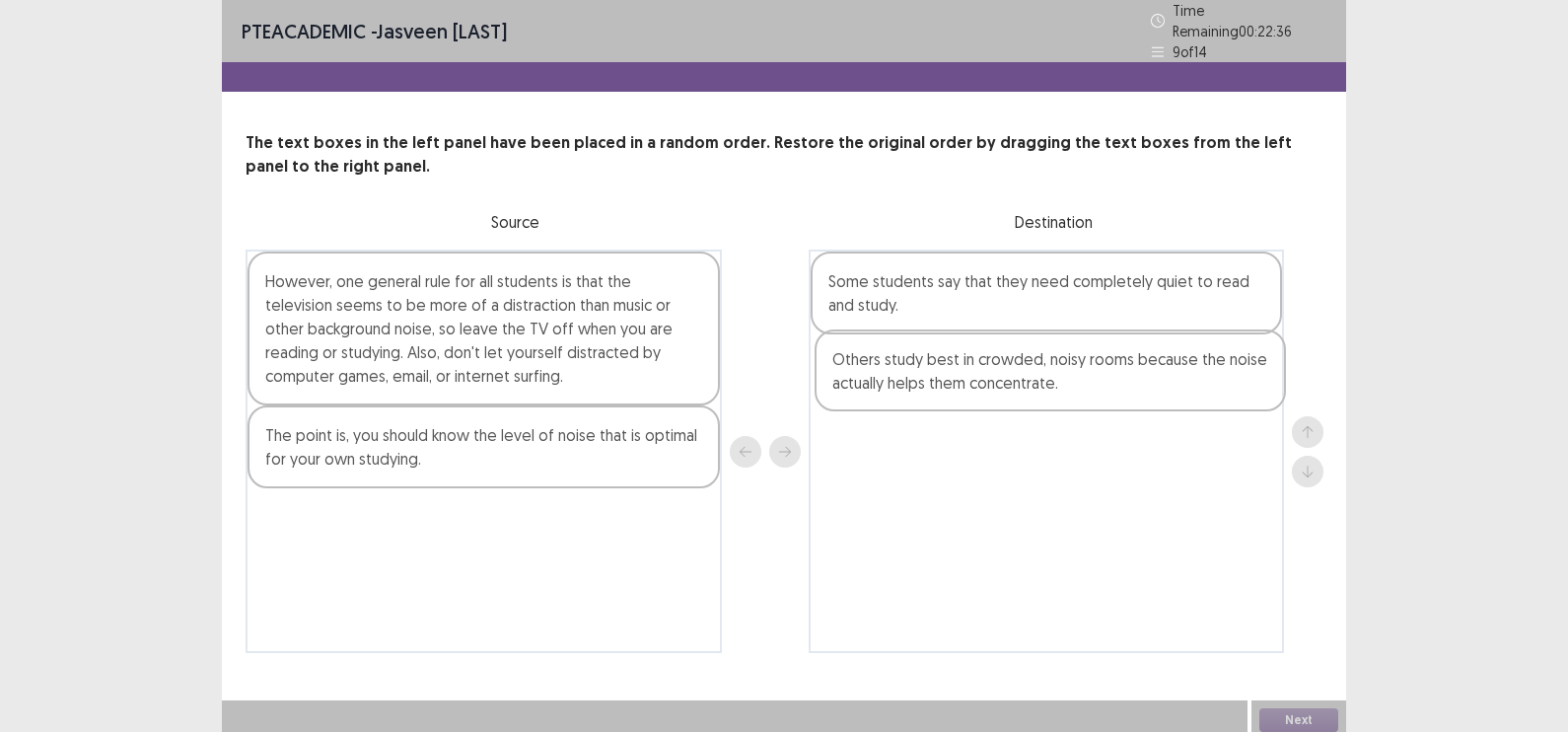 drag, startPoint x: 563, startPoint y: 449, endPoint x: 1134, endPoint y: 388, distance: 574.24907 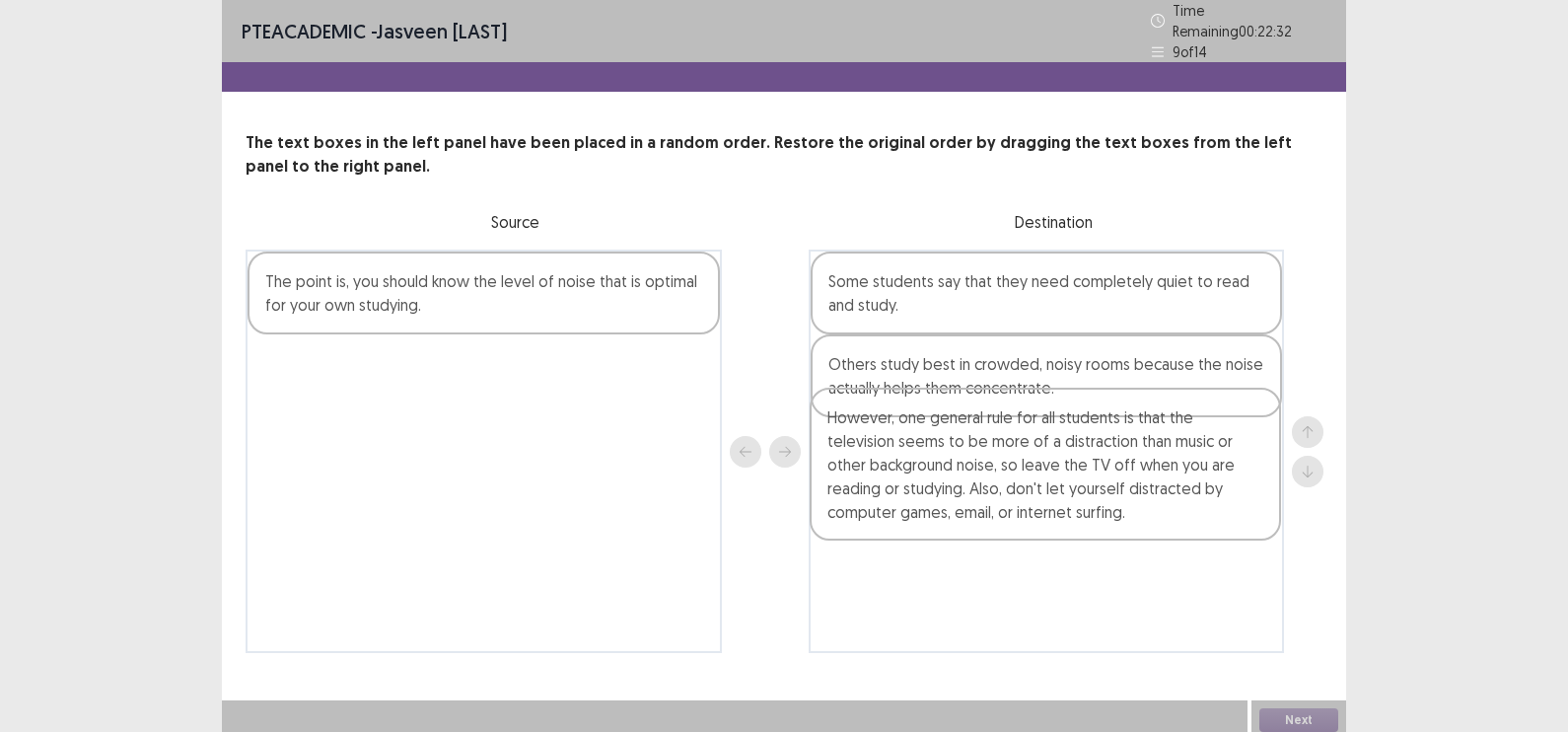 drag, startPoint x: 715, startPoint y: 342, endPoint x: 1207, endPoint y: 444, distance: 502.46194 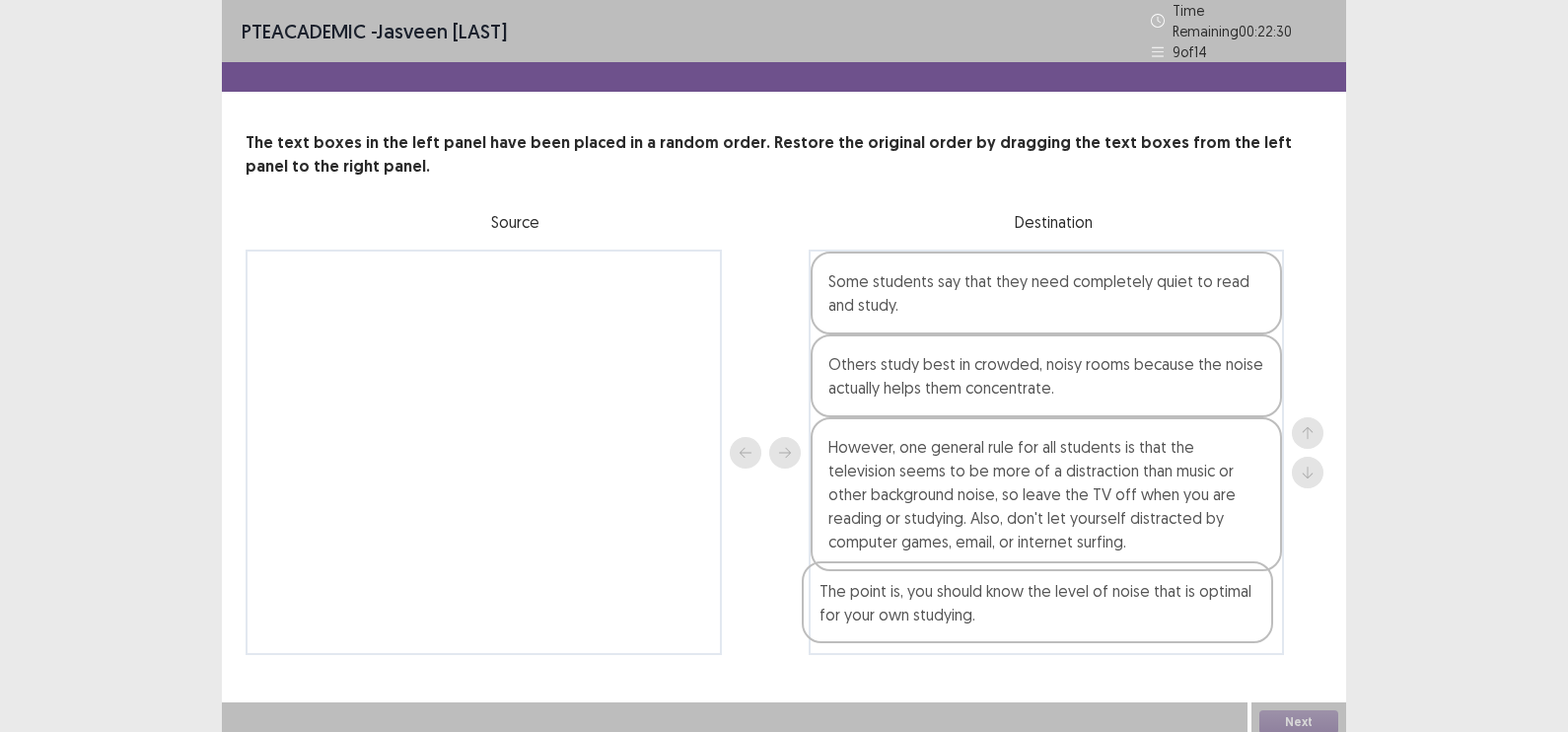 drag, startPoint x: 658, startPoint y: 287, endPoint x: 1217, endPoint y: 612, distance: 646.61117 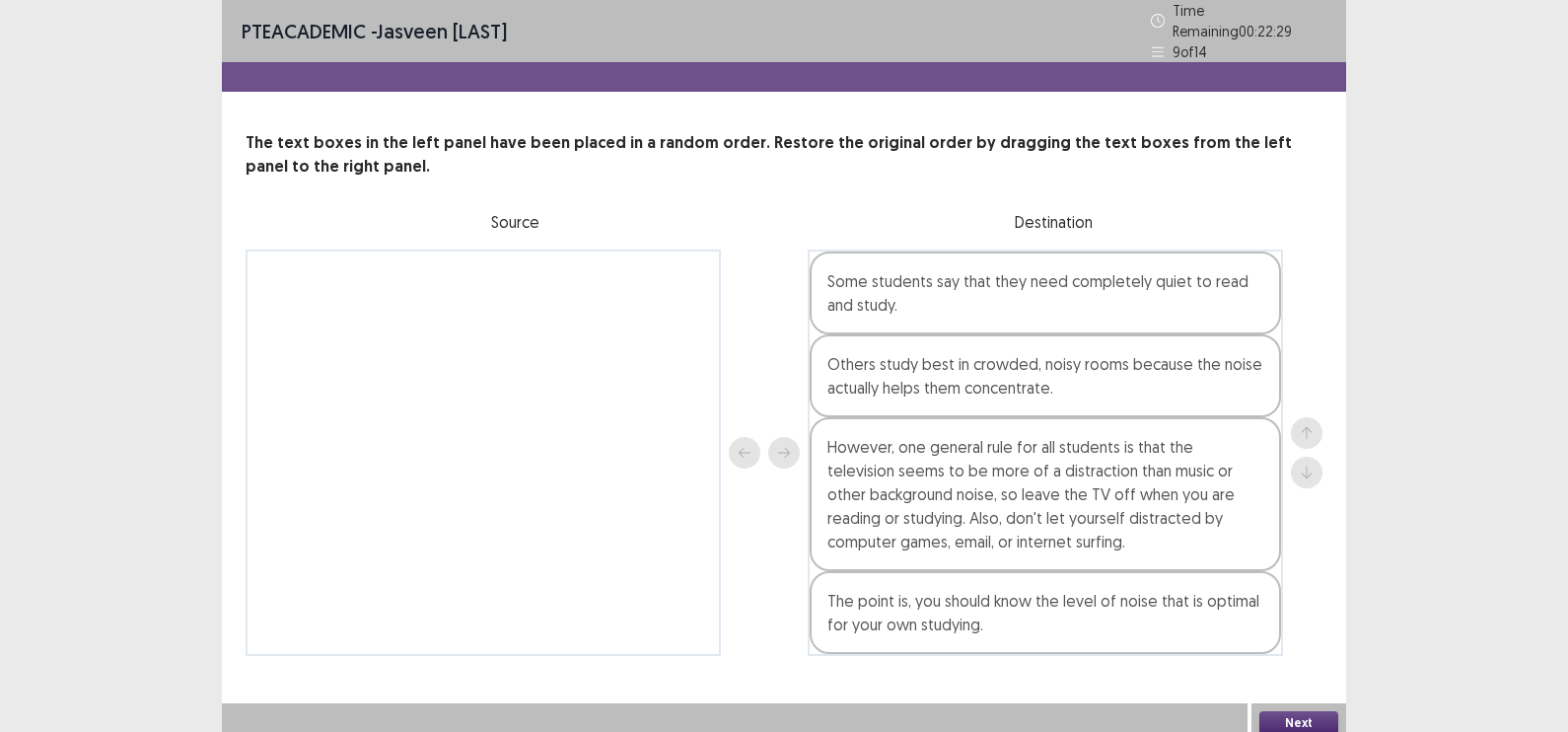 click on "Next" at bounding box center [1299, 723] 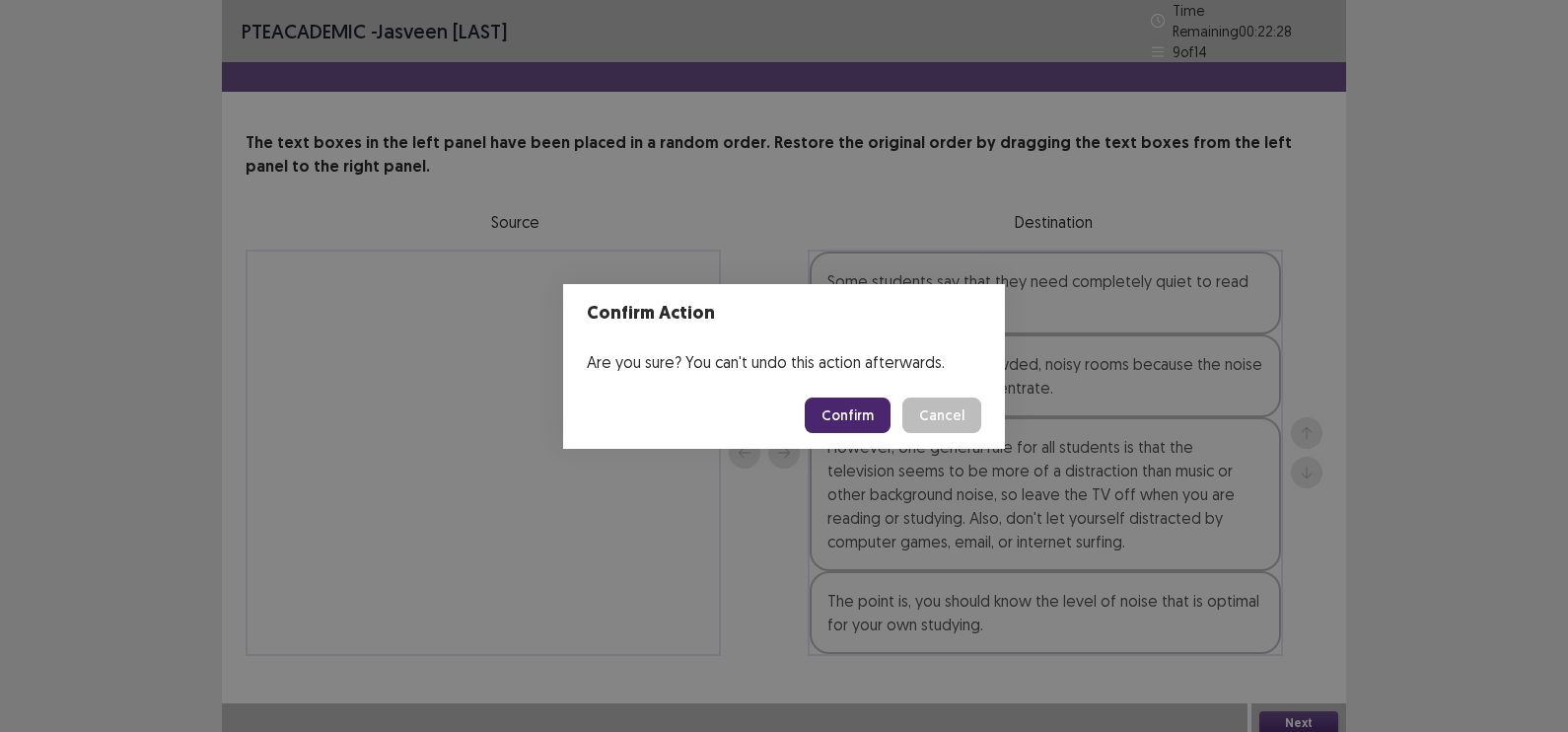 click on "Confirm" at bounding box center (847, 415) 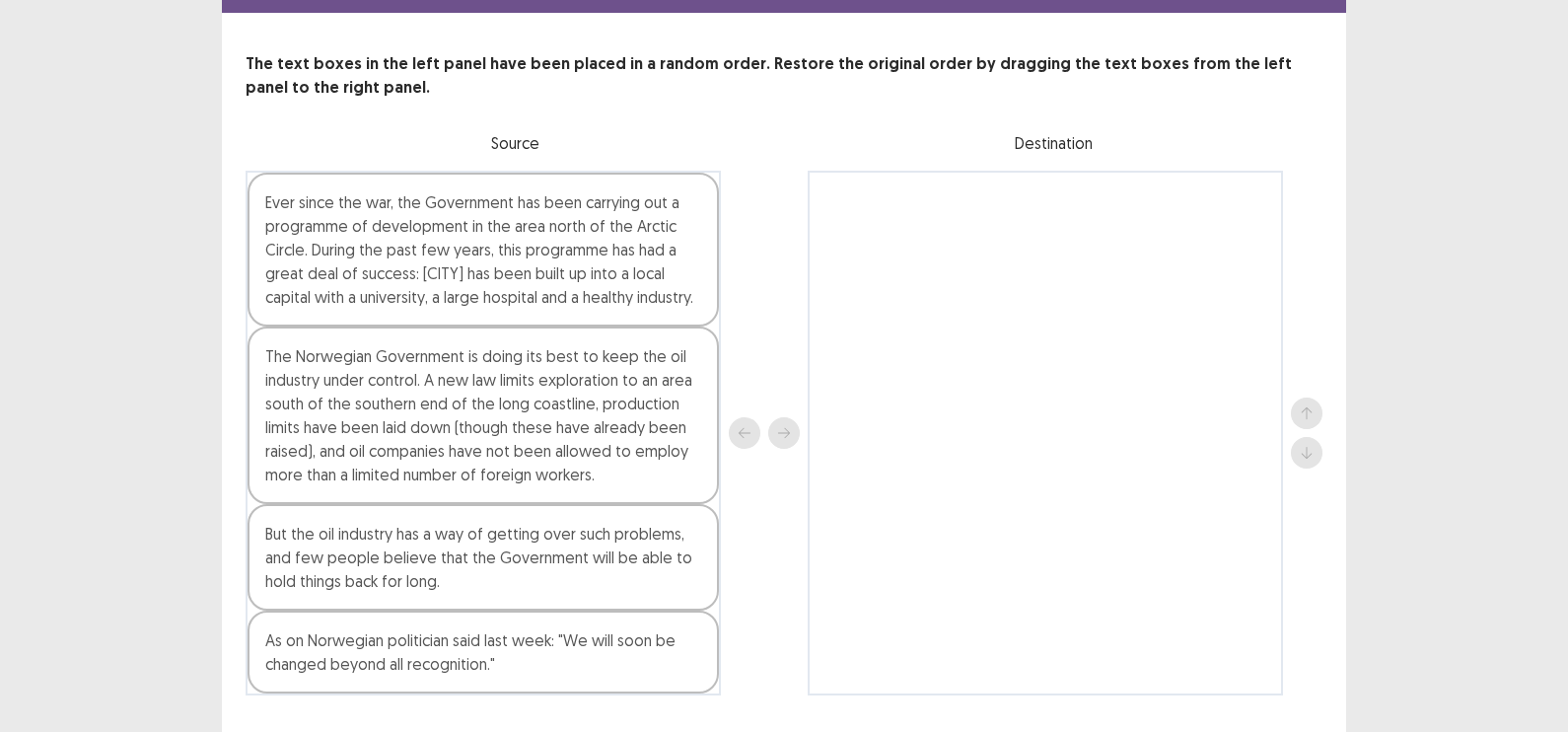 scroll, scrollTop: 116, scrollLeft: 0, axis: vertical 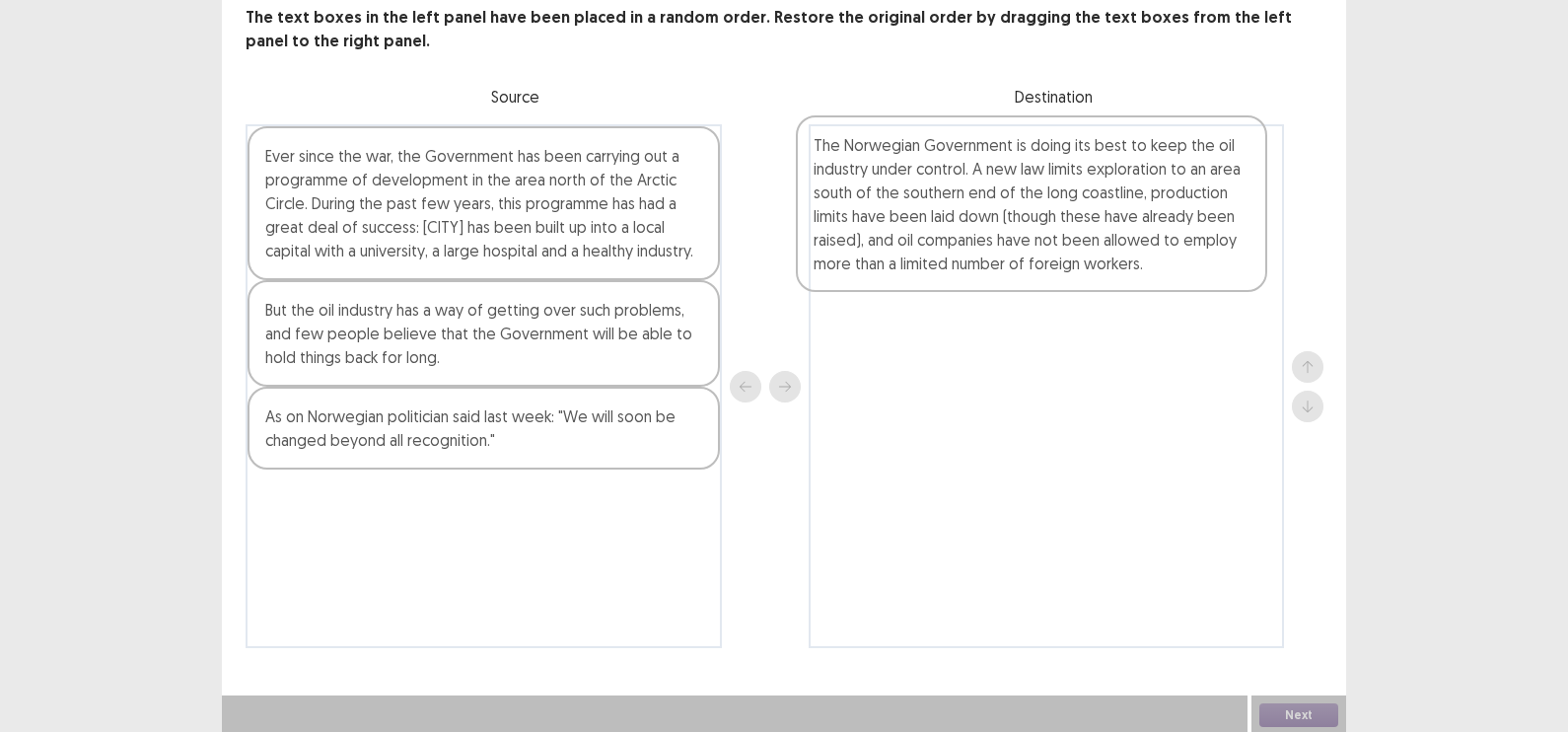 drag, startPoint x: 614, startPoint y: 350, endPoint x: 1167, endPoint y: 189, distance: 575.9601 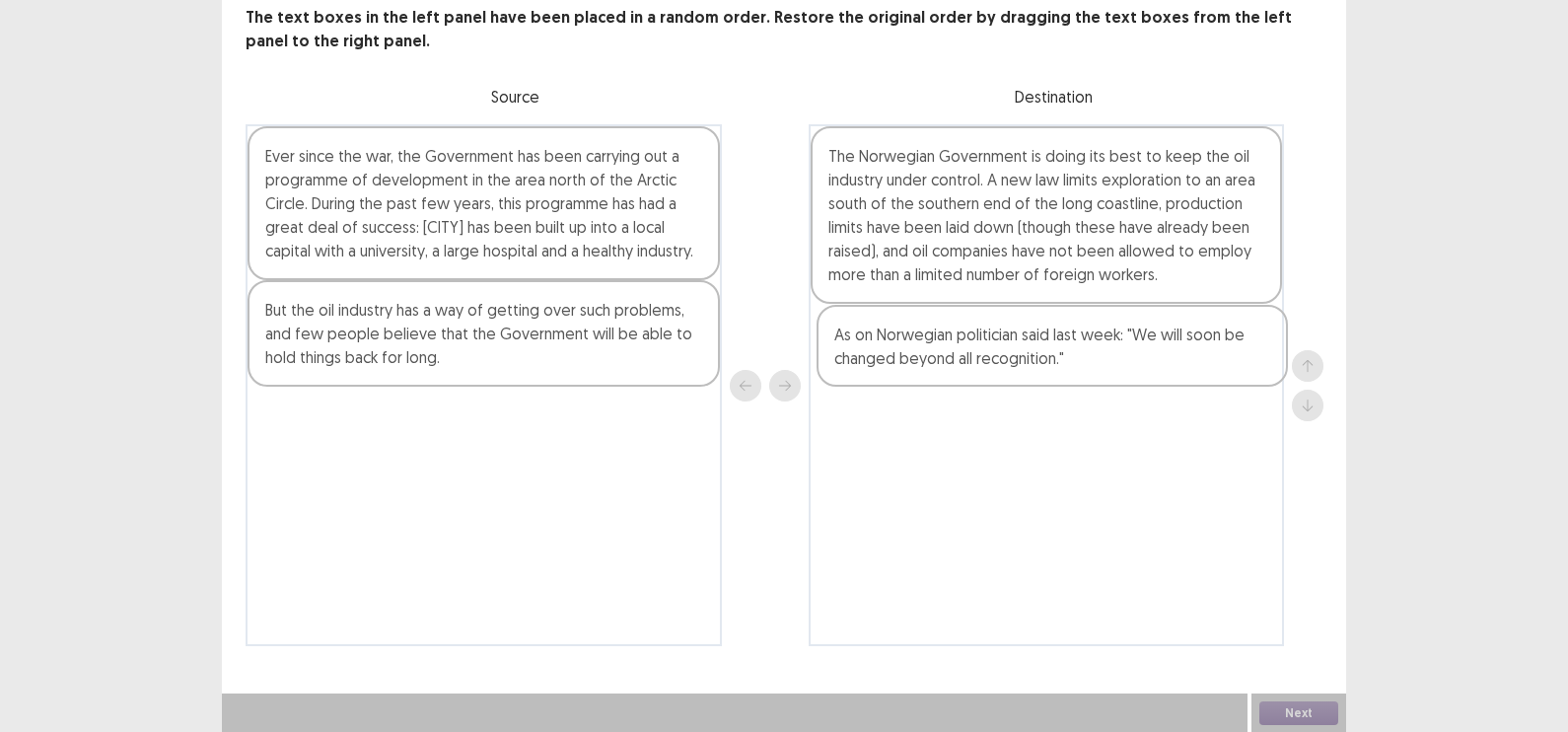 drag, startPoint x: 651, startPoint y: 447, endPoint x: 1095, endPoint y: 379, distance: 449.17703 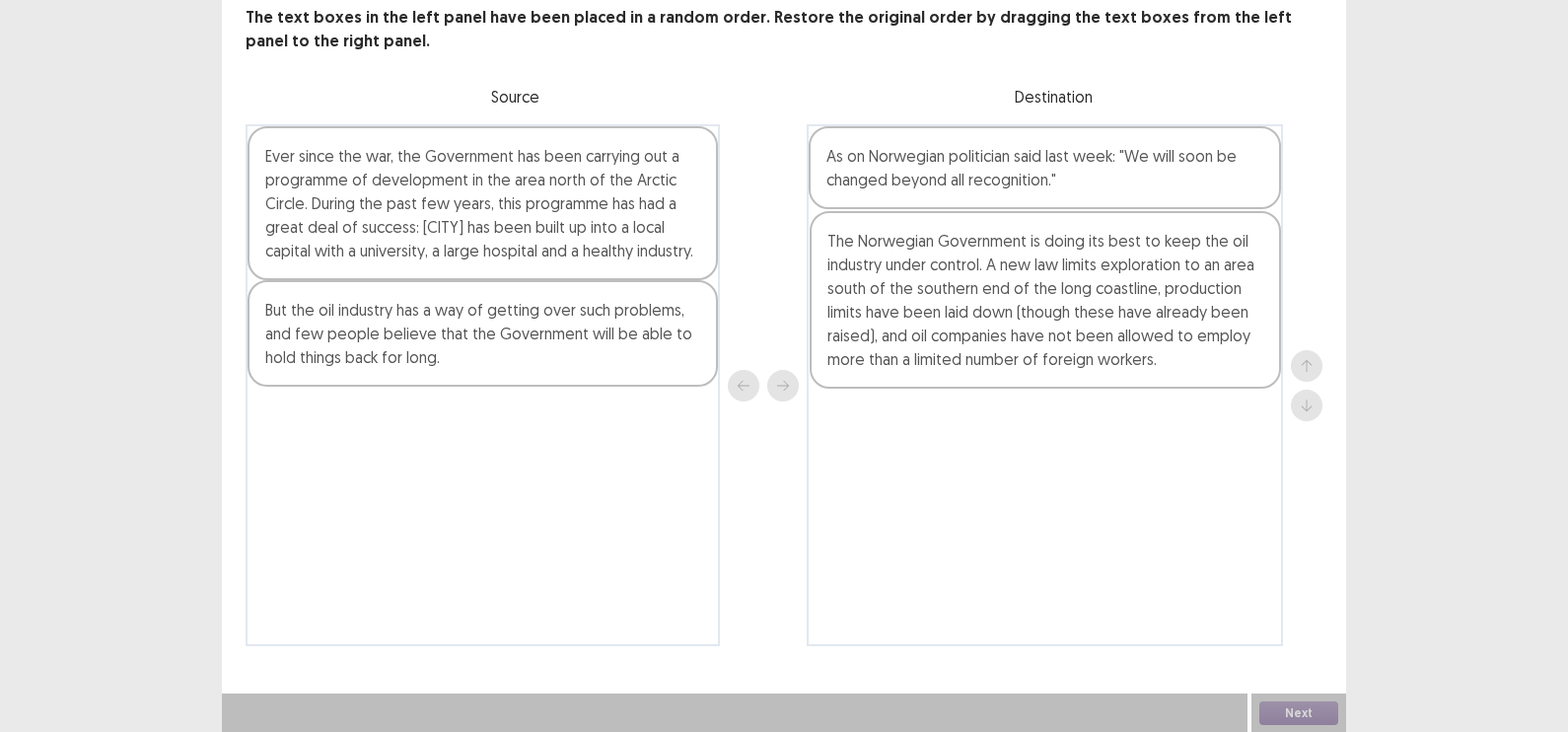 drag, startPoint x: 1100, startPoint y: 284, endPoint x: 1101, endPoint y: 363, distance: 79.00633 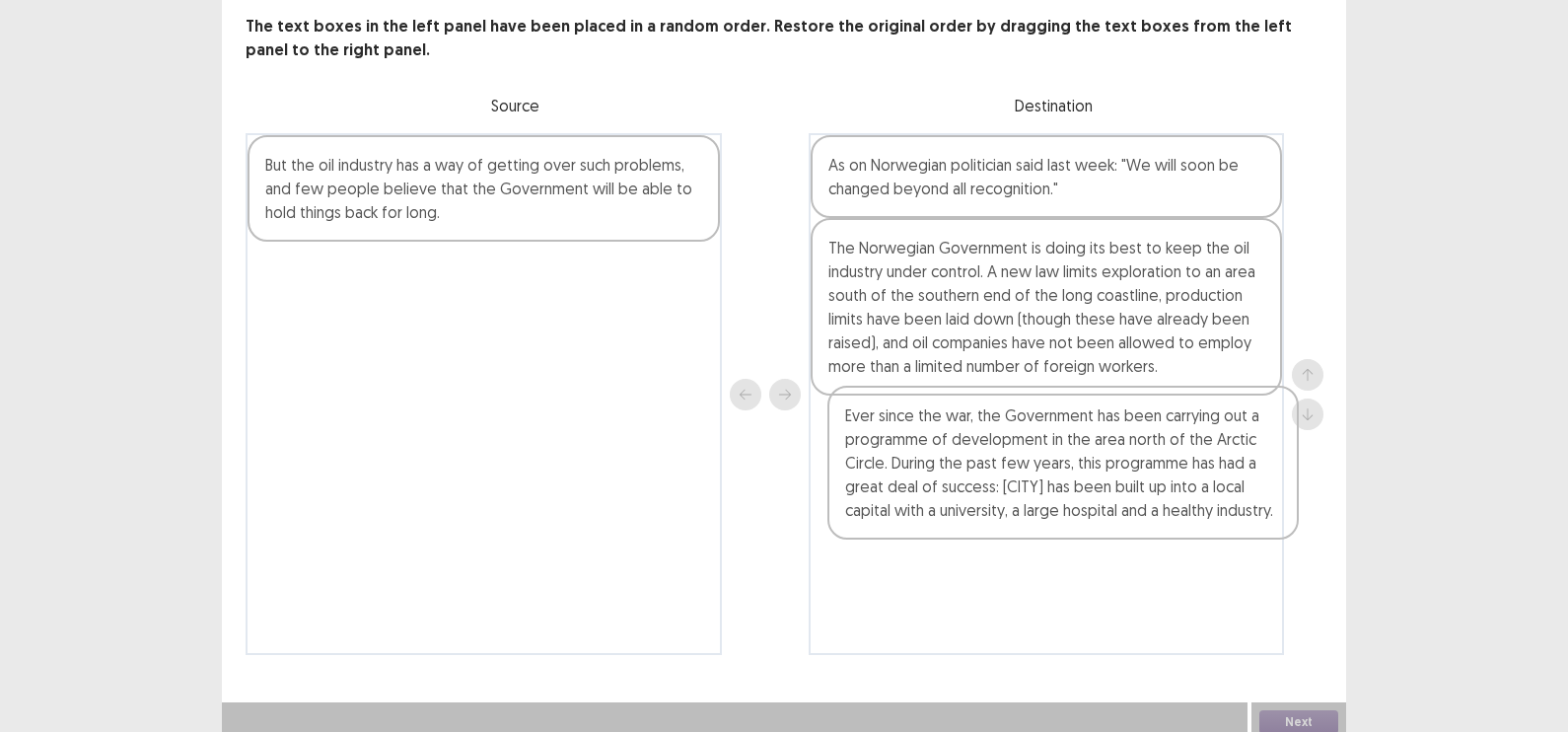 drag, startPoint x: 640, startPoint y: 220, endPoint x: 1229, endPoint y: 484, distance: 645.45875 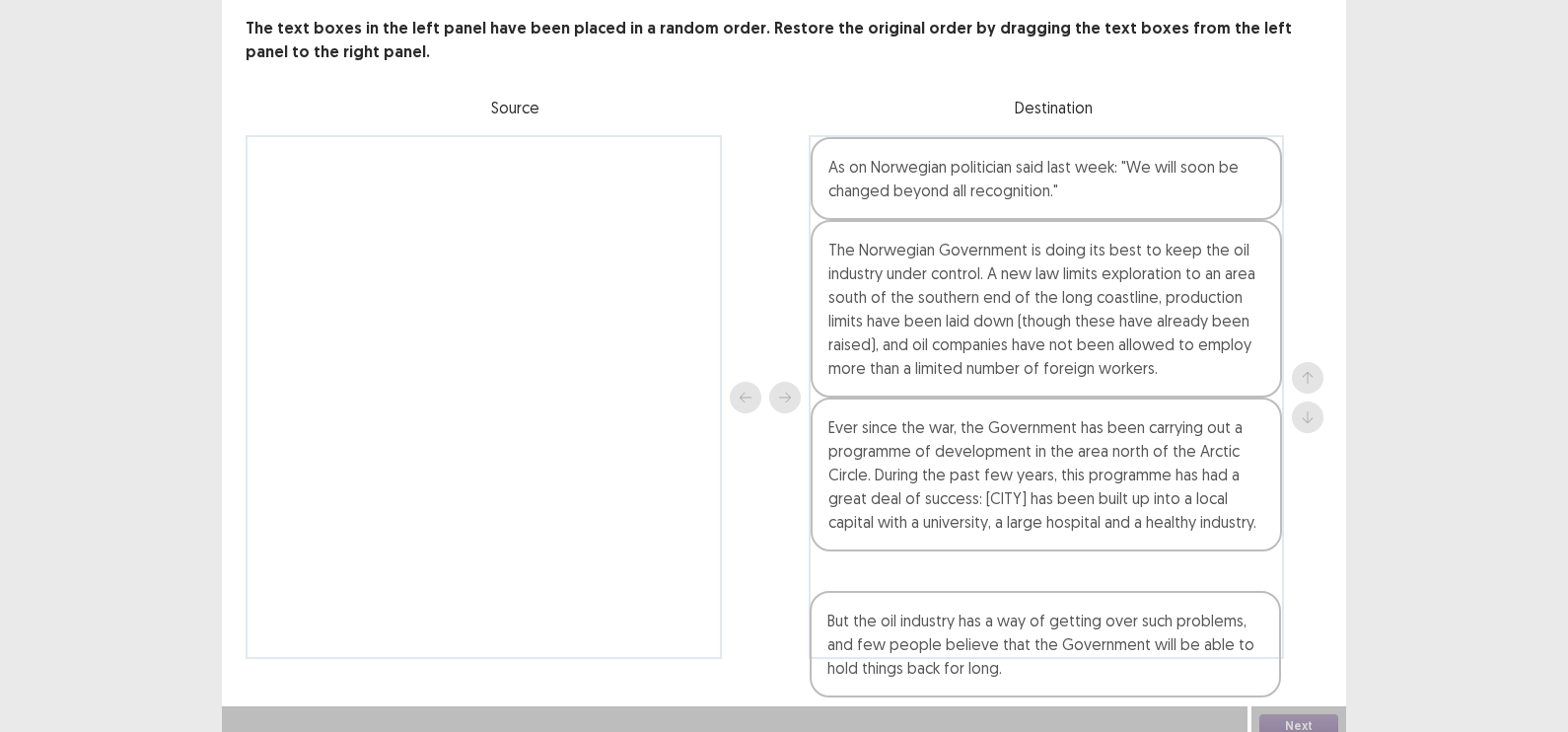 scroll, scrollTop: 116, scrollLeft: 0, axis: vertical 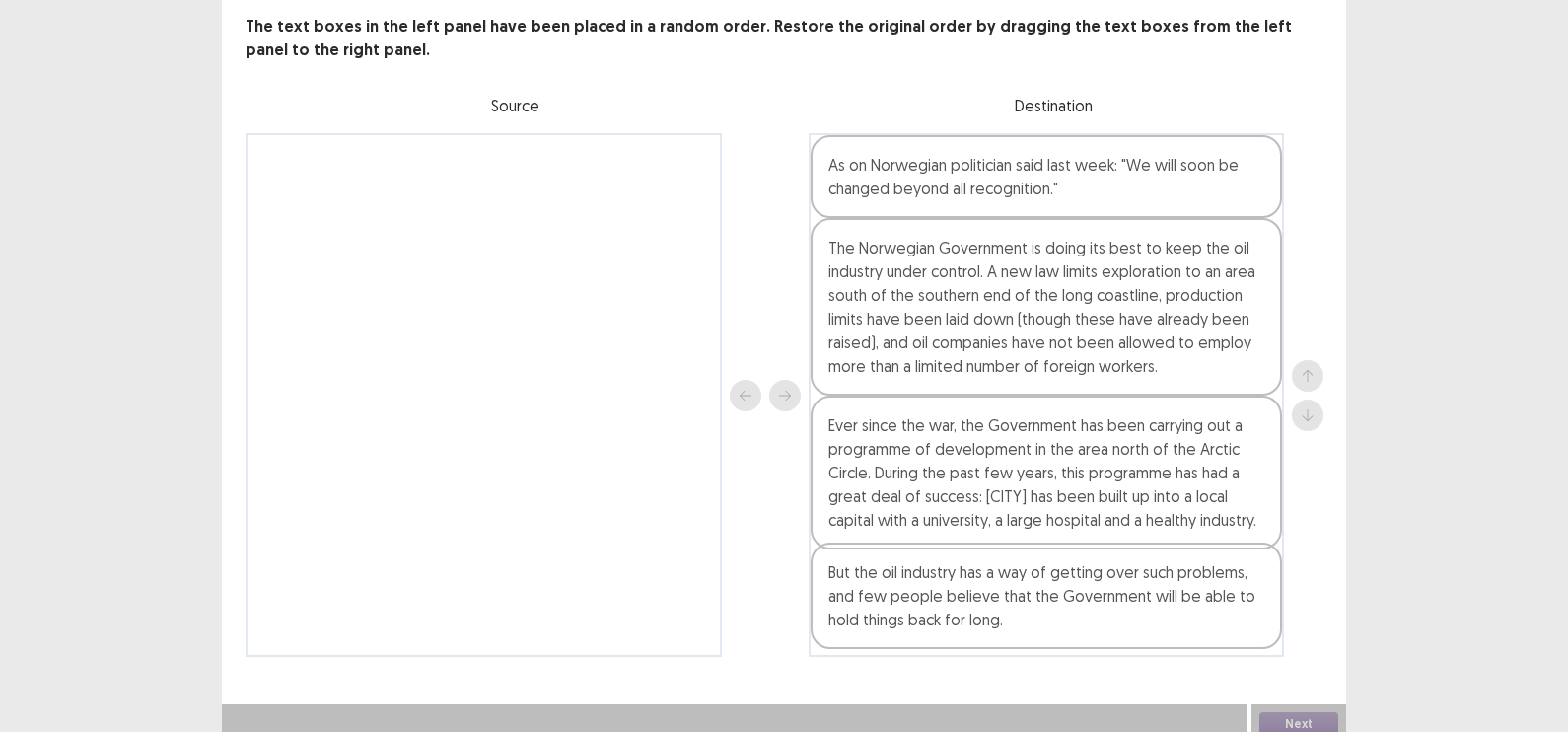 drag, startPoint x: 335, startPoint y: 162, endPoint x: 899, endPoint y: 565, distance: 693.18468 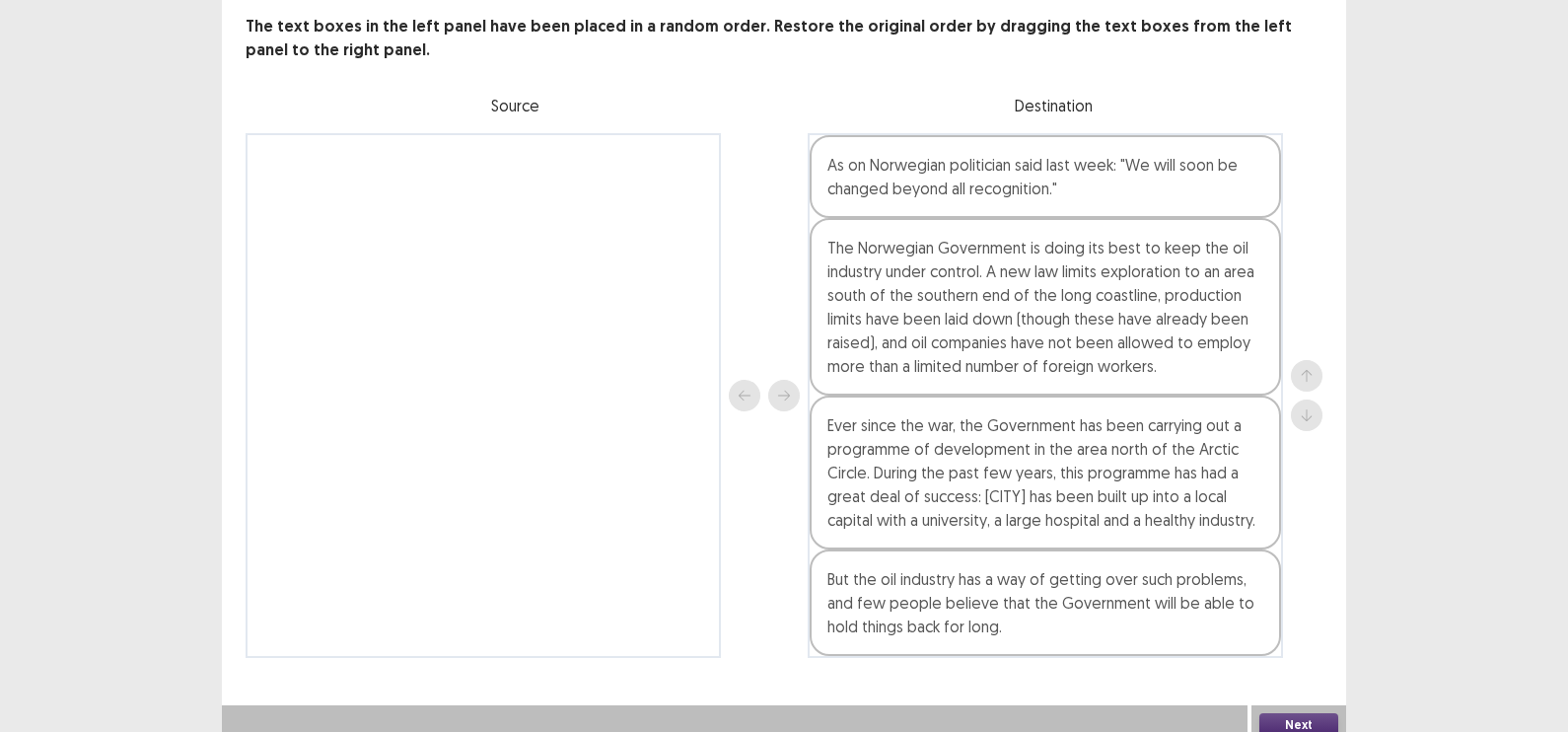 click on "Next" at bounding box center [1299, 725] 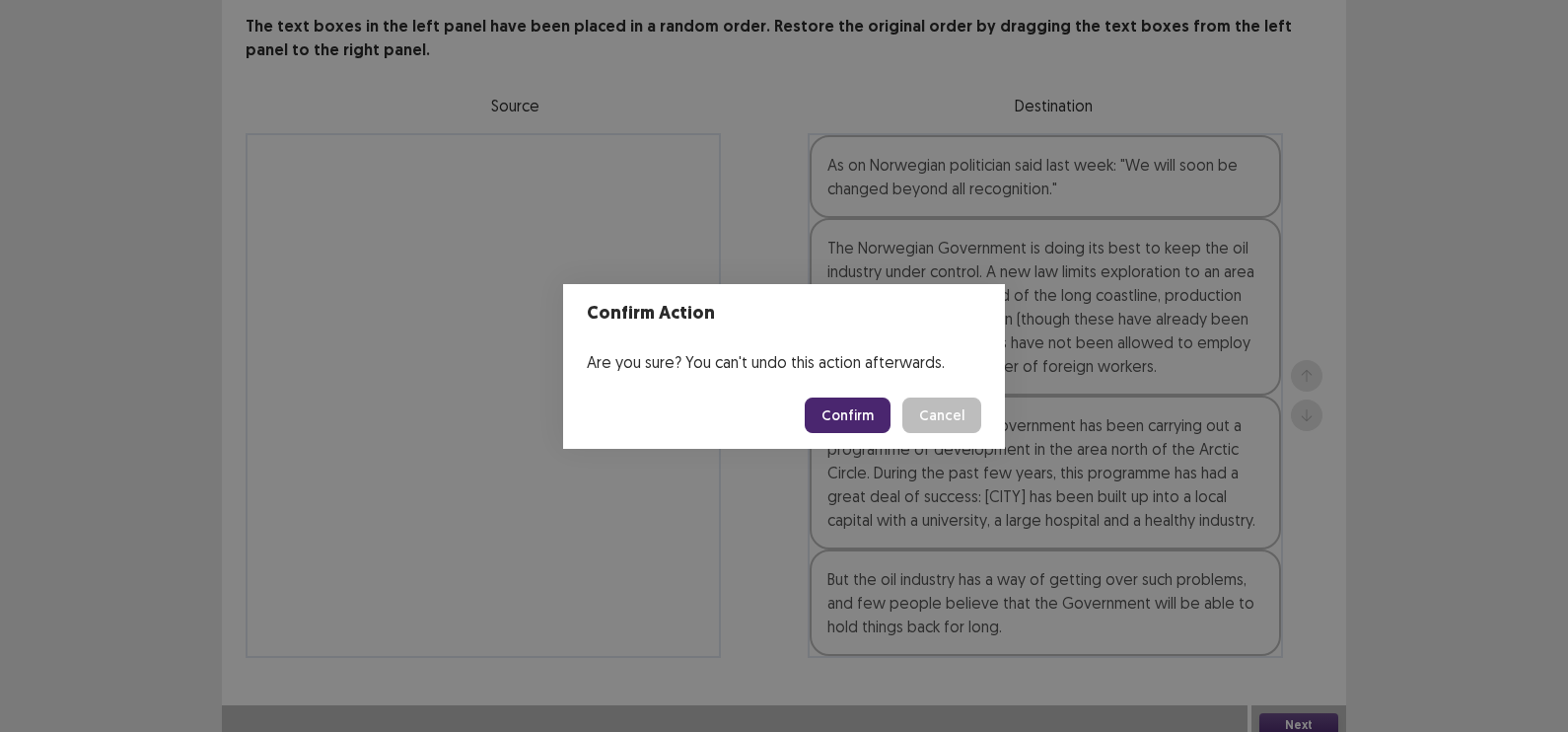 click on "Confirm" at bounding box center [847, 415] 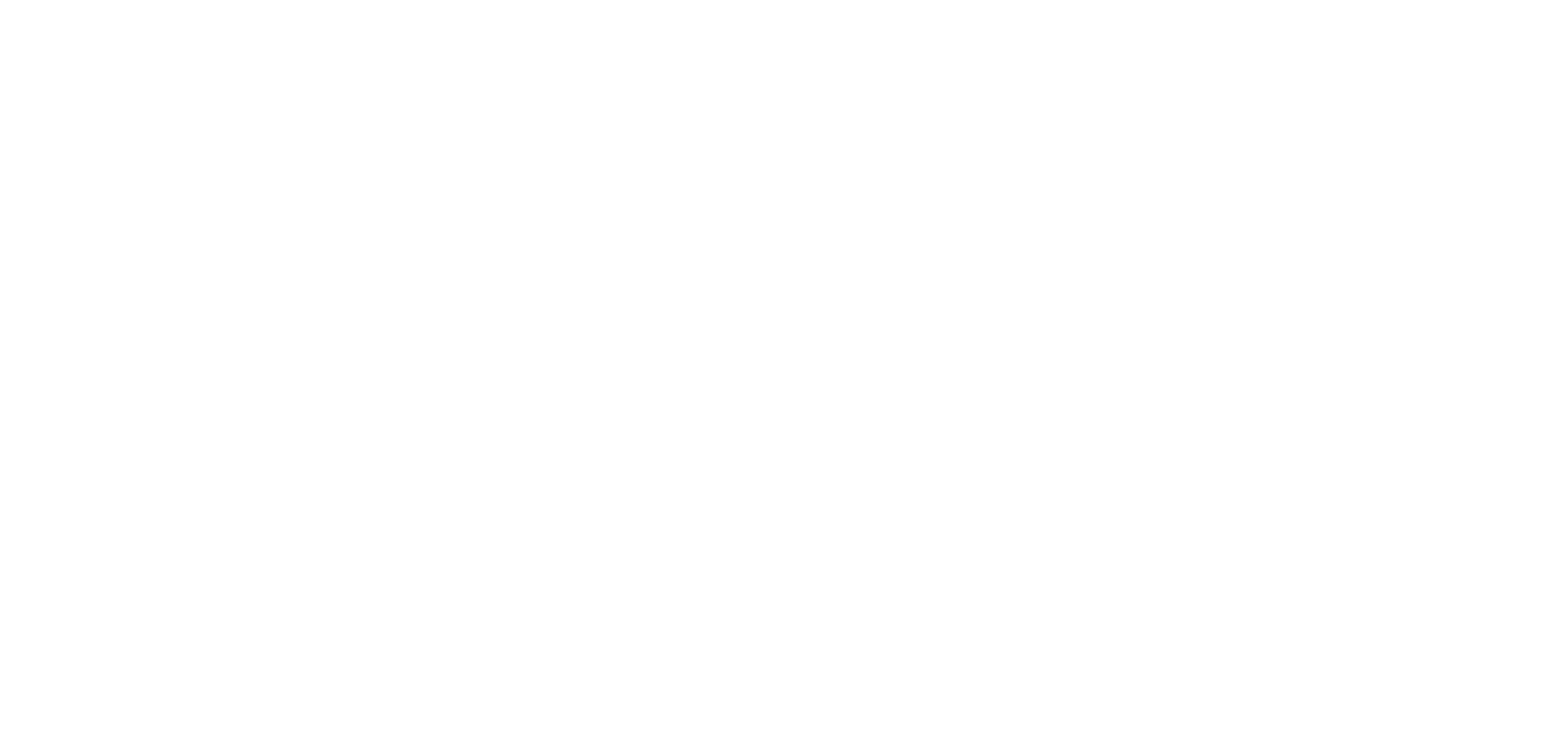 scroll, scrollTop: 0, scrollLeft: 0, axis: both 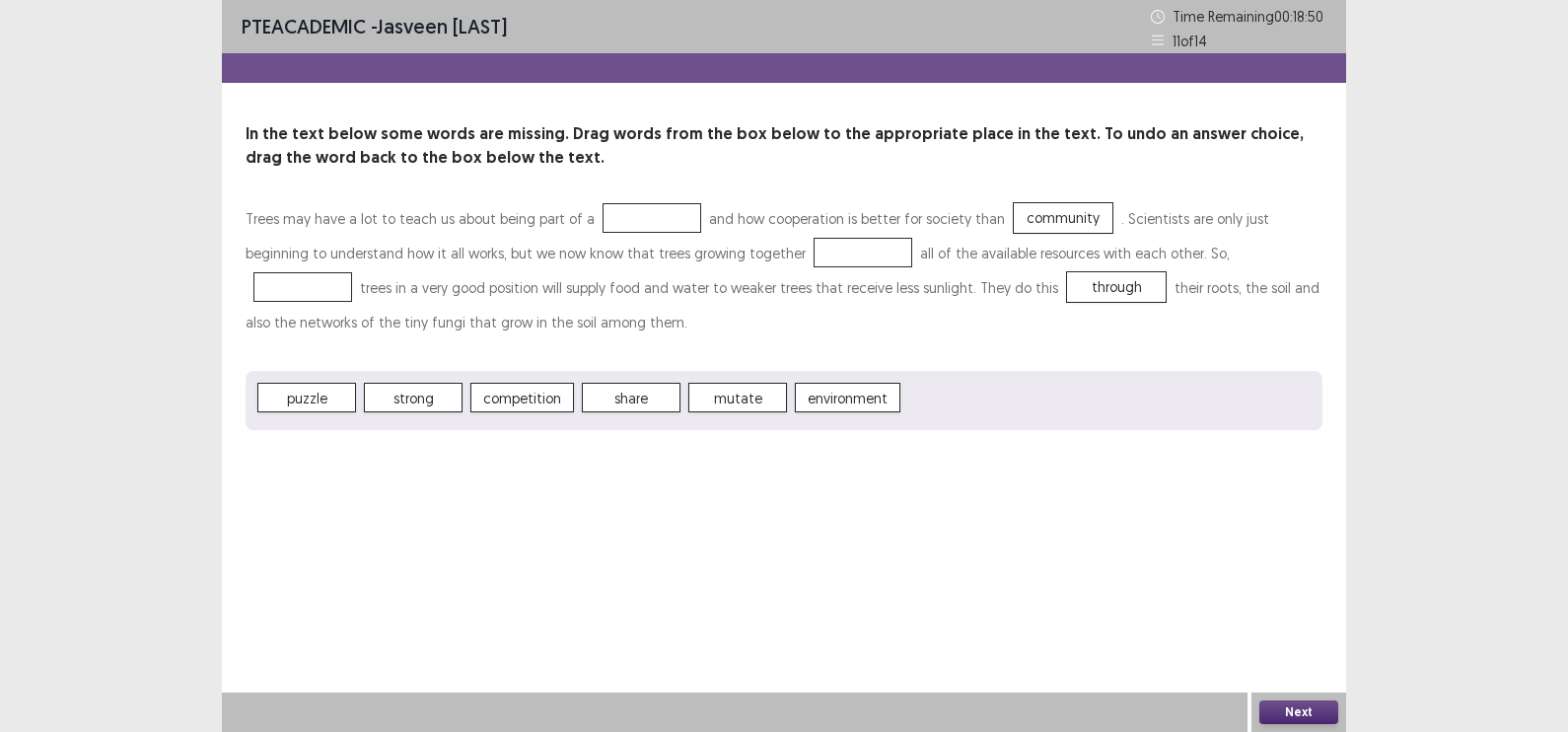 drag, startPoint x: 622, startPoint y: 418, endPoint x: 677, endPoint y: 395, distance: 59.615434 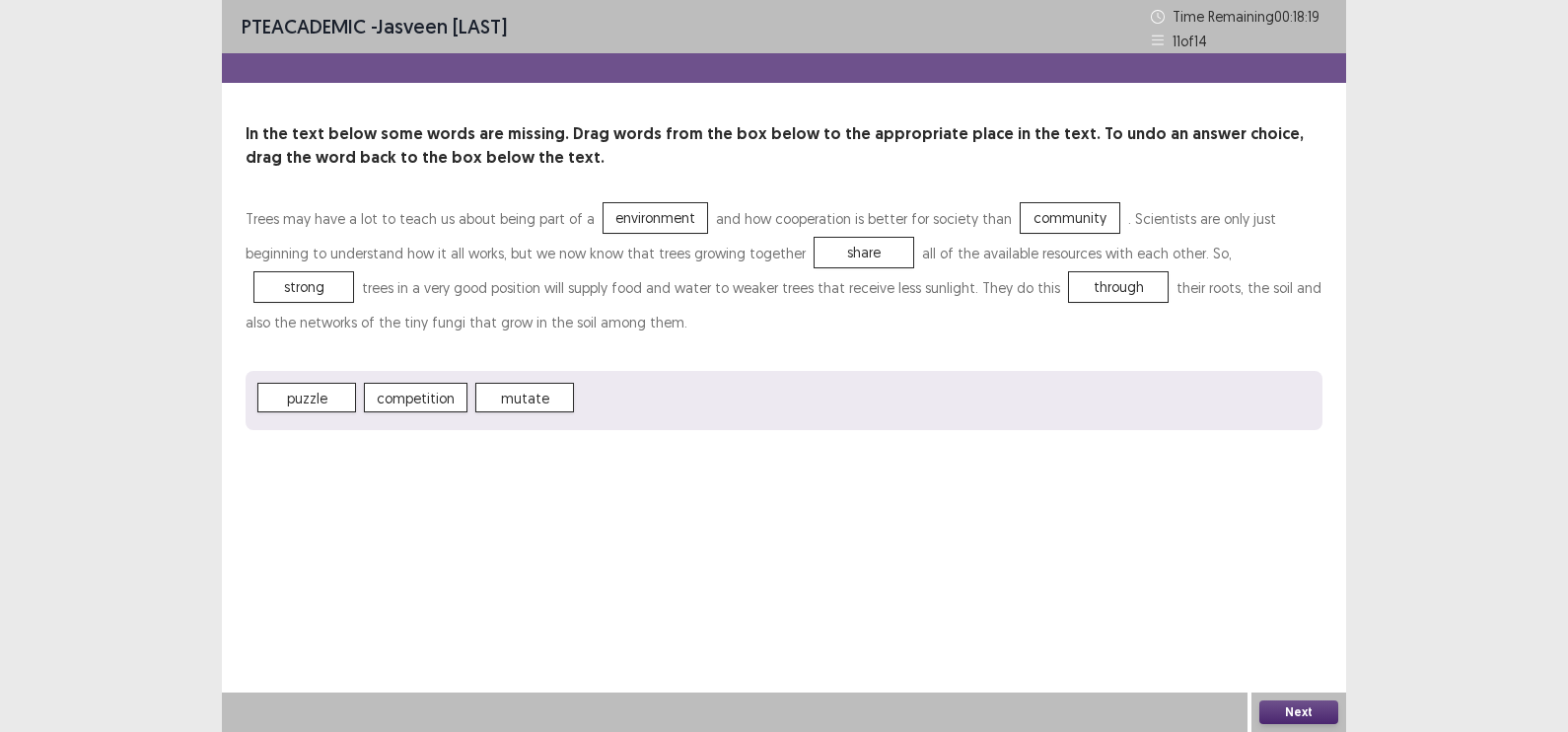 click on "Next" at bounding box center (1299, 712) 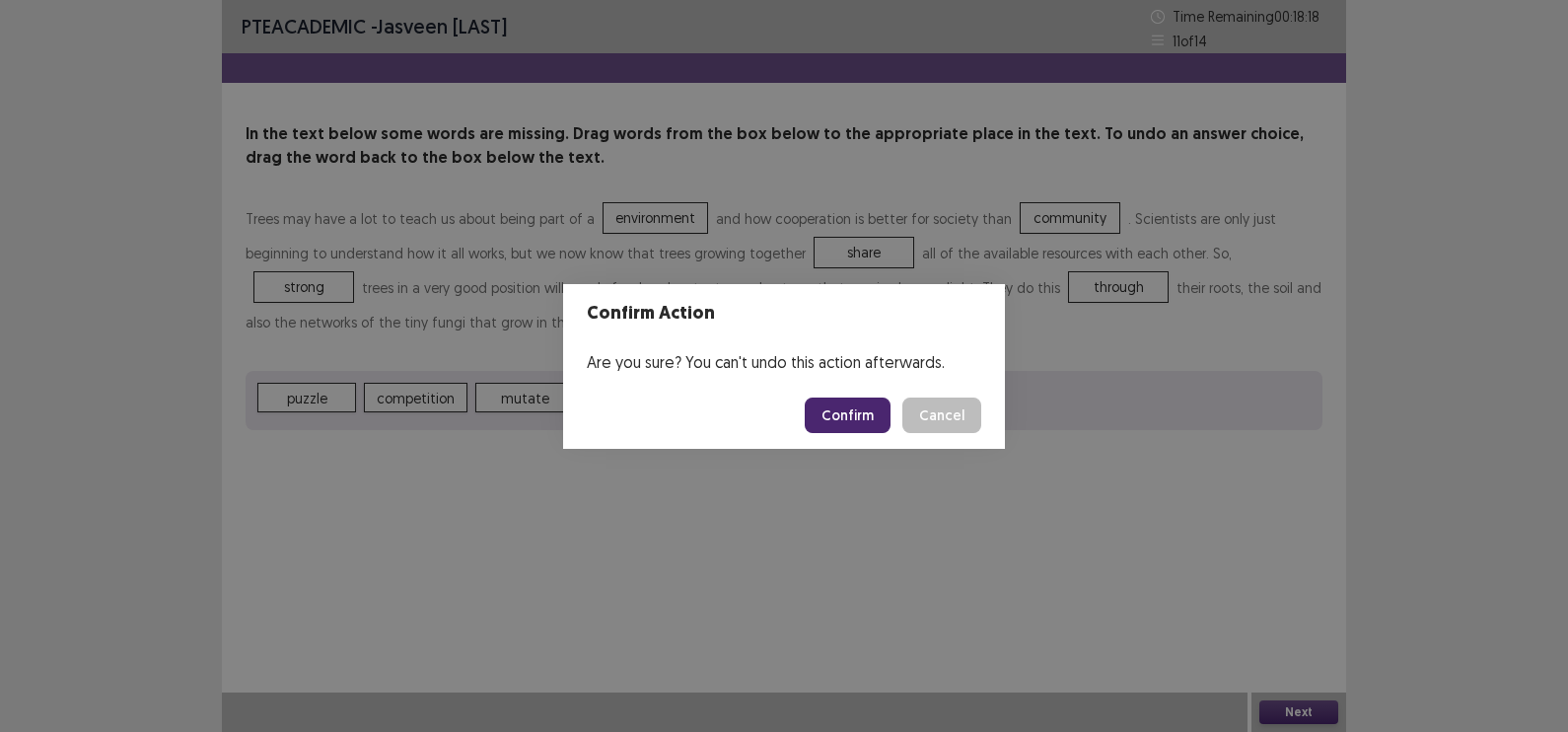 click on "Confirm" at bounding box center (847, 415) 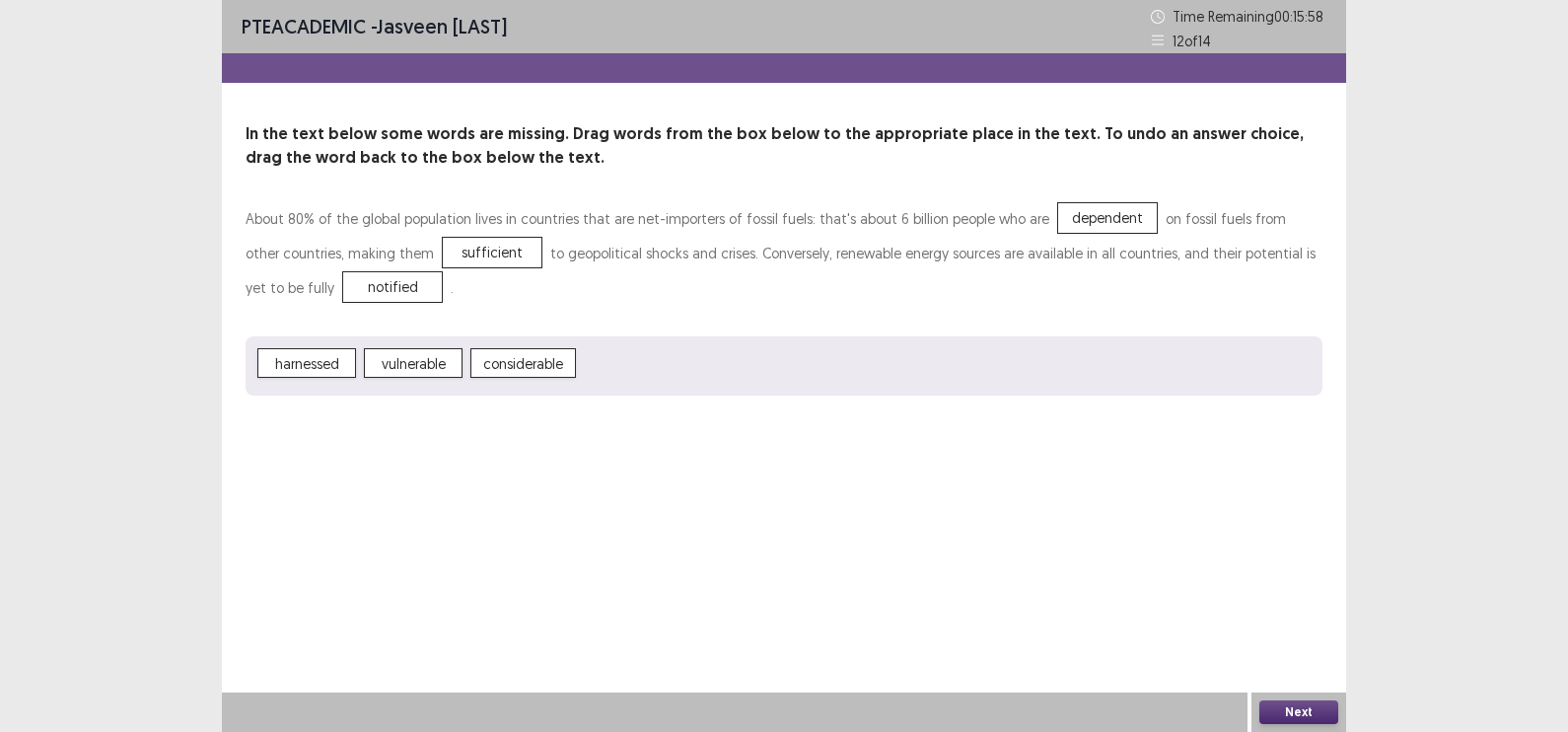 click on "Next" at bounding box center (1299, 712) 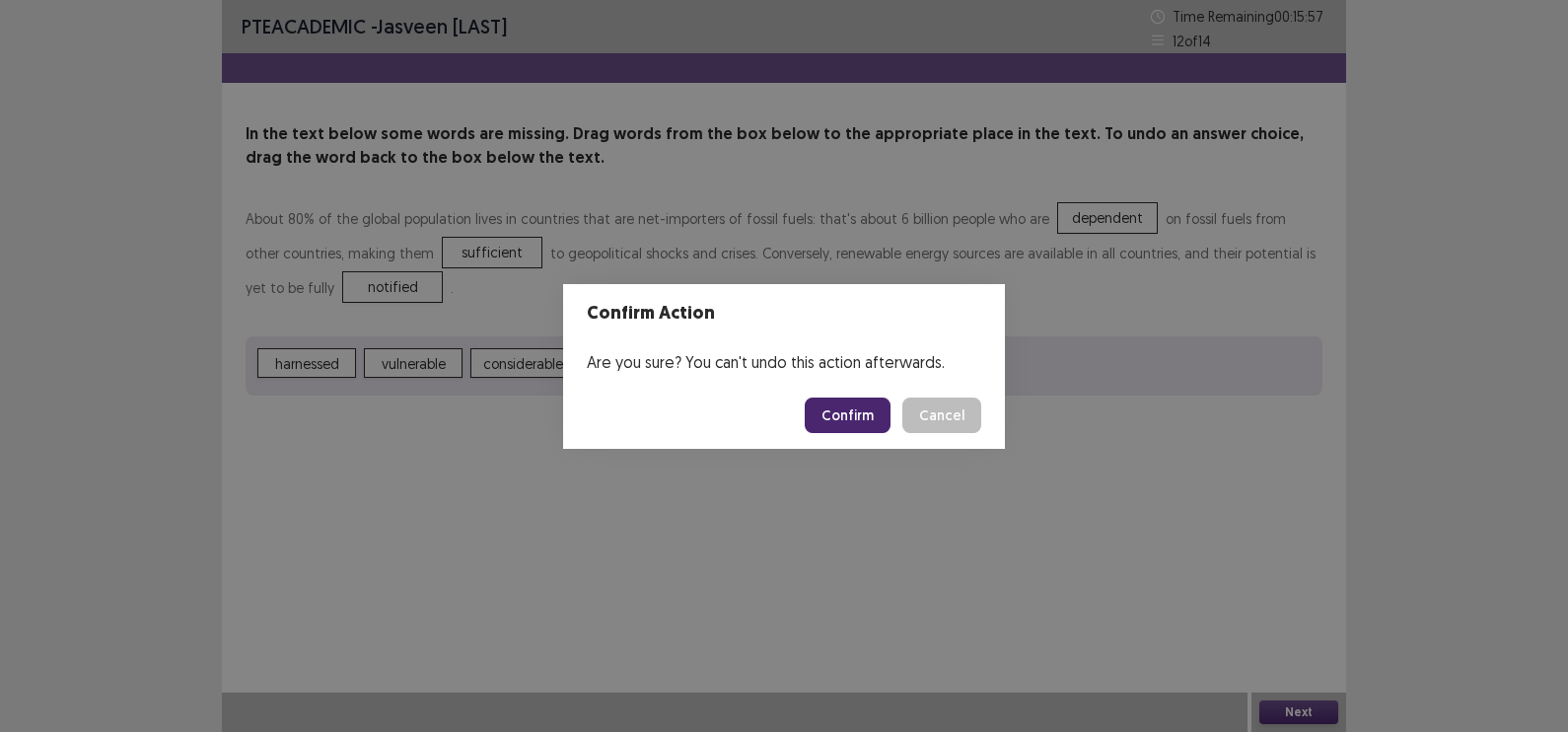 click on "Confirm Cancel" at bounding box center (784, 415) 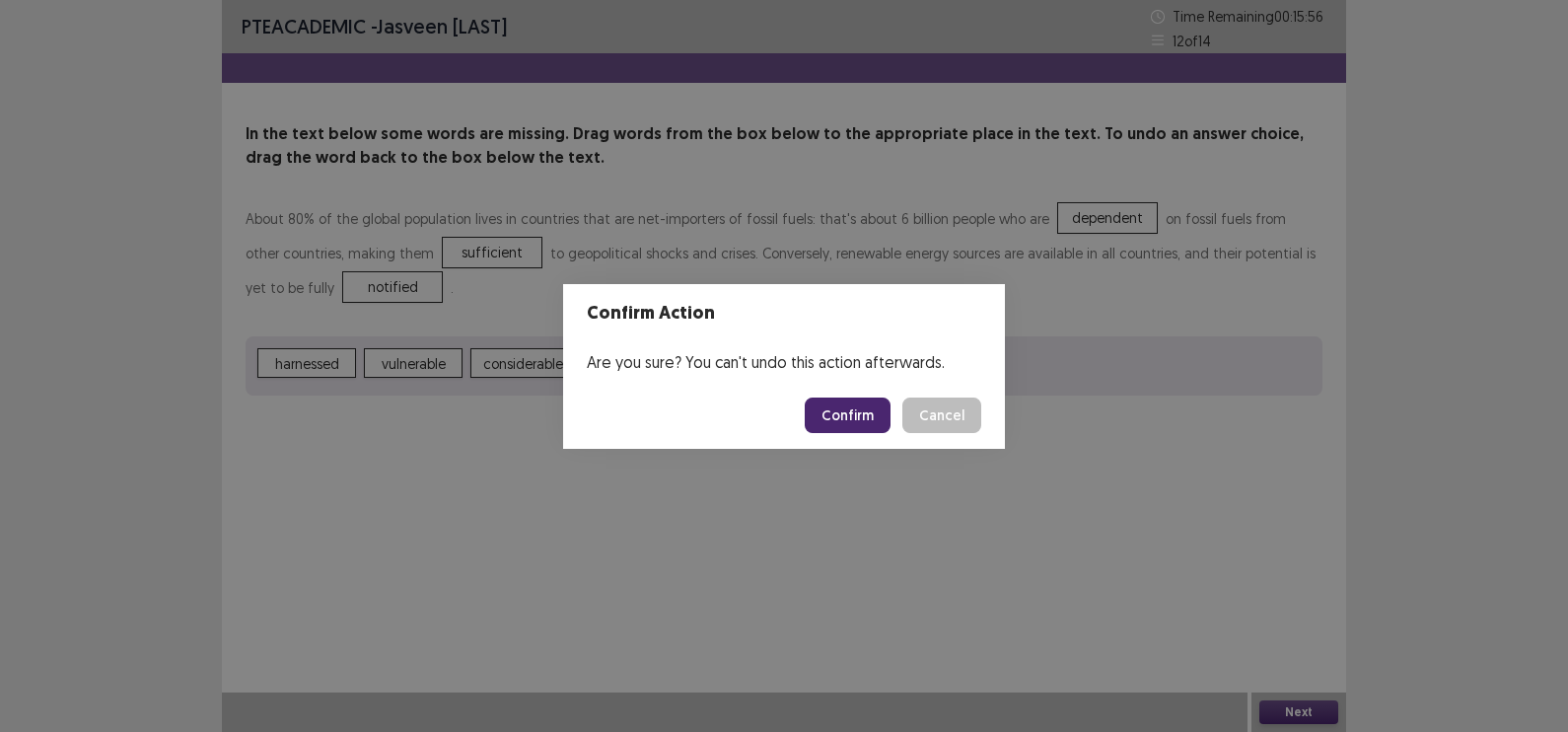 click on "Confirm" at bounding box center (847, 415) 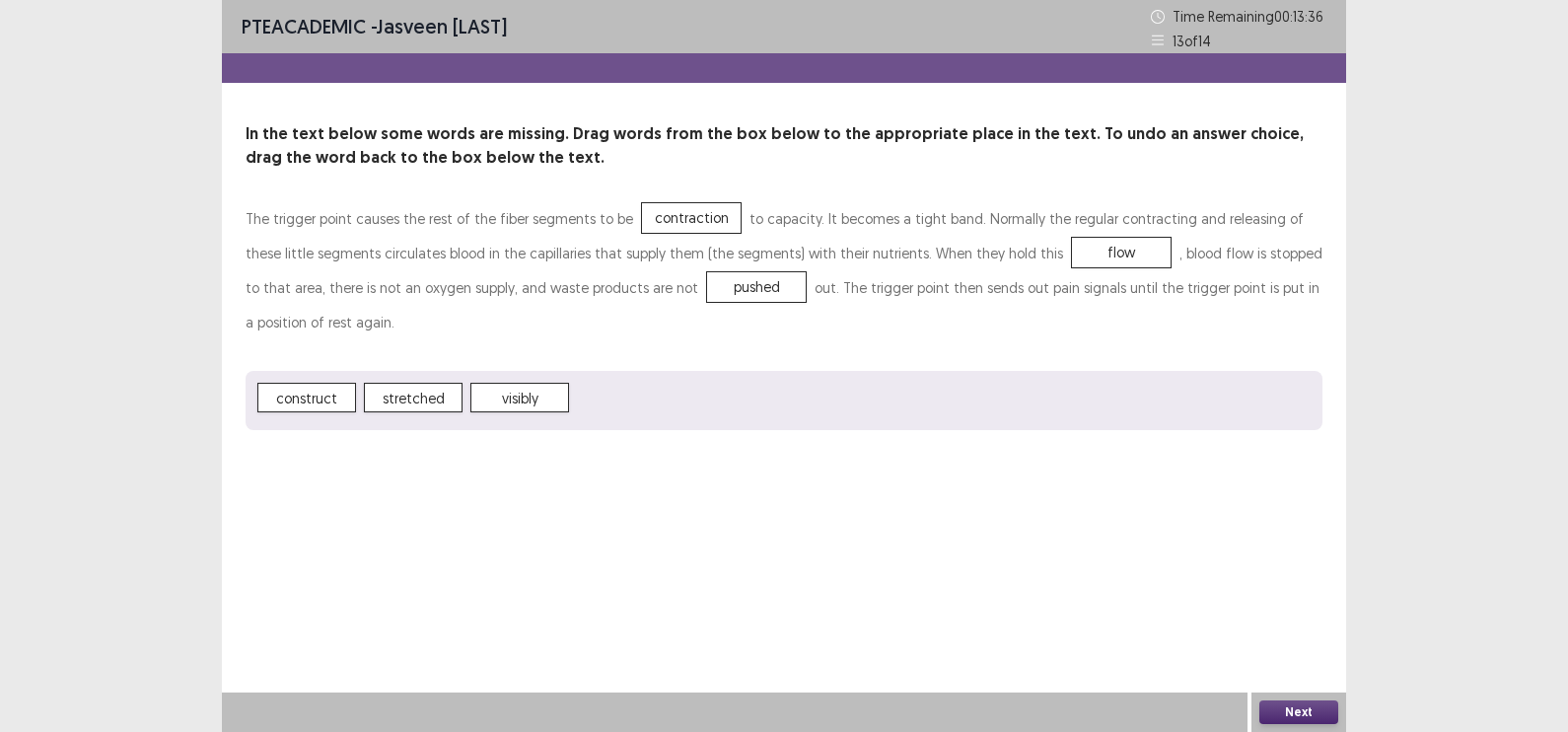 click on "Next" at bounding box center (1299, 712) 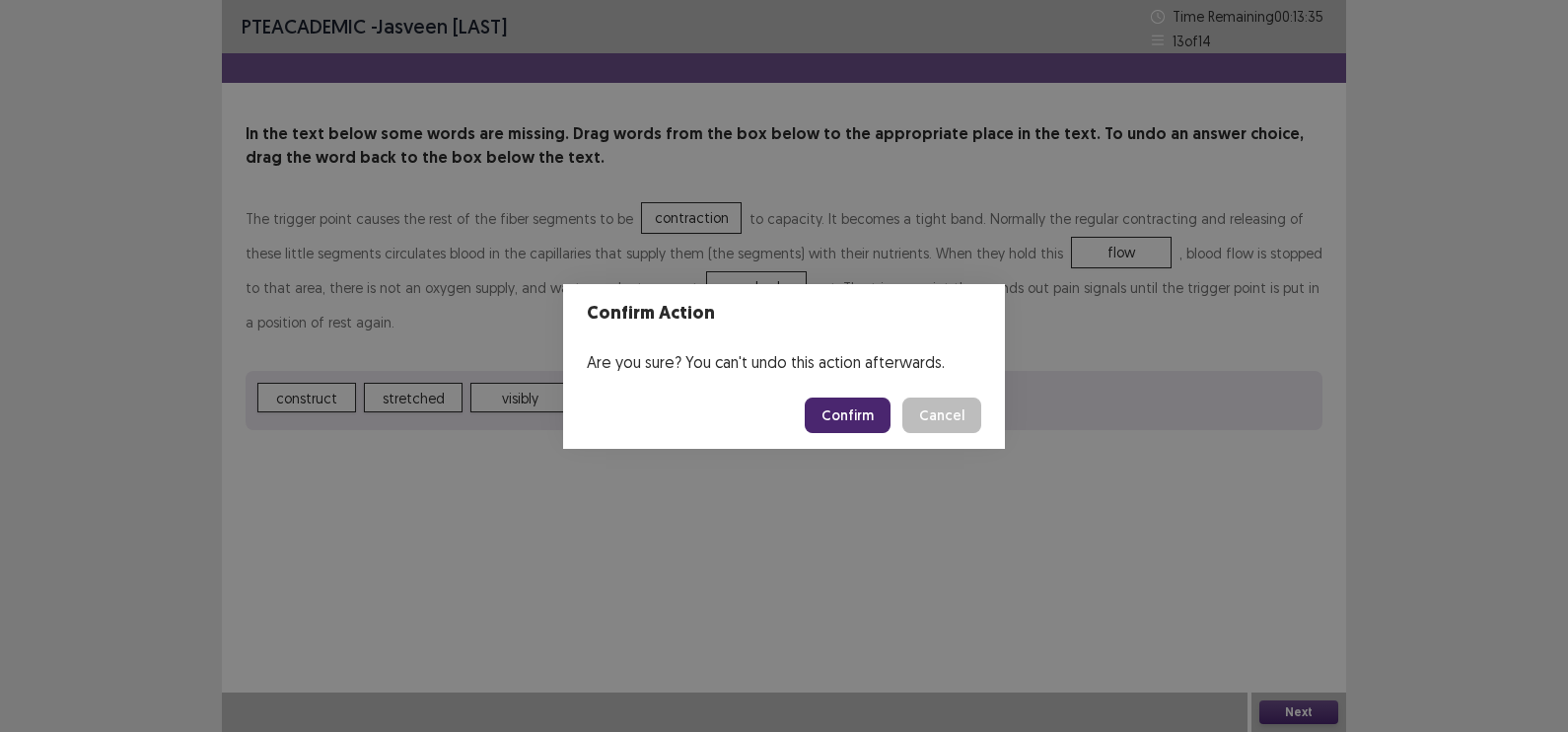 click on "Confirm" at bounding box center [847, 415] 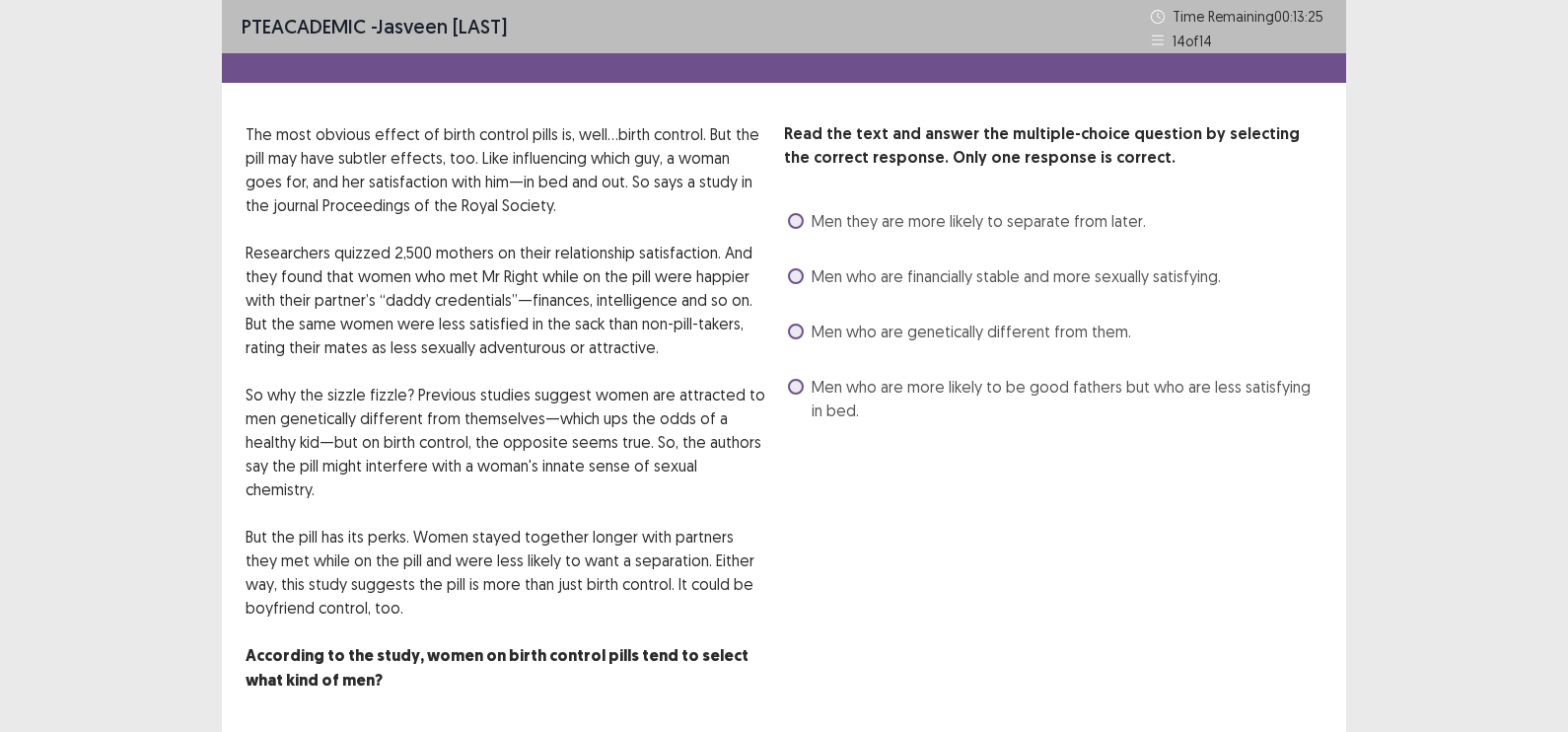 click on "Men who are genetically different from them." at bounding box center [958, 331] 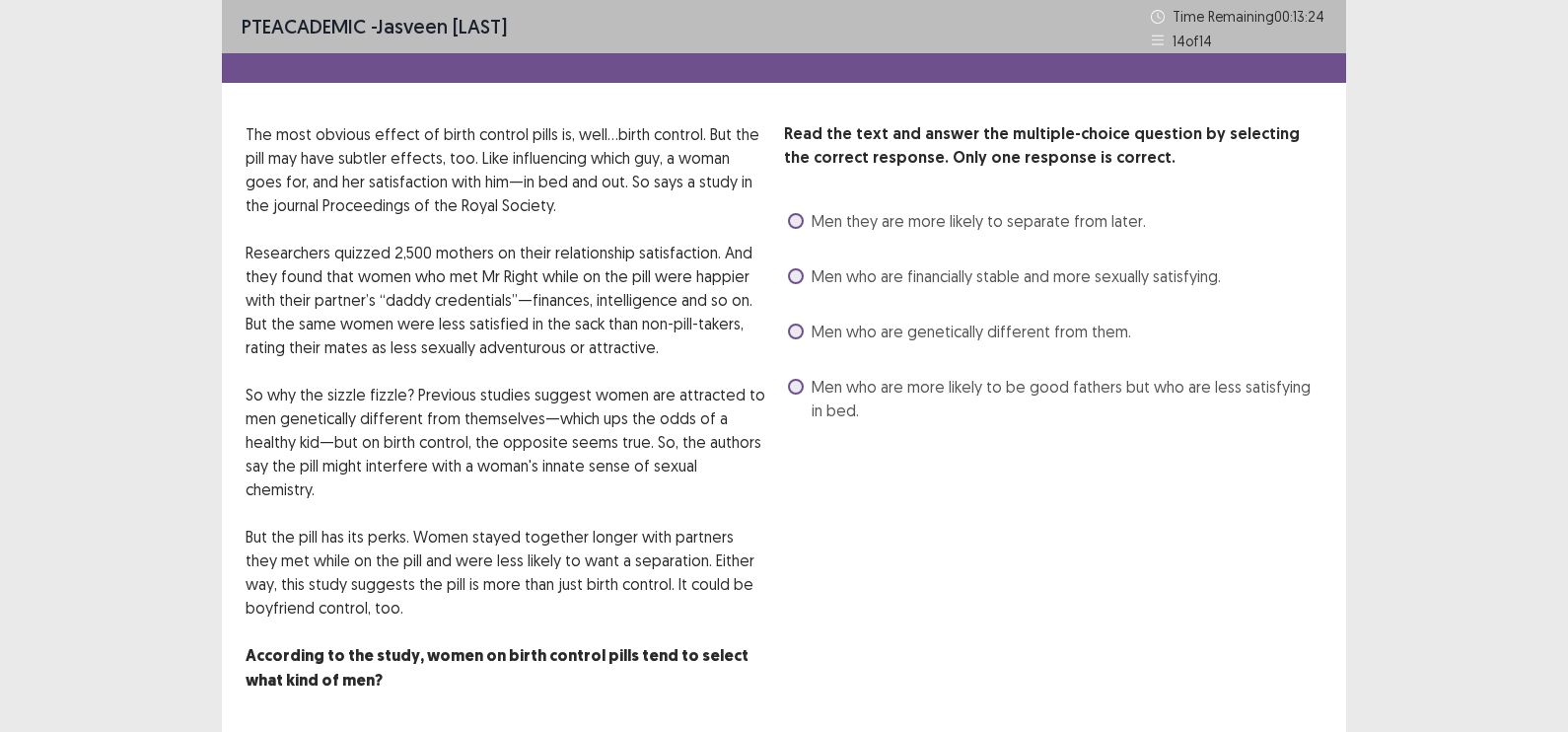 click at bounding box center (796, 331) 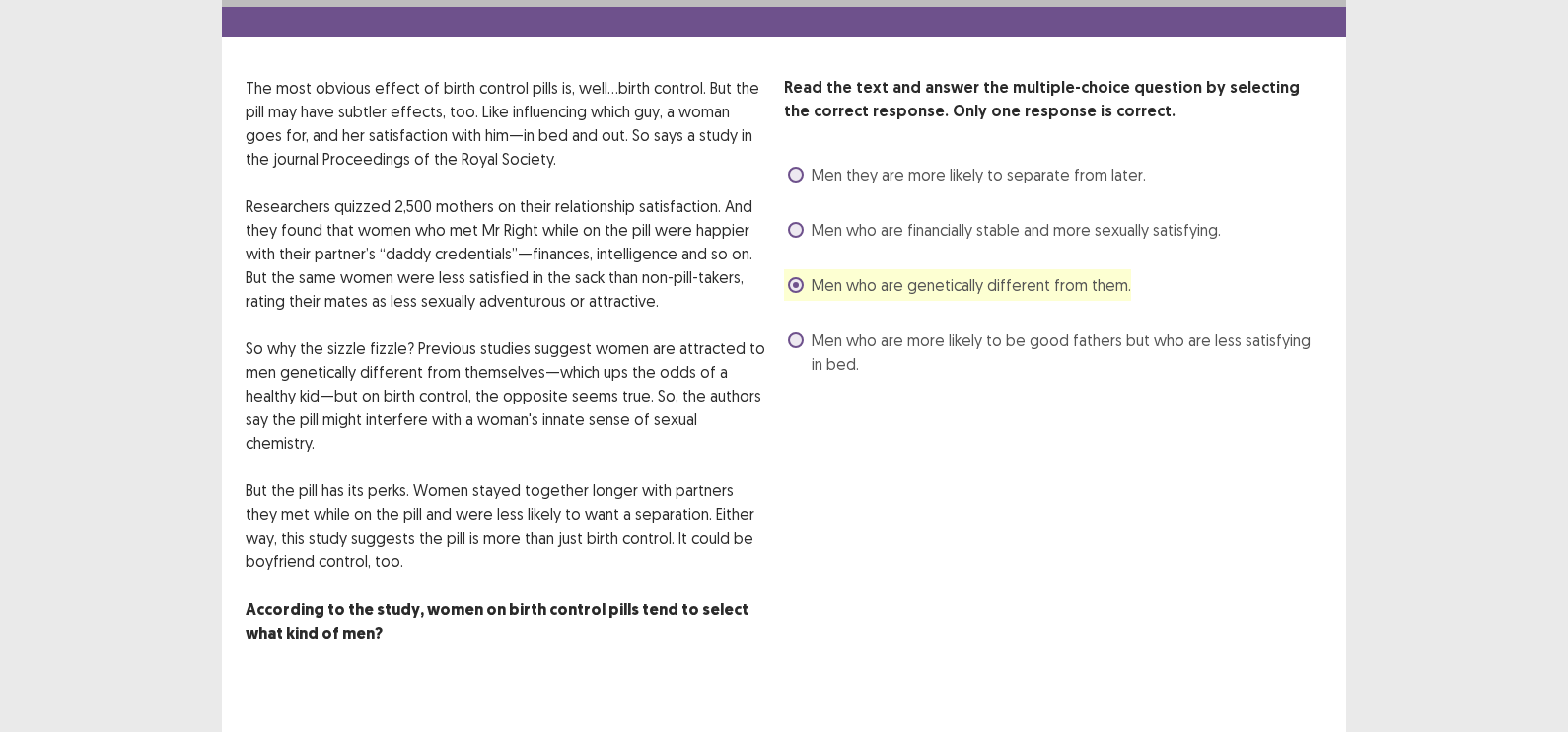 scroll, scrollTop: 68, scrollLeft: 0, axis: vertical 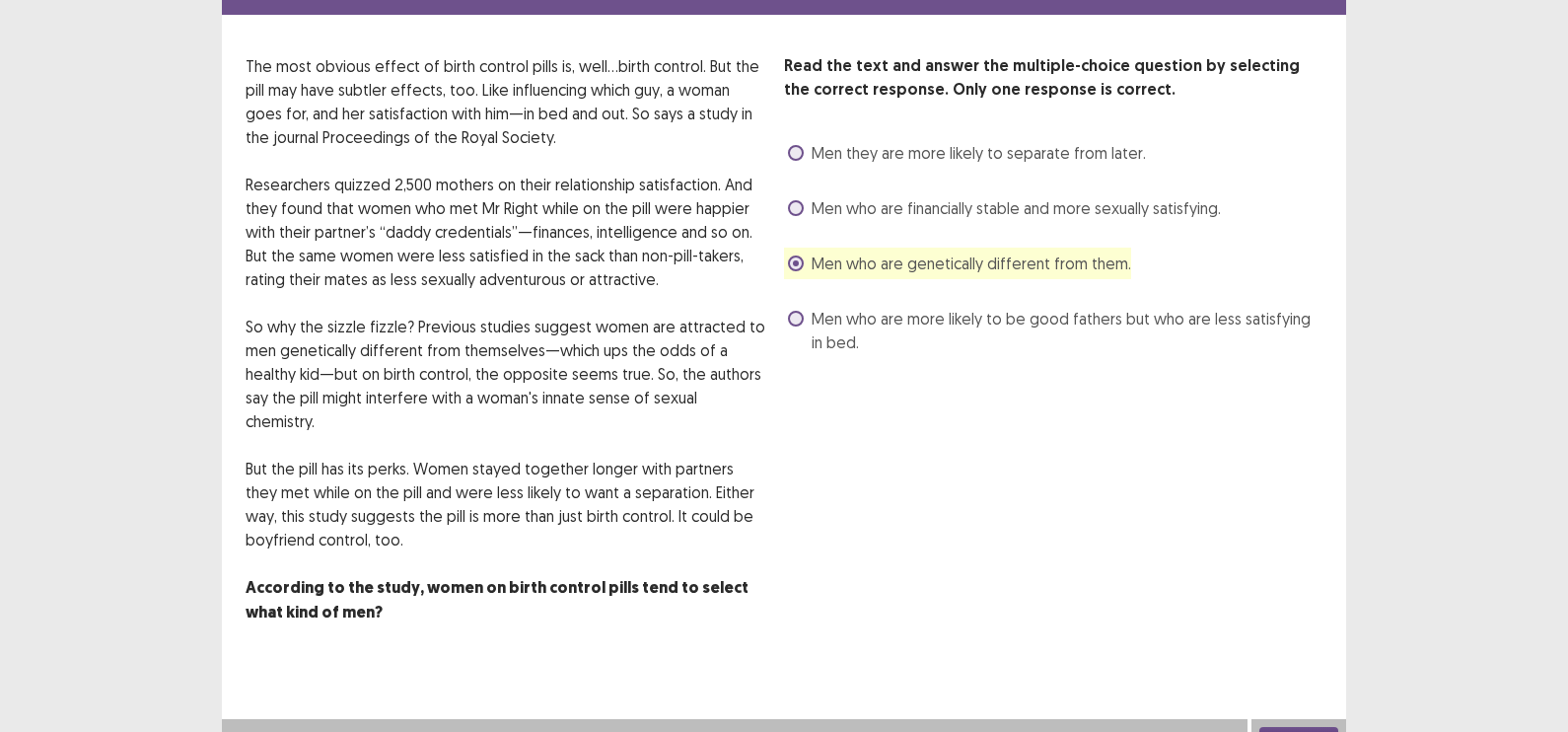 click on "Next" at bounding box center [1299, 739] 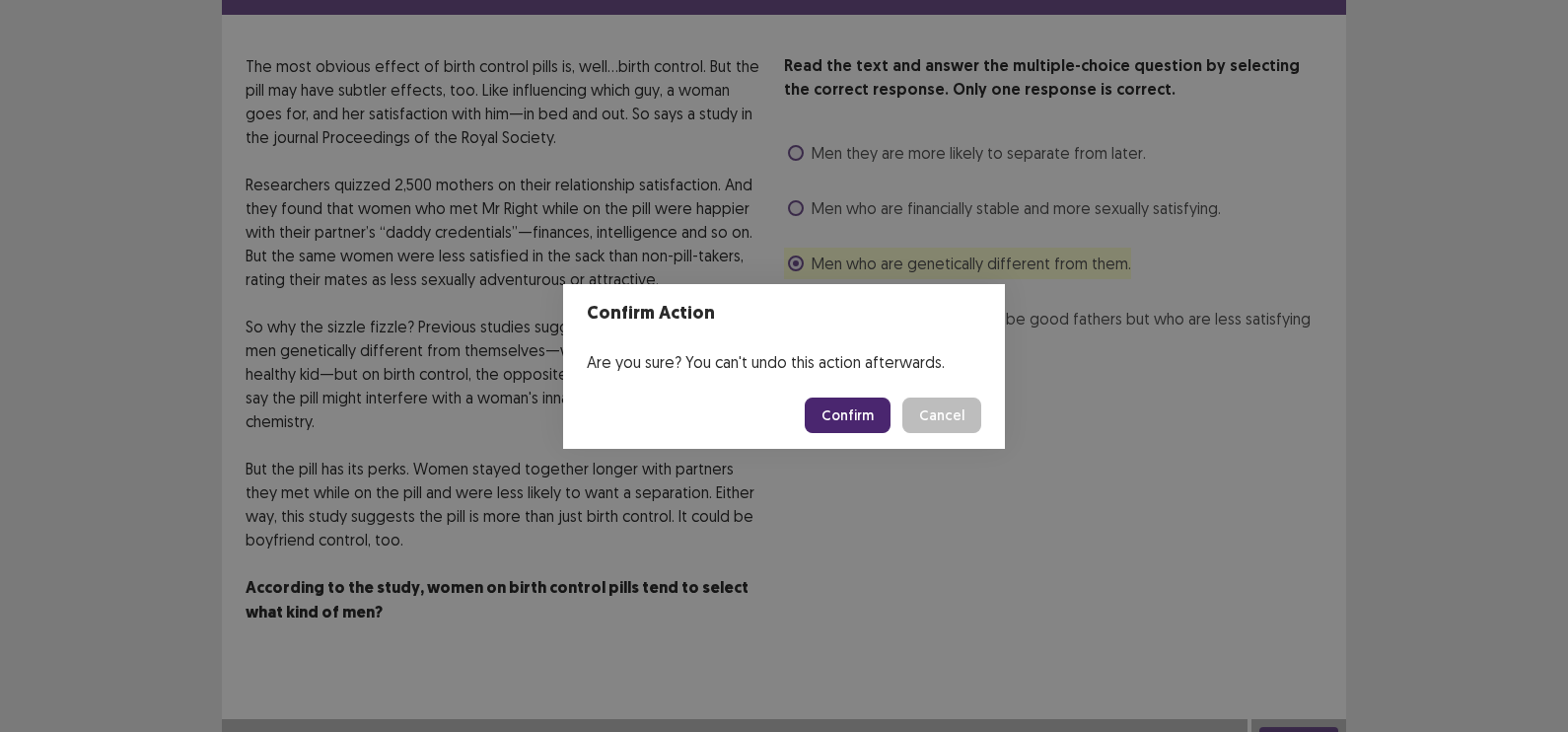 click on "Confirm" at bounding box center [847, 415] 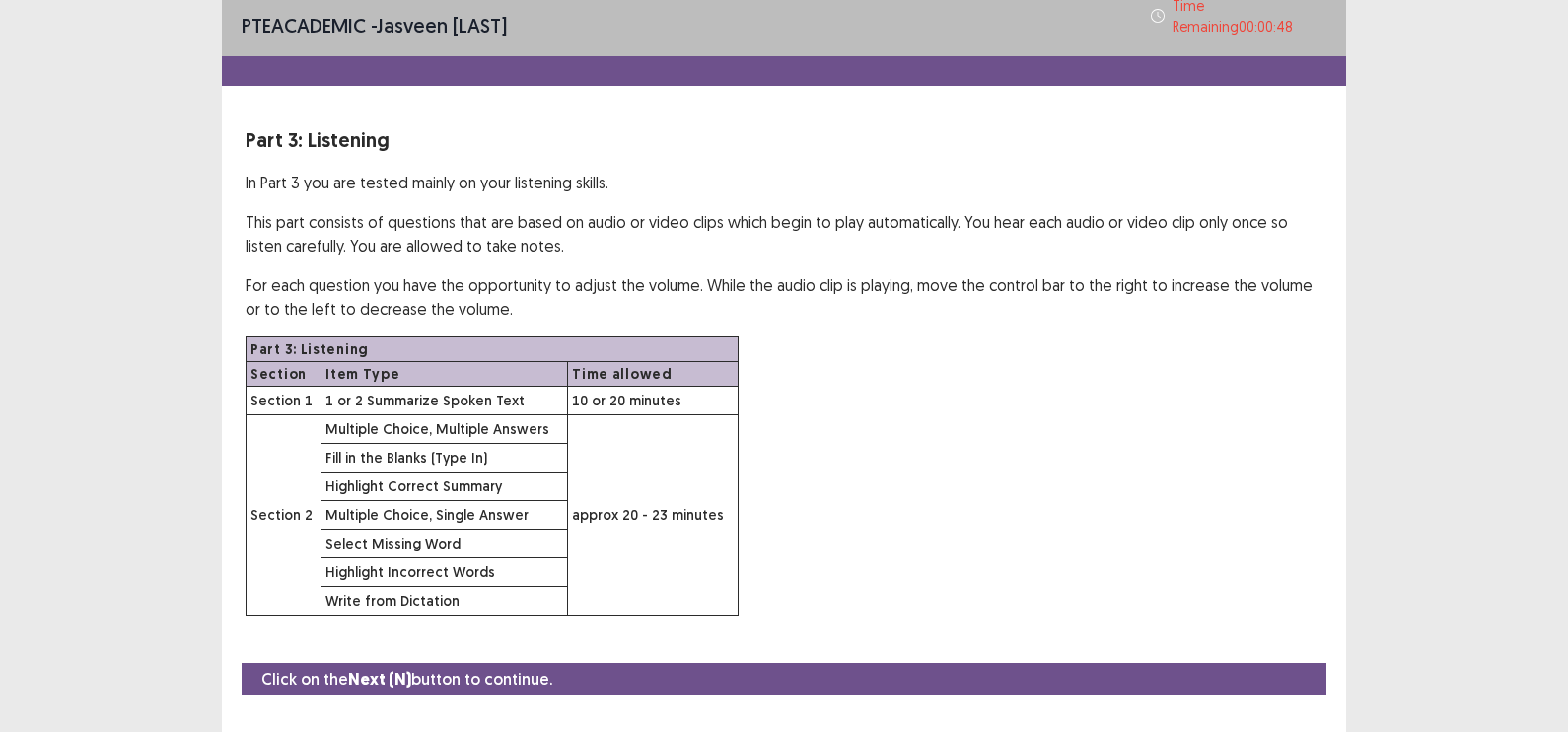scroll, scrollTop: 36, scrollLeft: 0, axis: vertical 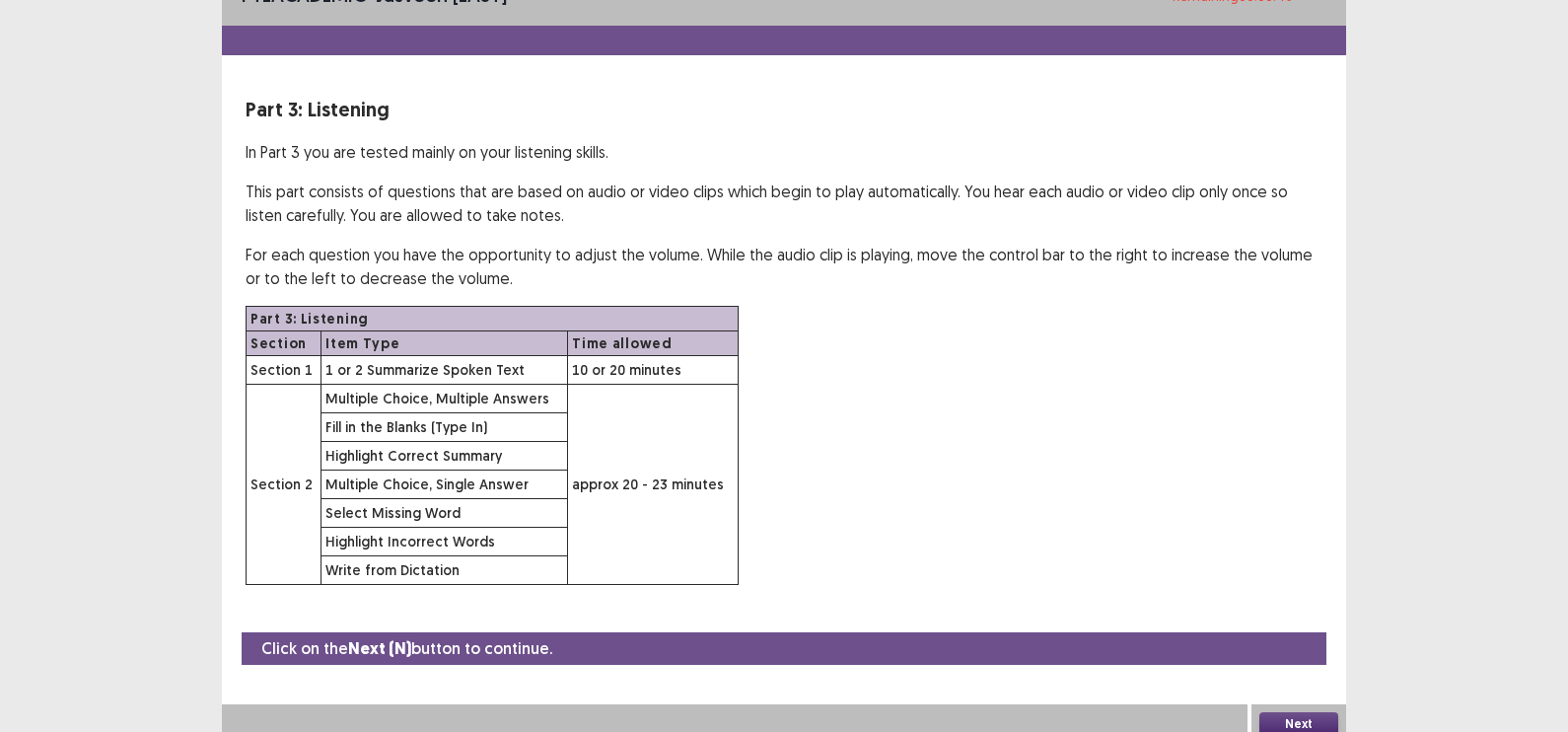 click on "Next" at bounding box center (1299, 724) 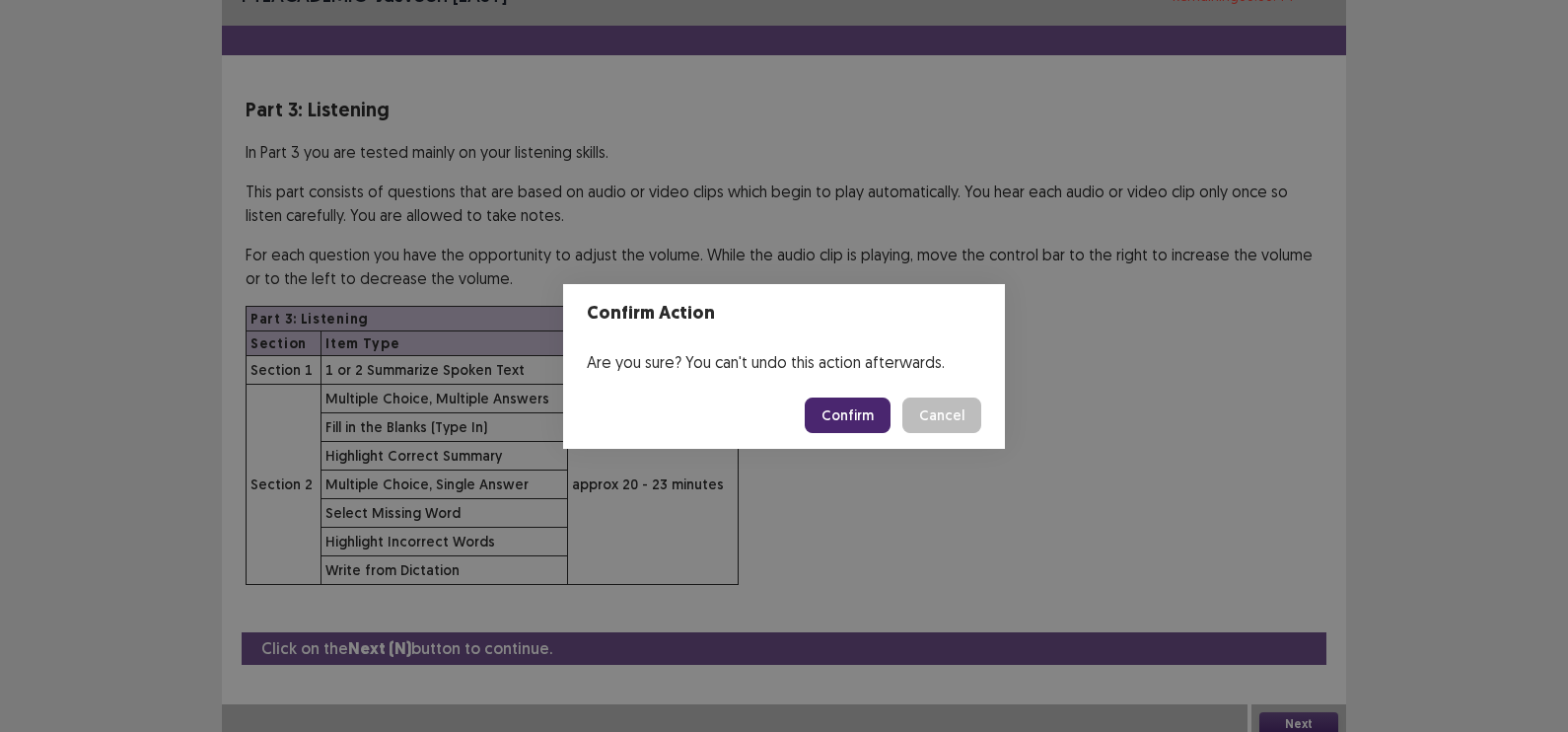 click on "Confirm" at bounding box center [847, 415] 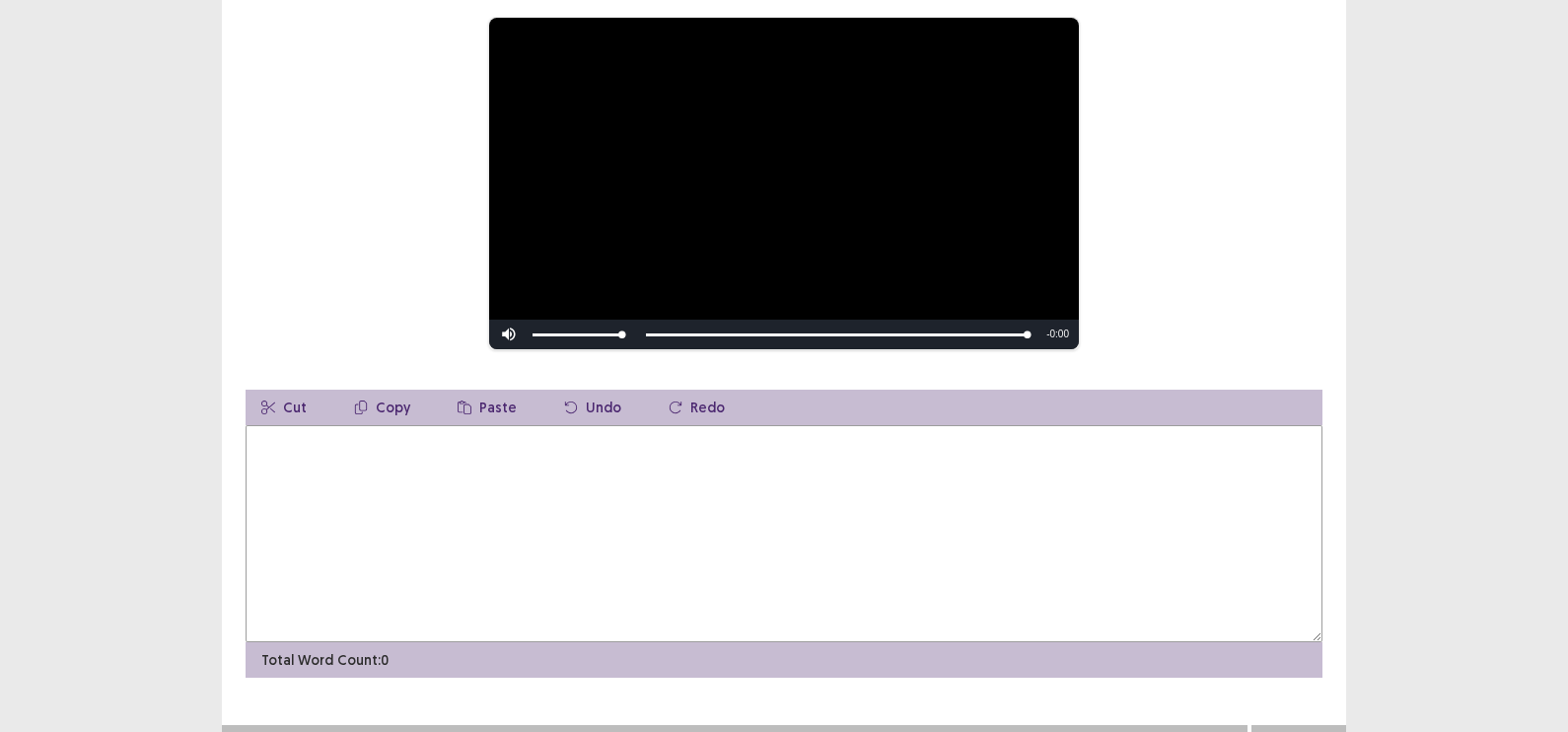 scroll, scrollTop: 248, scrollLeft: 0, axis: vertical 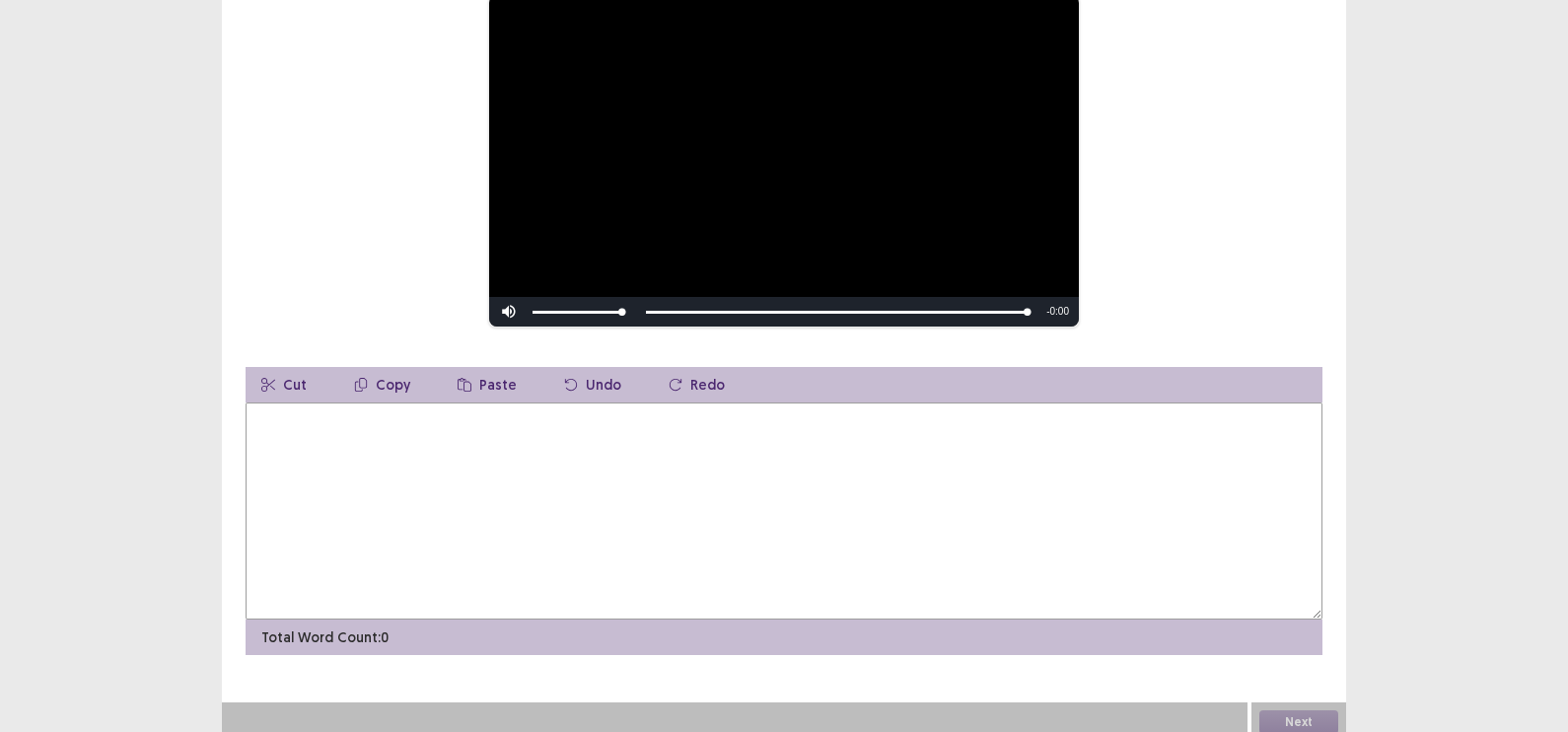 click at bounding box center [784, 511] 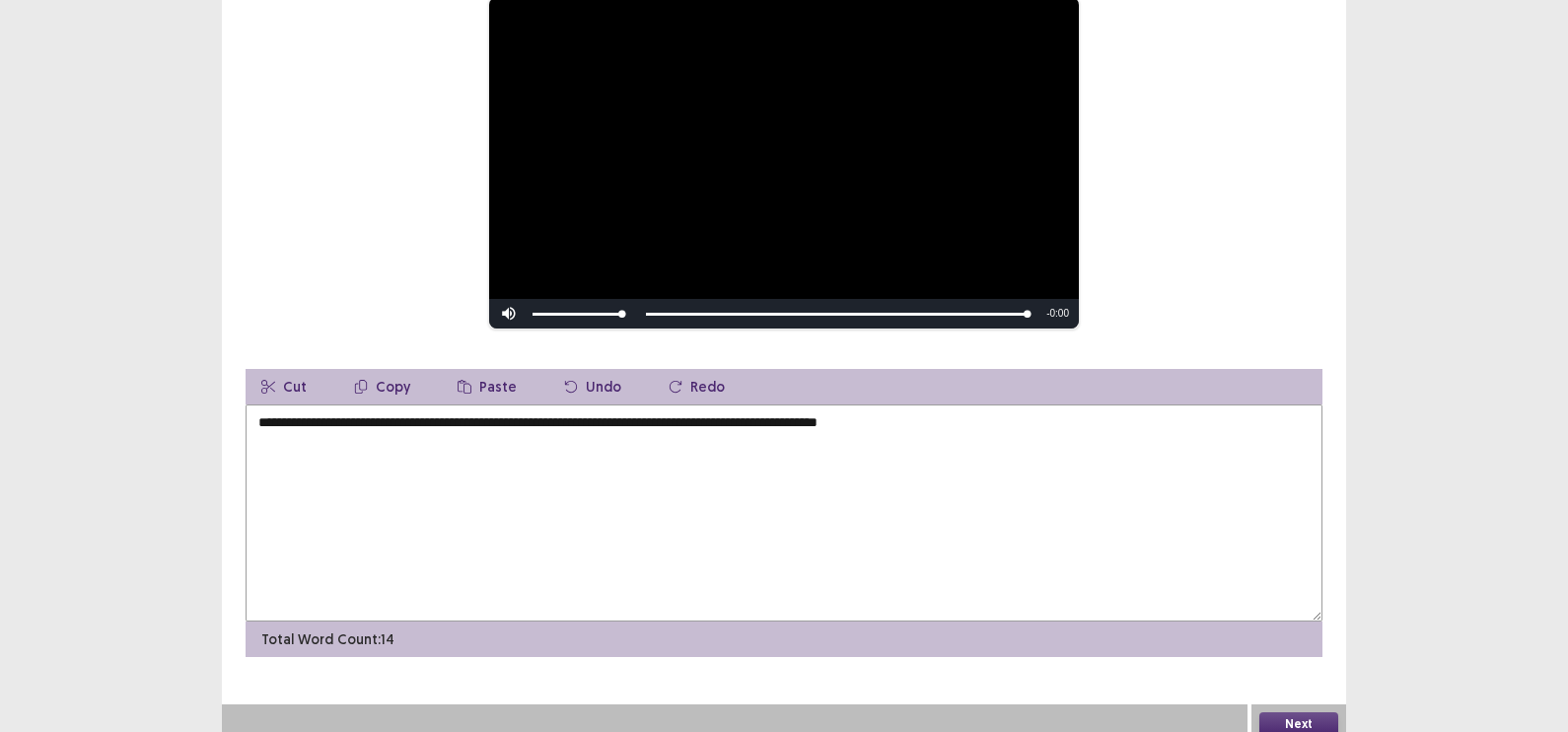 scroll, scrollTop: 122, scrollLeft: 0, axis: vertical 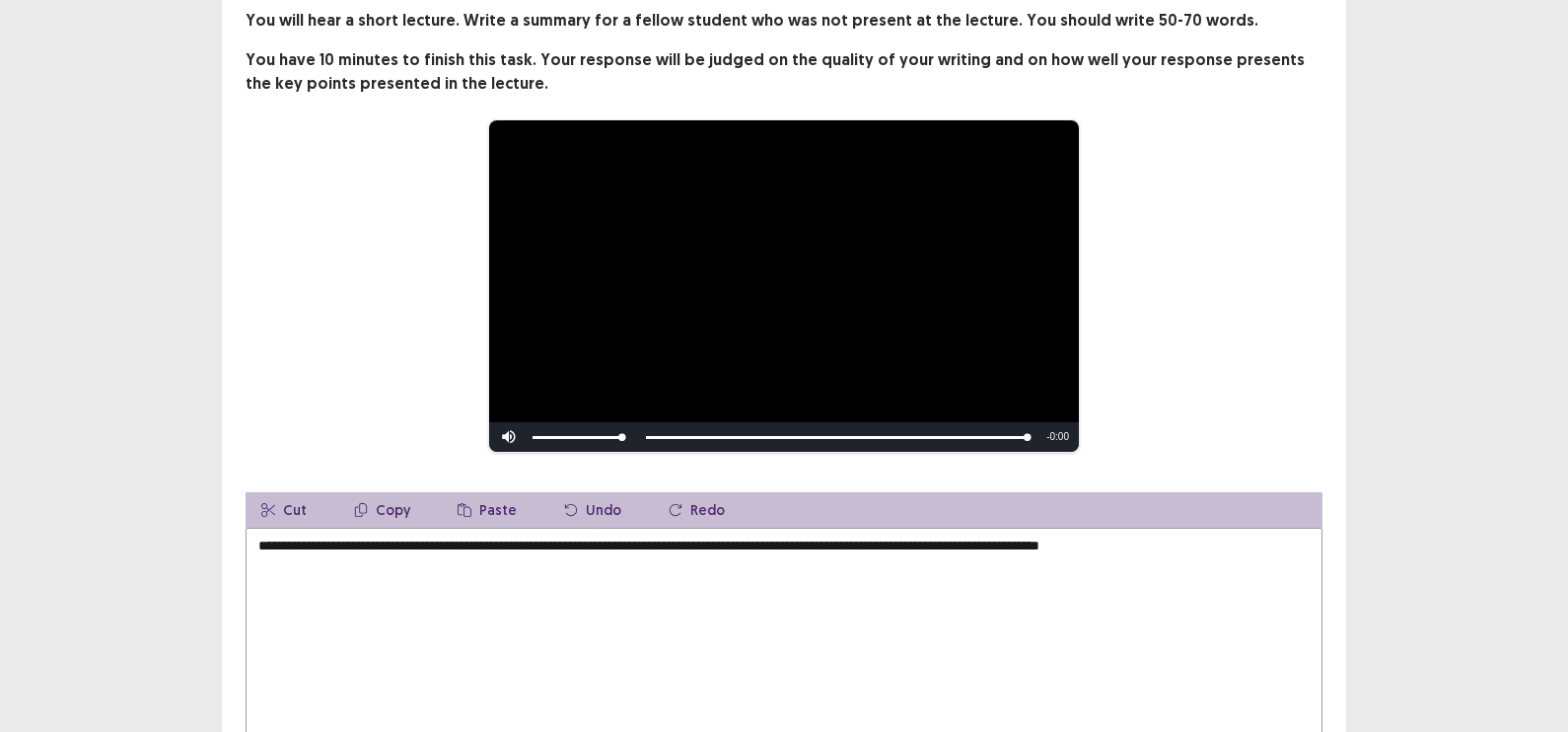 click on "**********" at bounding box center (784, 636) 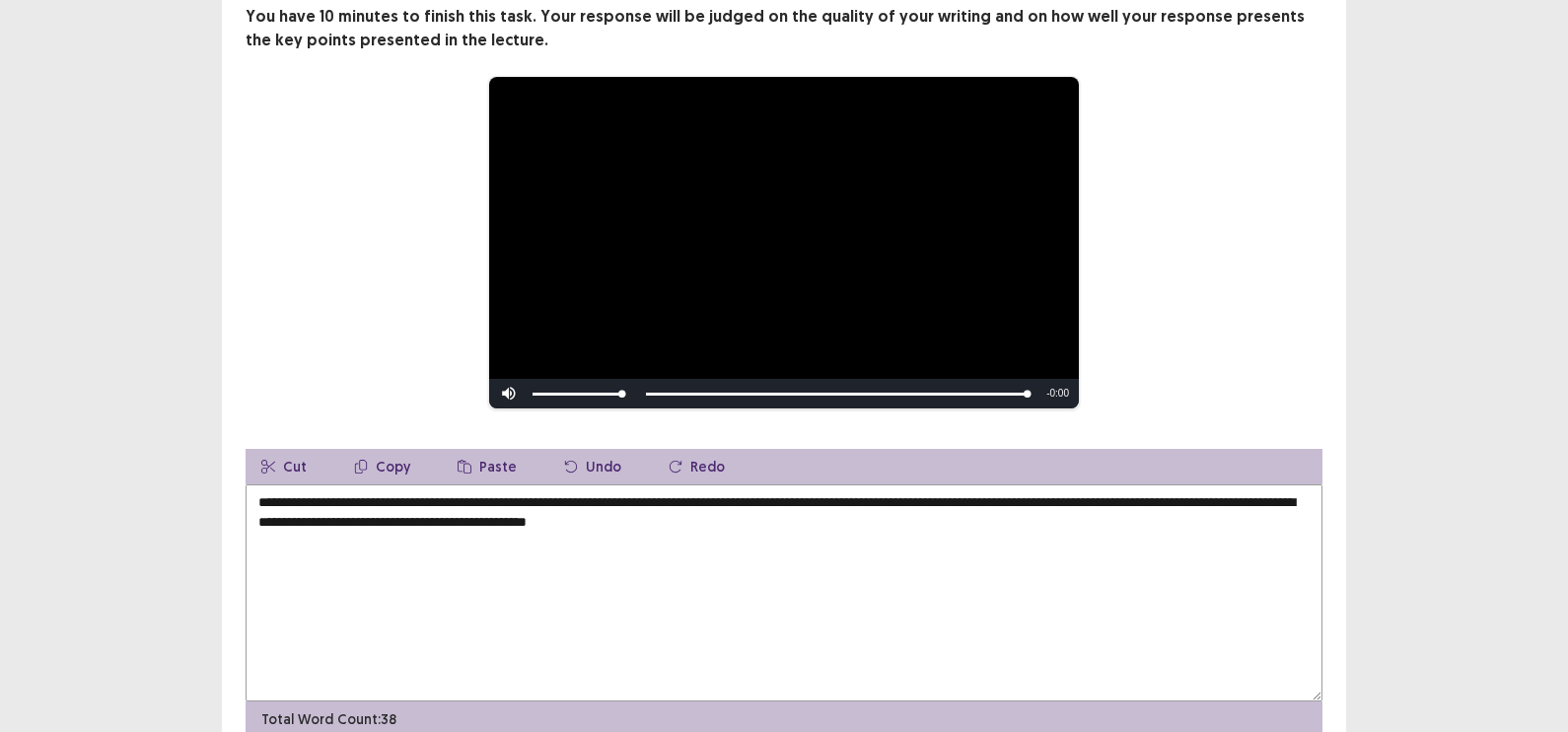 scroll, scrollTop: 163, scrollLeft: 0, axis: vertical 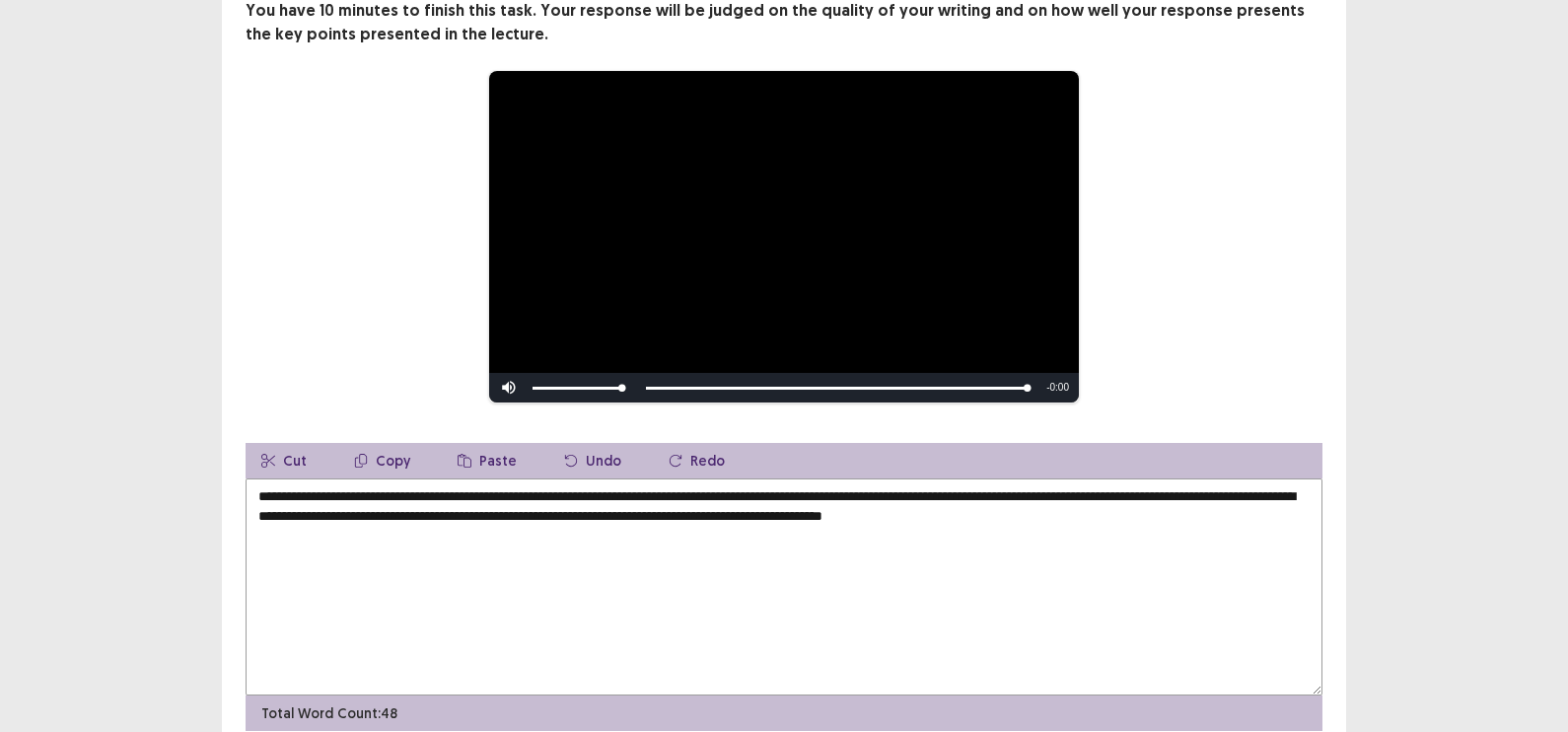 click on "**********" at bounding box center (784, 587) 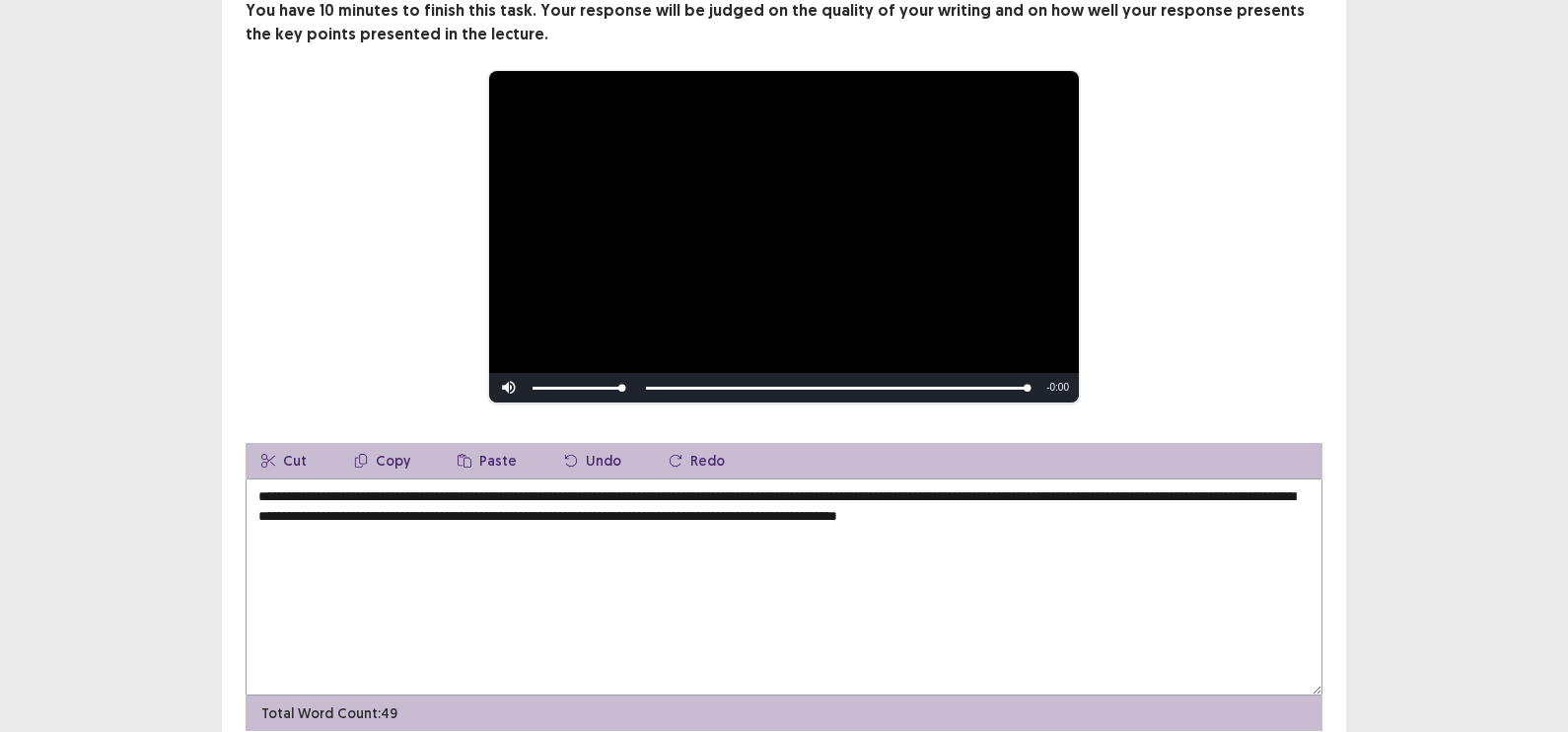 click on "**********" at bounding box center [784, 587] 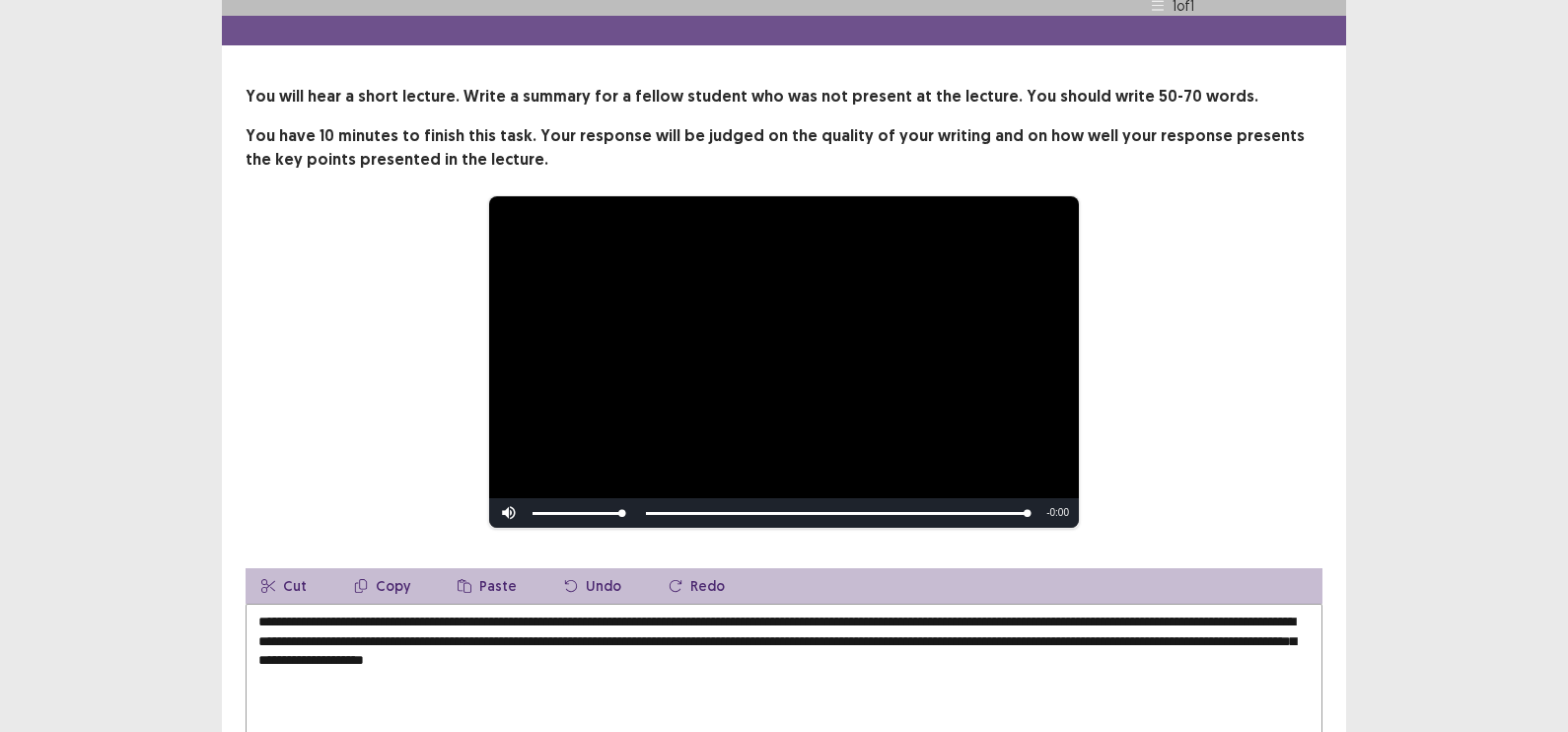 scroll, scrollTop: 248, scrollLeft: 0, axis: vertical 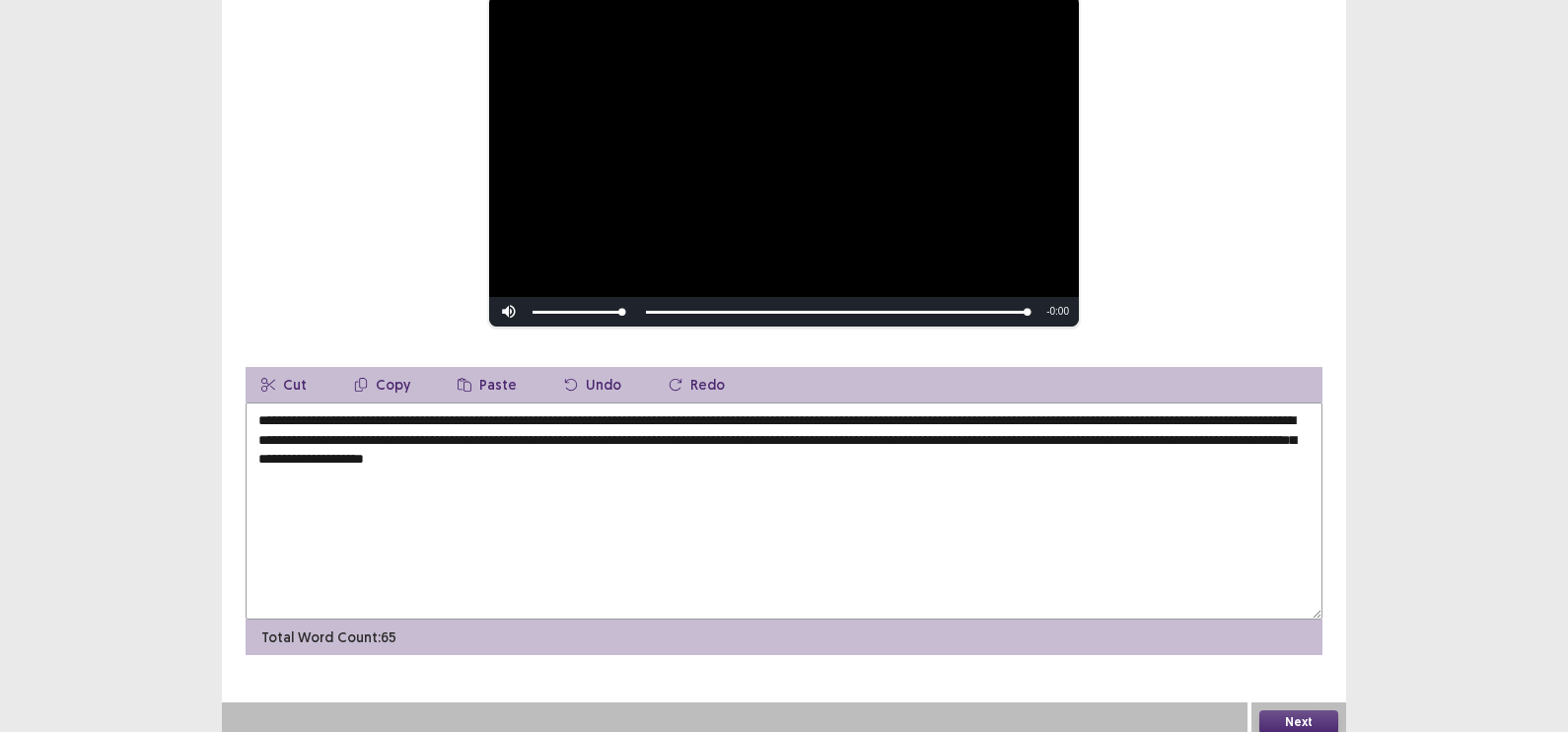 click on "**********" at bounding box center (784, 511) 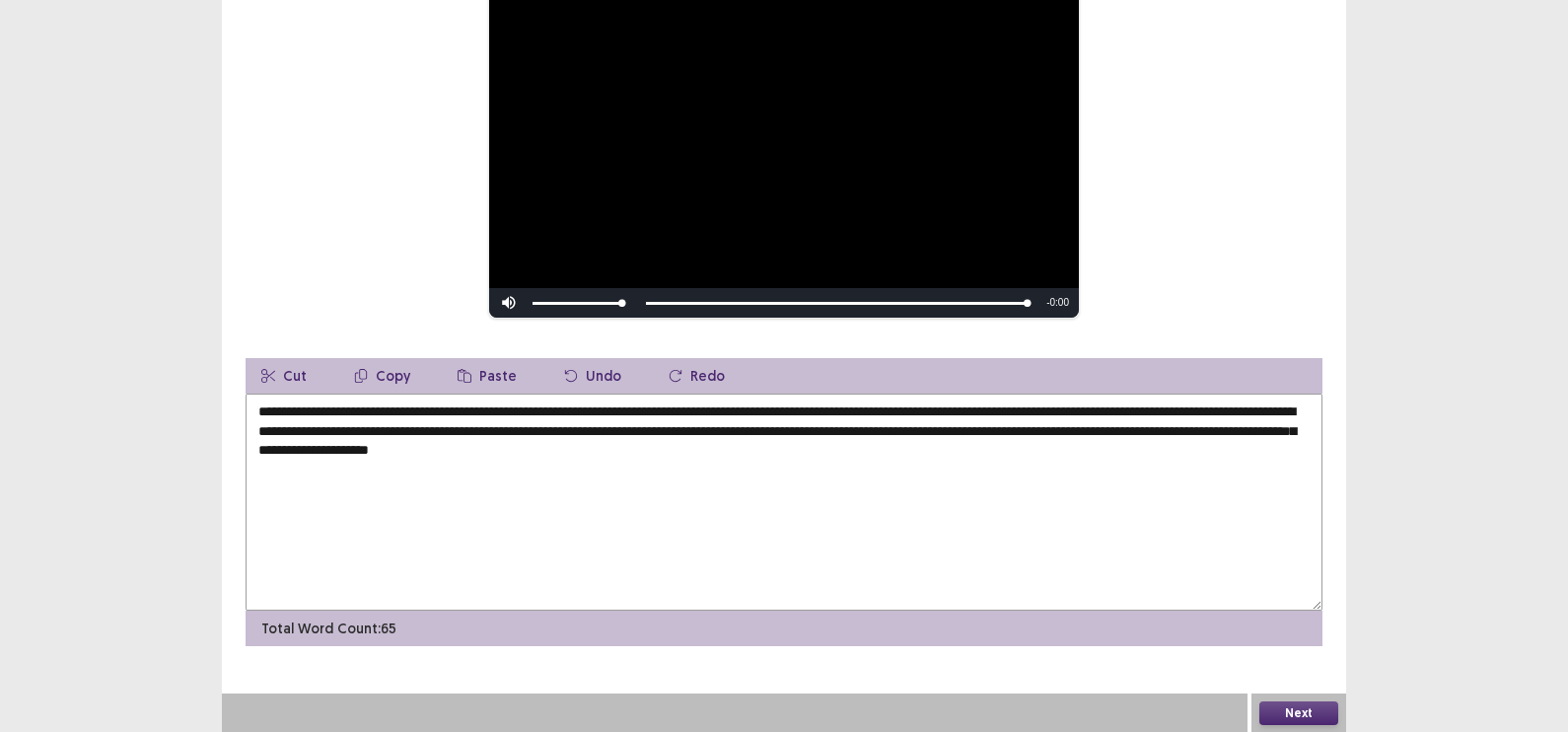 type on "**********" 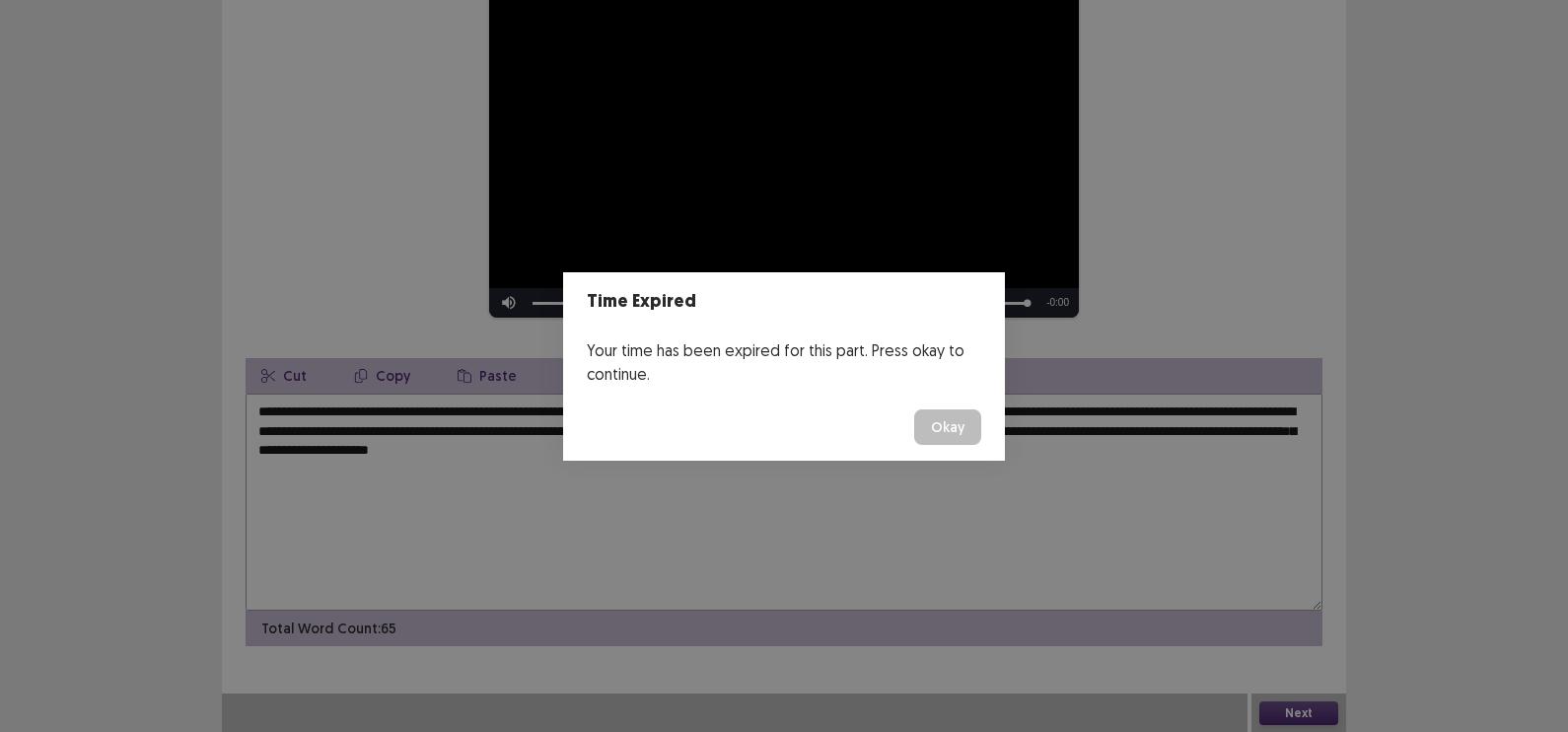 click on "Okay" at bounding box center (948, 427) 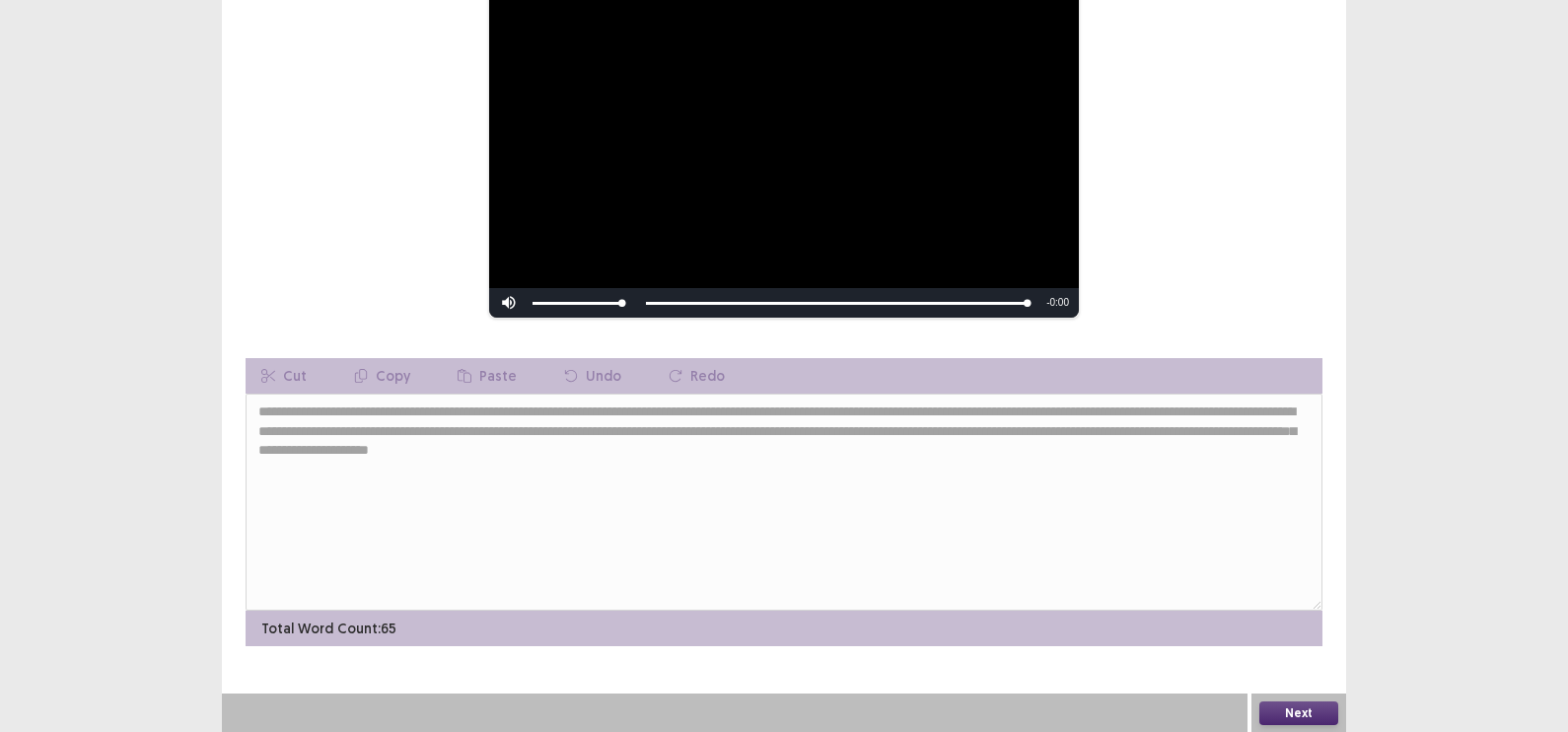 click on "Next" at bounding box center [1299, 713] 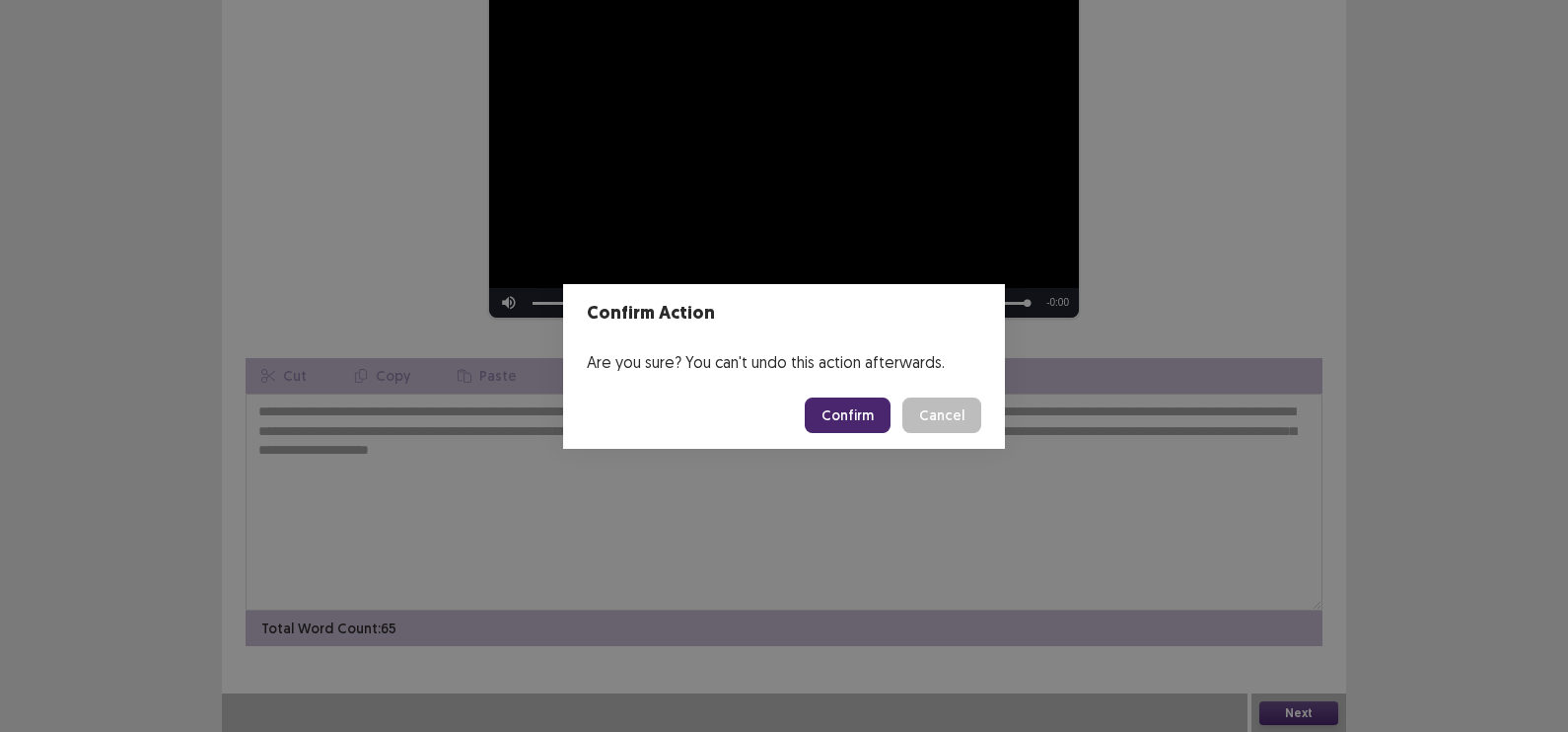 click on "Confirm" at bounding box center (847, 415) 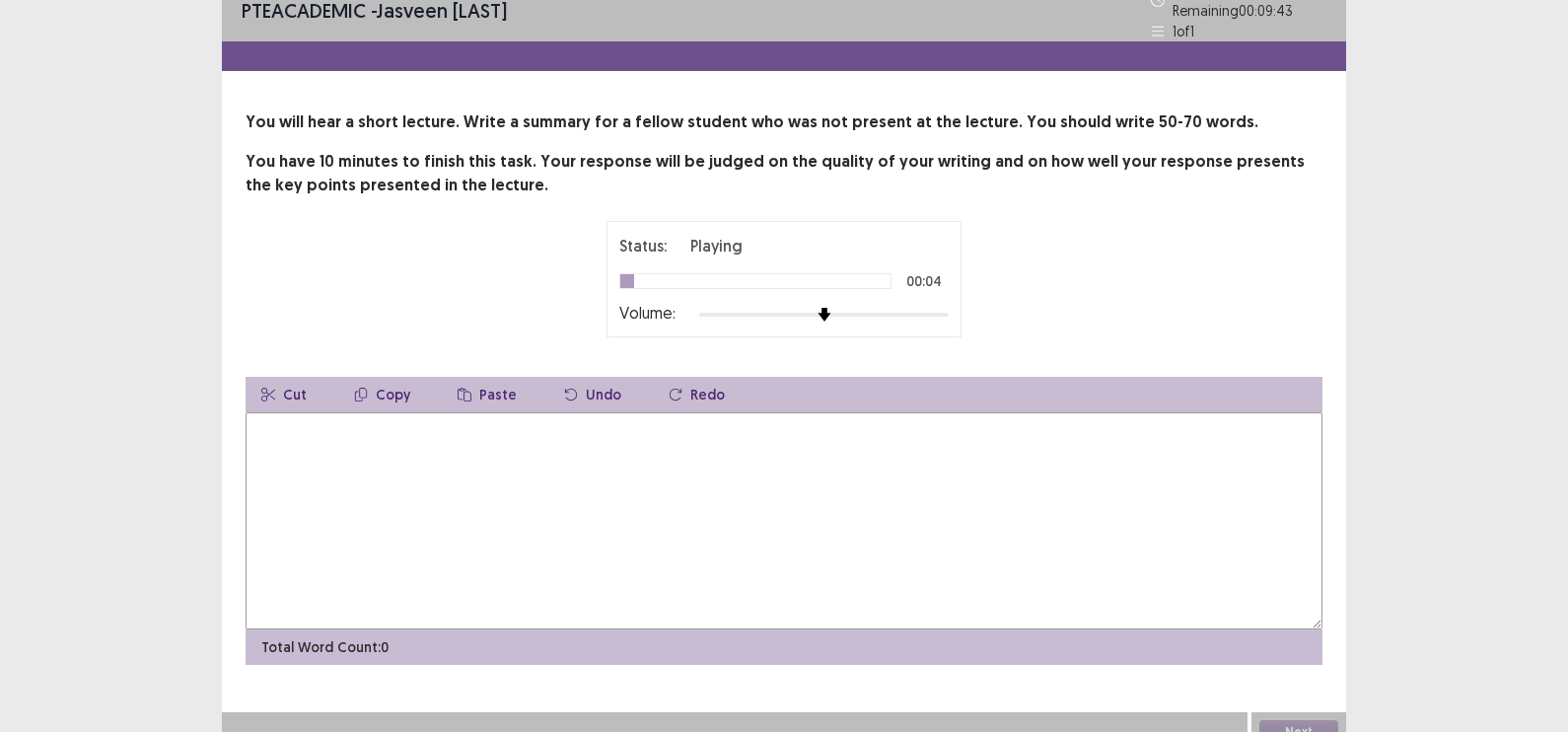 scroll, scrollTop: 30, scrollLeft: 0, axis: vertical 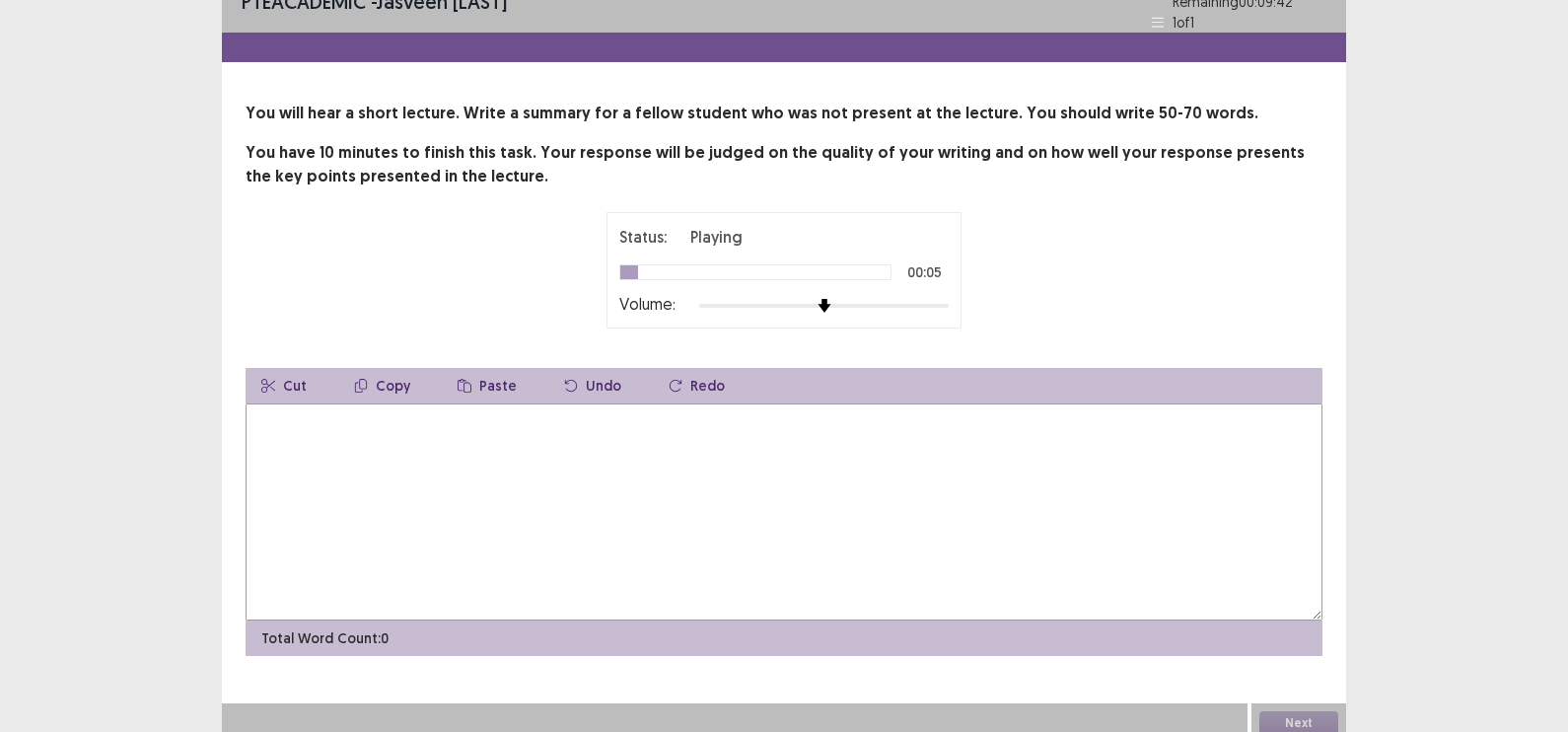 click at bounding box center [784, 512] 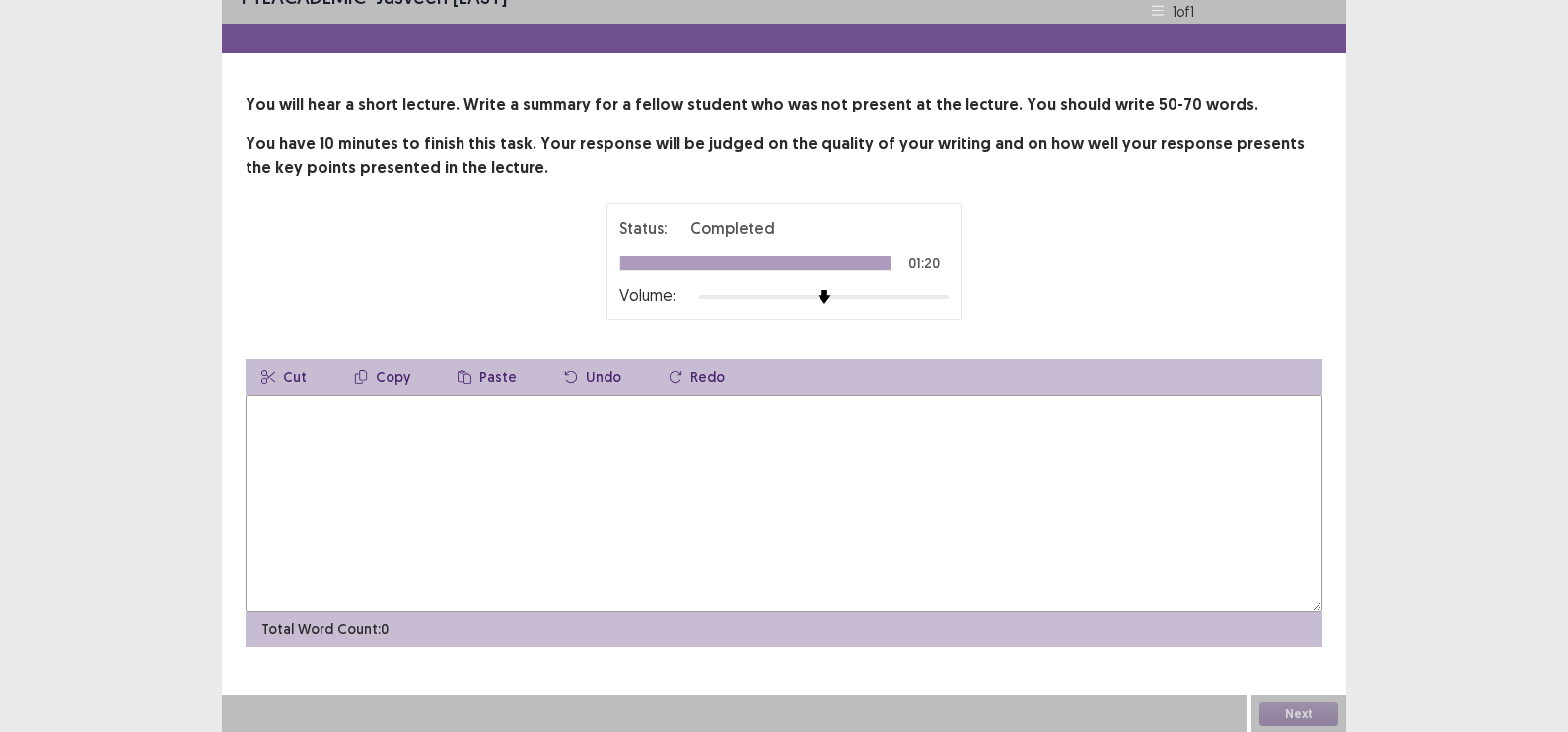 click at bounding box center (784, 503) 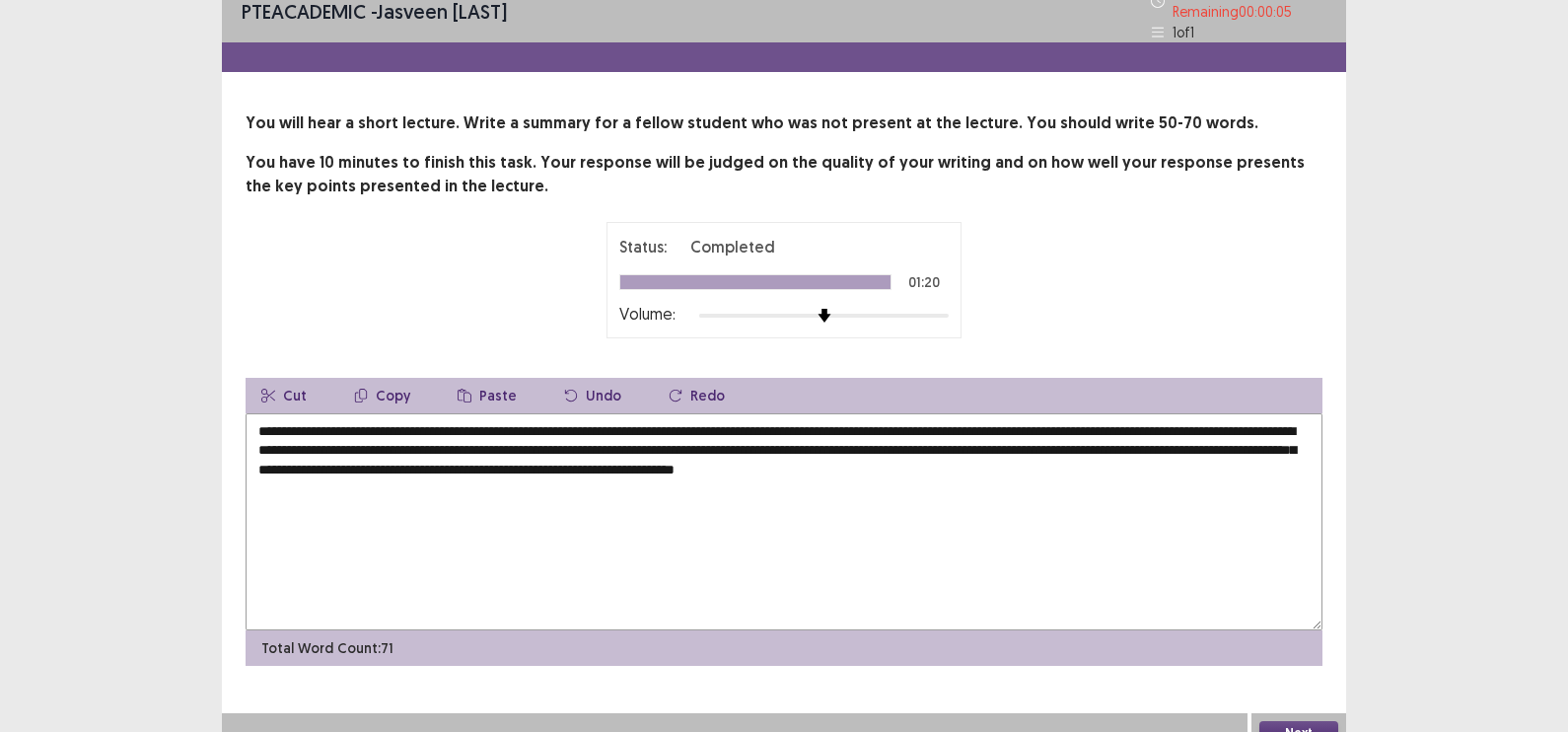 scroll, scrollTop: 30, scrollLeft: 0, axis: vertical 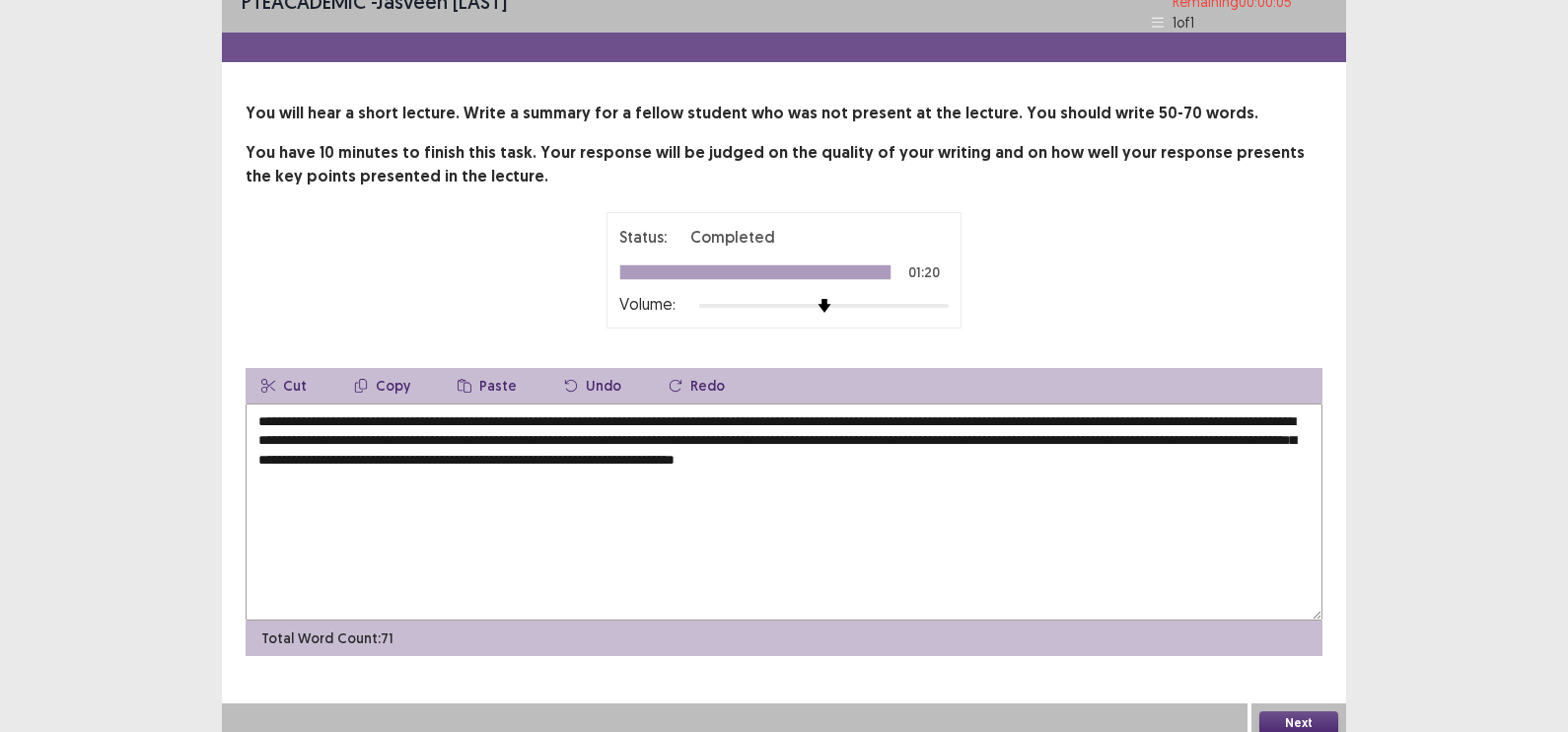 type on "**********" 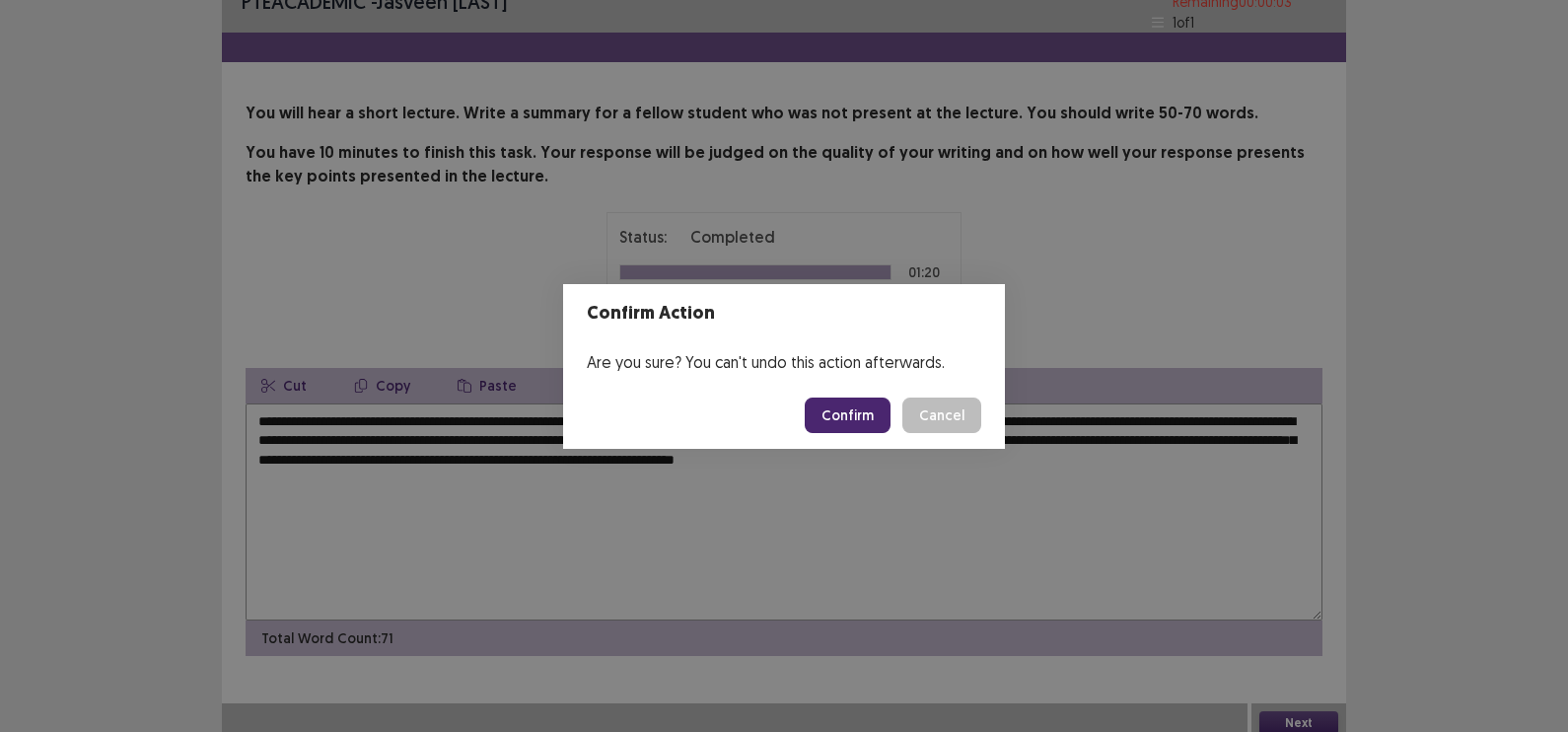 click on "Confirm" at bounding box center (847, 415) 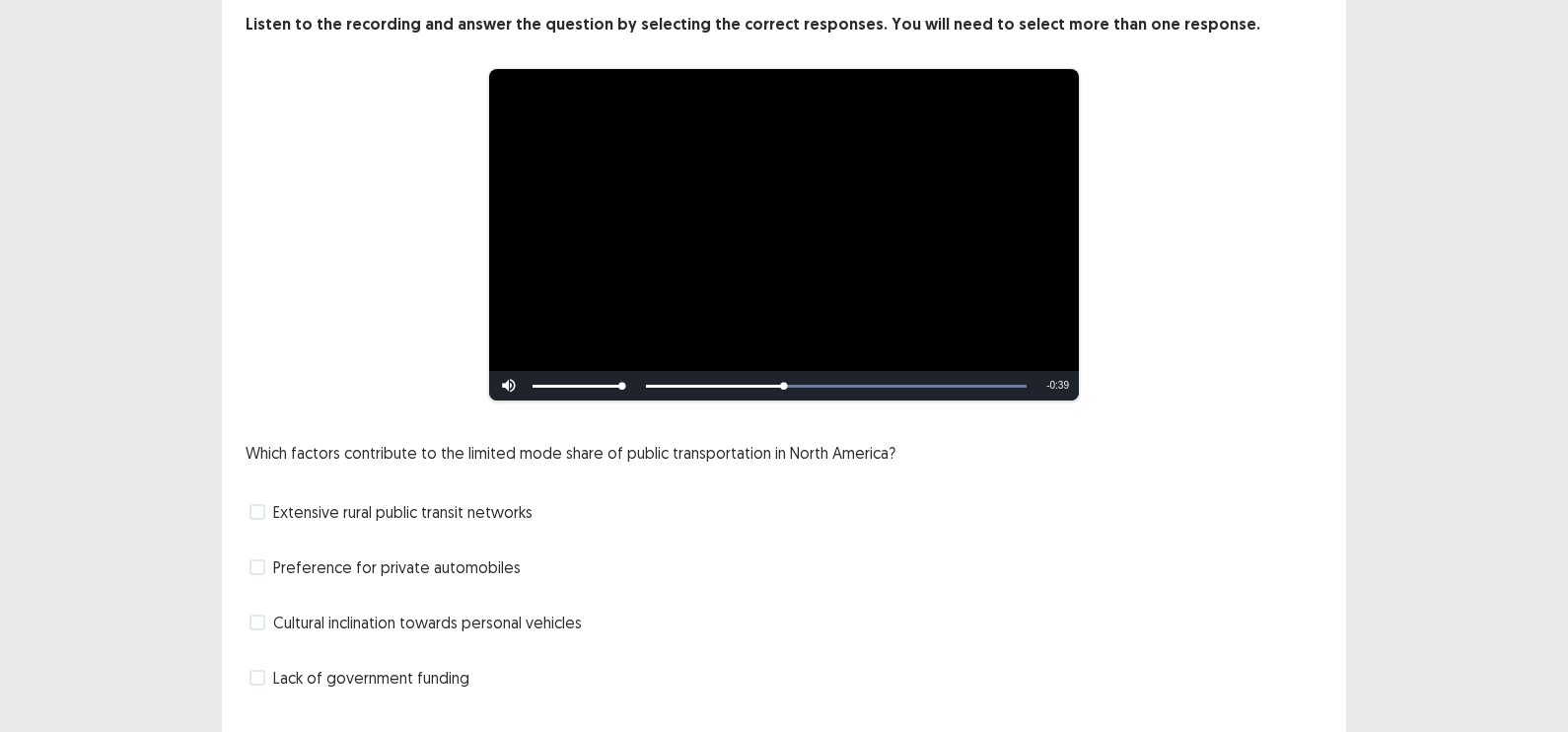 scroll, scrollTop: 121, scrollLeft: 0, axis: vertical 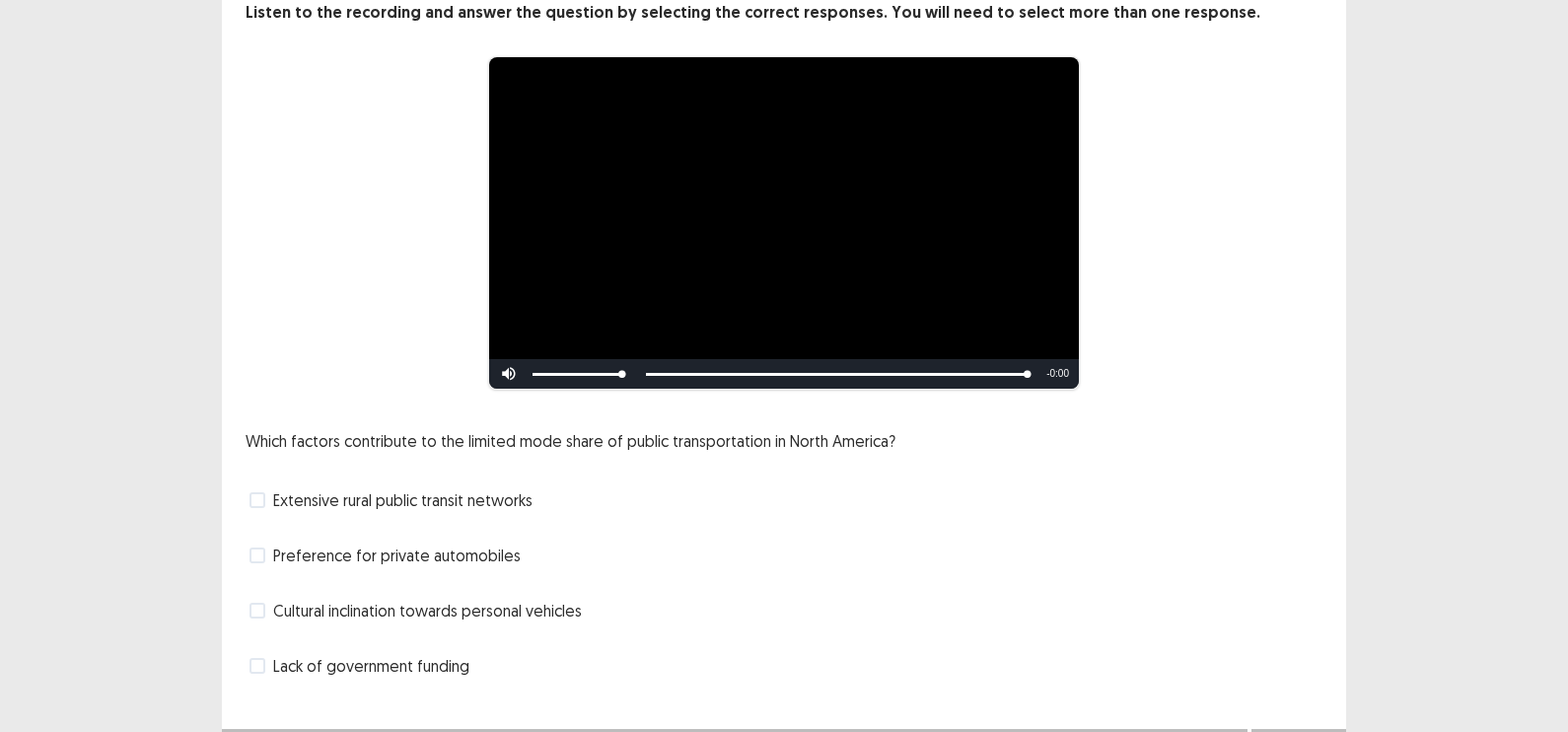 click at bounding box center (257, 611) 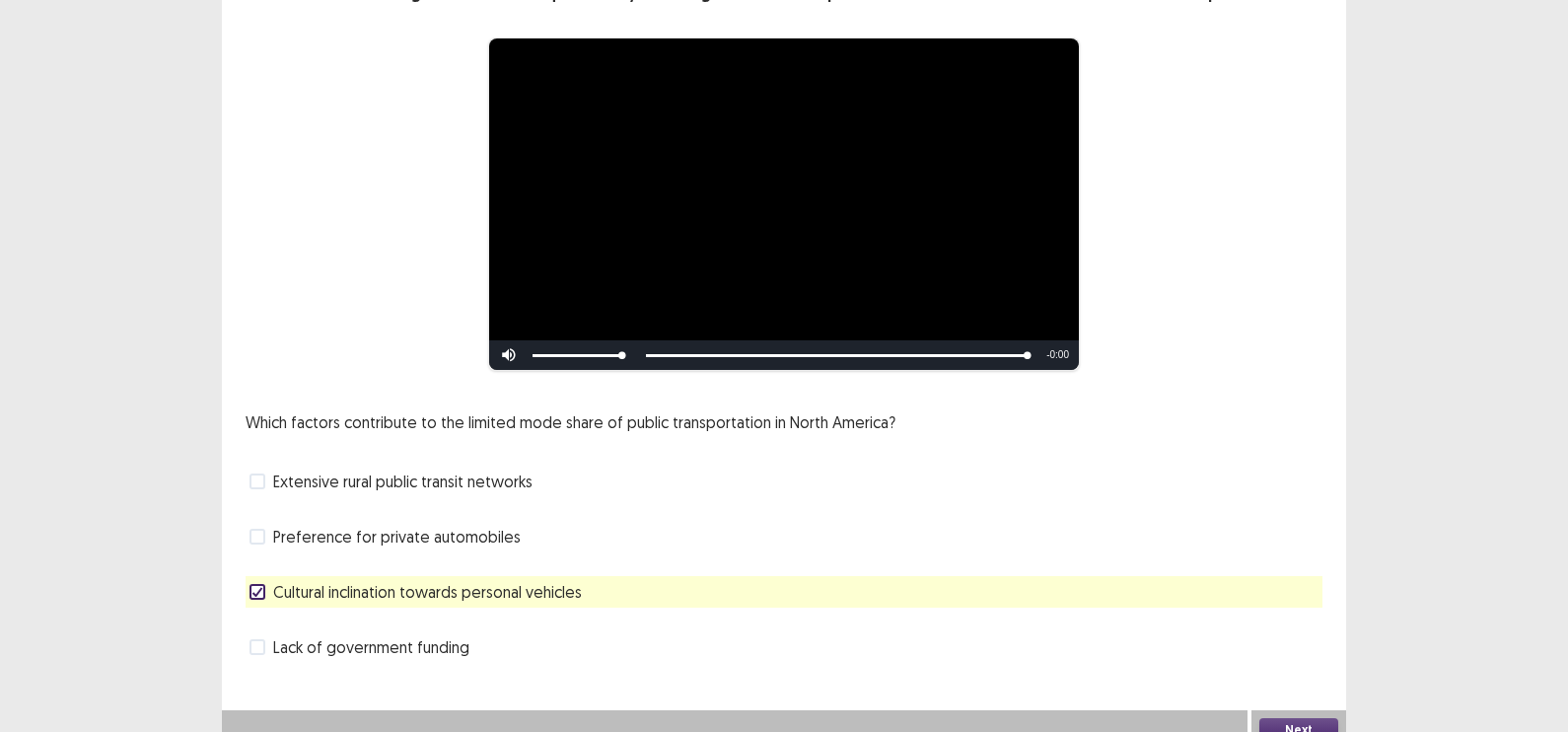 scroll, scrollTop: 158, scrollLeft: 0, axis: vertical 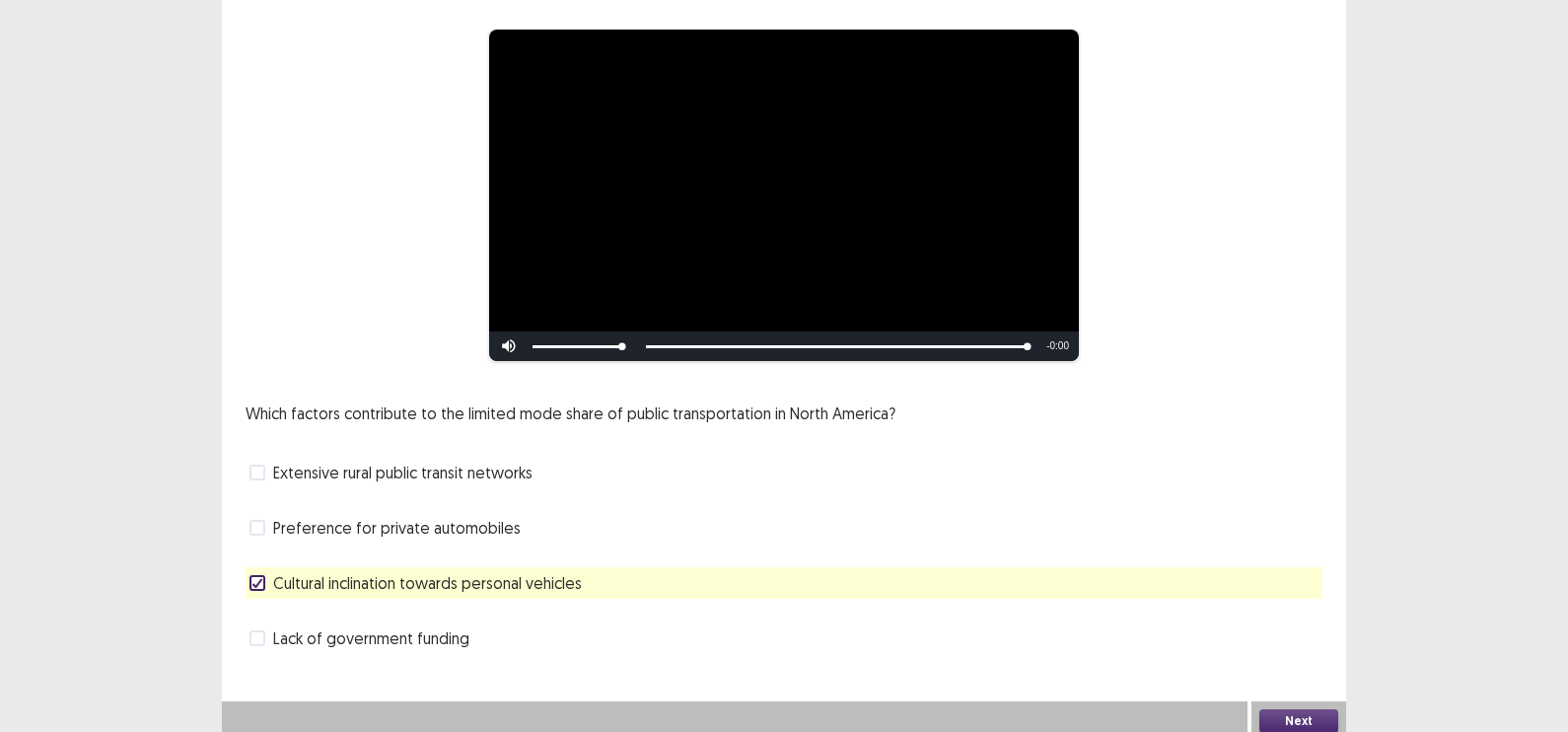 click on "Next" at bounding box center [1299, 721] 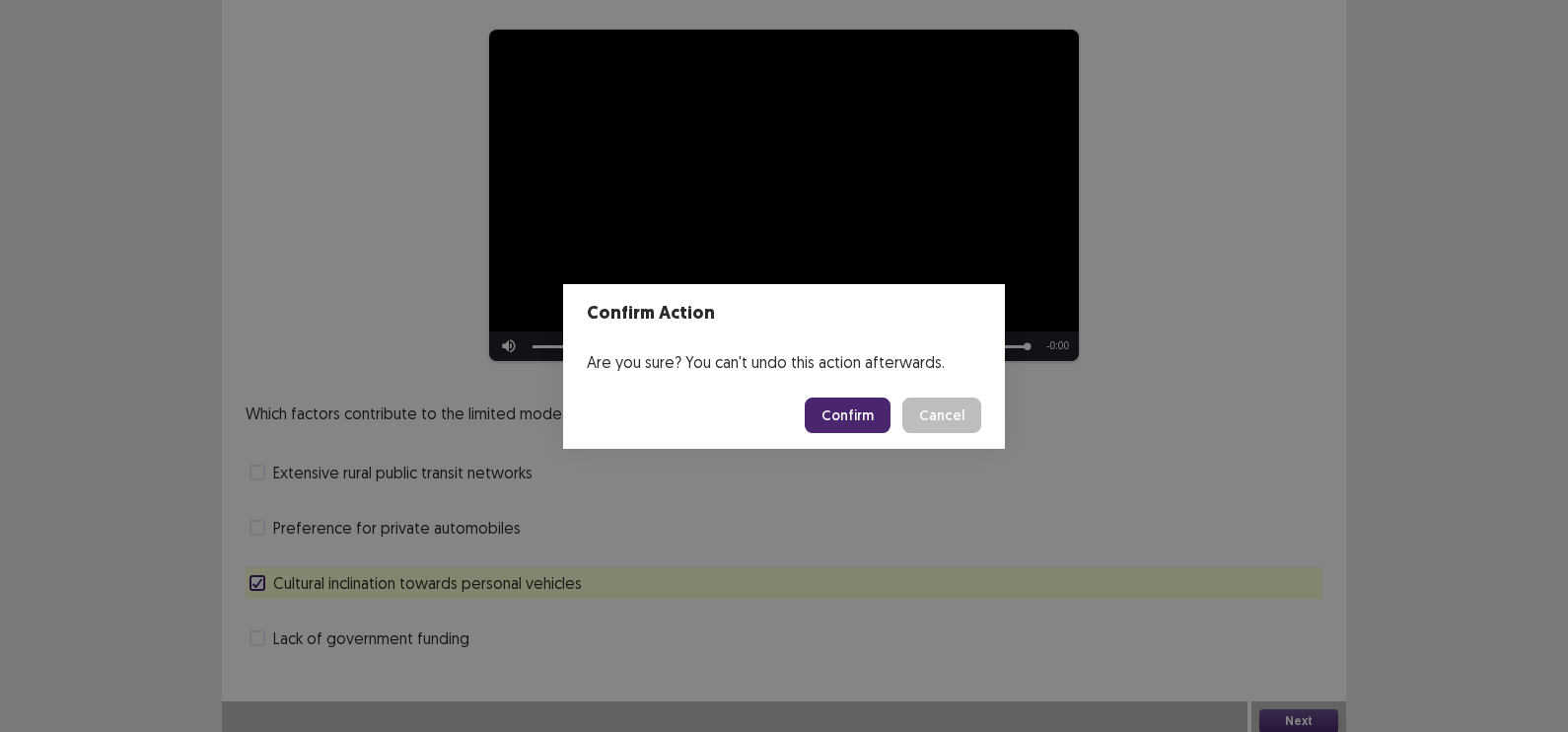 click on "Confirm" at bounding box center (847, 415) 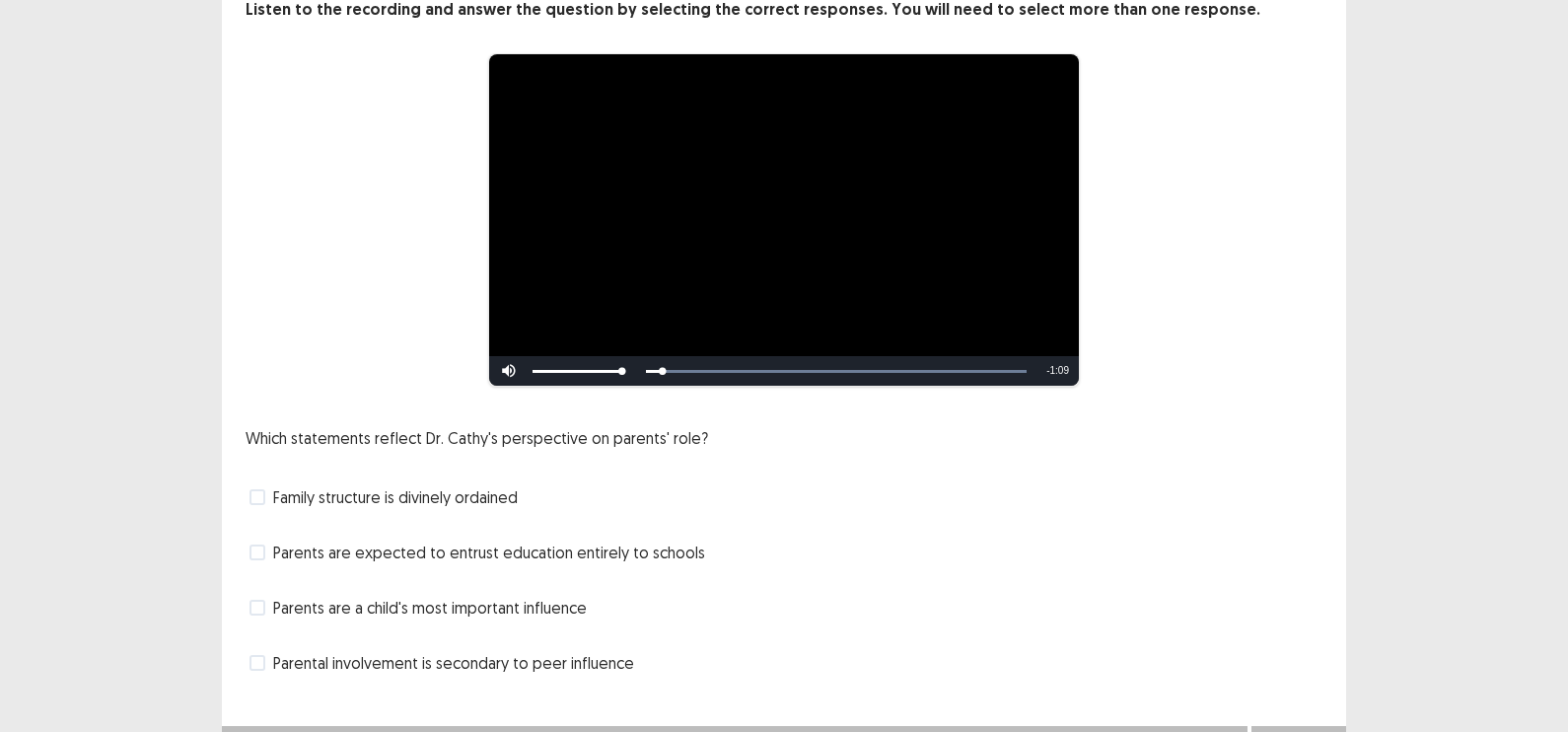 scroll, scrollTop: 133, scrollLeft: 0, axis: vertical 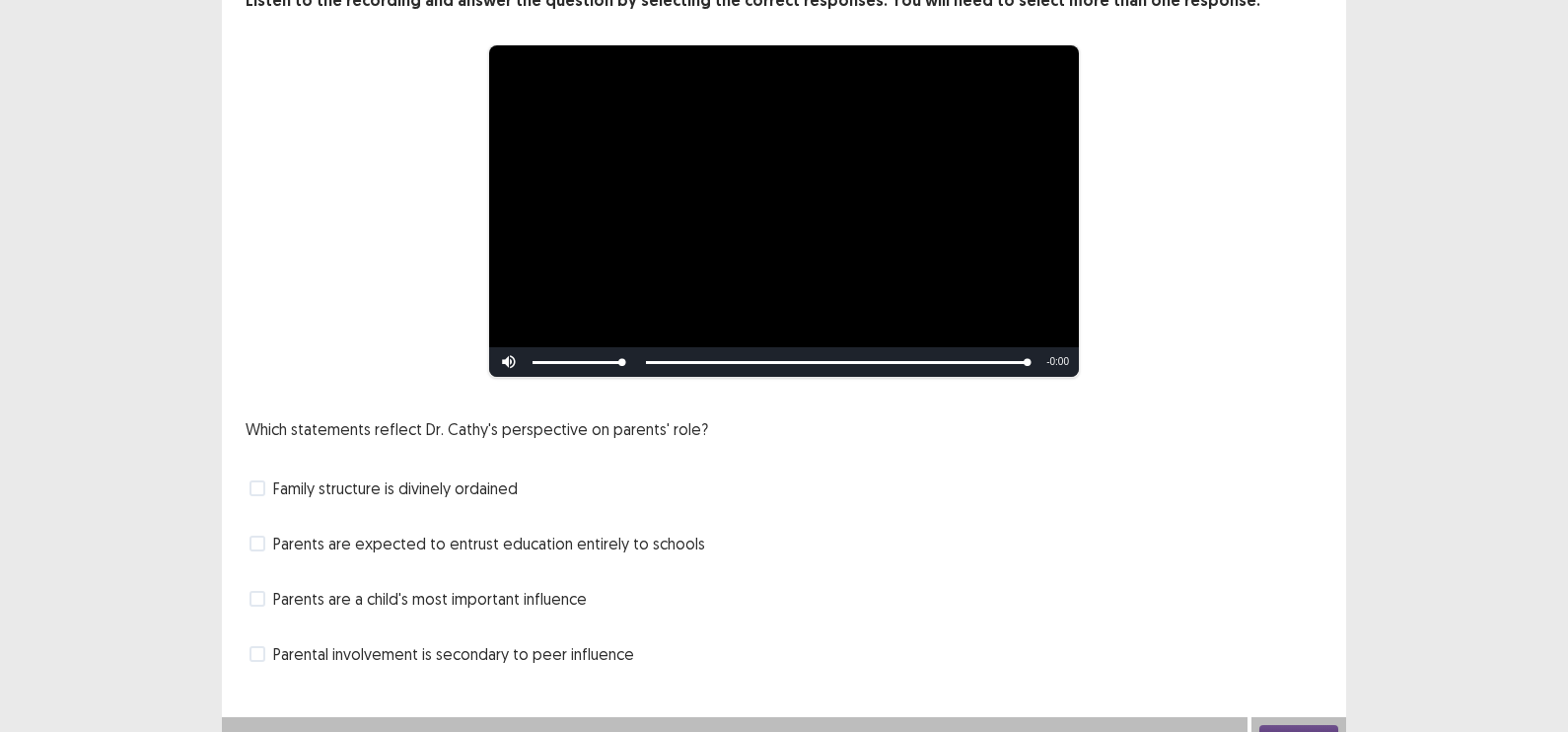 click at bounding box center (257, 544) 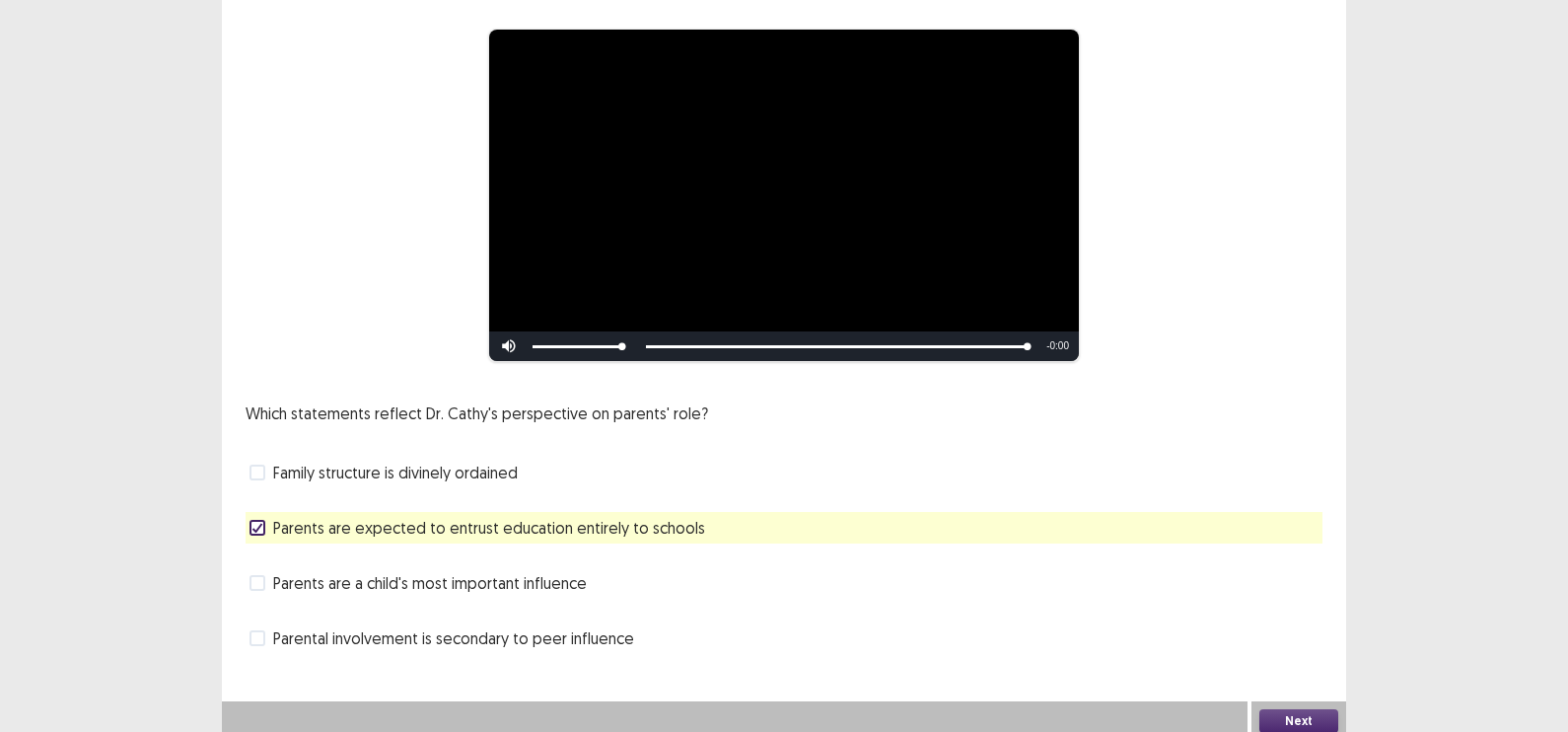 scroll, scrollTop: 158, scrollLeft: 0, axis: vertical 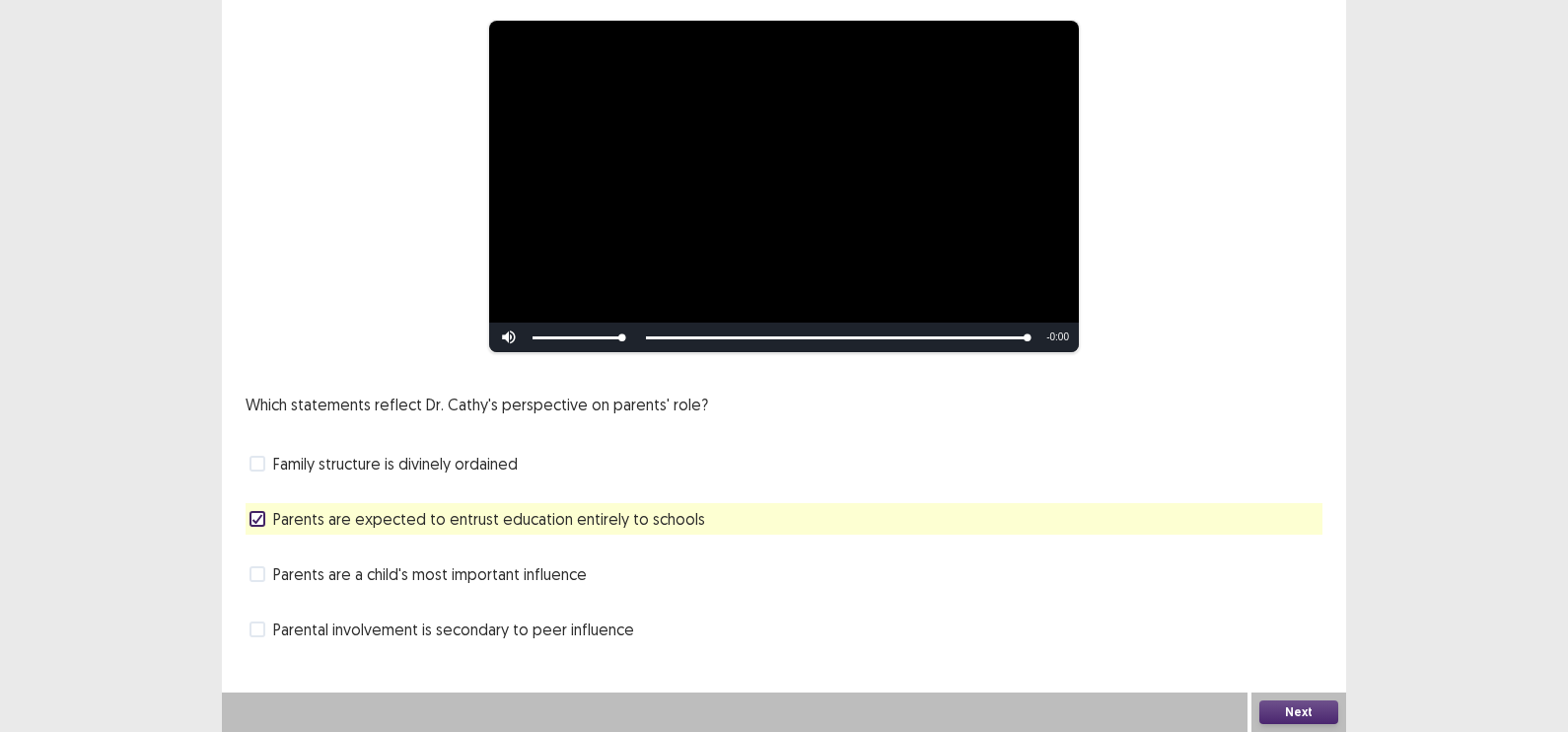 click on "Next" at bounding box center [1299, 712] 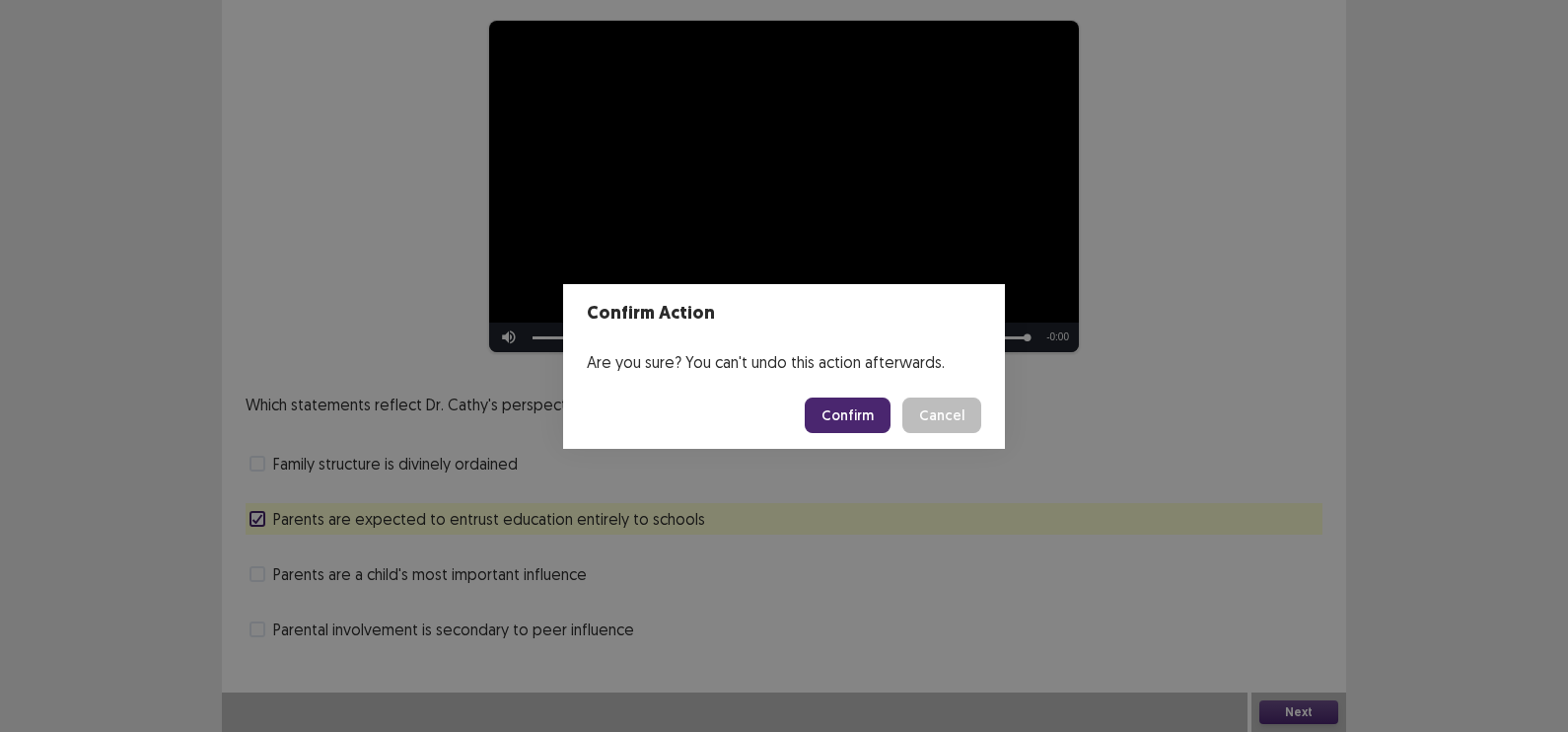 click on "Confirm" at bounding box center (847, 415) 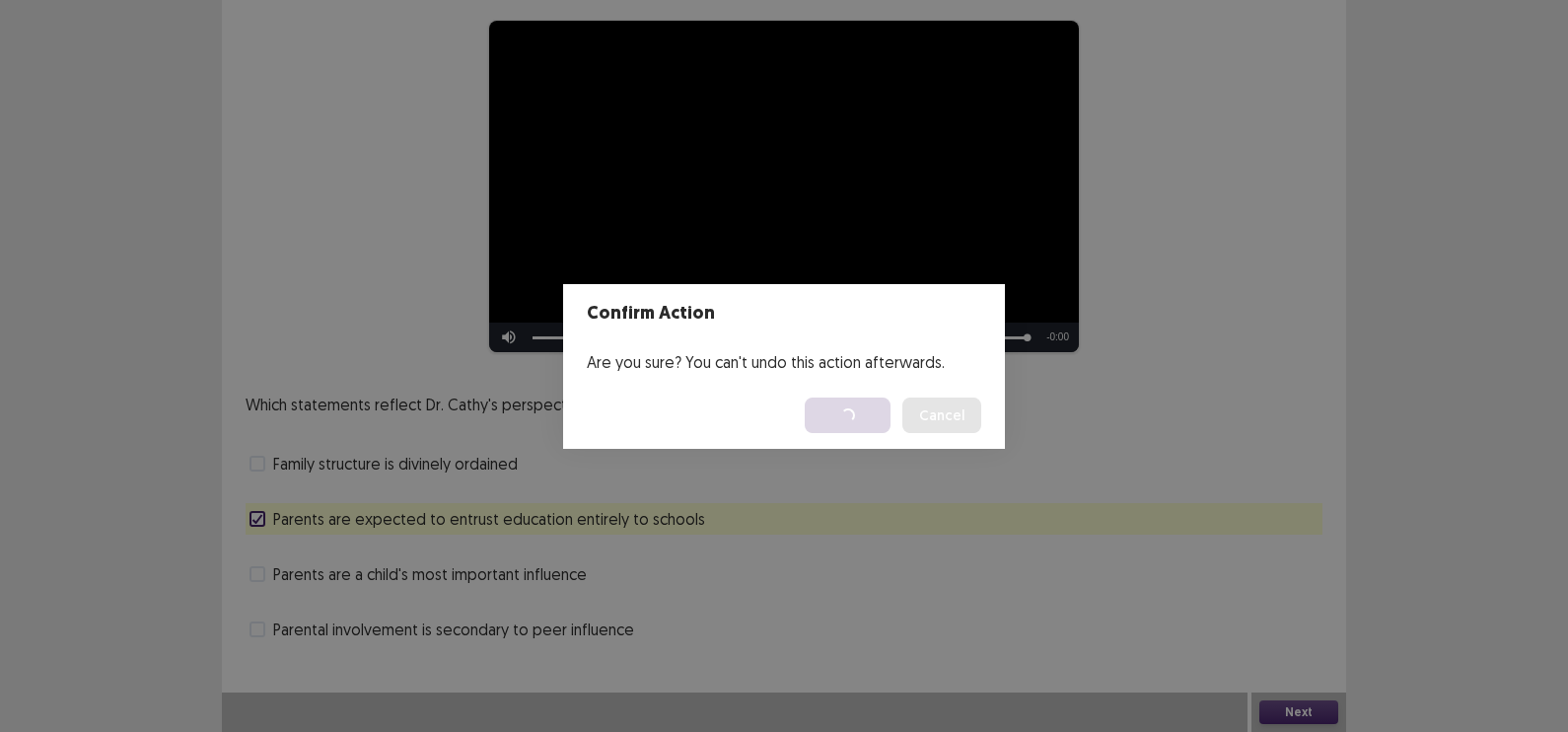 scroll, scrollTop: 0, scrollLeft: 0, axis: both 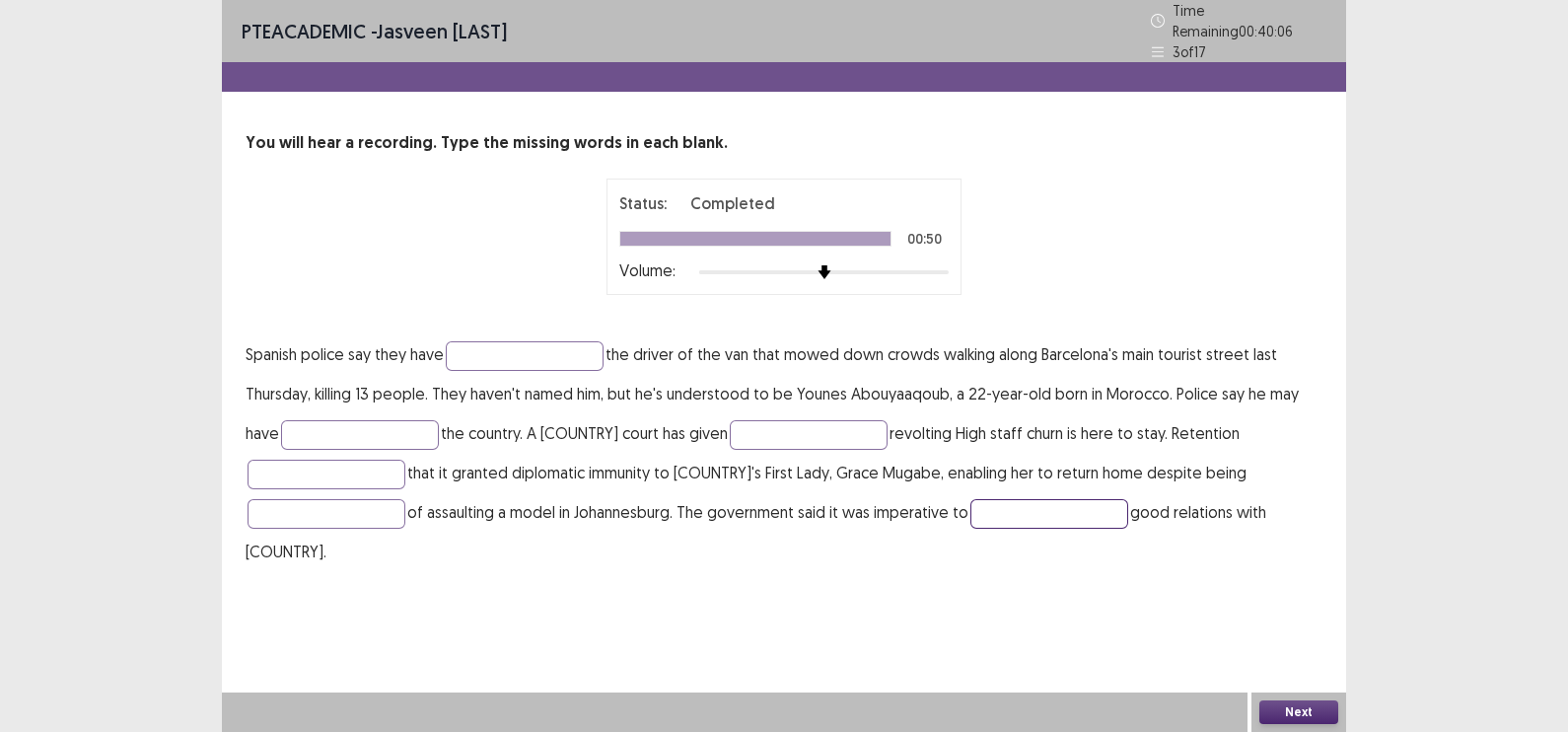 click at bounding box center [1049, 514] 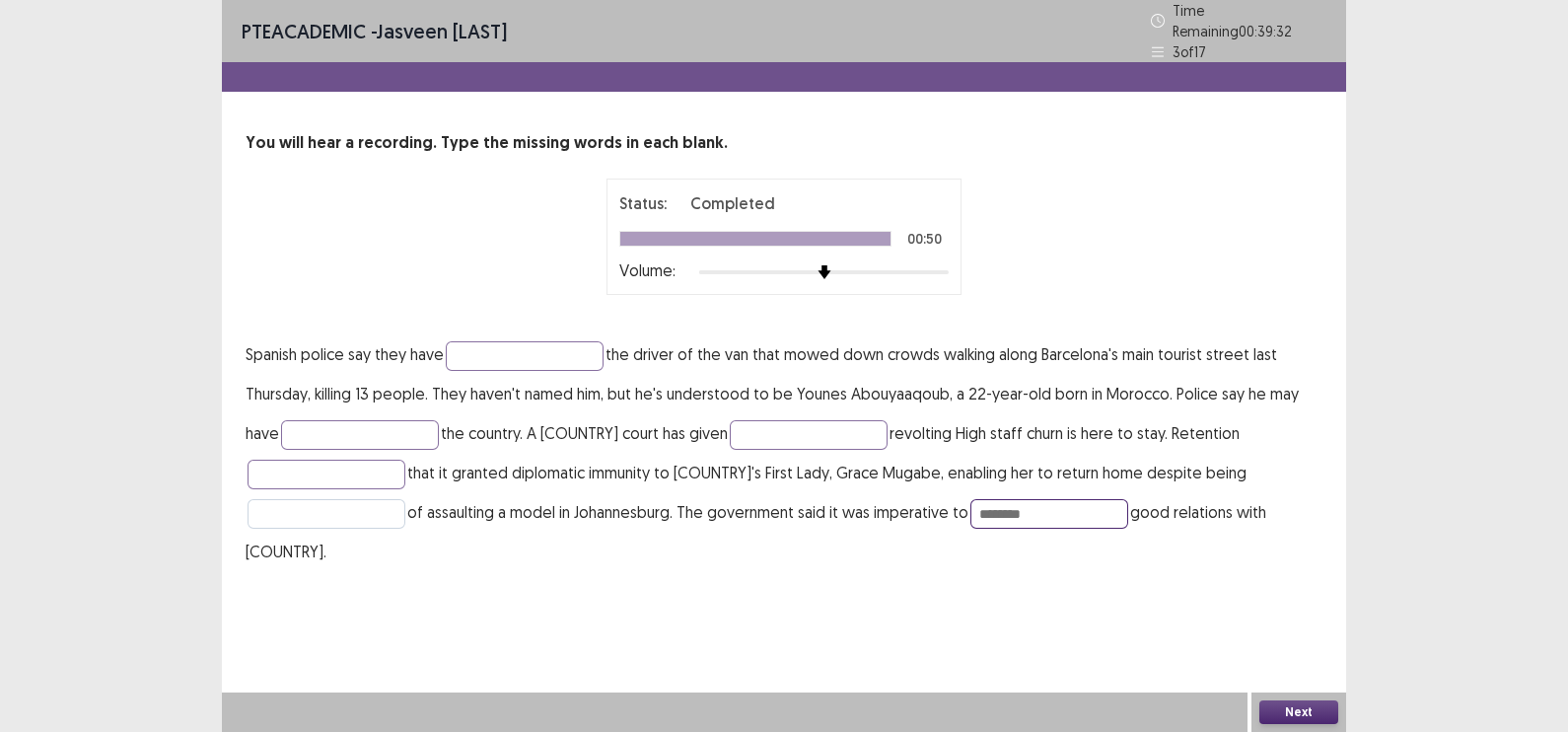 type on "********" 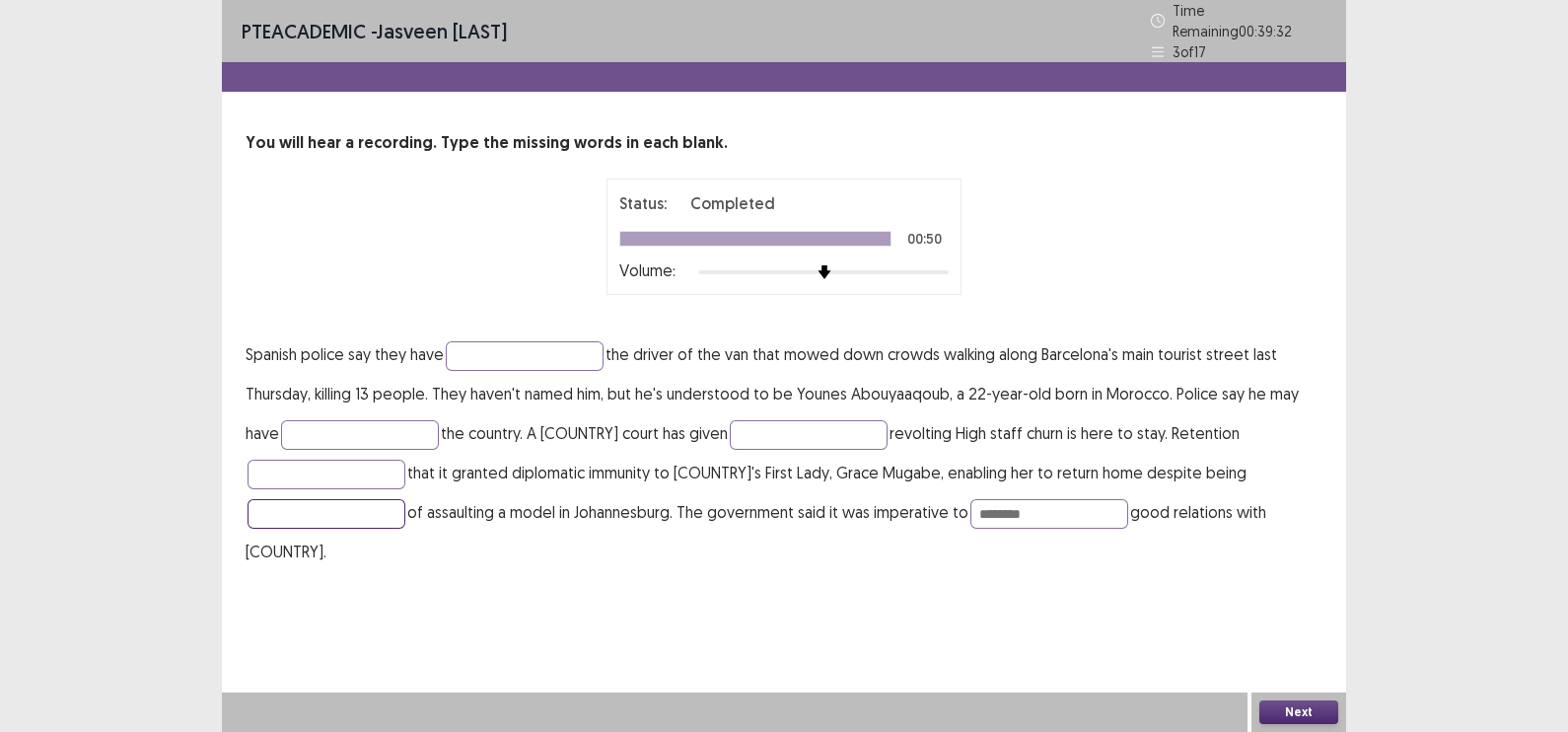 click at bounding box center (326, 514) 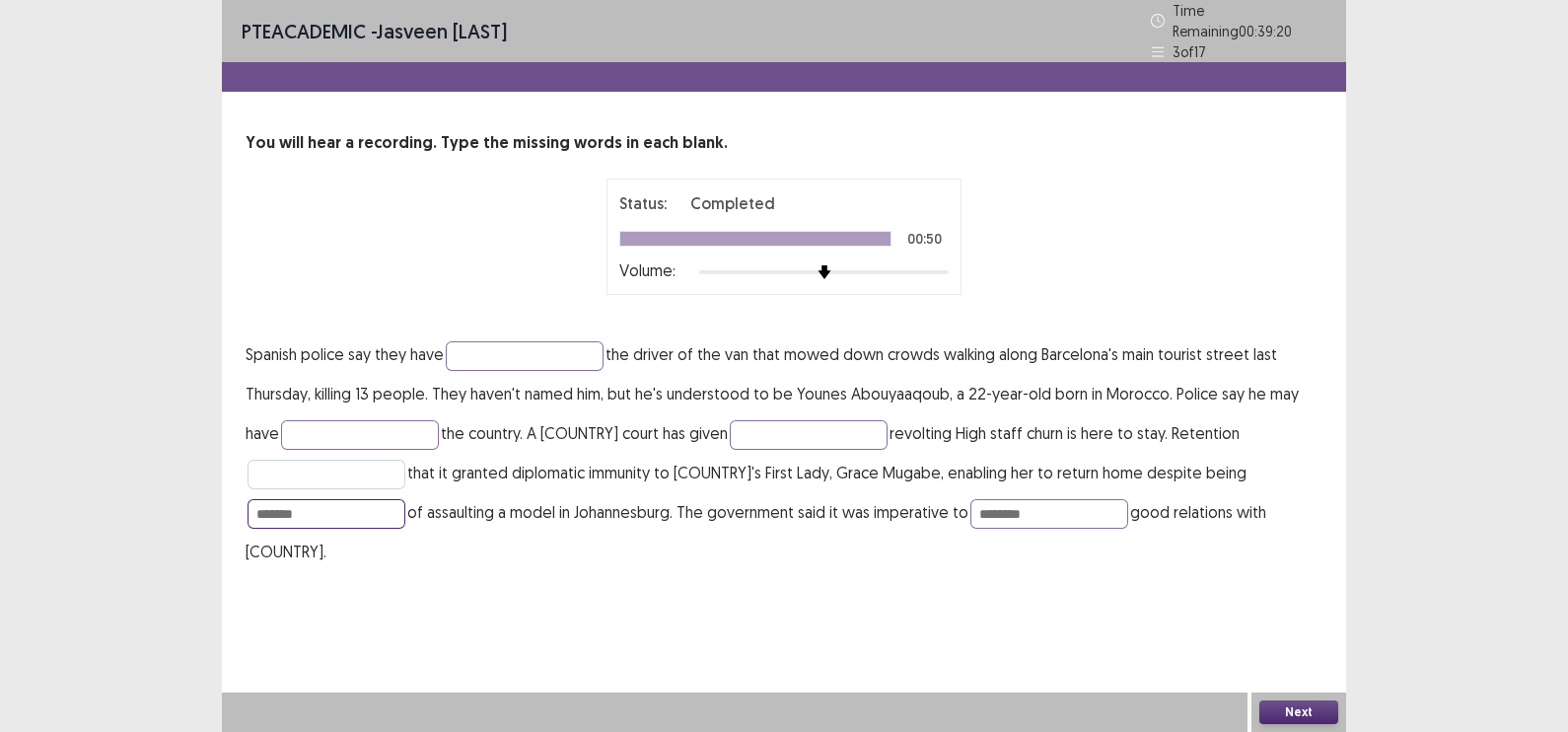 type on "*******" 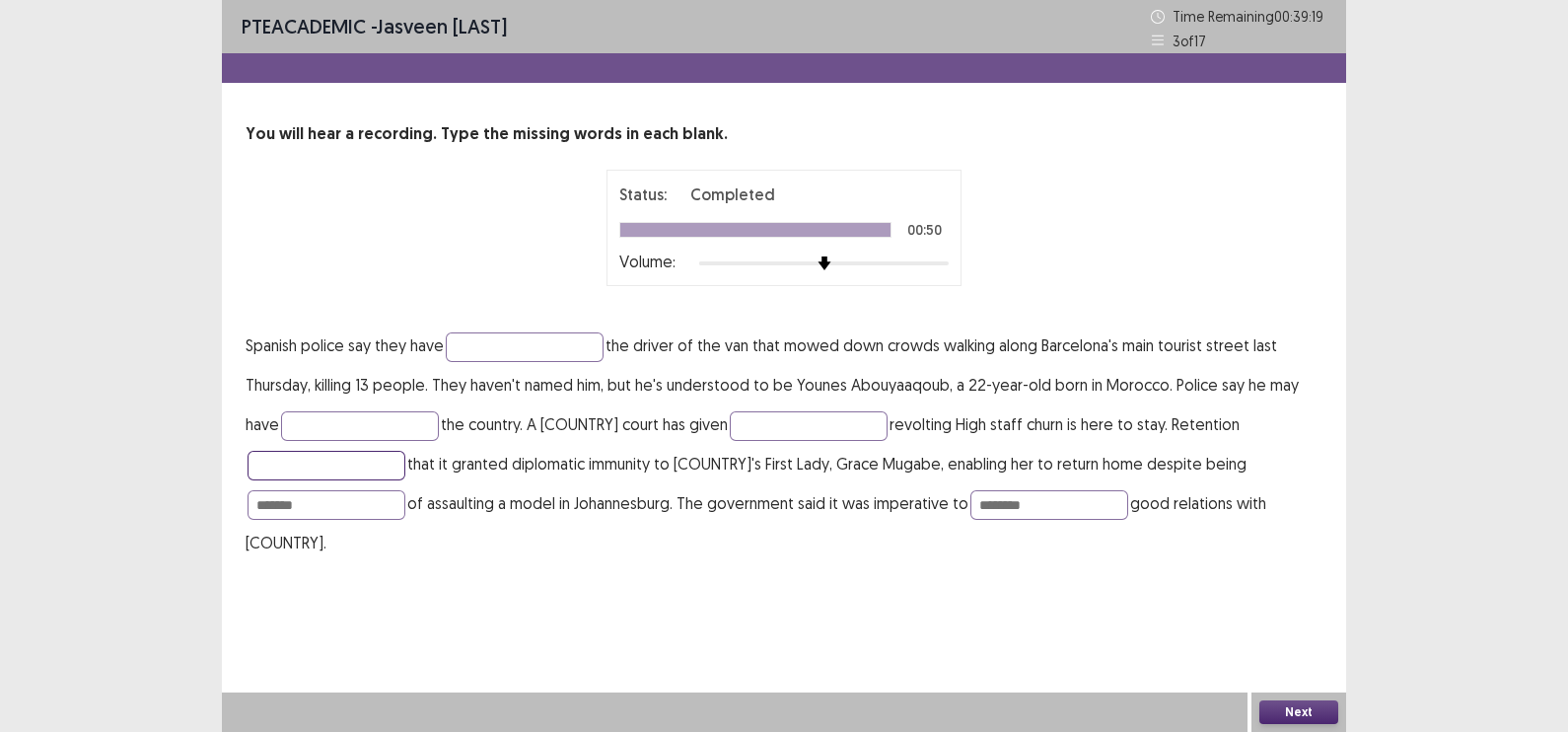 click at bounding box center [326, 466] 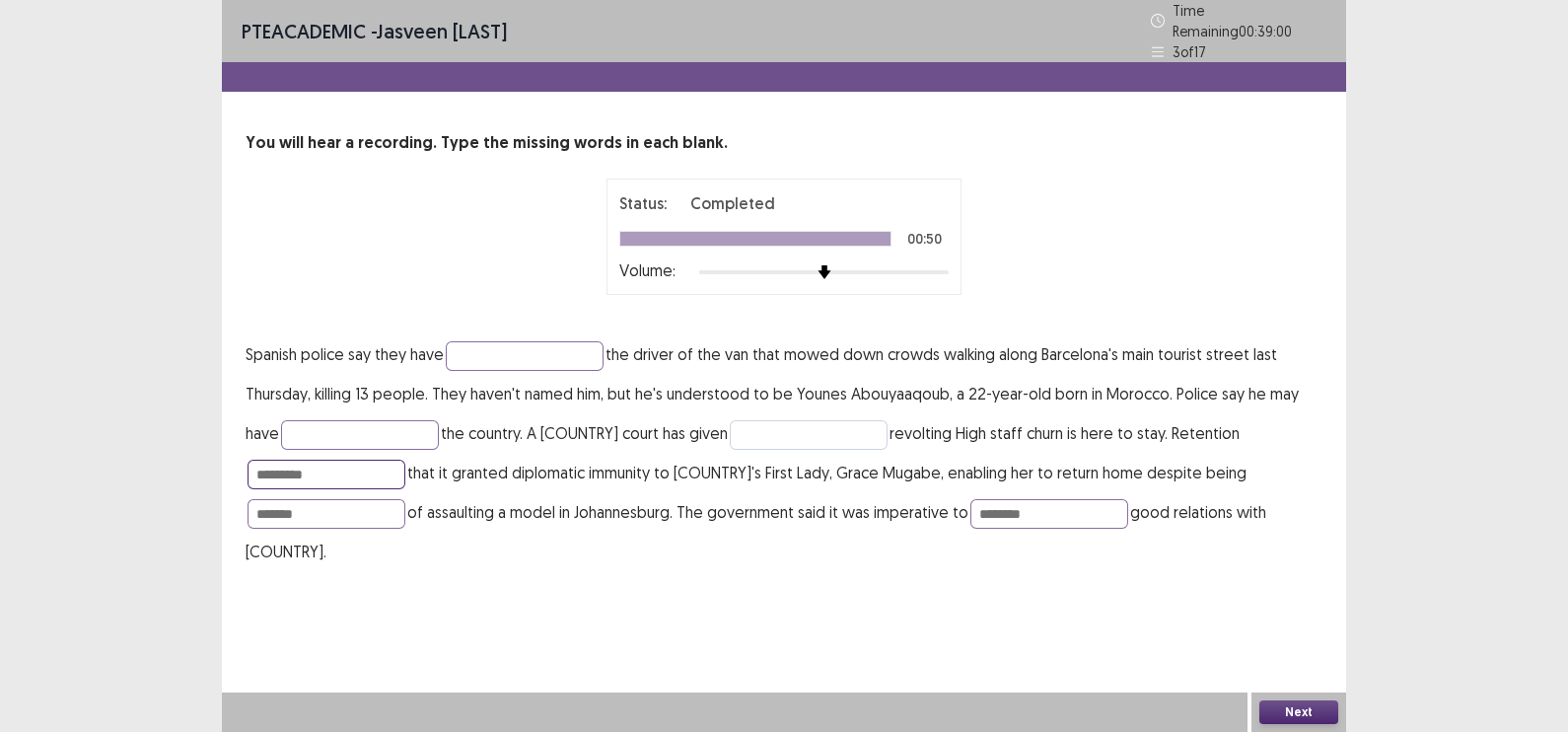 type on "*********" 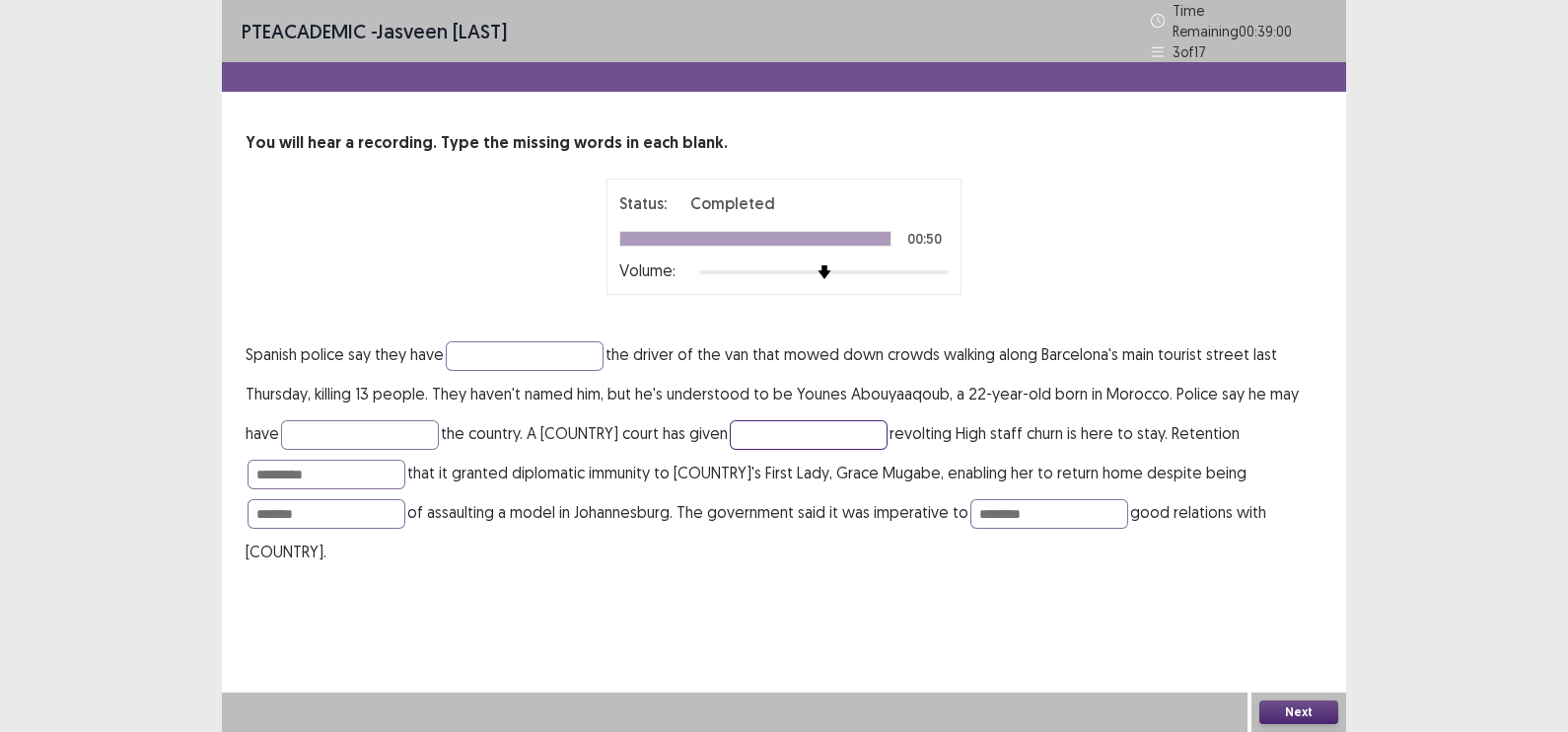 click at bounding box center [809, 435] 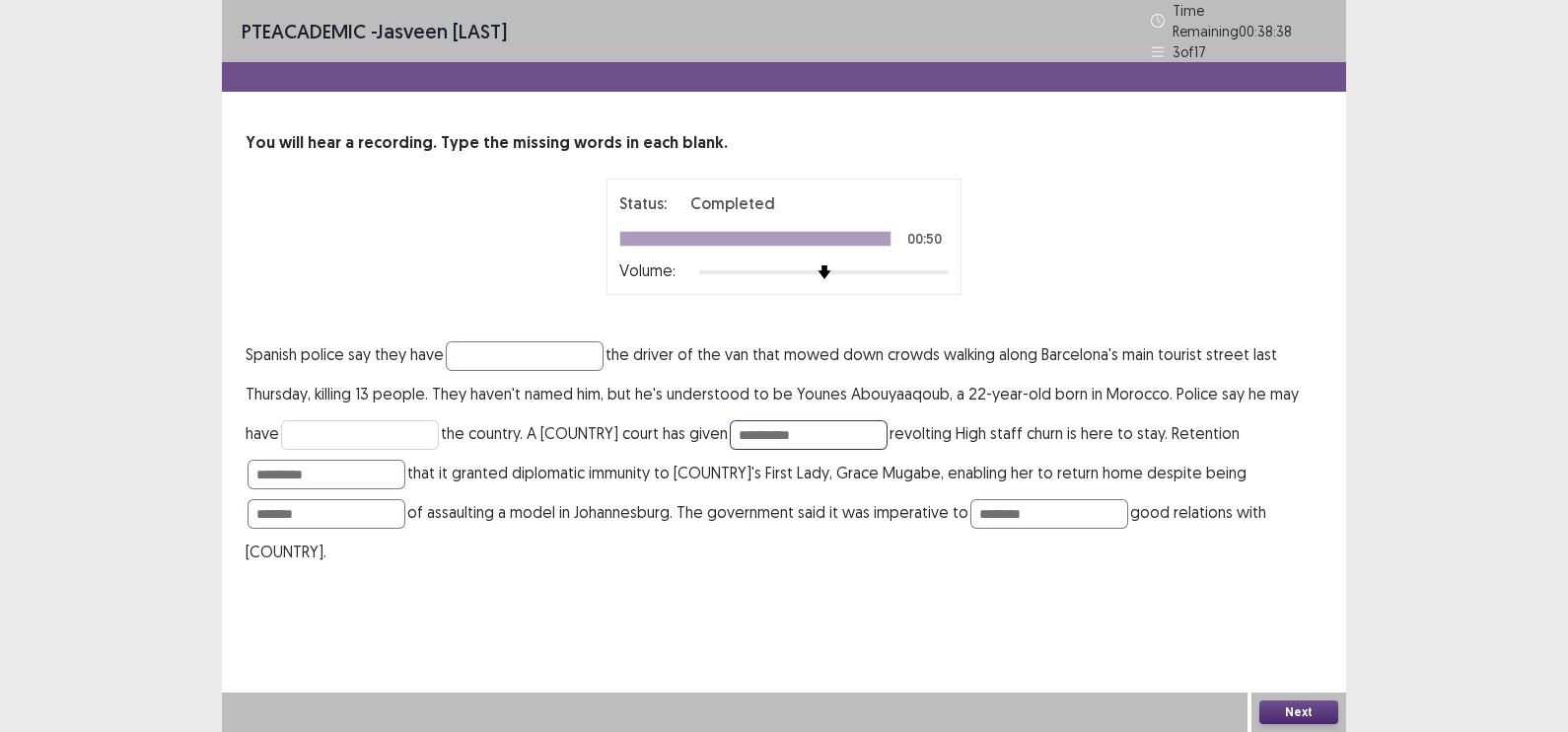 type on "**********" 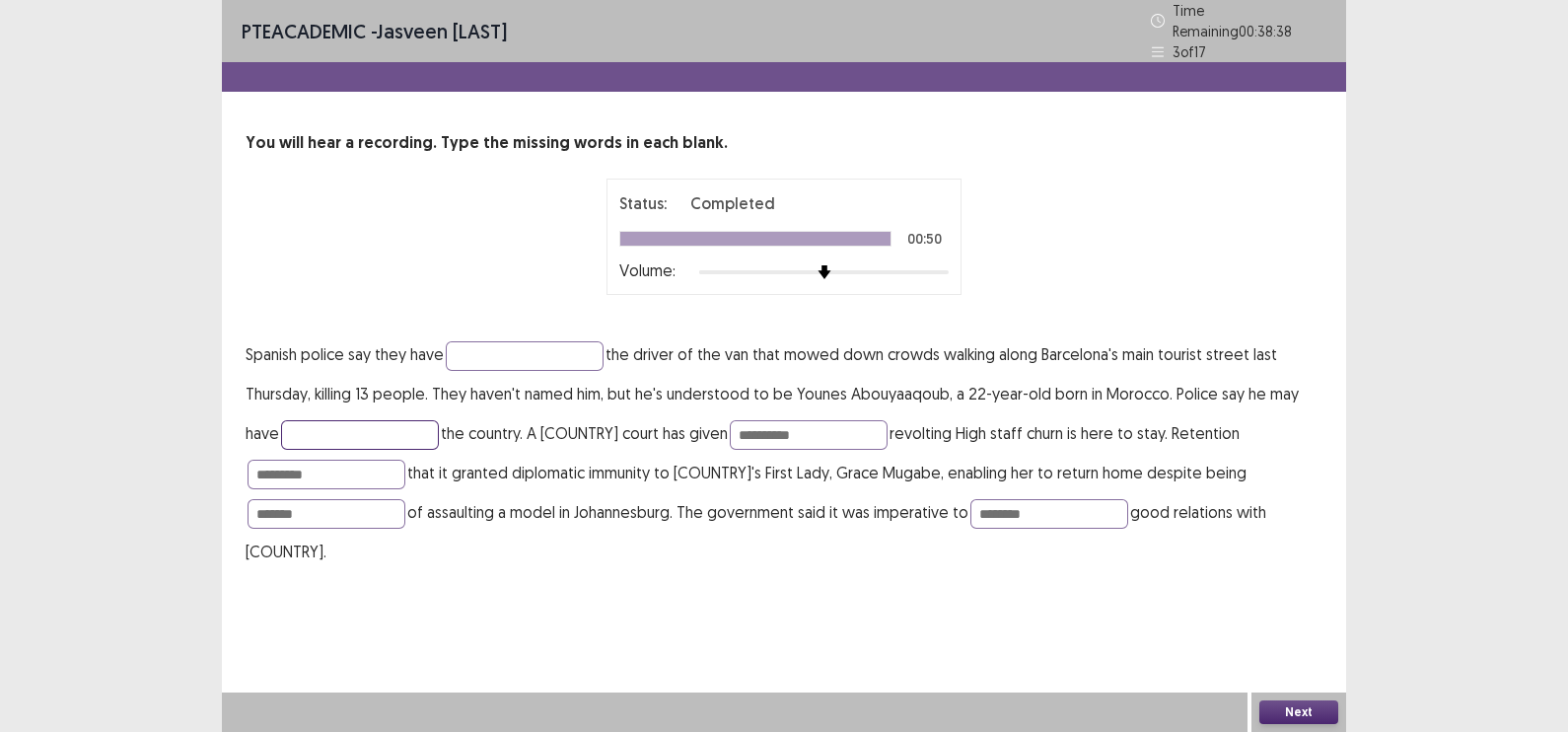 click at bounding box center (360, 435) 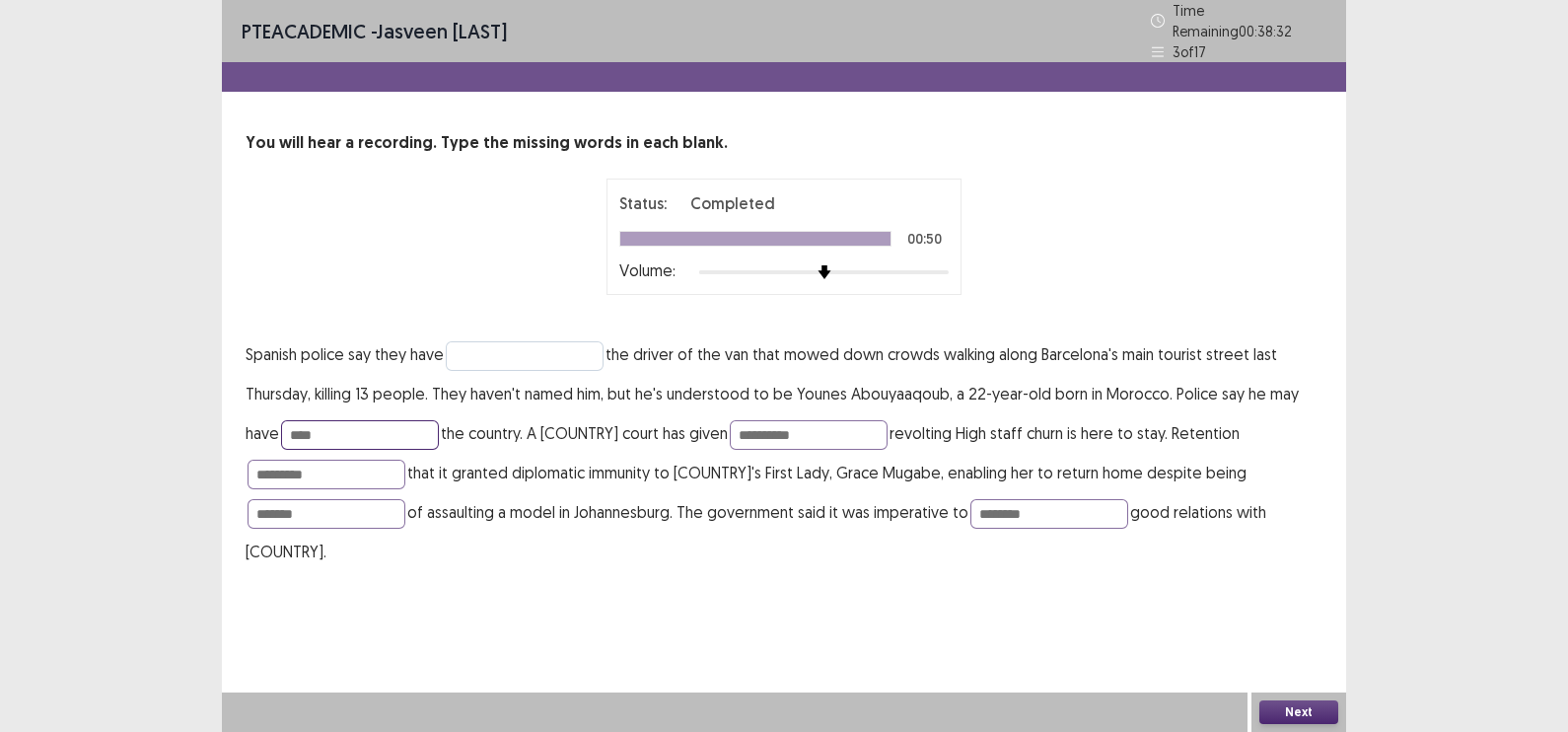 type on "****" 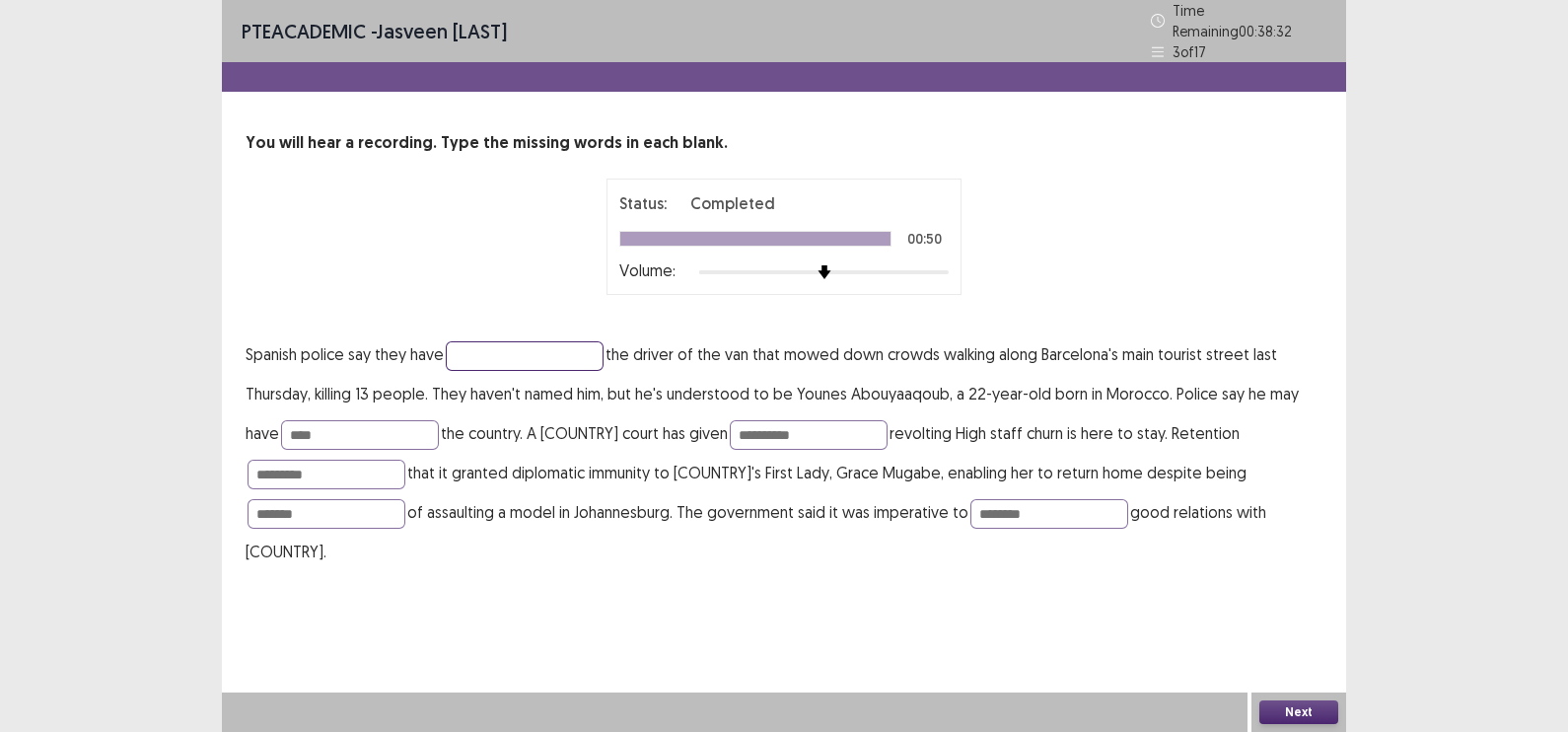 click at bounding box center (525, 356) 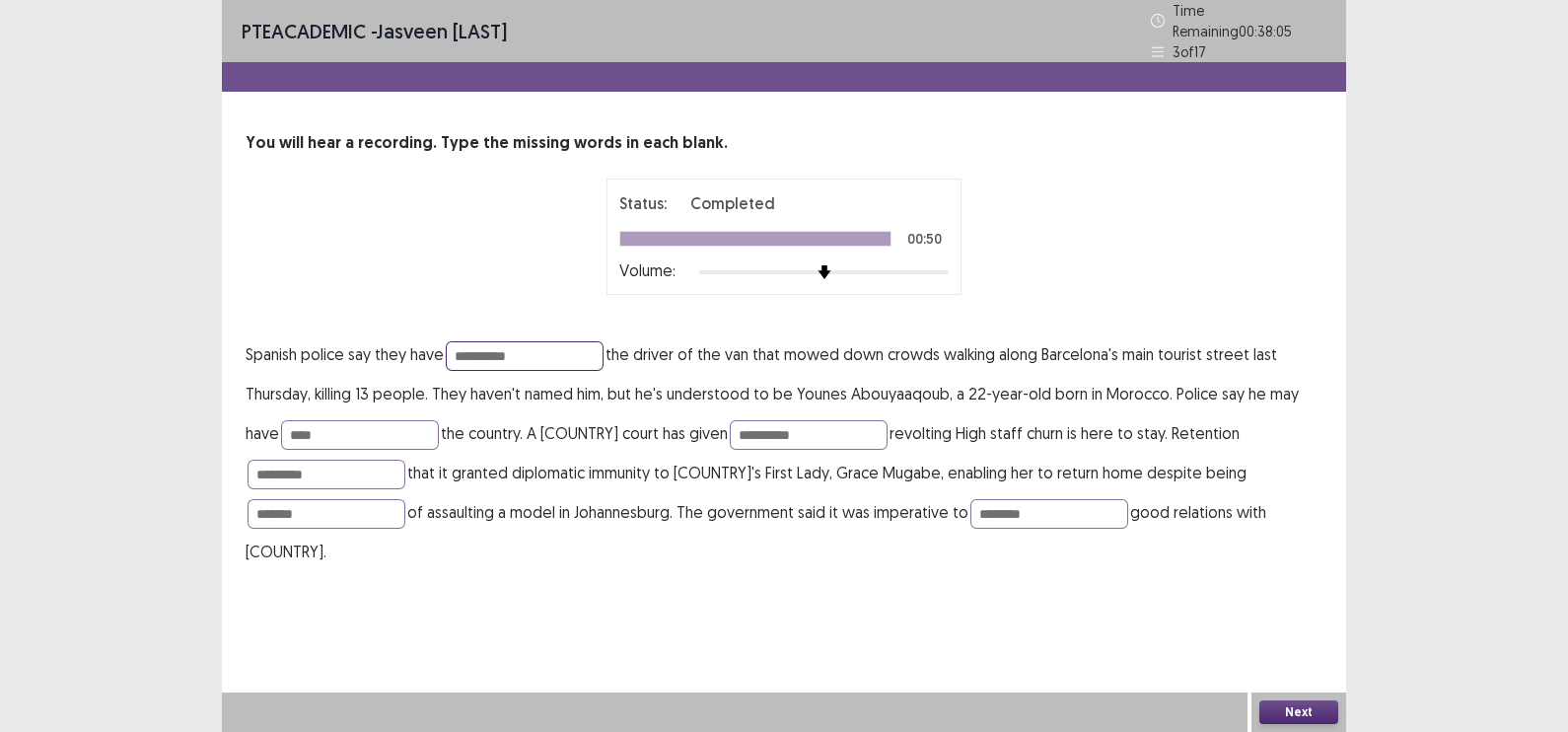 type on "**********" 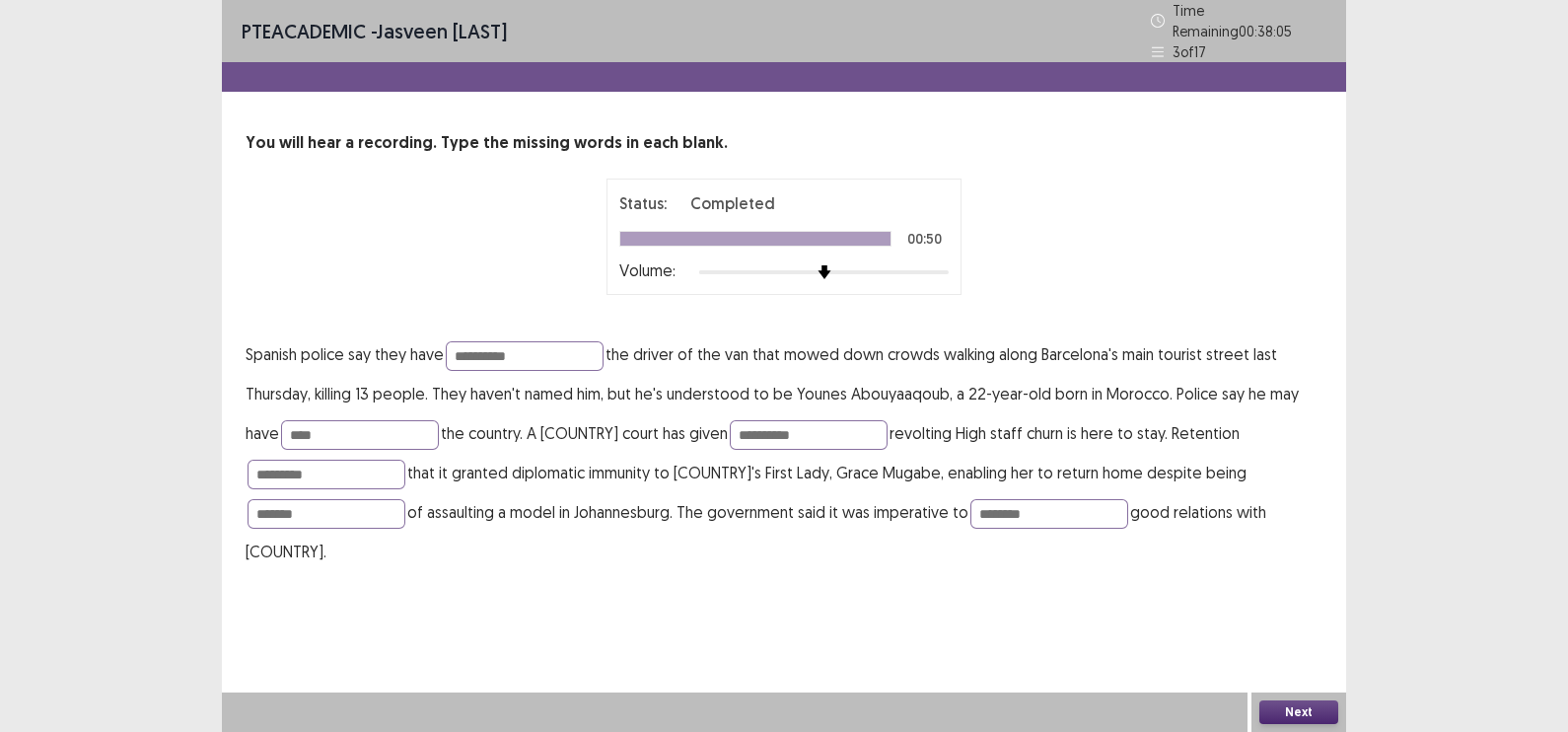click on "Next" at bounding box center (1299, 712) 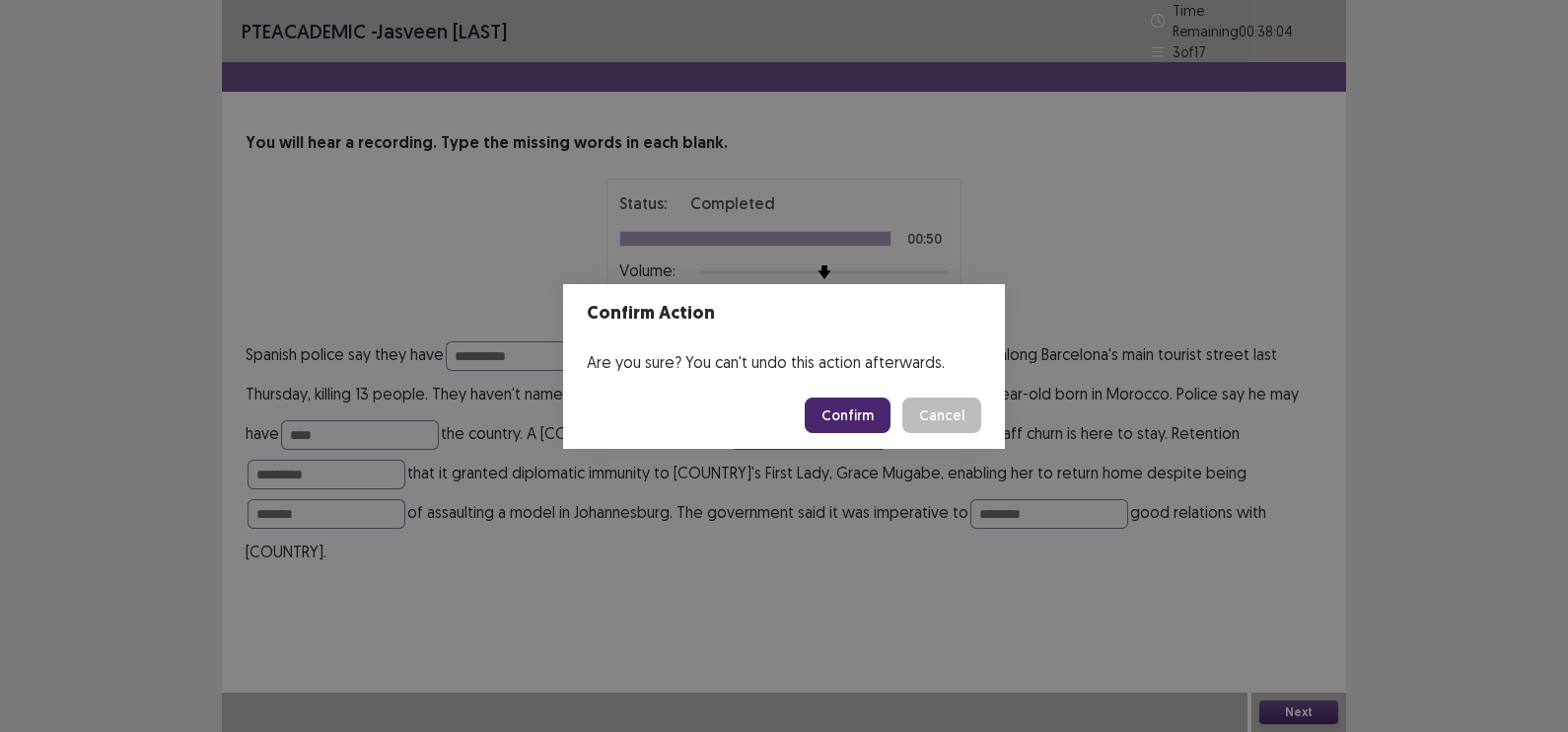 click on "Confirm" at bounding box center (847, 415) 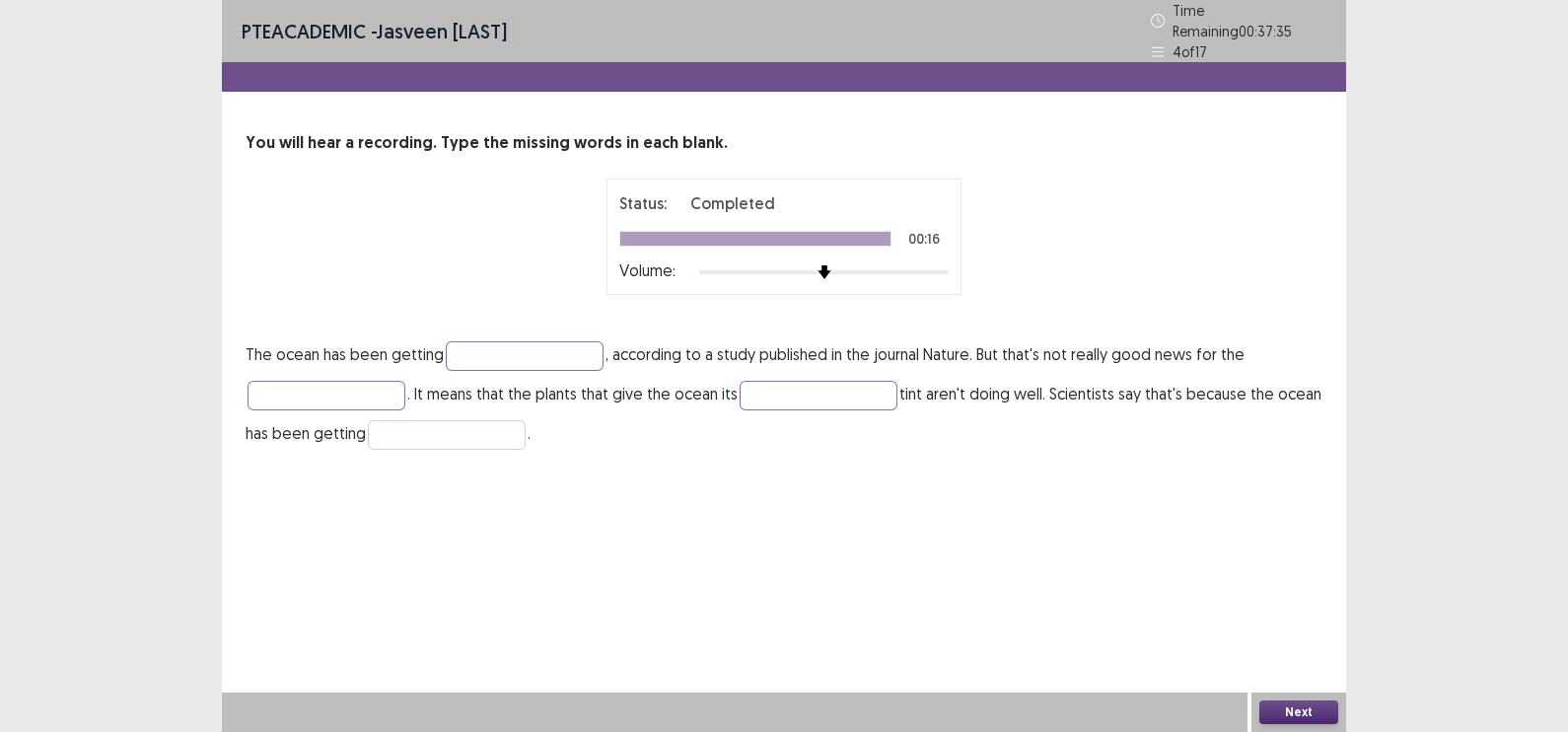 click on "The ocean has been getting  , according to a study published in the journal Nature. But that's not really good news for the  . It means that the plants that give the ocean its   tint aren't doing well. Scientists say that's because the ocean has been getting  ." at bounding box center (784, 394) 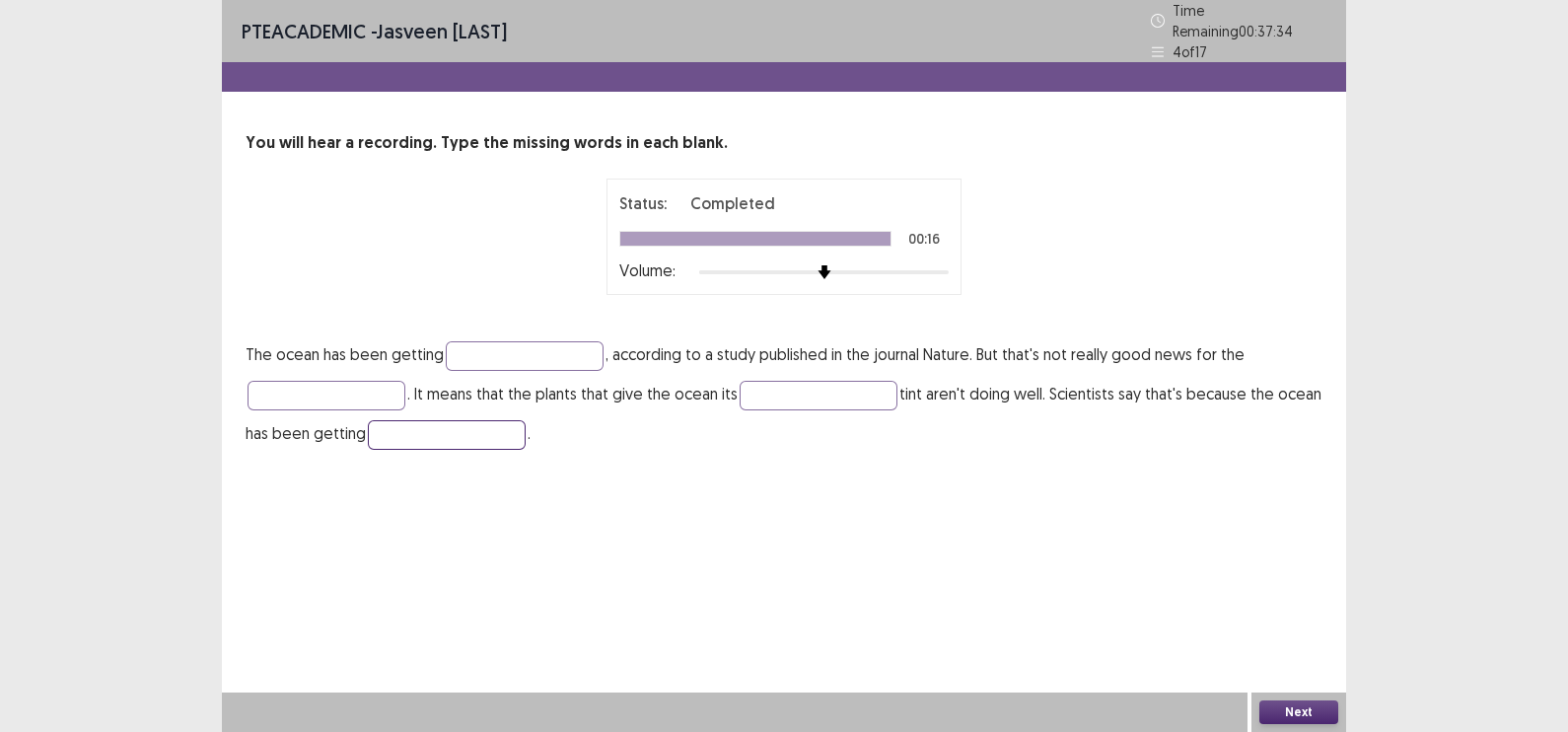 click at bounding box center [447, 435] 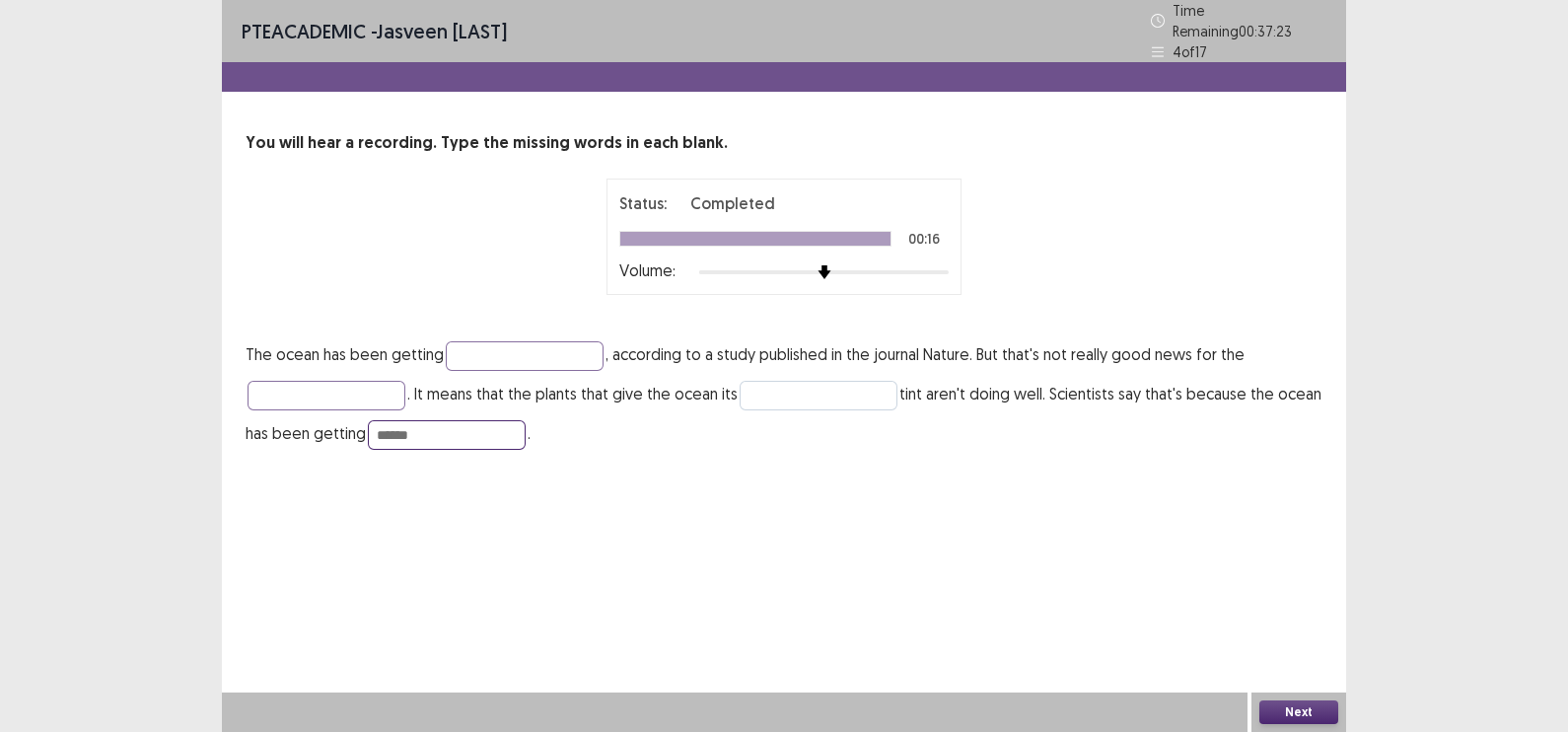 type on "******" 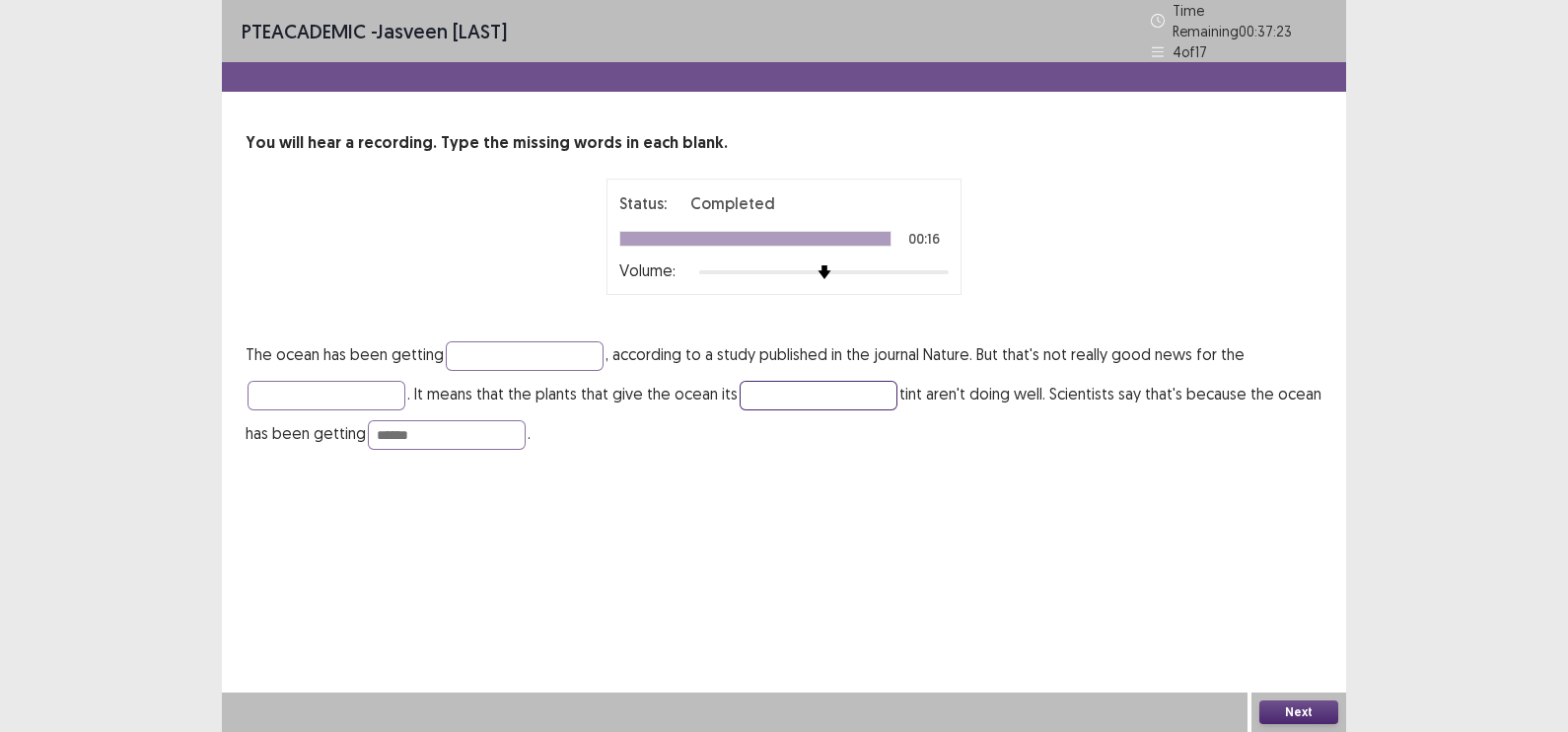 click at bounding box center (819, 396) 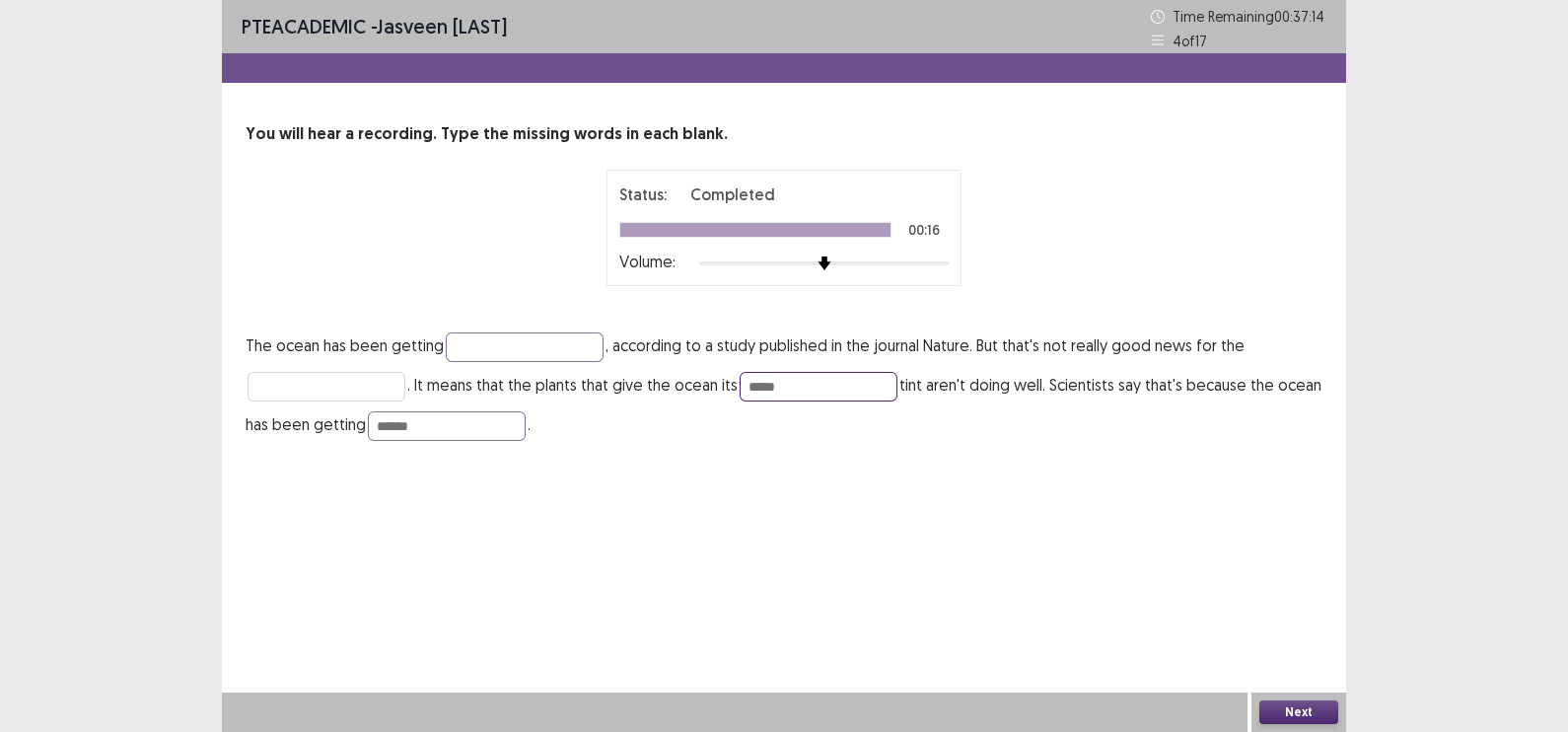 type on "*****" 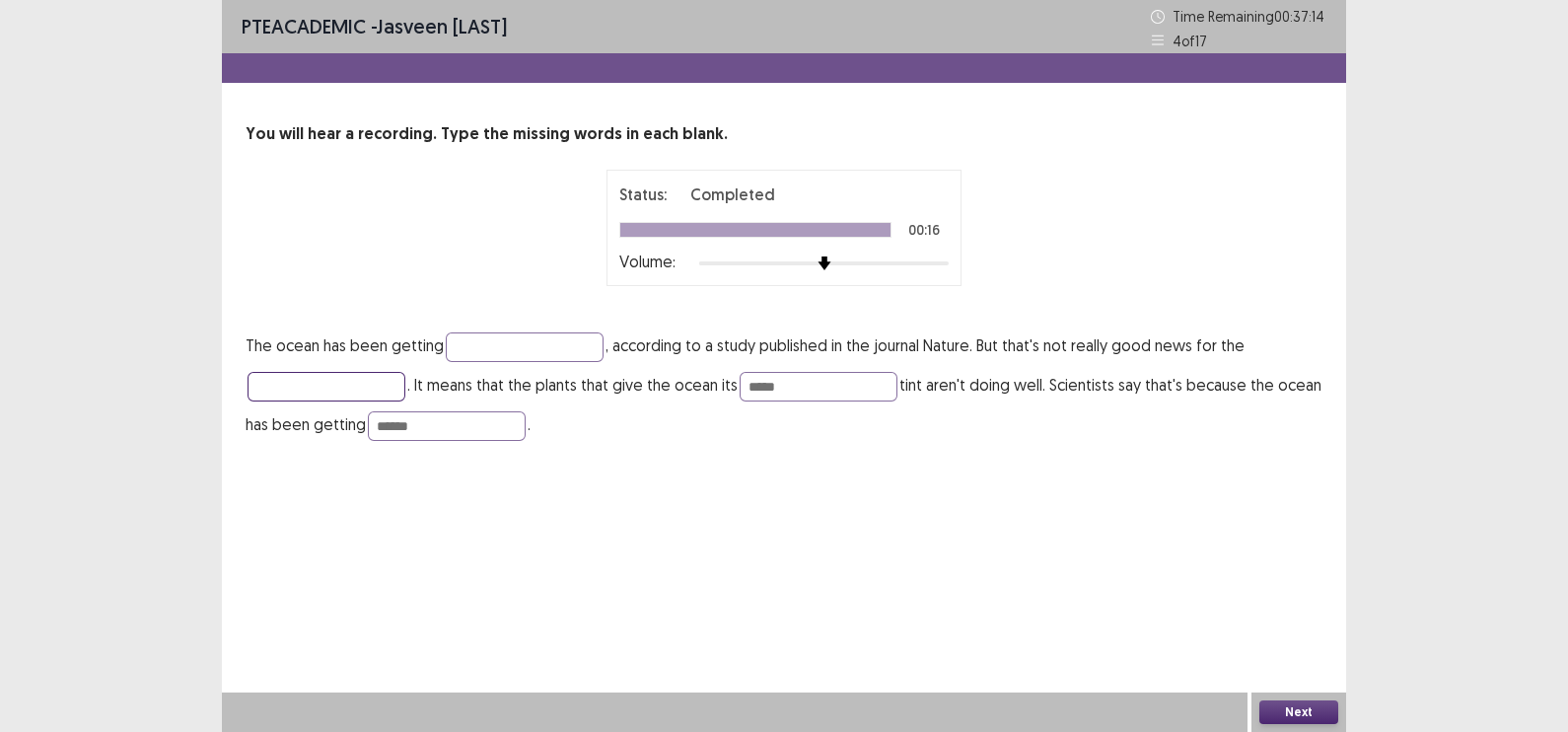 click at bounding box center [326, 387] 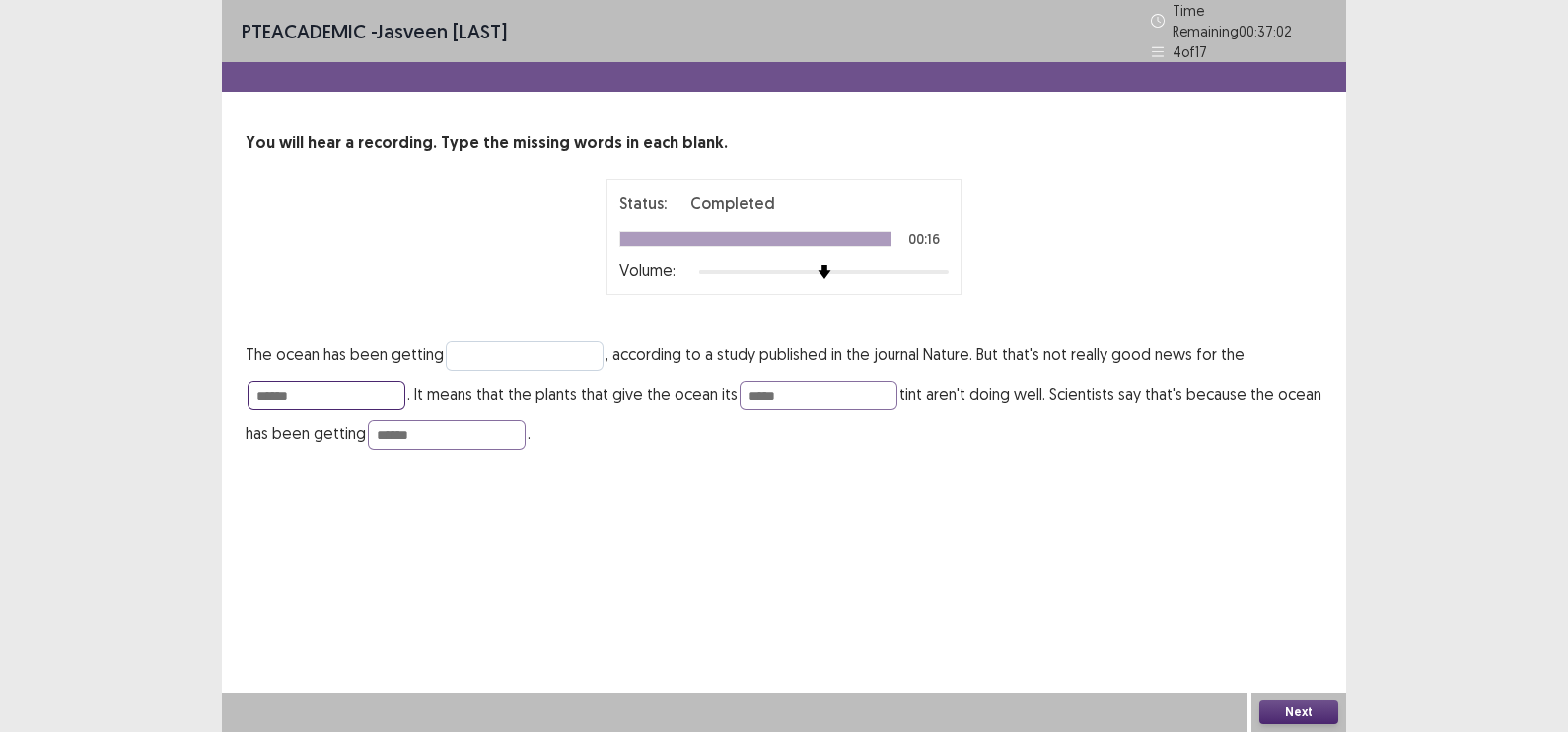 type on "******" 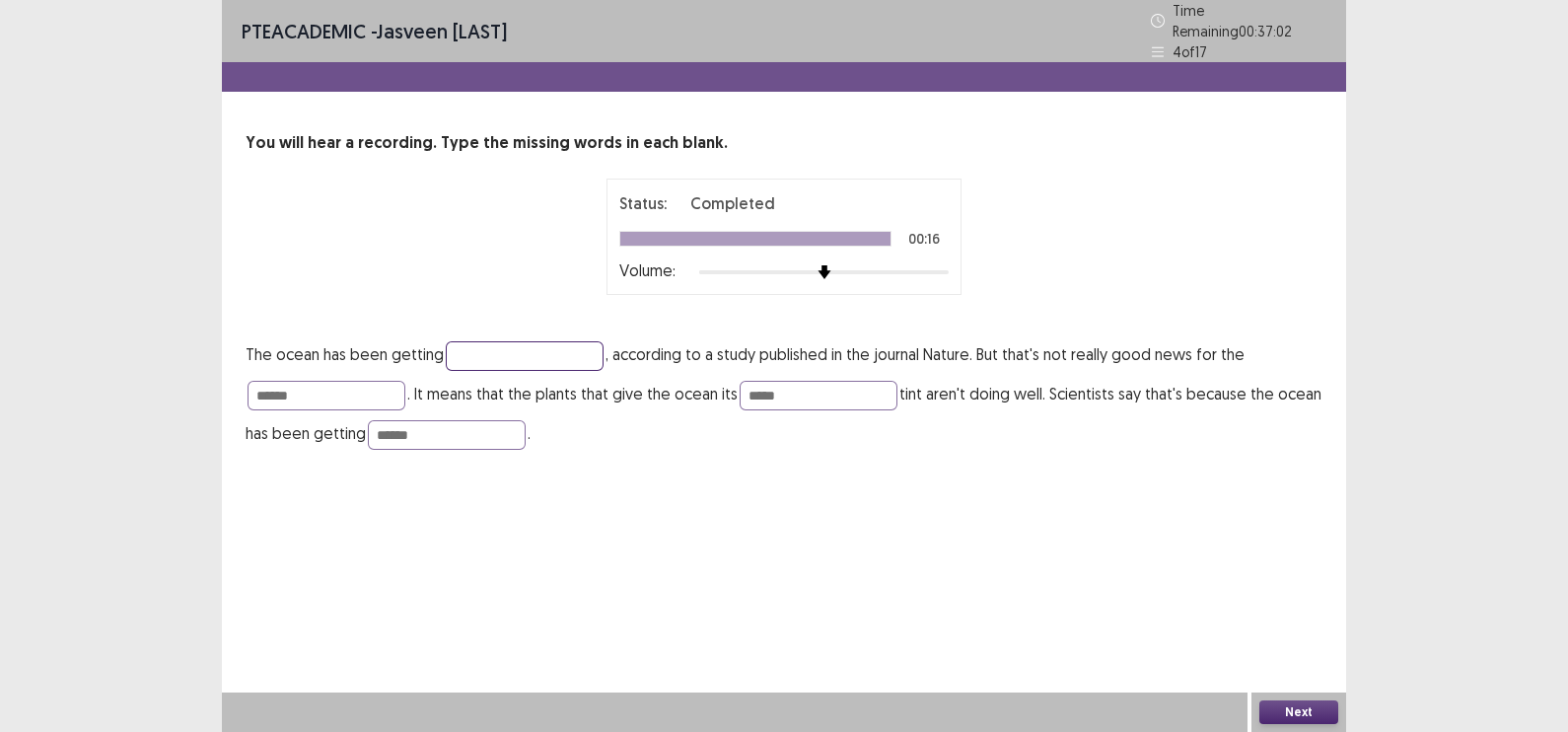 click at bounding box center (525, 356) 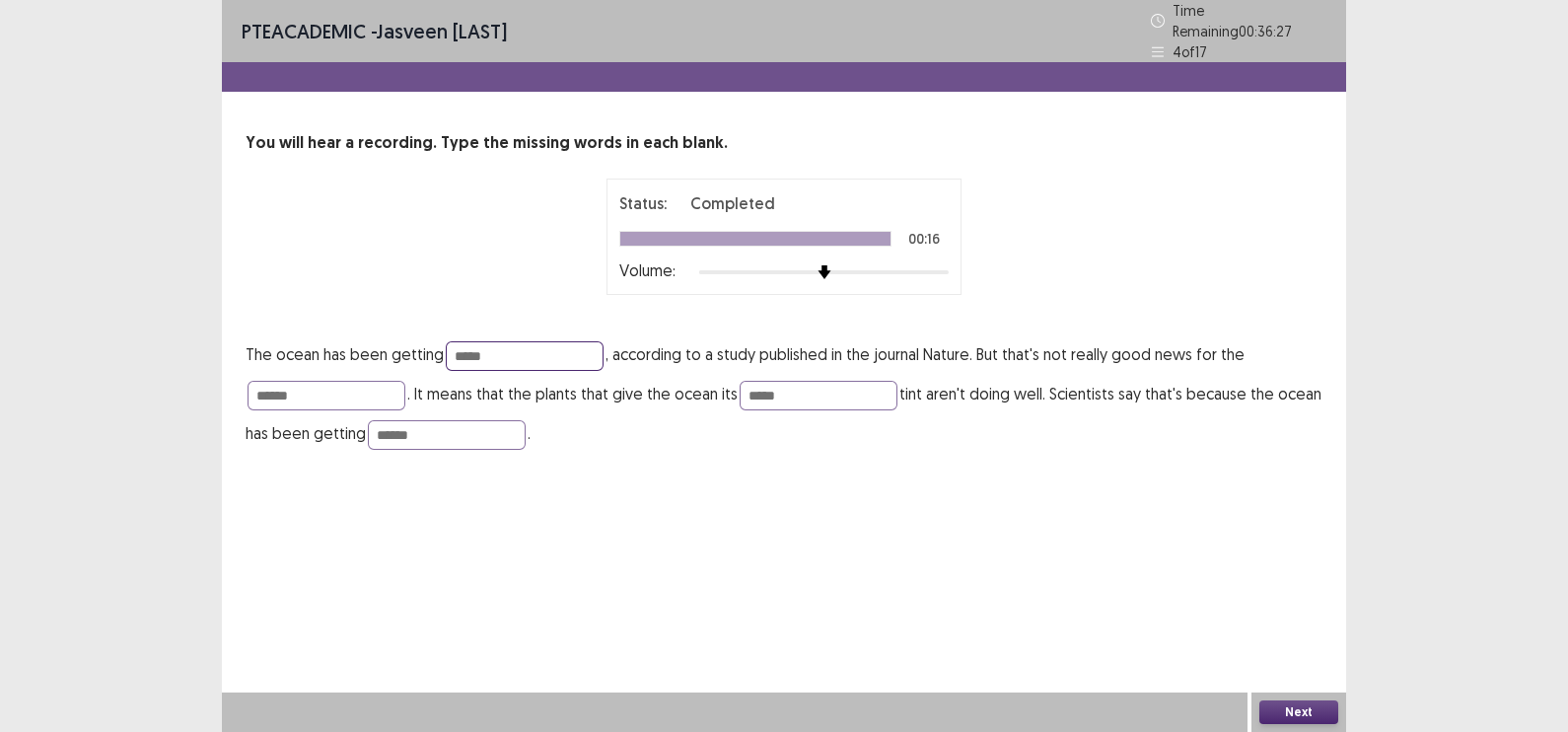 type on "*****" 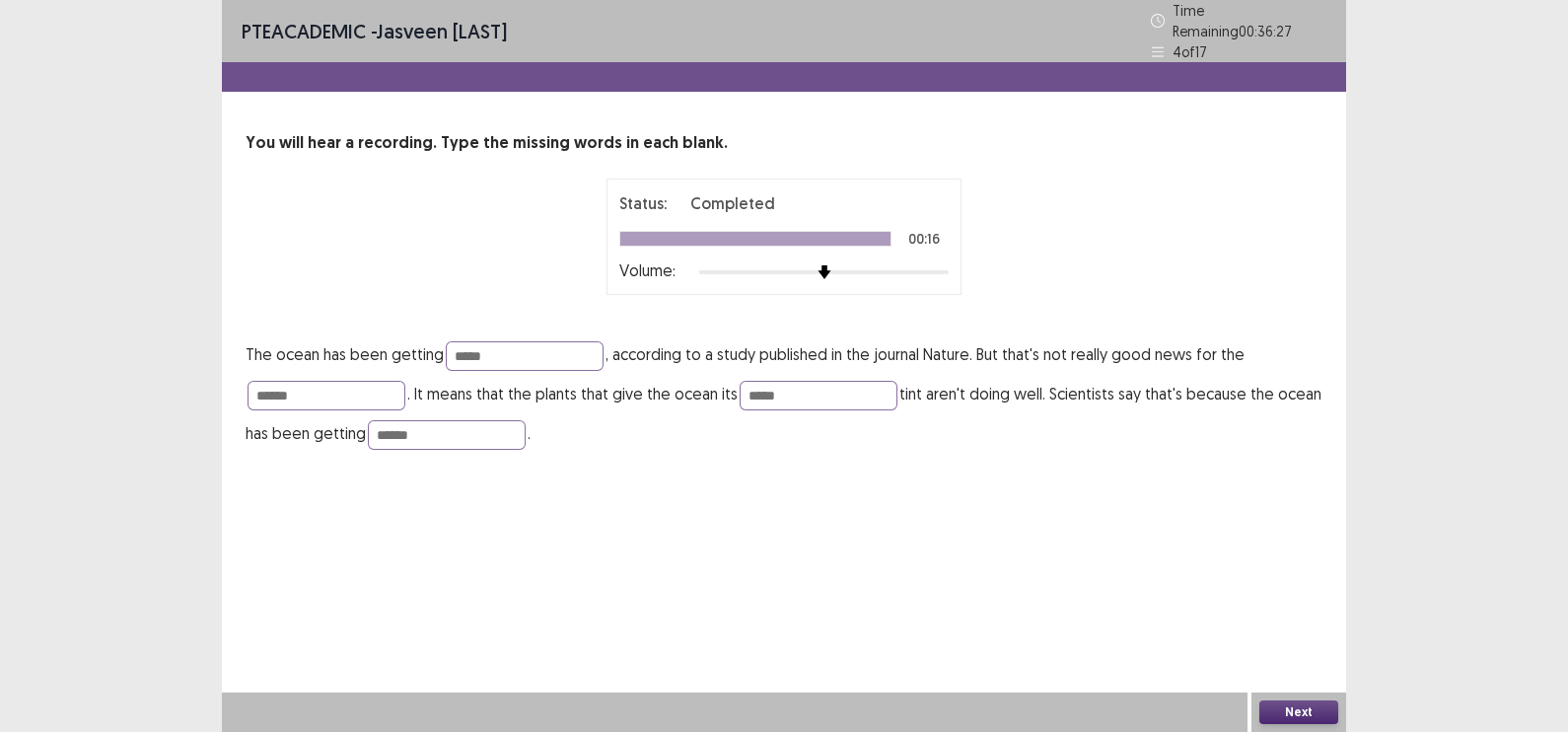 click on "Next" at bounding box center (1299, 712) 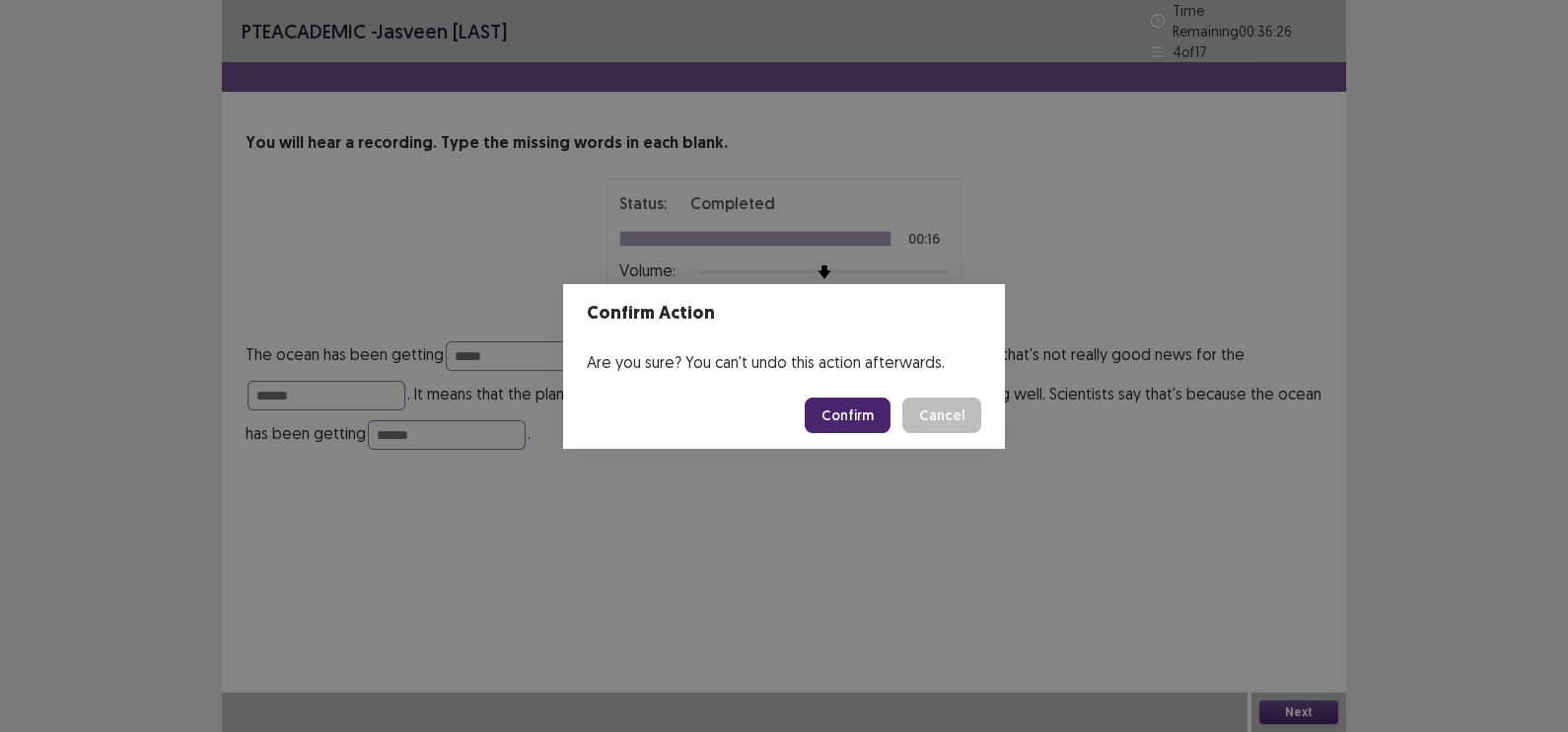 click on "Confirm" at bounding box center (847, 415) 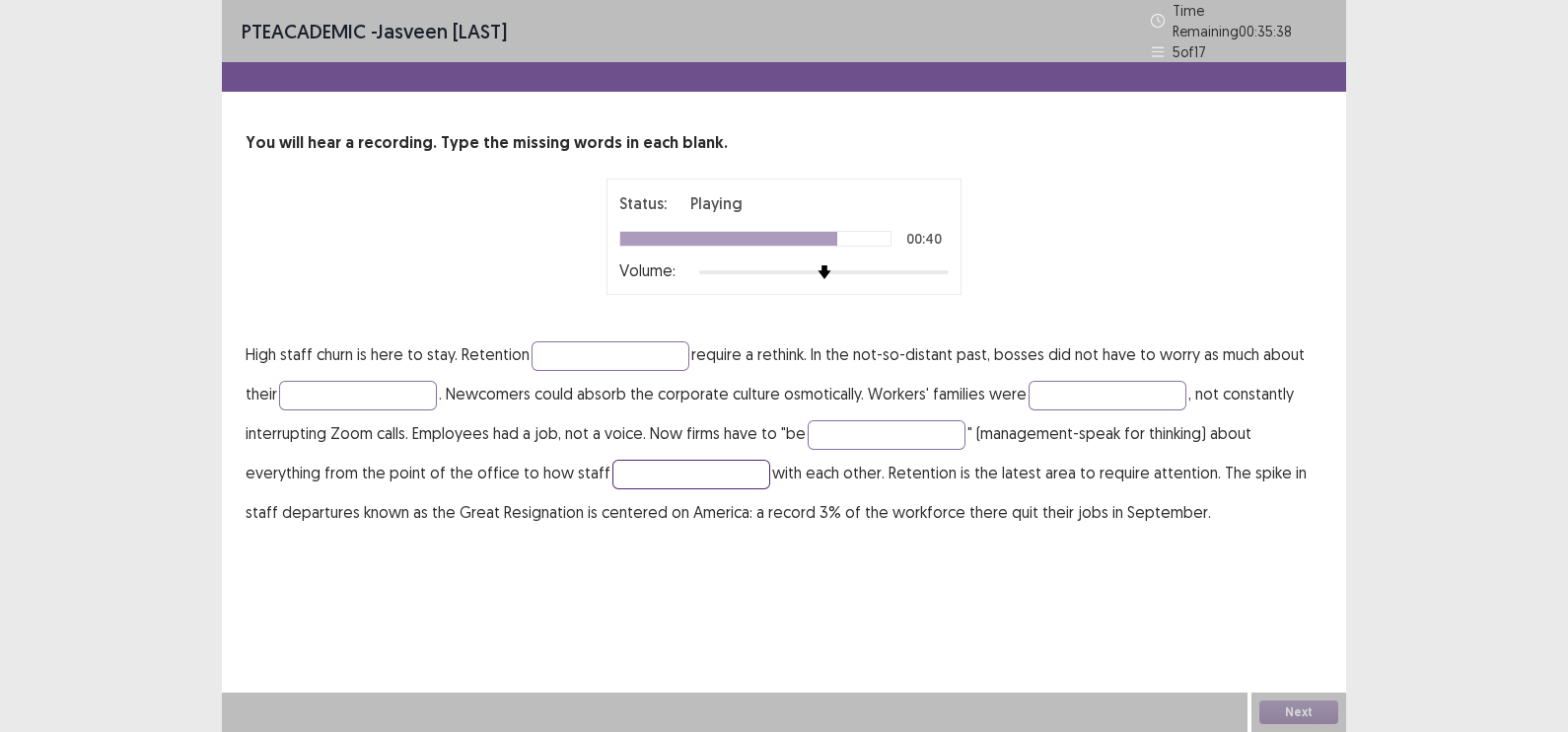 click at bounding box center (691, 475) 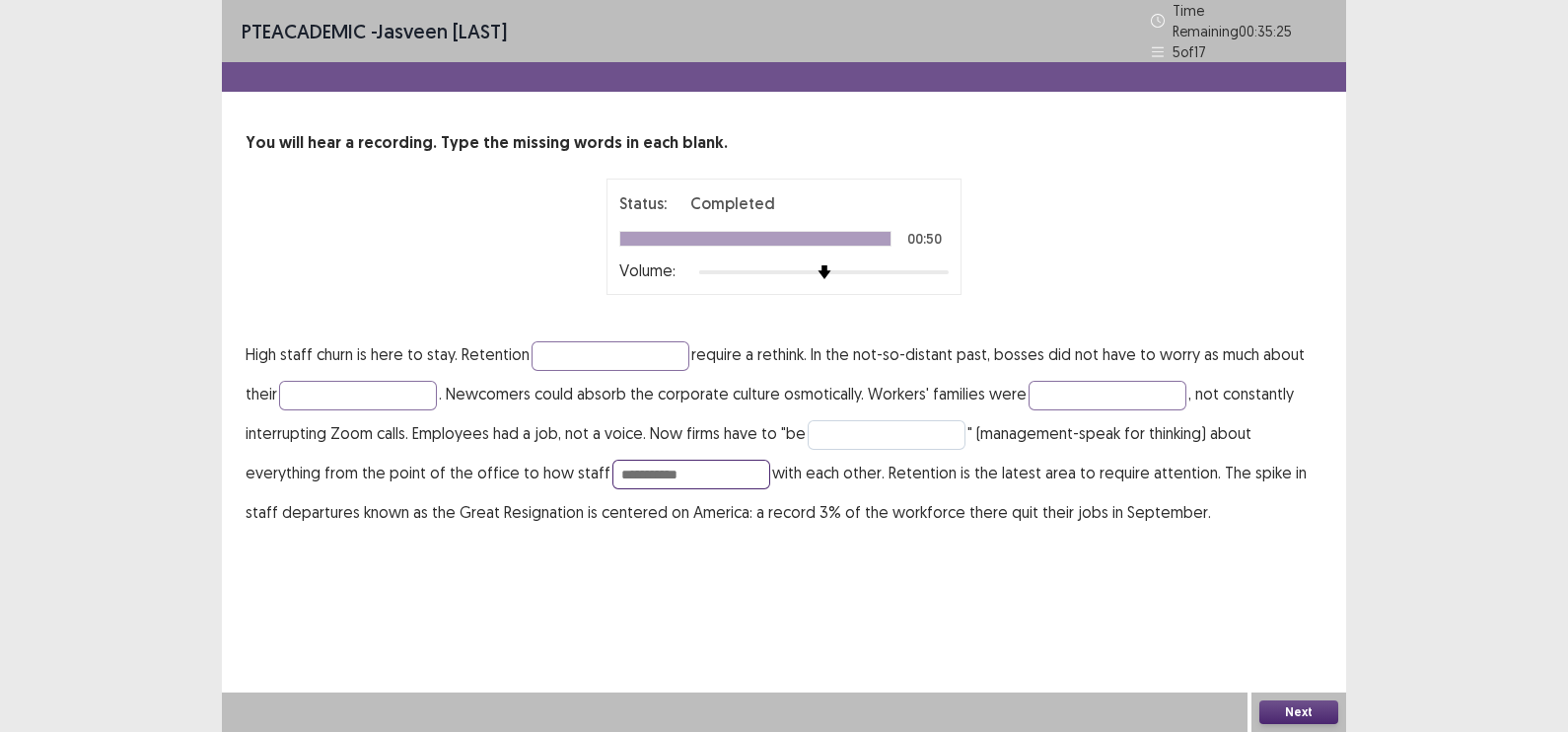 type on "**********" 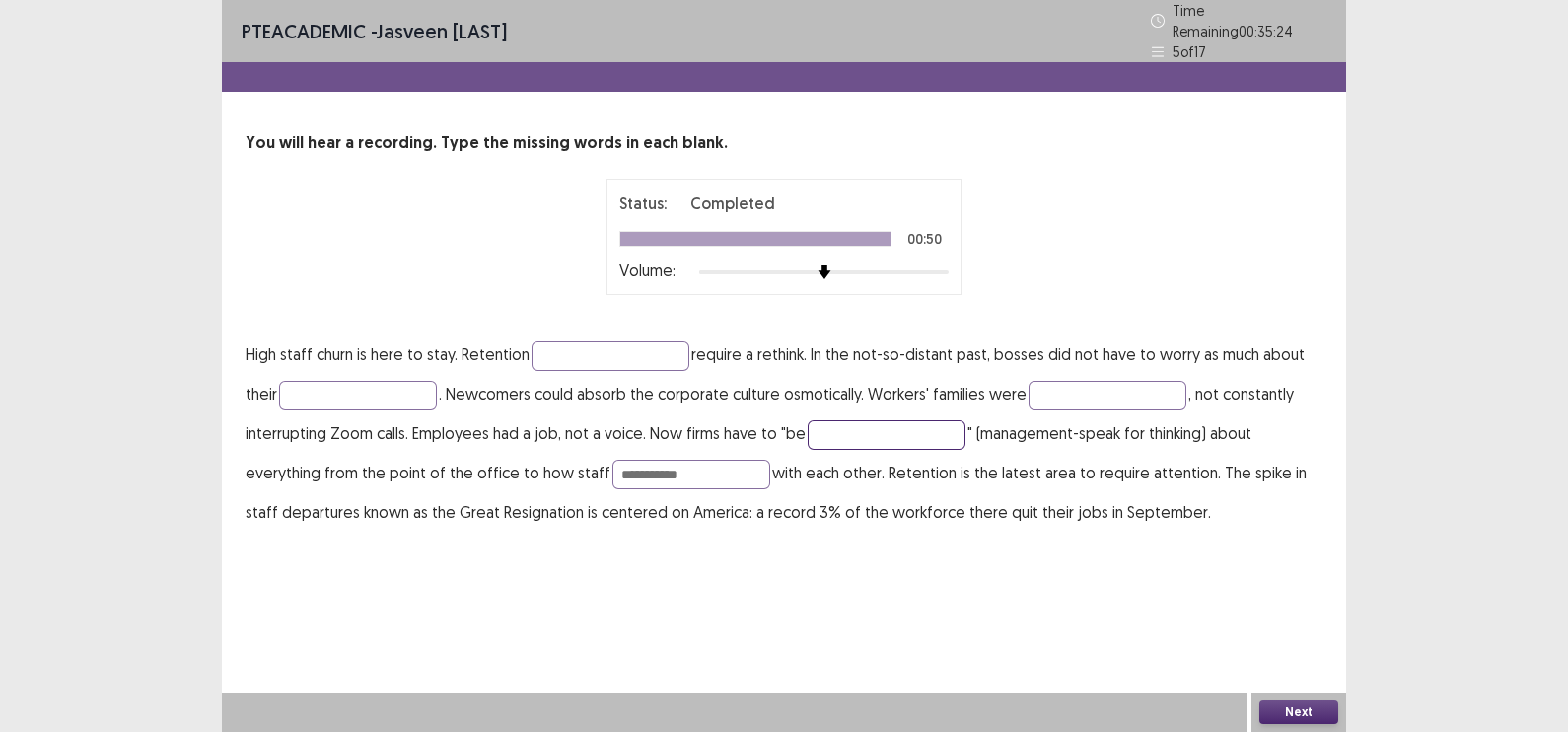 click at bounding box center (887, 435) 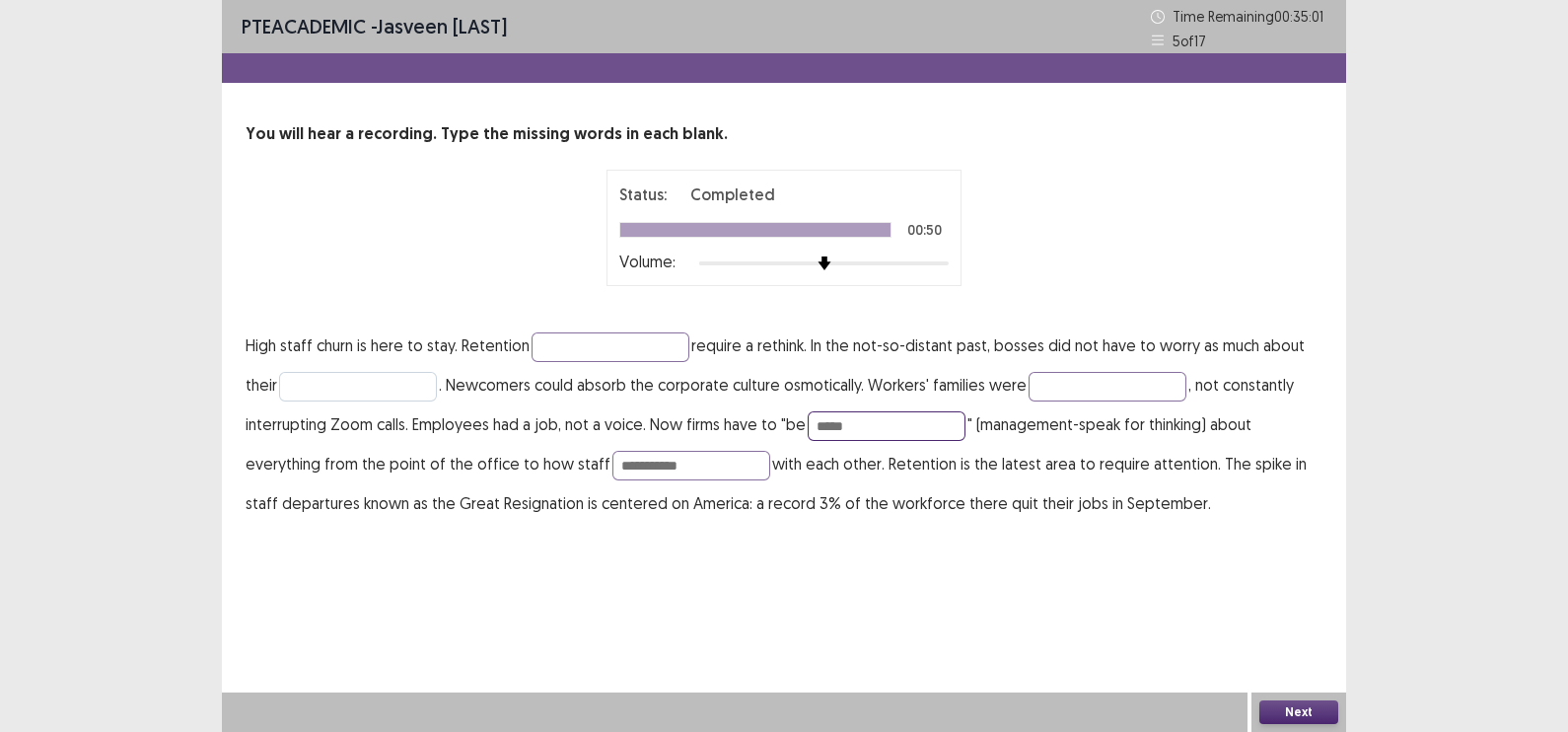 type on "*****" 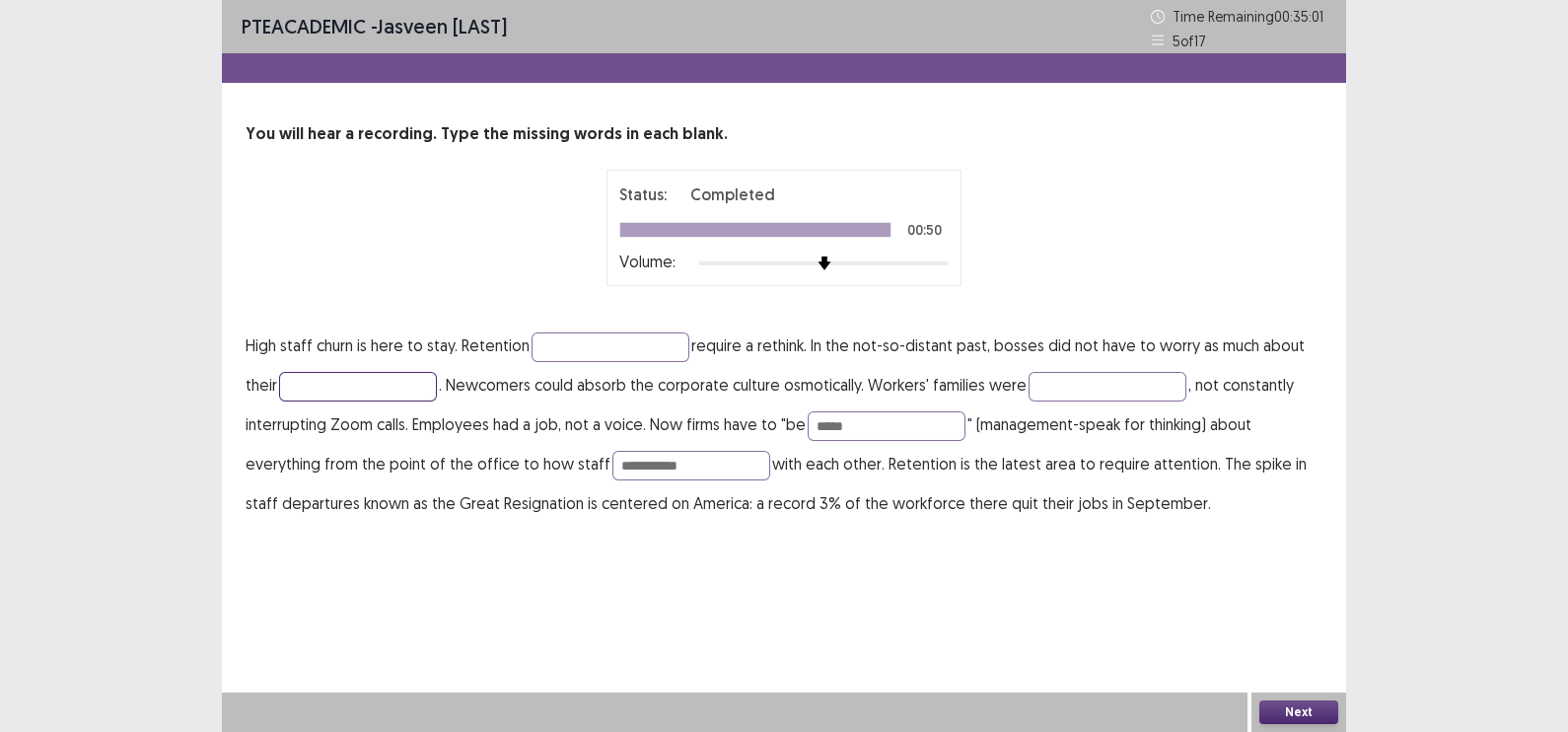 click at bounding box center [358, 387] 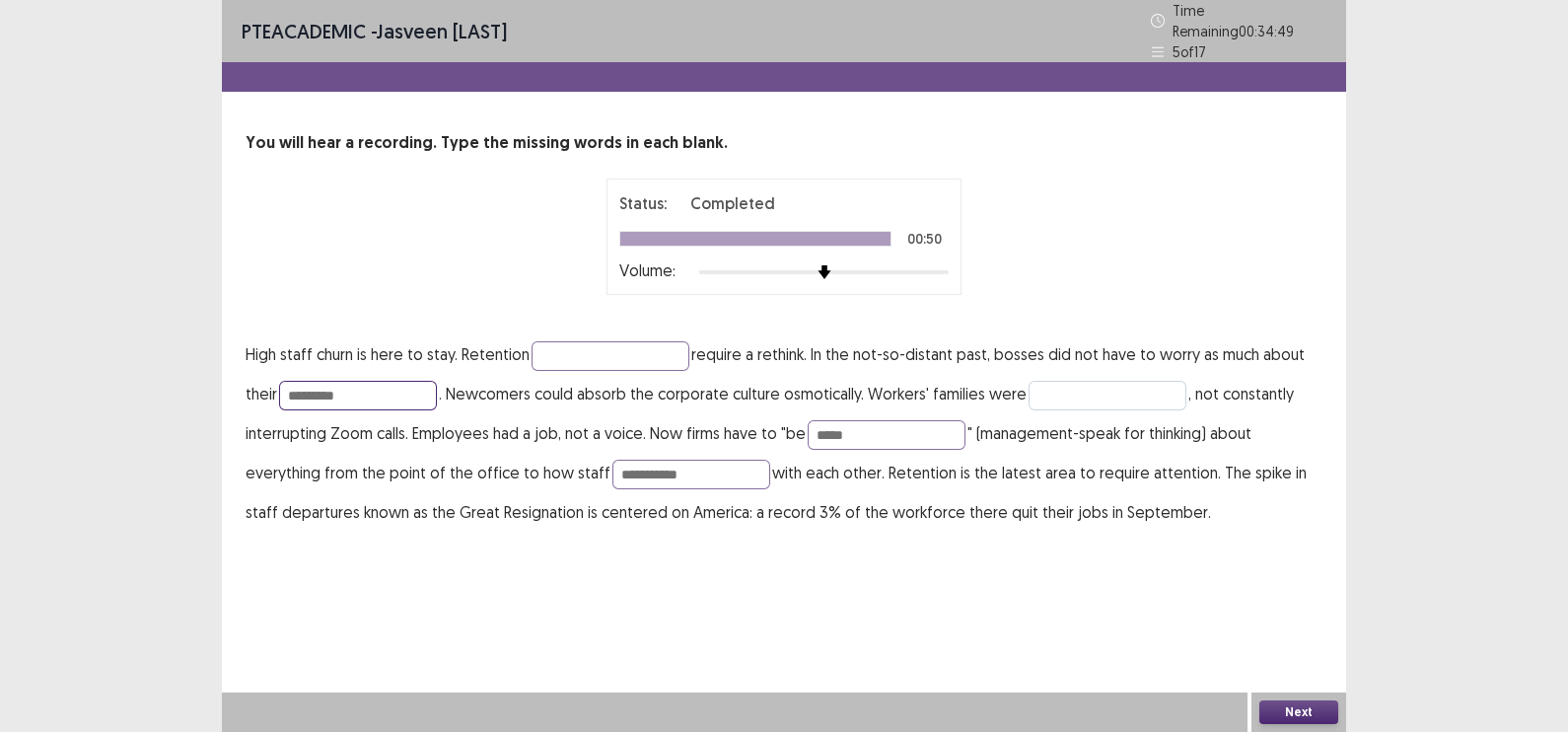type on "*********" 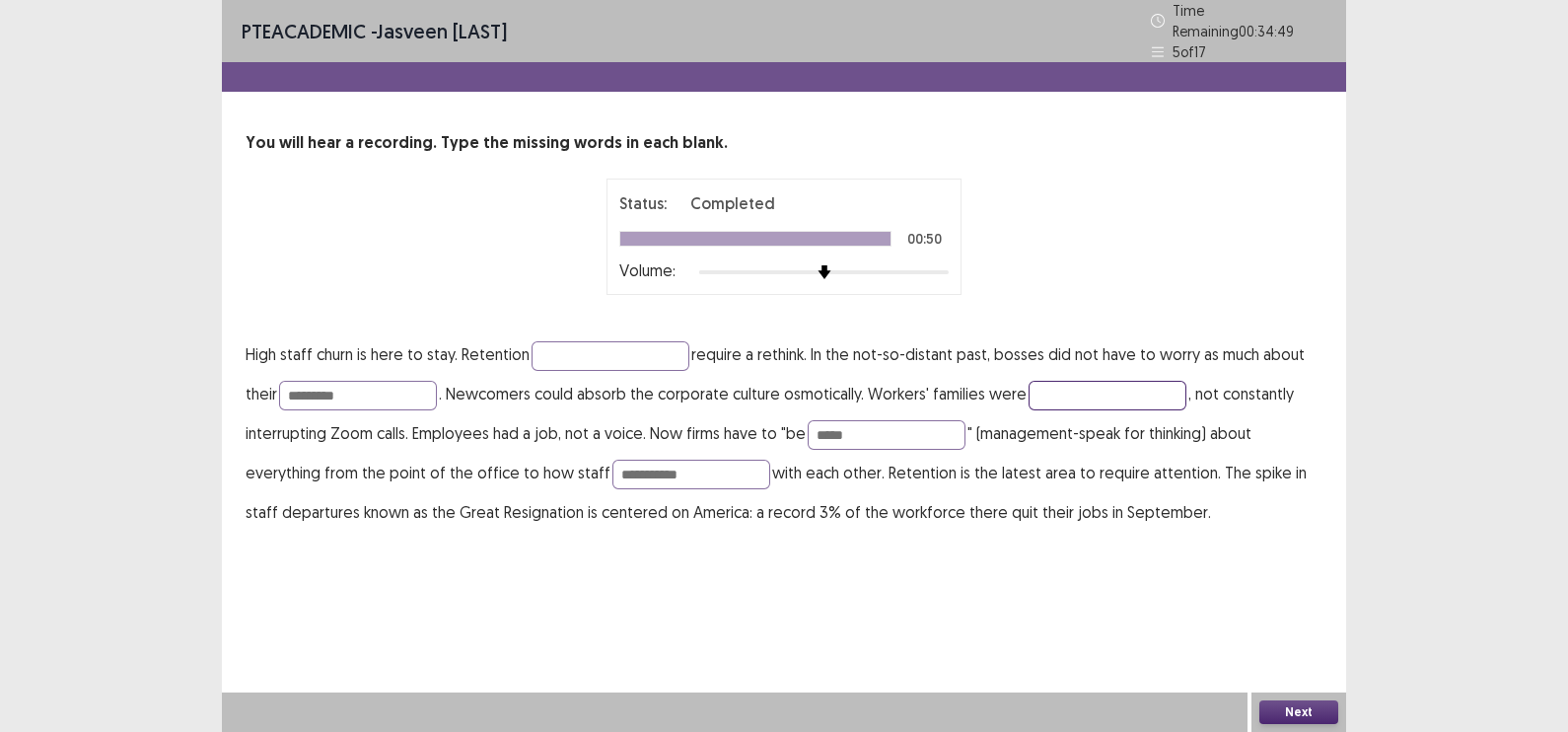 click at bounding box center (1107, 396) 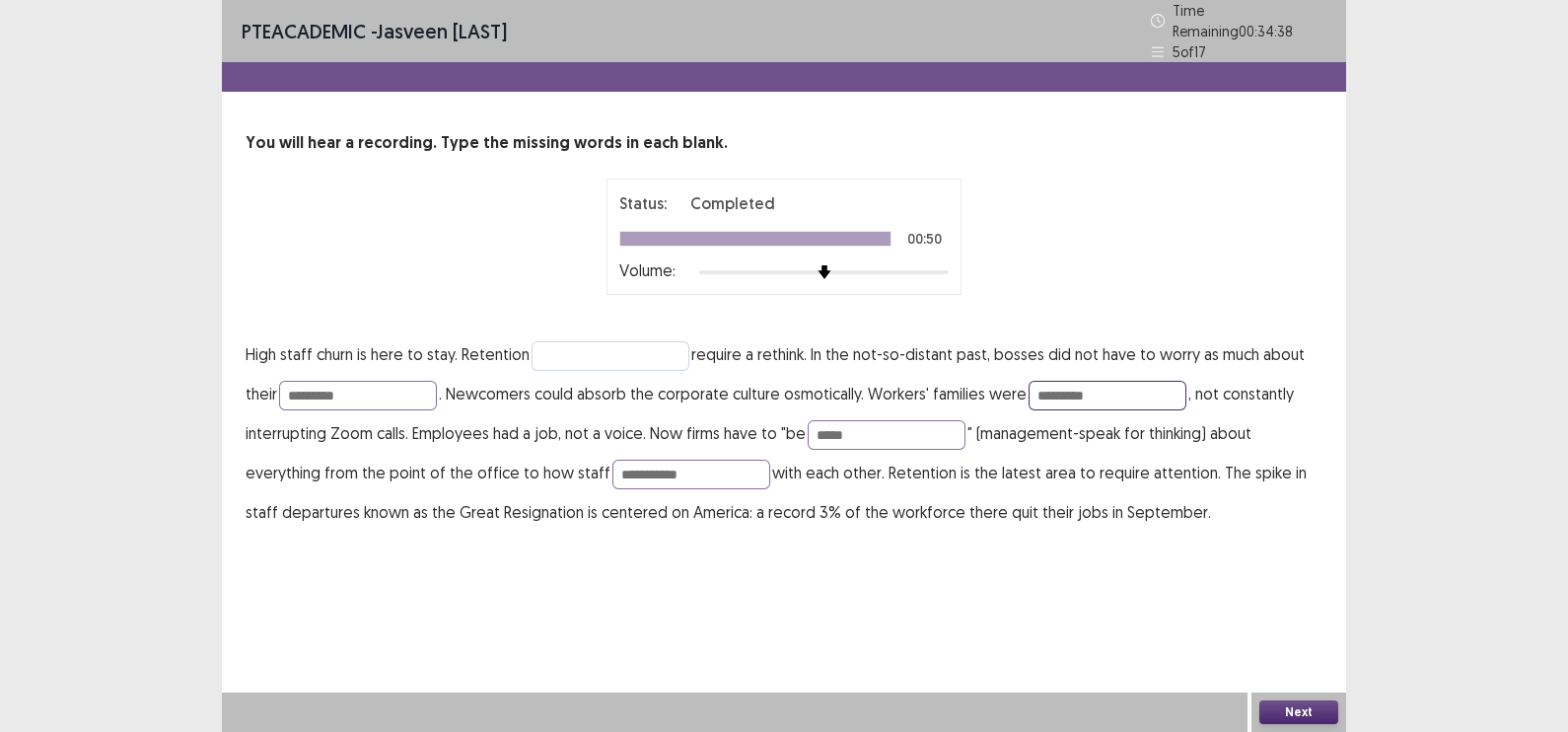 type on "*********" 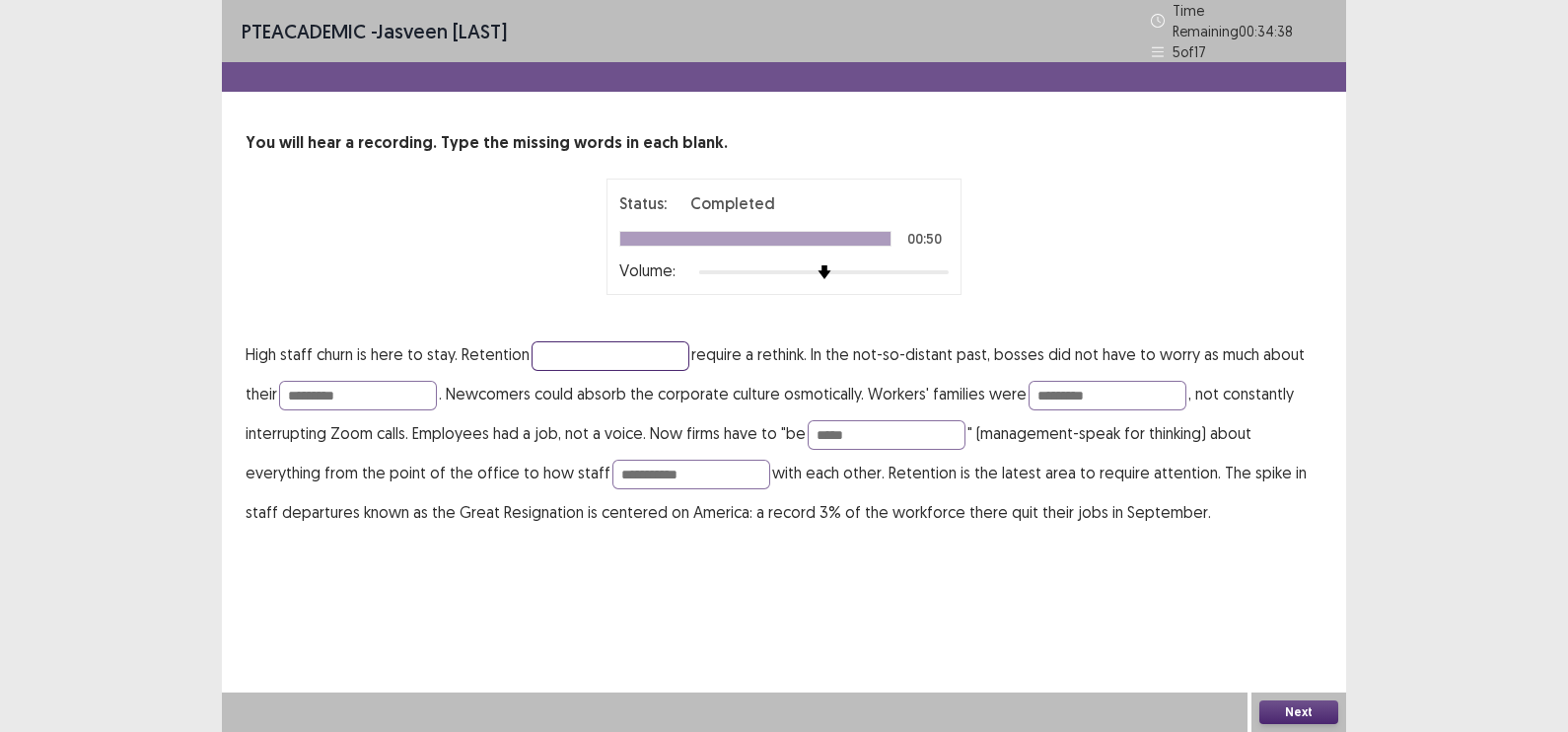 click at bounding box center (610, 356) 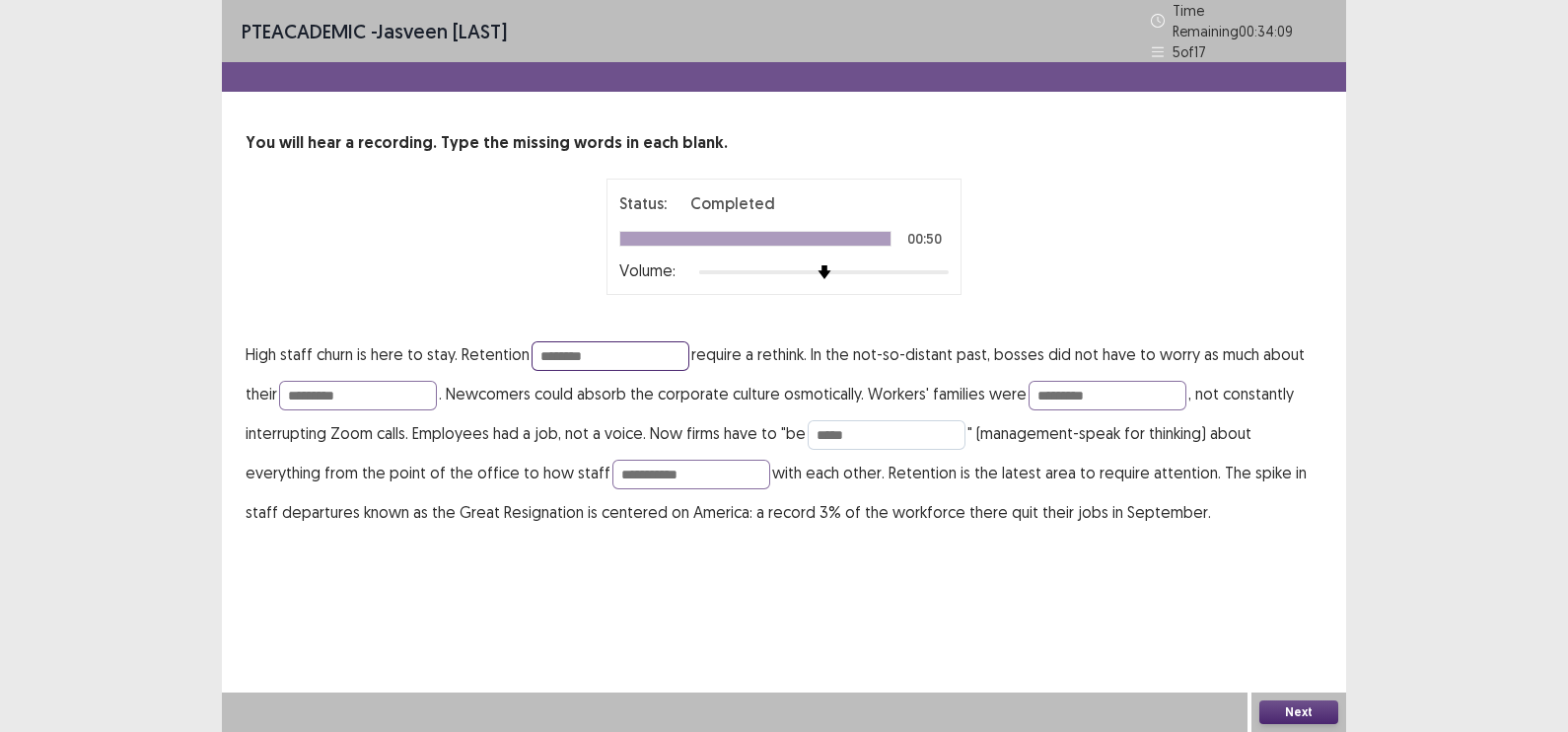 type on "********" 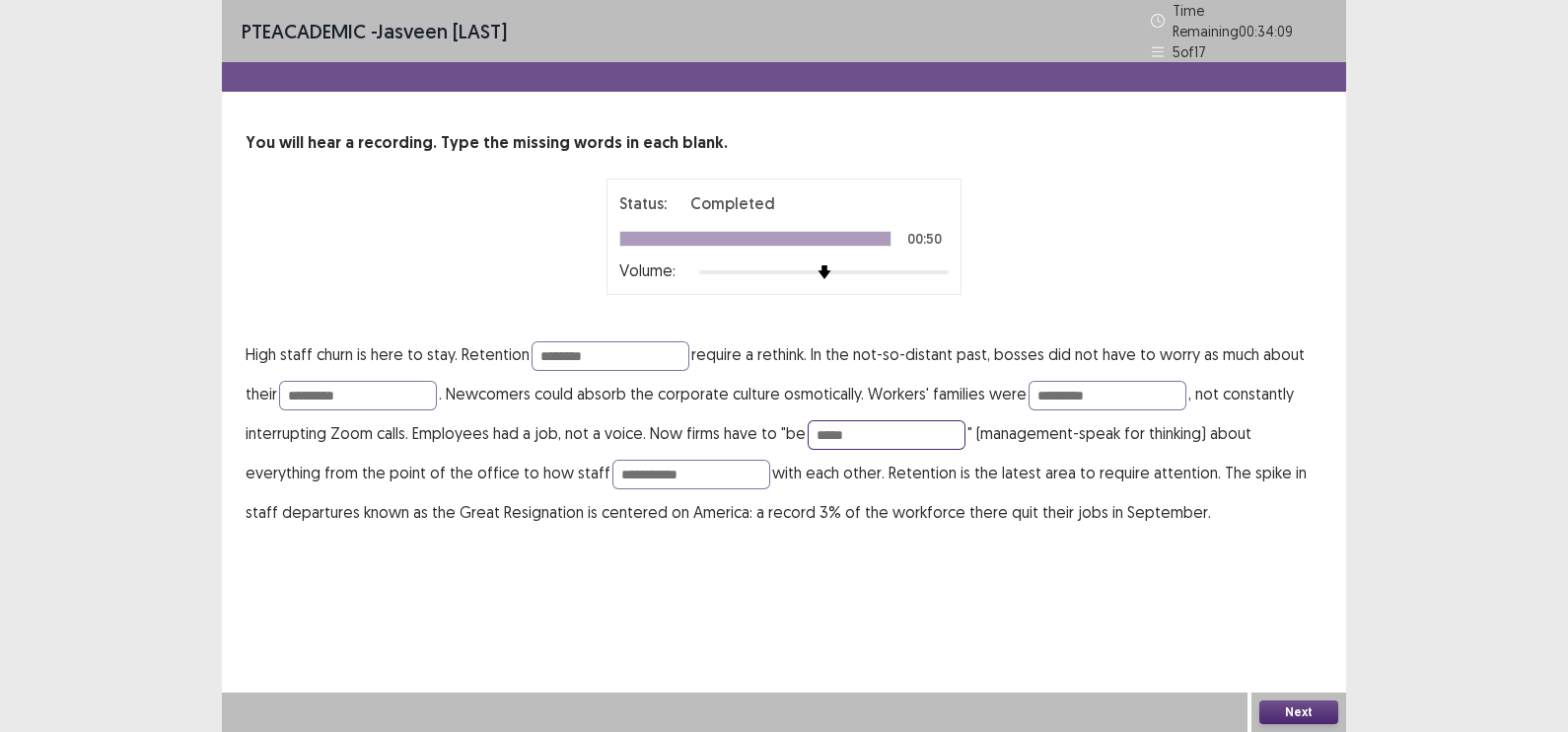 click on "*****" at bounding box center [887, 435] 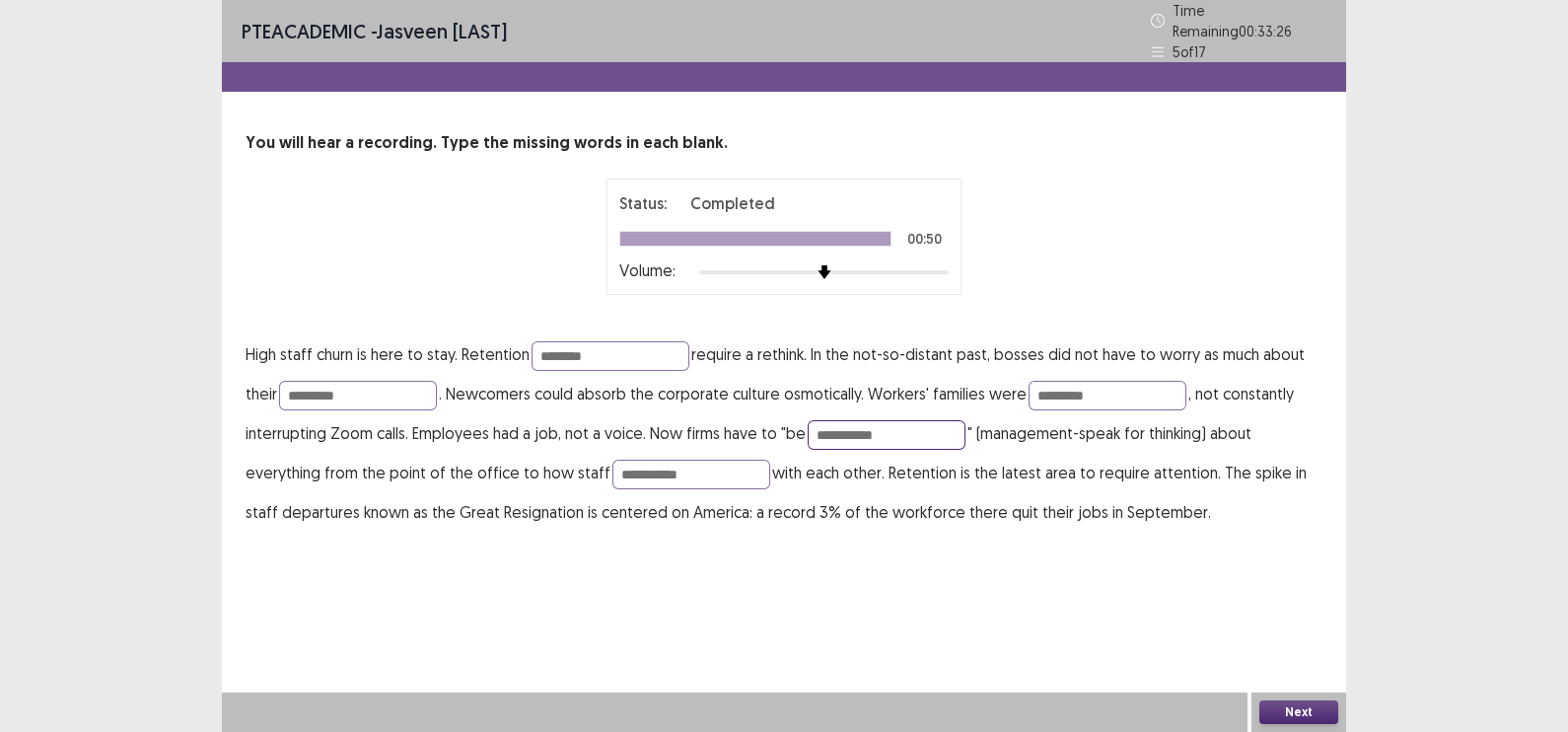 type on "**********" 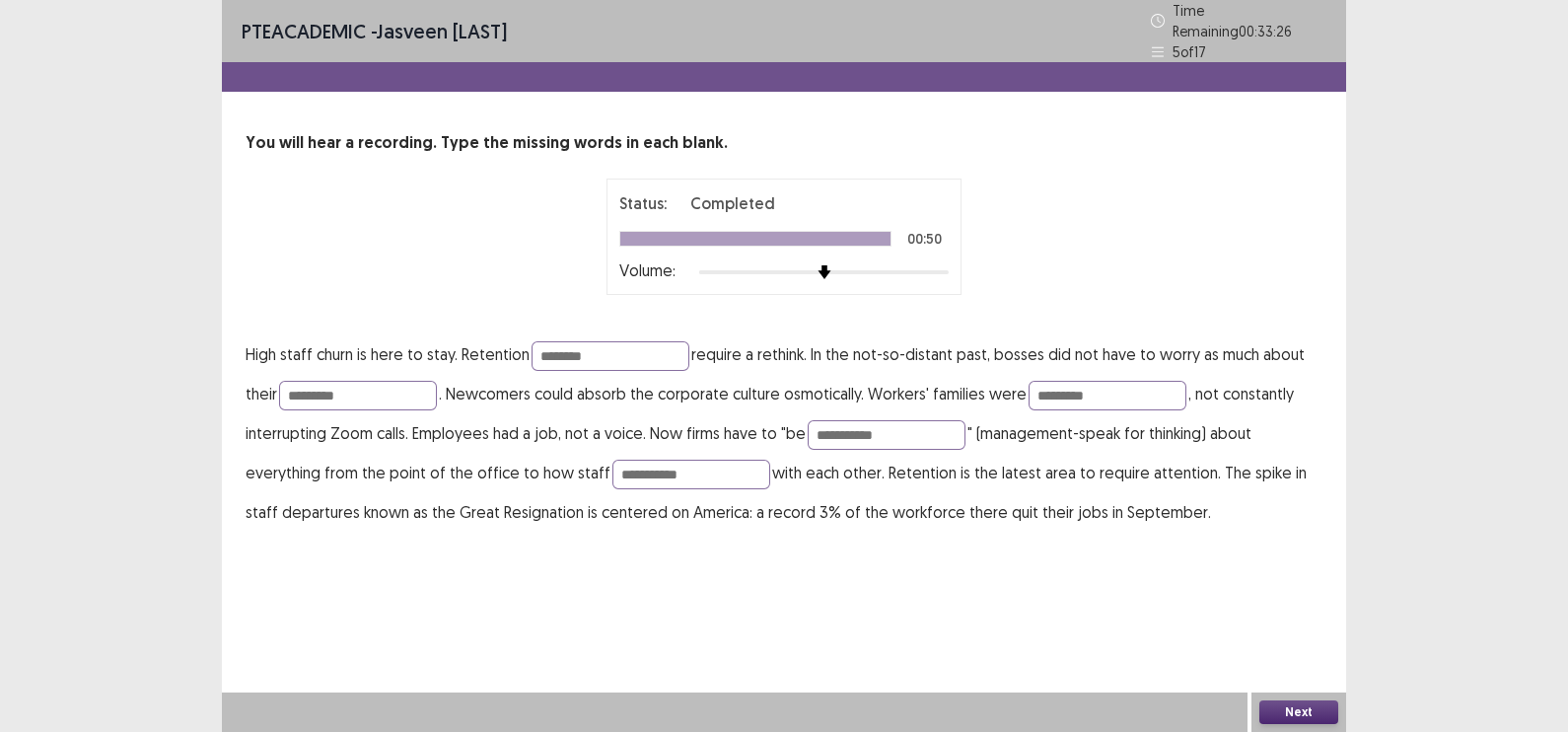 drag, startPoint x: 1297, startPoint y: 700, endPoint x: 1296, endPoint y: 687, distance: 13.038405 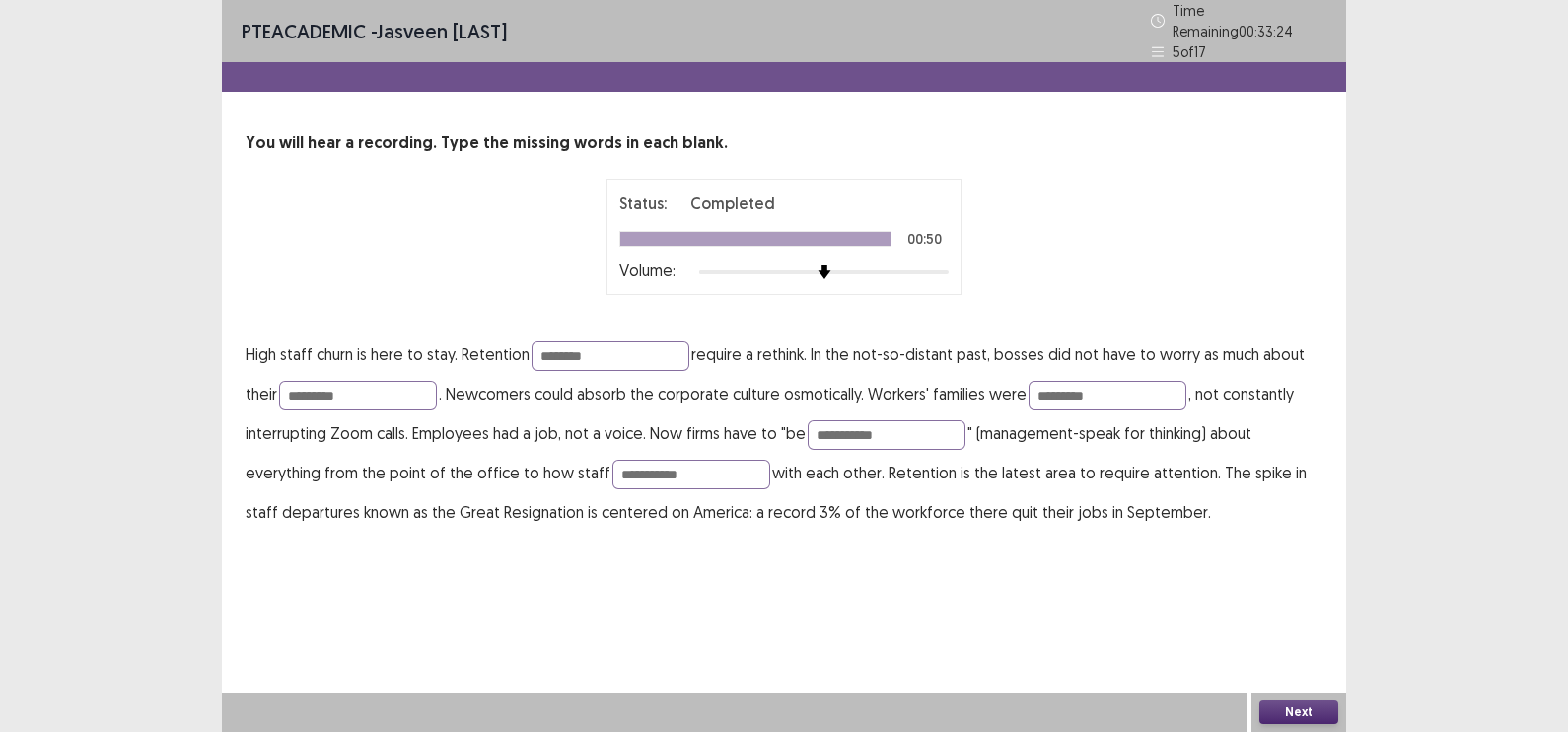 click on "Next" at bounding box center [1299, 712] 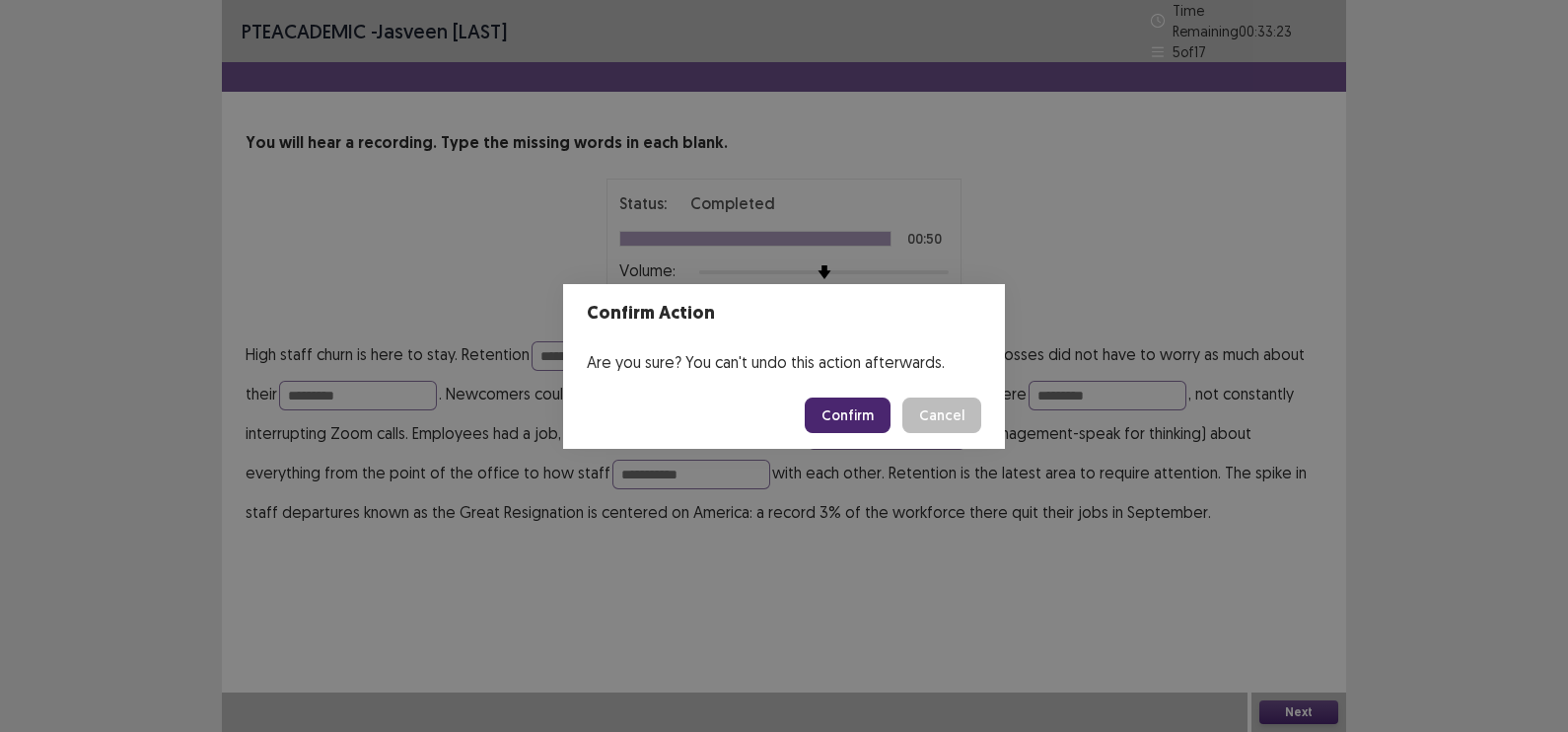 click on "Confirm" at bounding box center [847, 415] 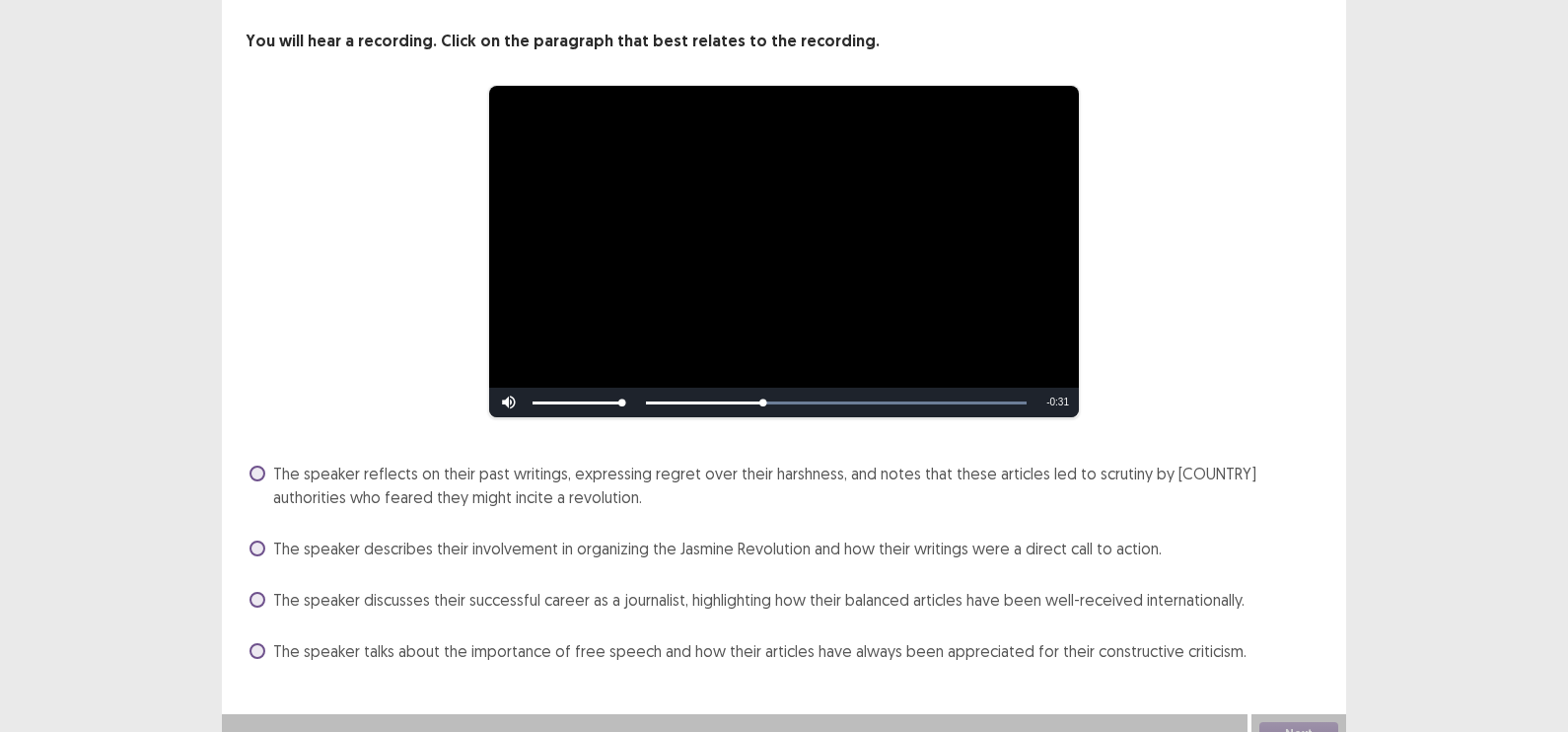 scroll, scrollTop: 113, scrollLeft: 0, axis: vertical 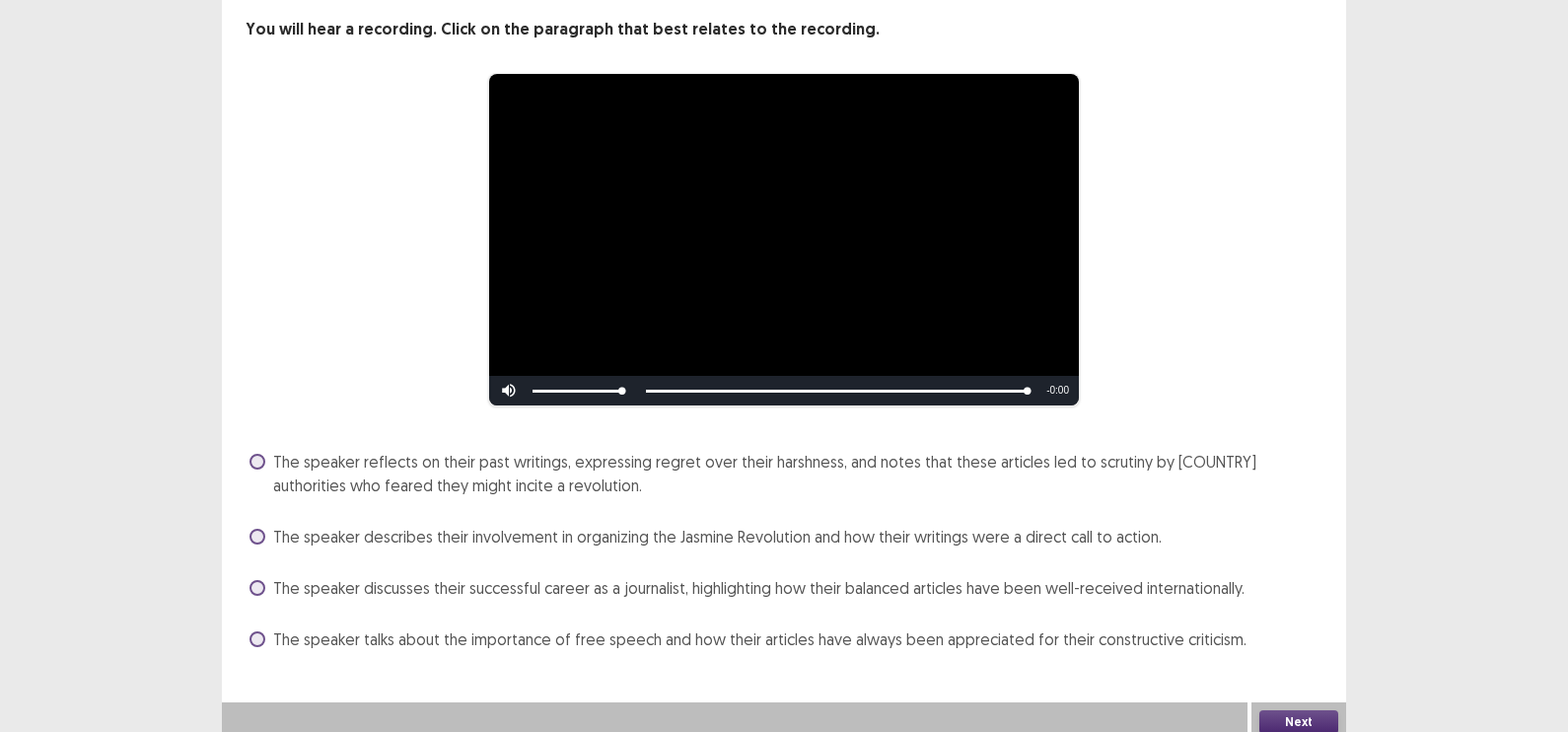 click at bounding box center [257, 537] 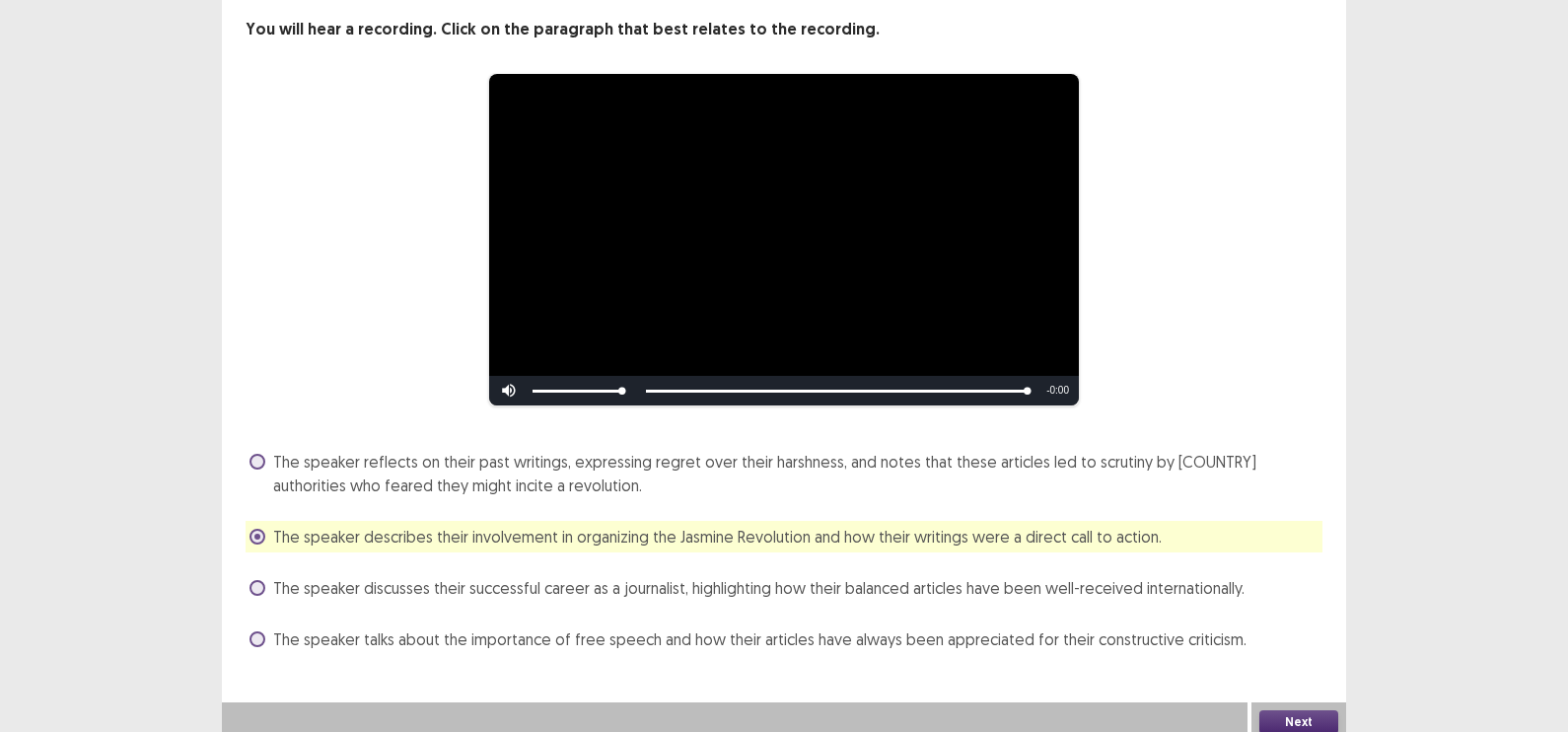 click on "Next" at bounding box center (1299, 722) 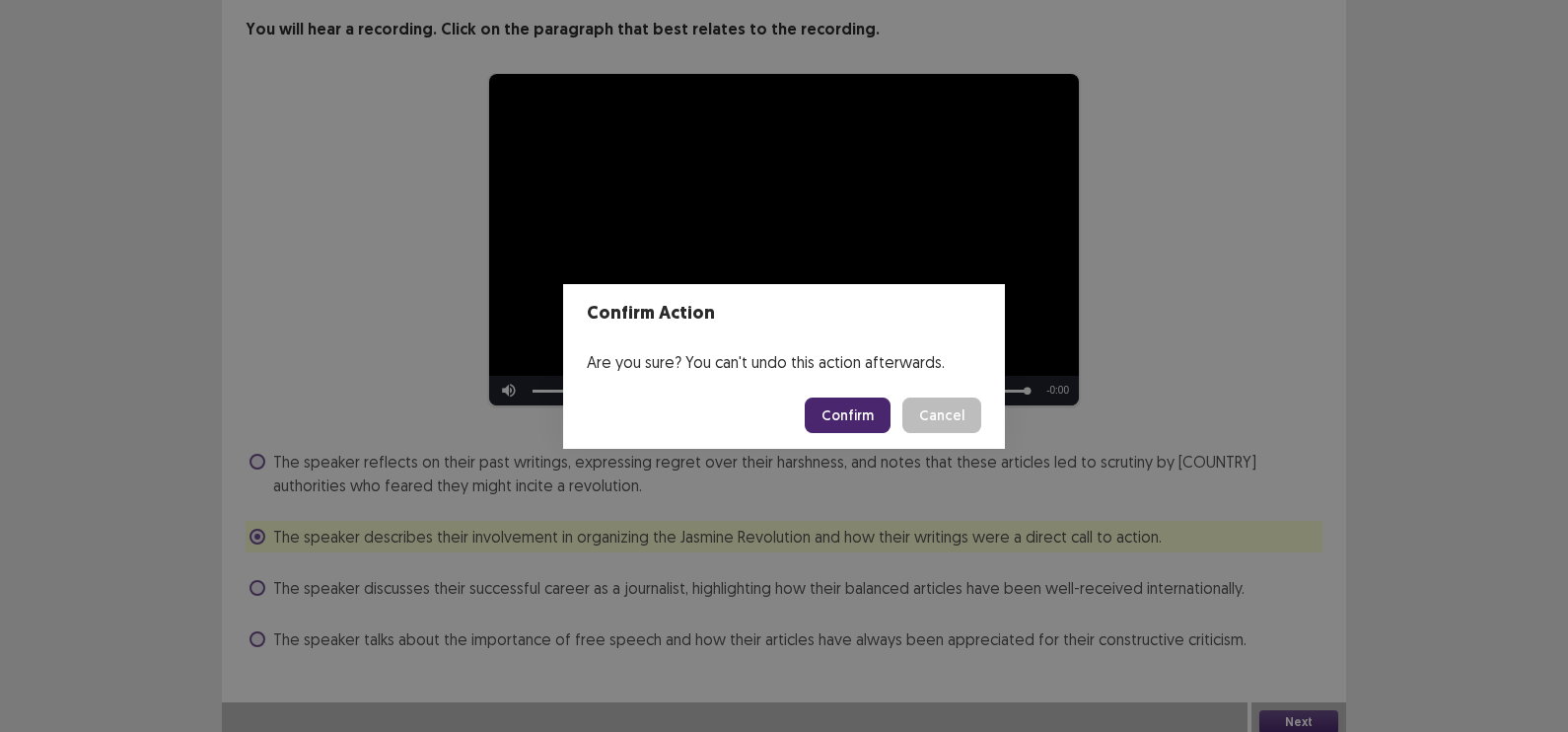 click on "Confirm" at bounding box center (847, 415) 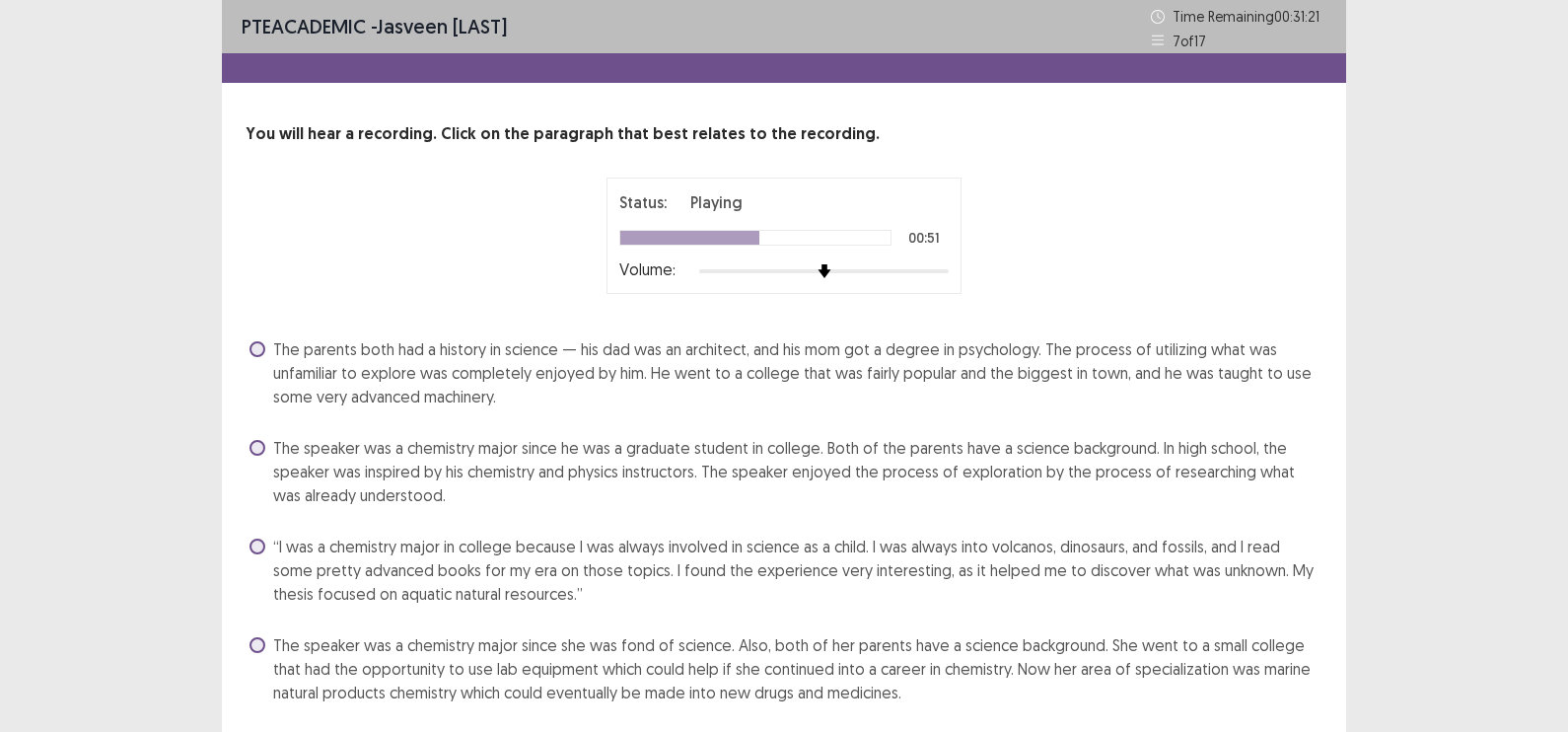 scroll, scrollTop: 62, scrollLeft: 0, axis: vertical 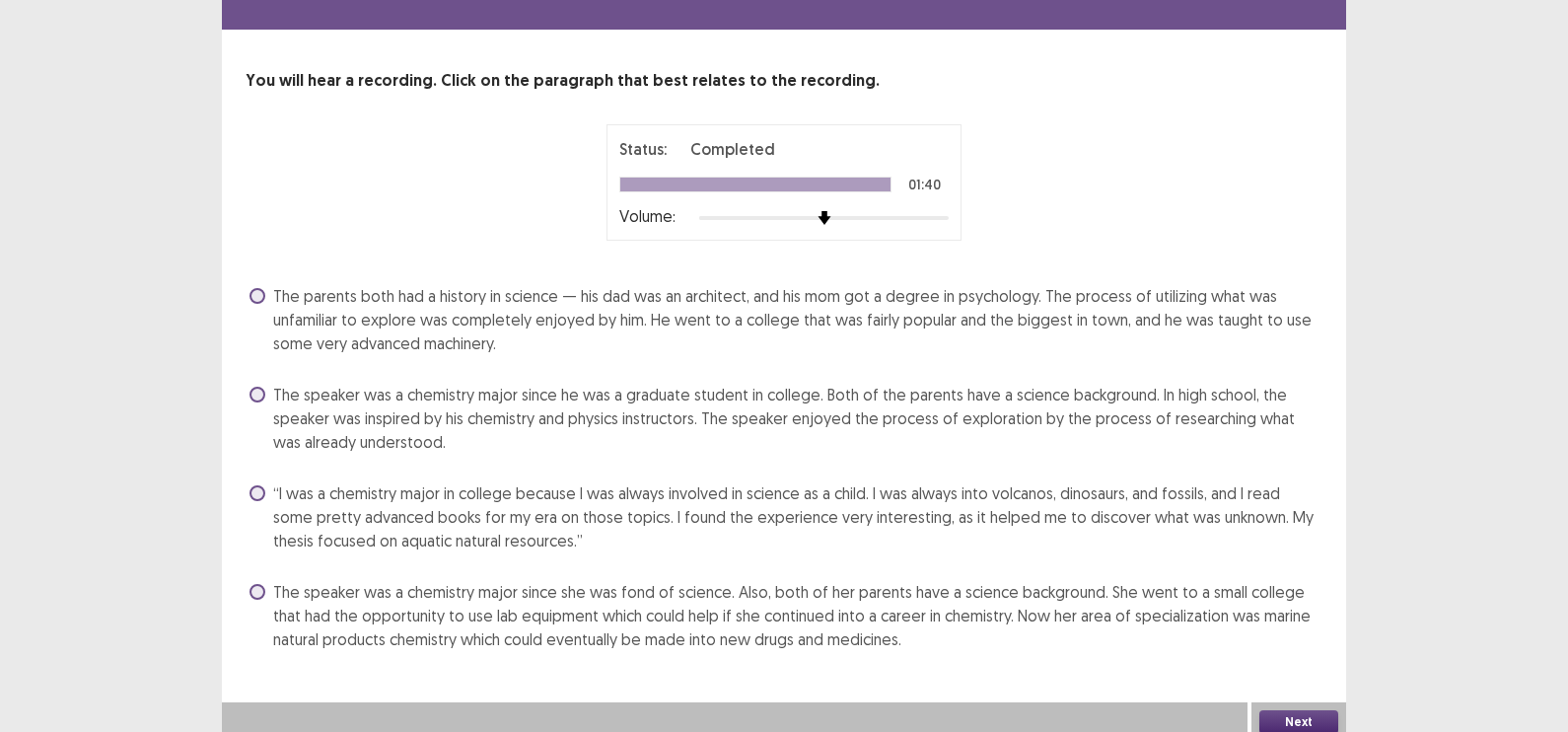 click at bounding box center [257, 592] 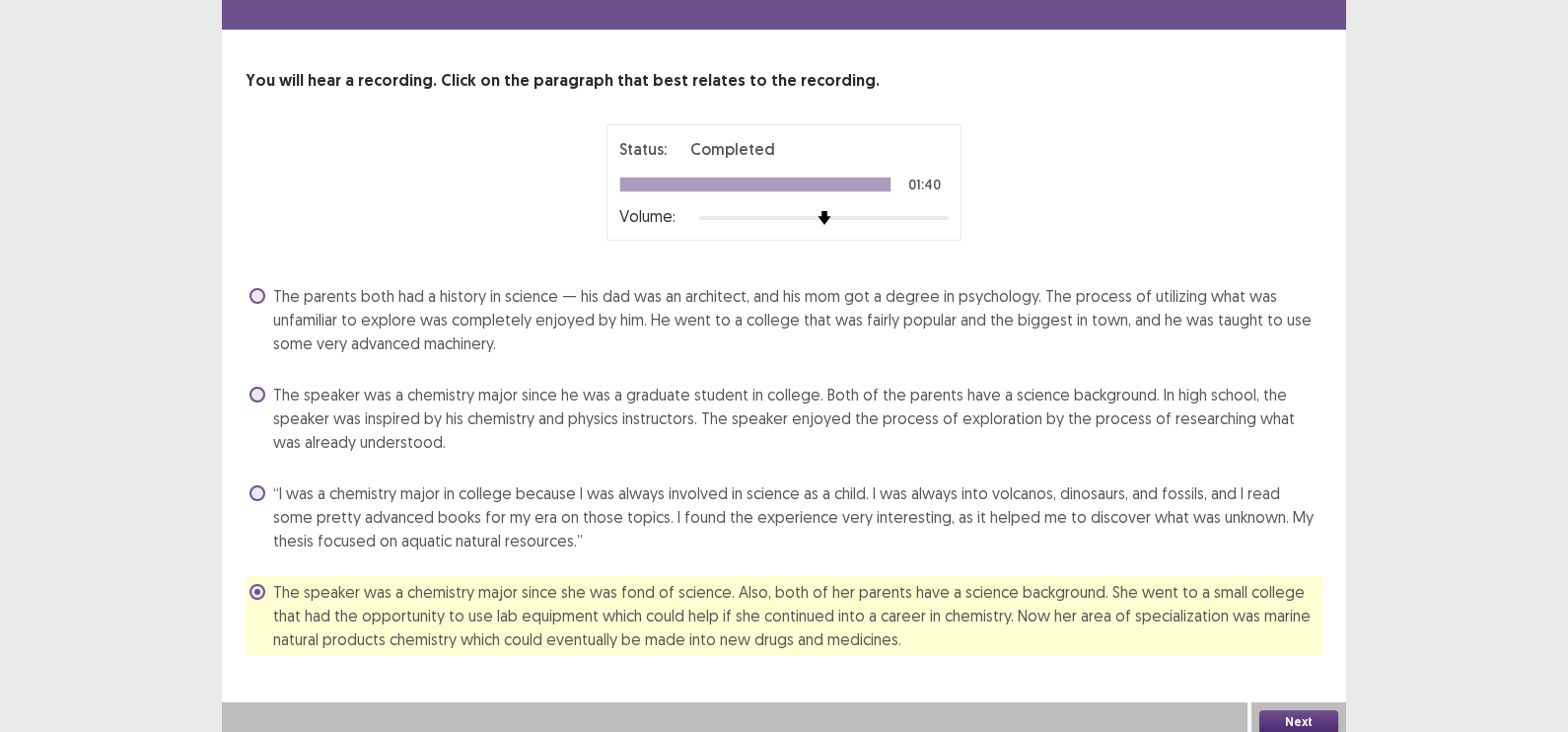 click on "Next" at bounding box center [1299, 722] 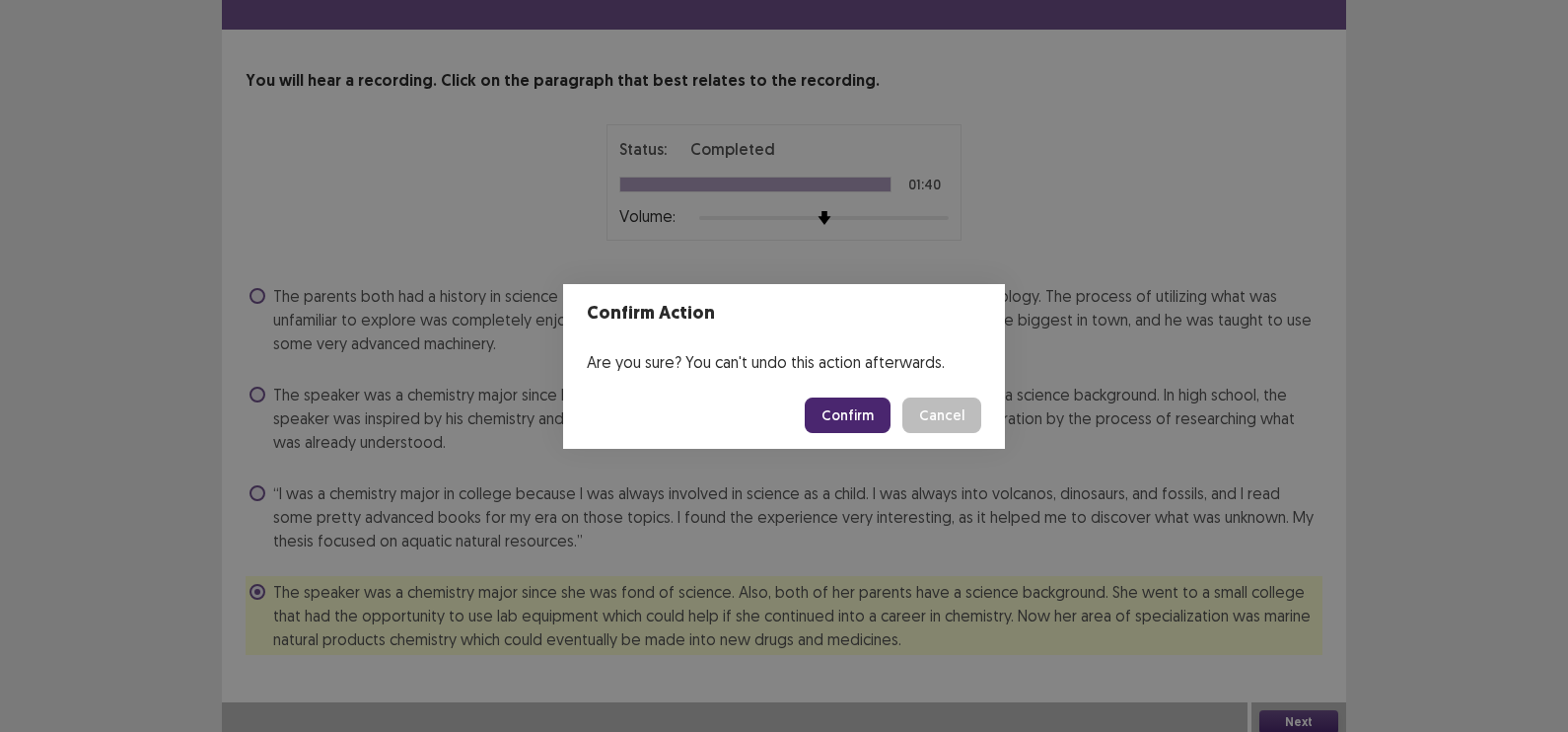 click on "Confirm" at bounding box center [847, 415] 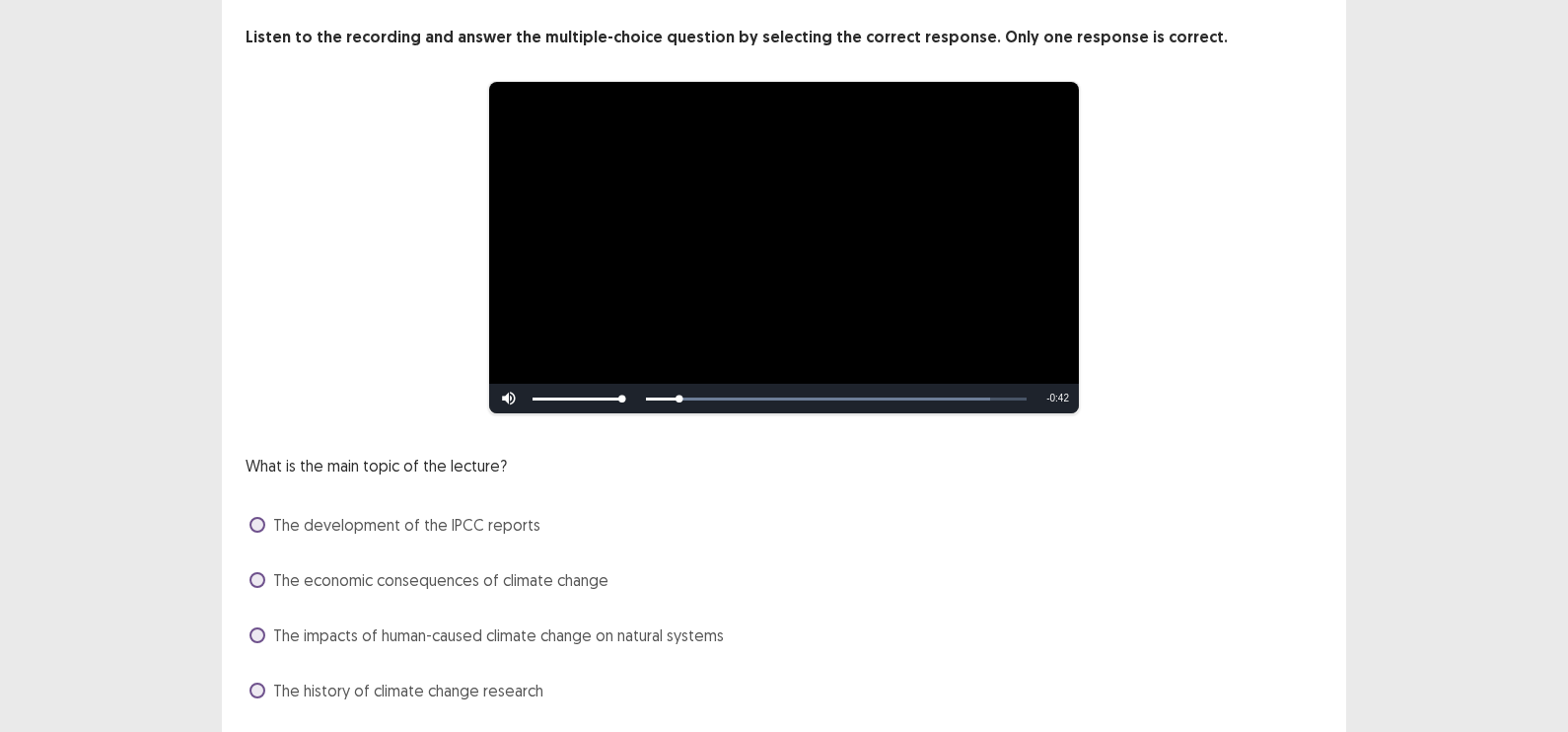 scroll, scrollTop: 158, scrollLeft: 0, axis: vertical 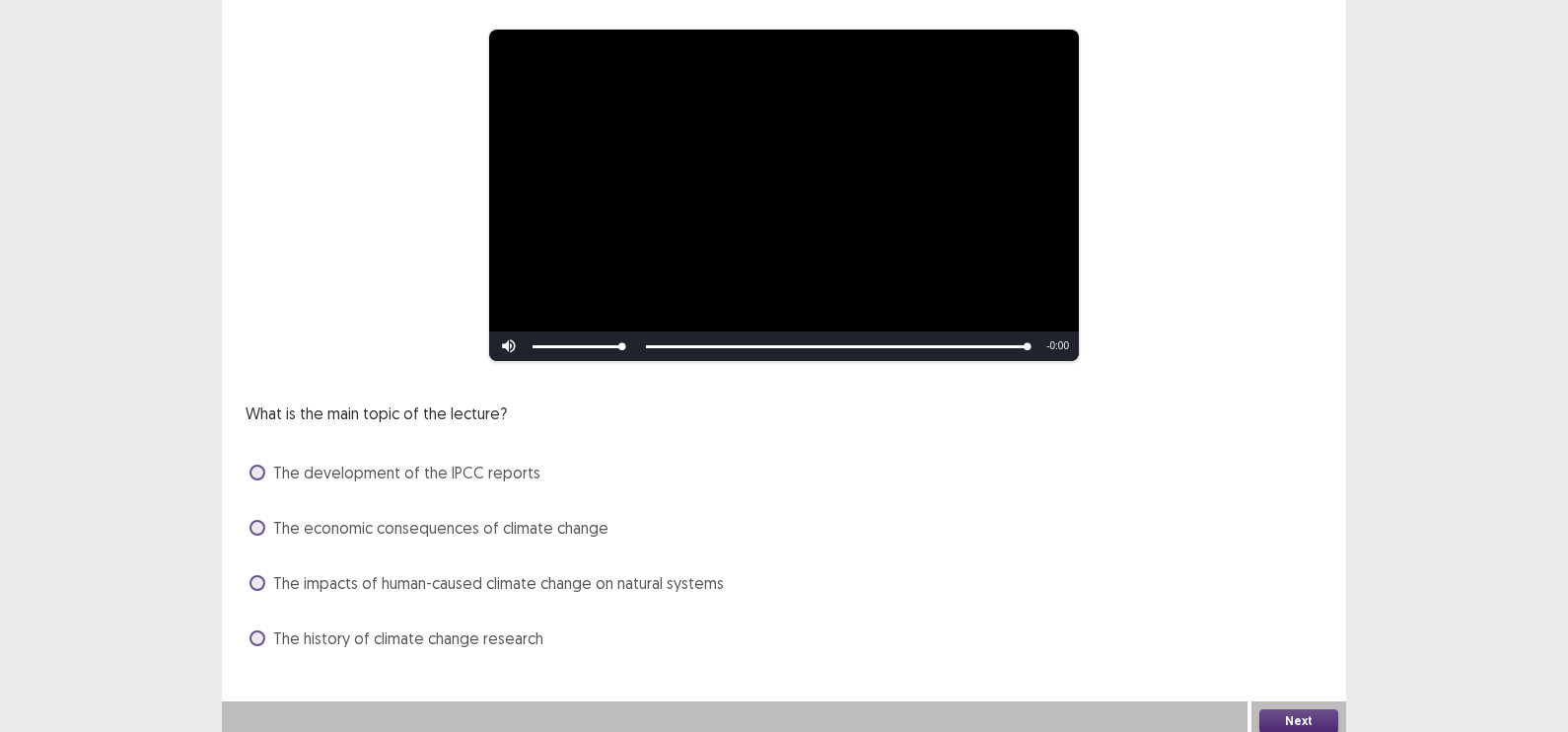 click on "The economic consequences of climate change" at bounding box center (429, 528) 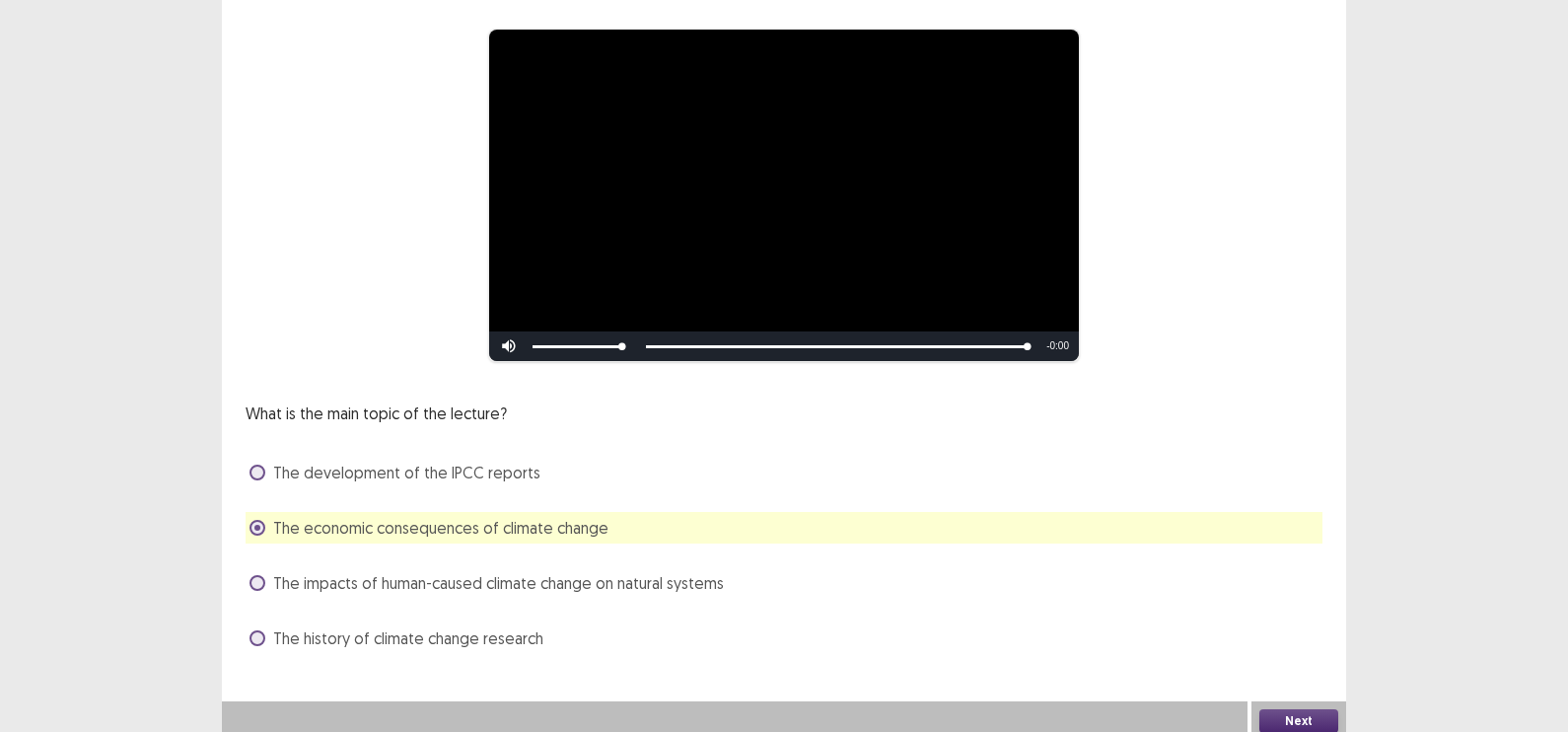 click on "Next" at bounding box center (1299, 721) 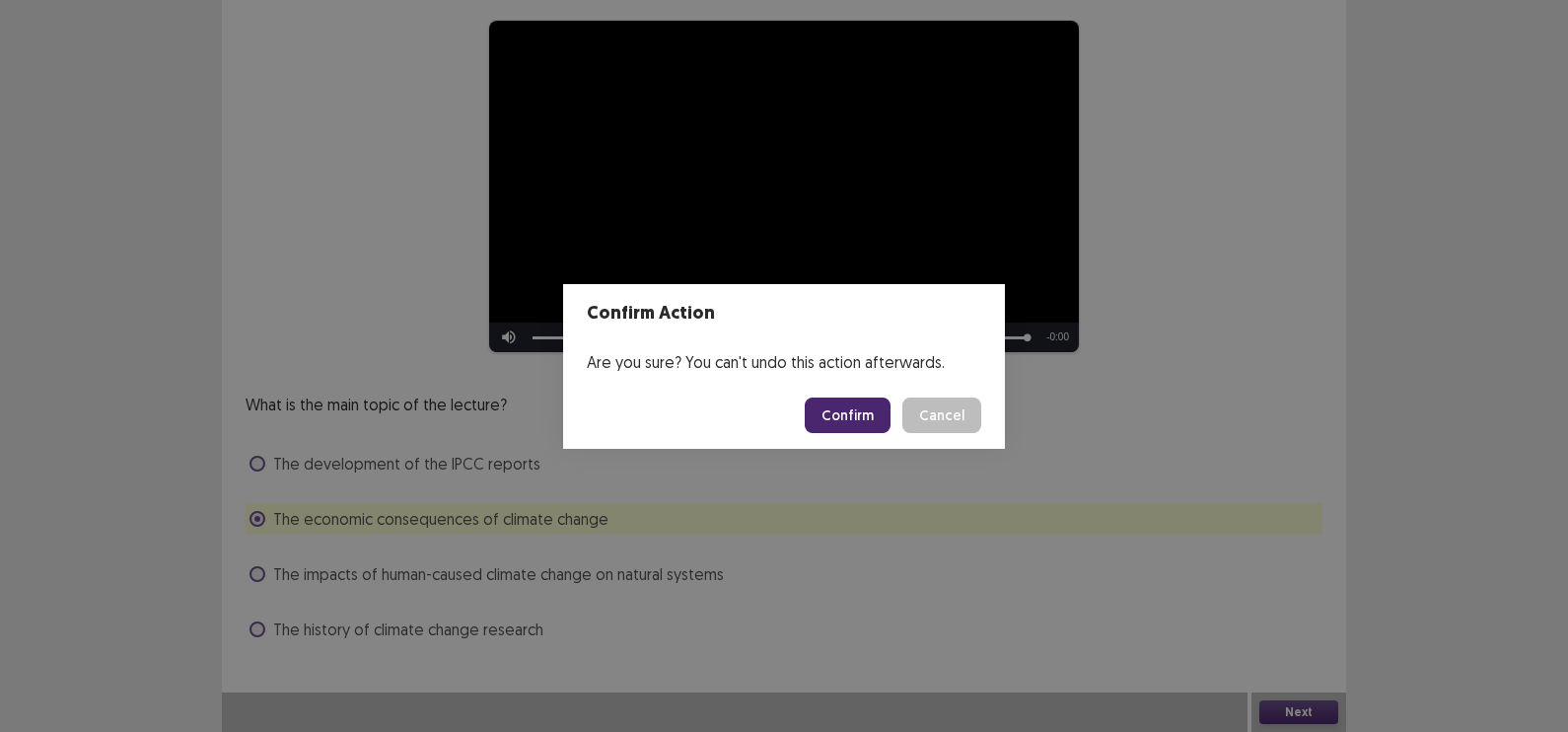 click on "Confirm" at bounding box center (847, 415) 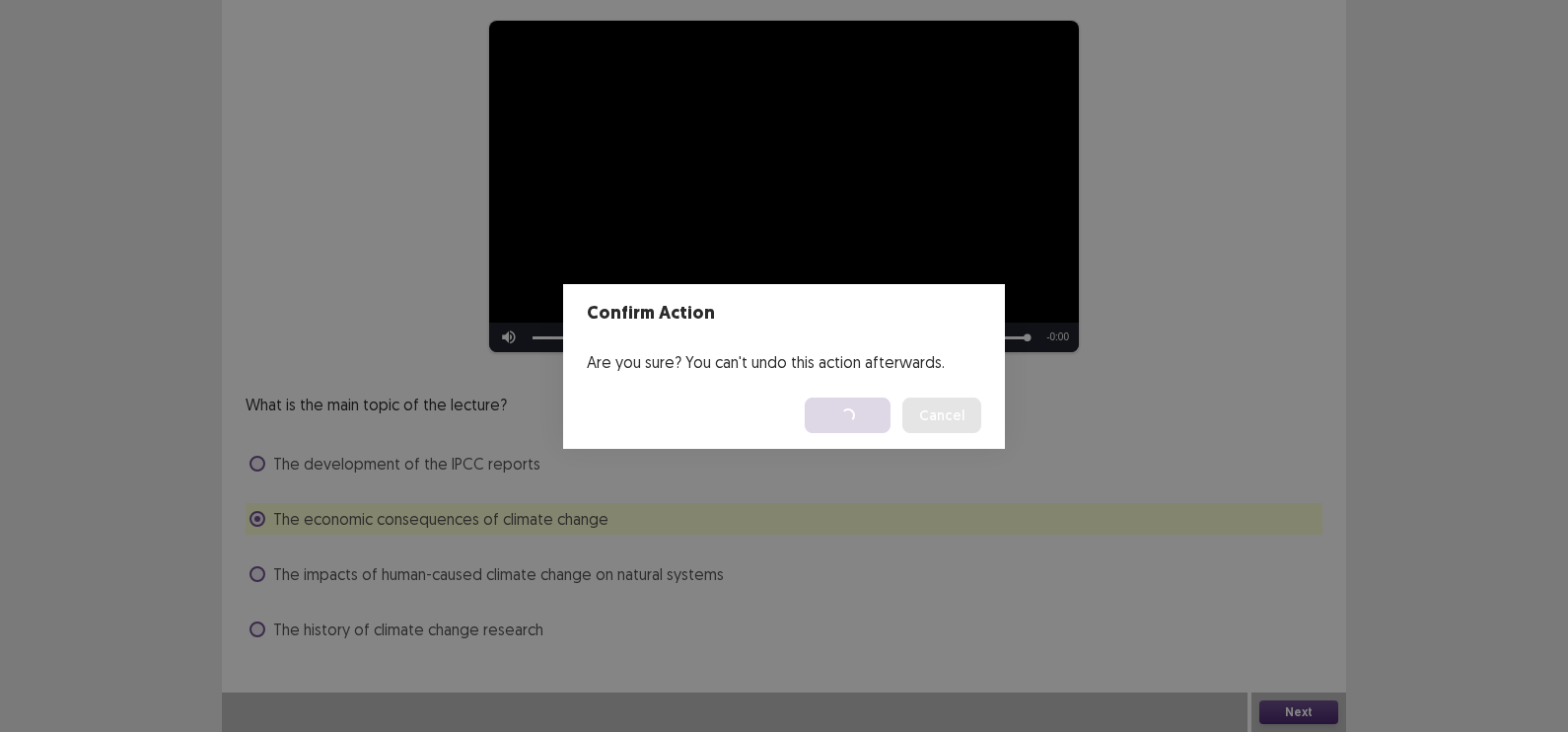scroll, scrollTop: 0, scrollLeft: 0, axis: both 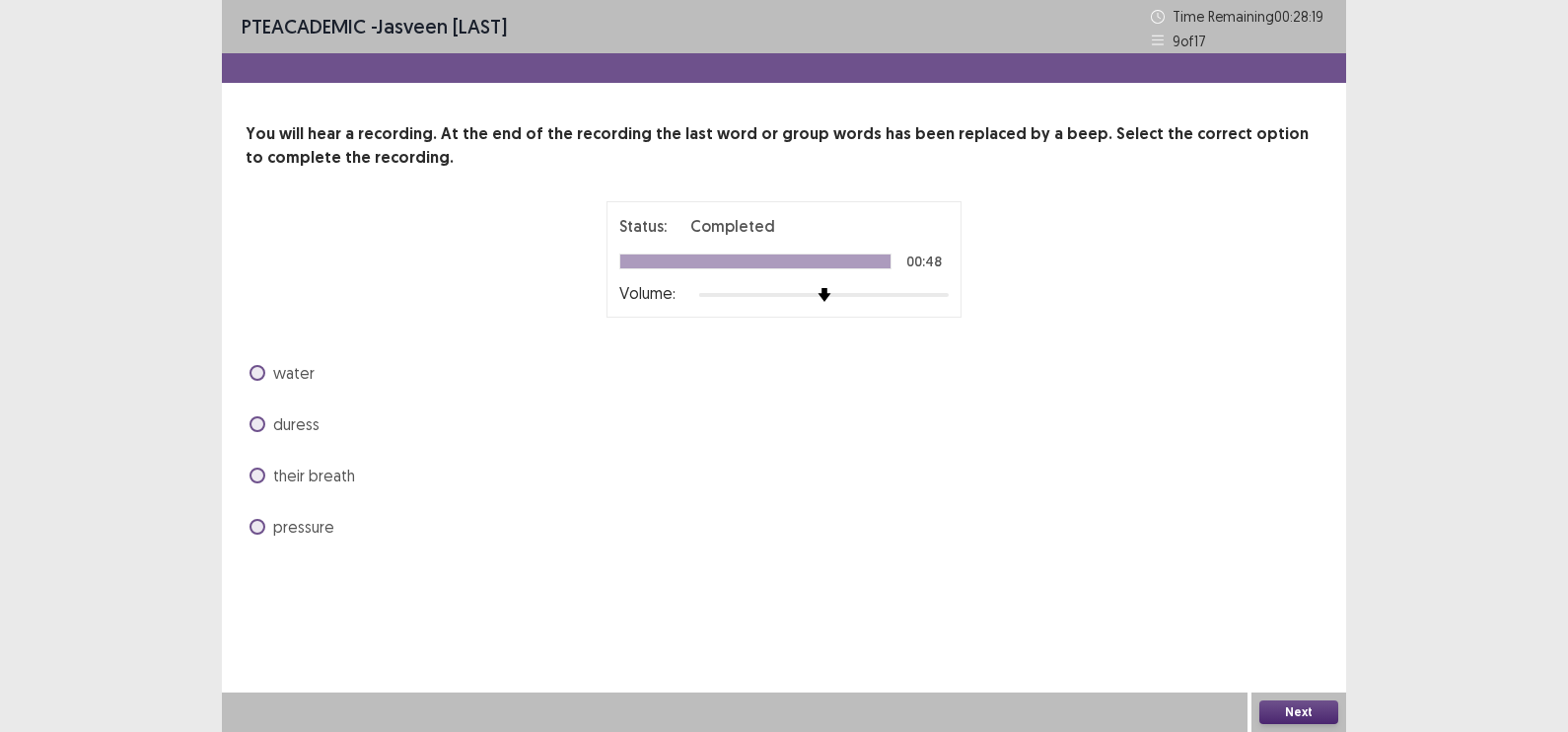 click at bounding box center (257, 476) 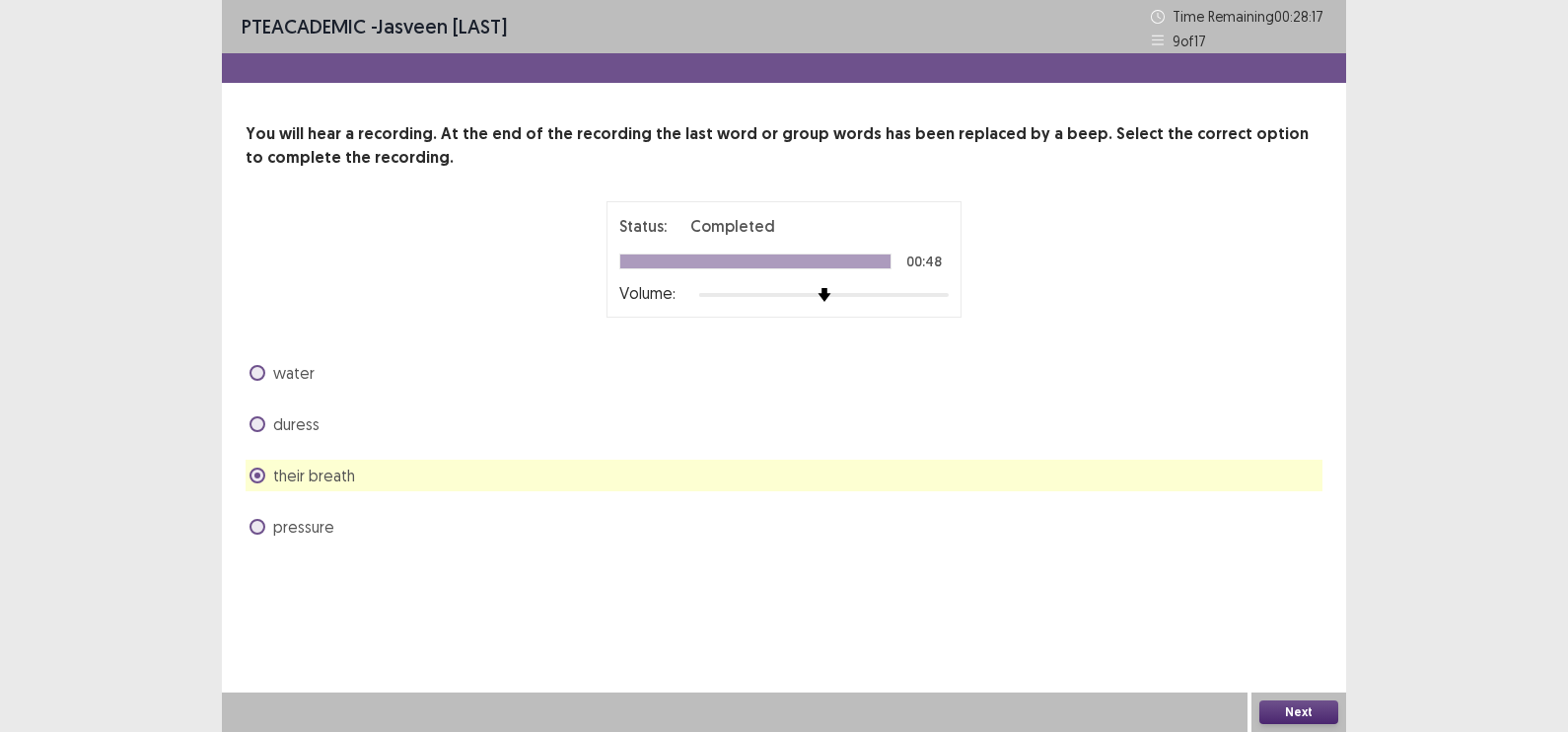 click on "Next" at bounding box center (1299, 712) 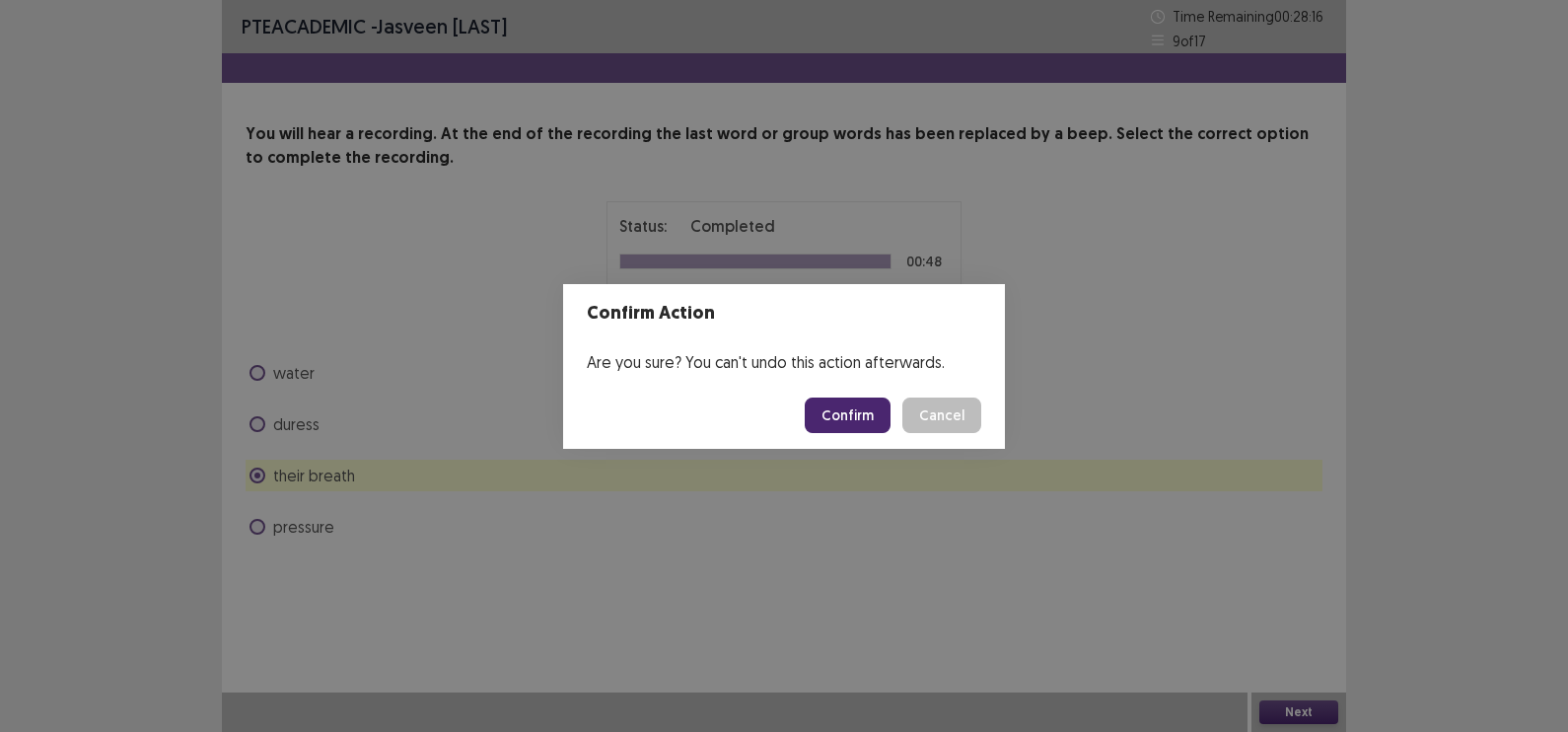 click on "Confirm Action Are you sure? You can't undo this action afterwards. Confirm Cancel" at bounding box center [784, 366] 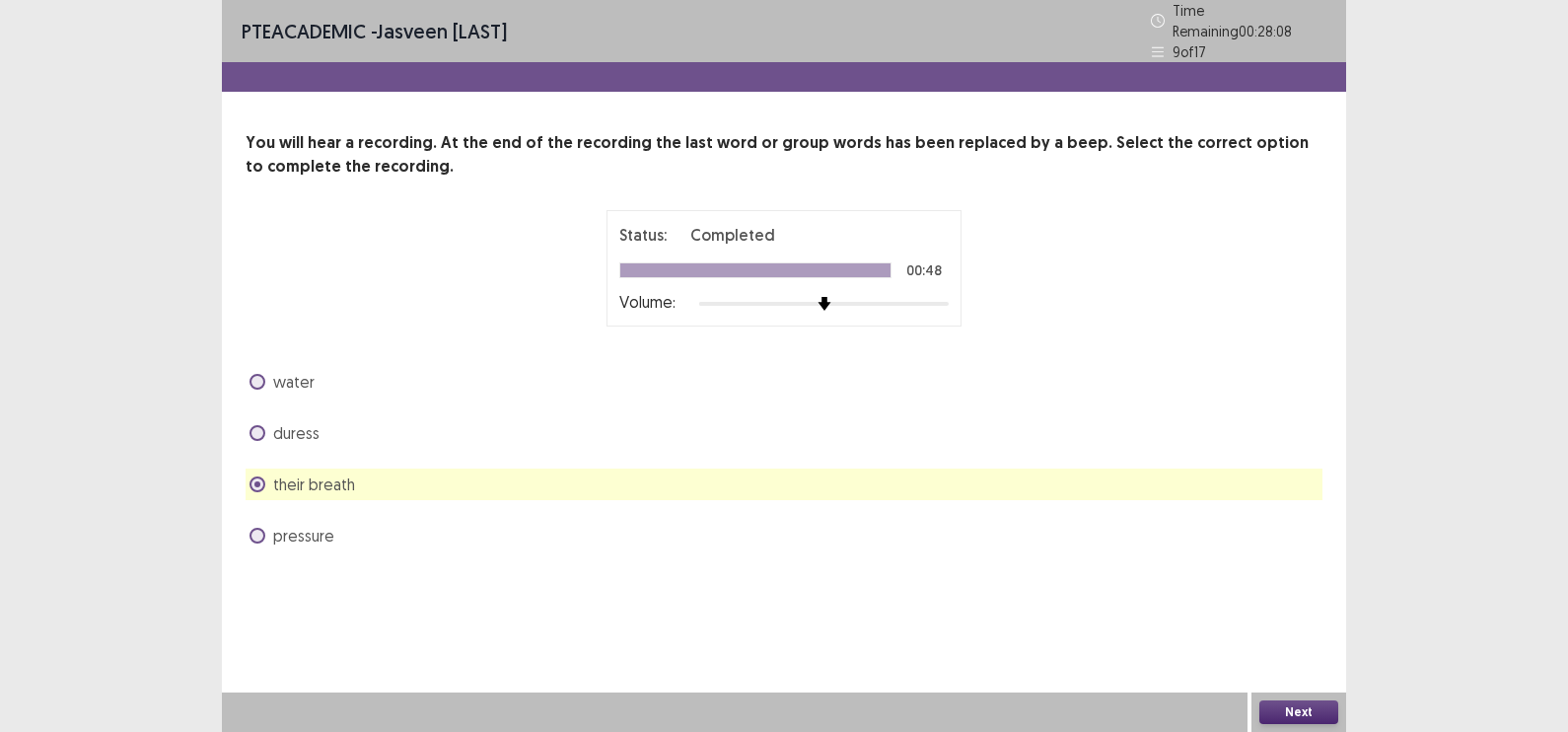 click on "Next" at bounding box center [1299, 712] 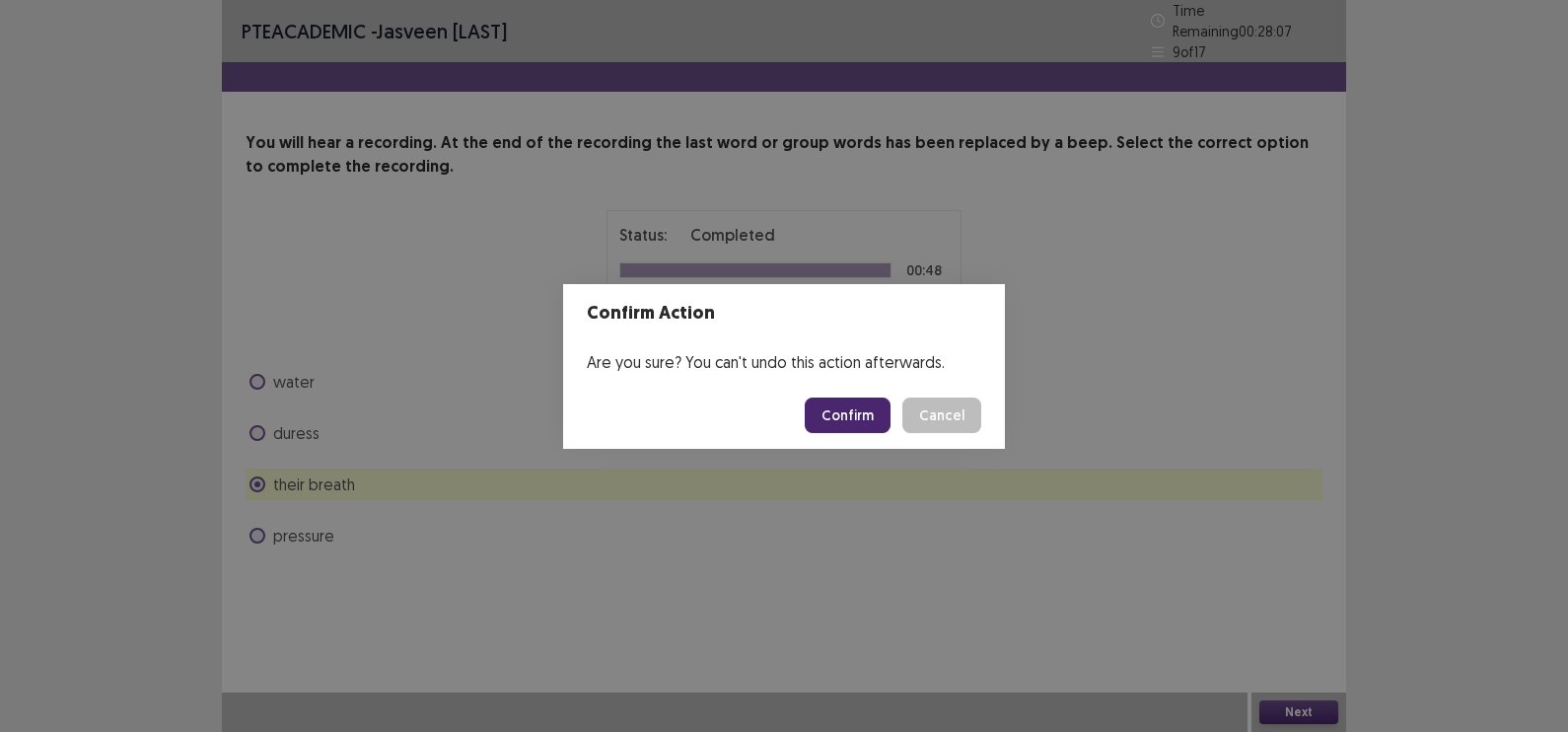 click on "Confirm" at bounding box center (847, 415) 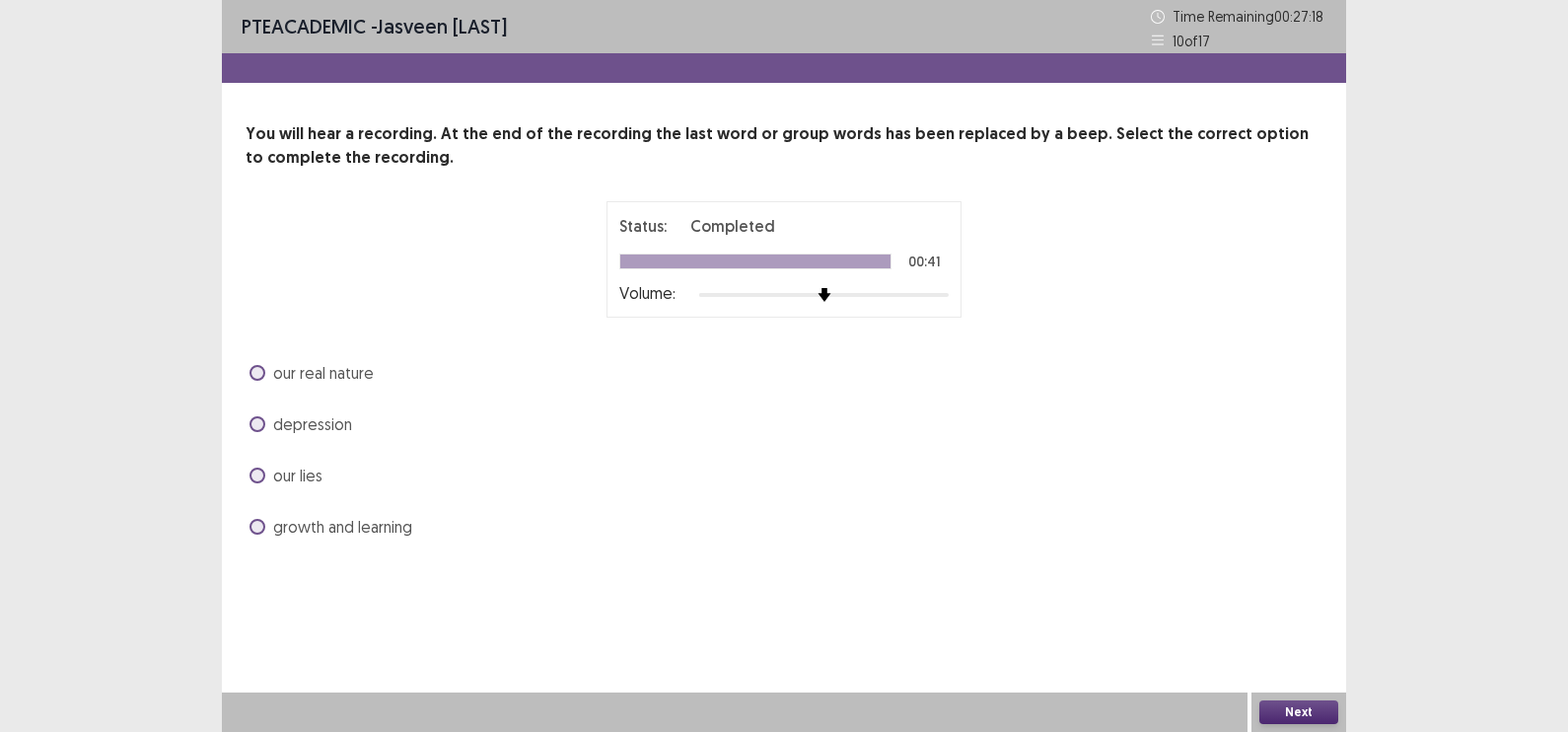 click at bounding box center (257, 424) 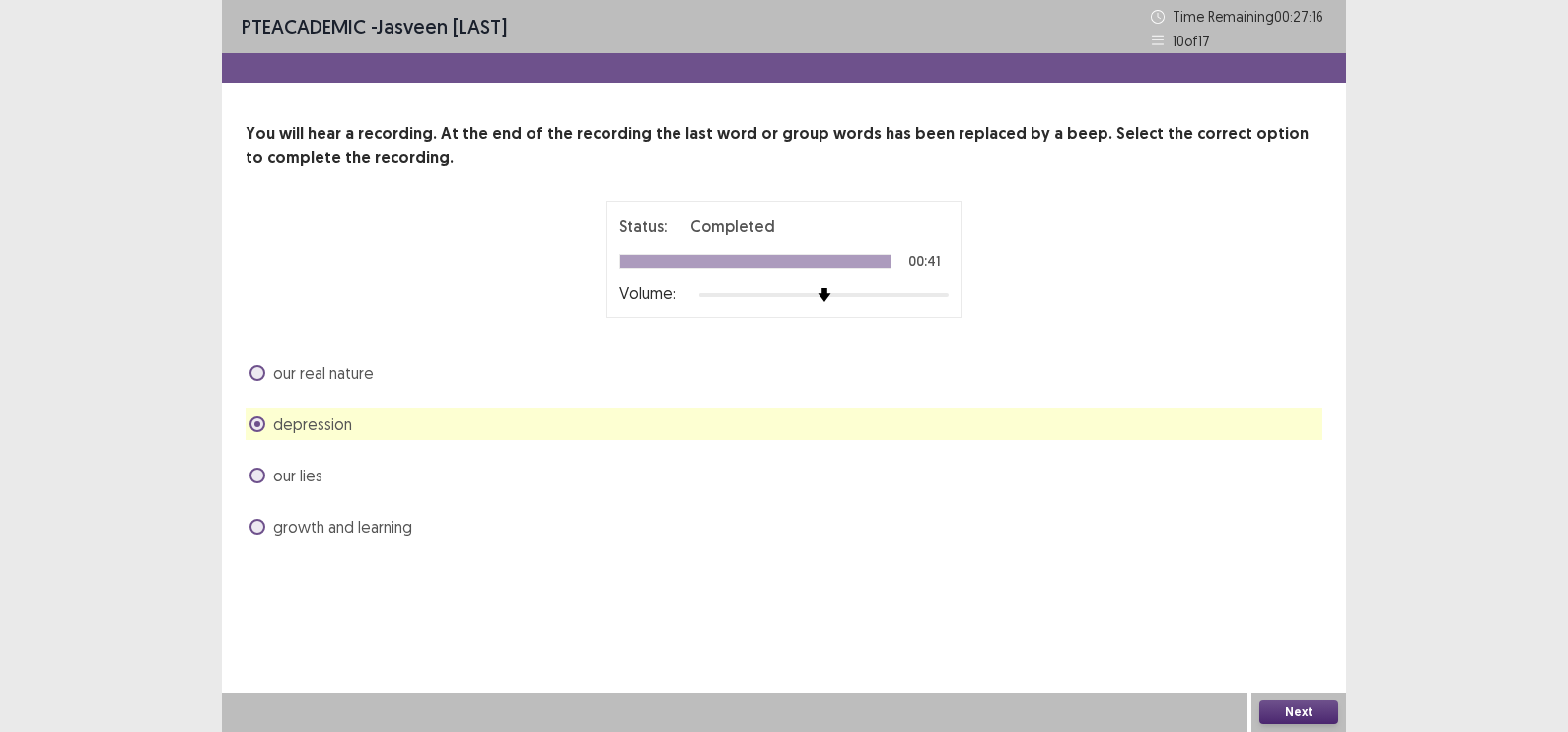click on "Next" at bounding box center [1299, 712] 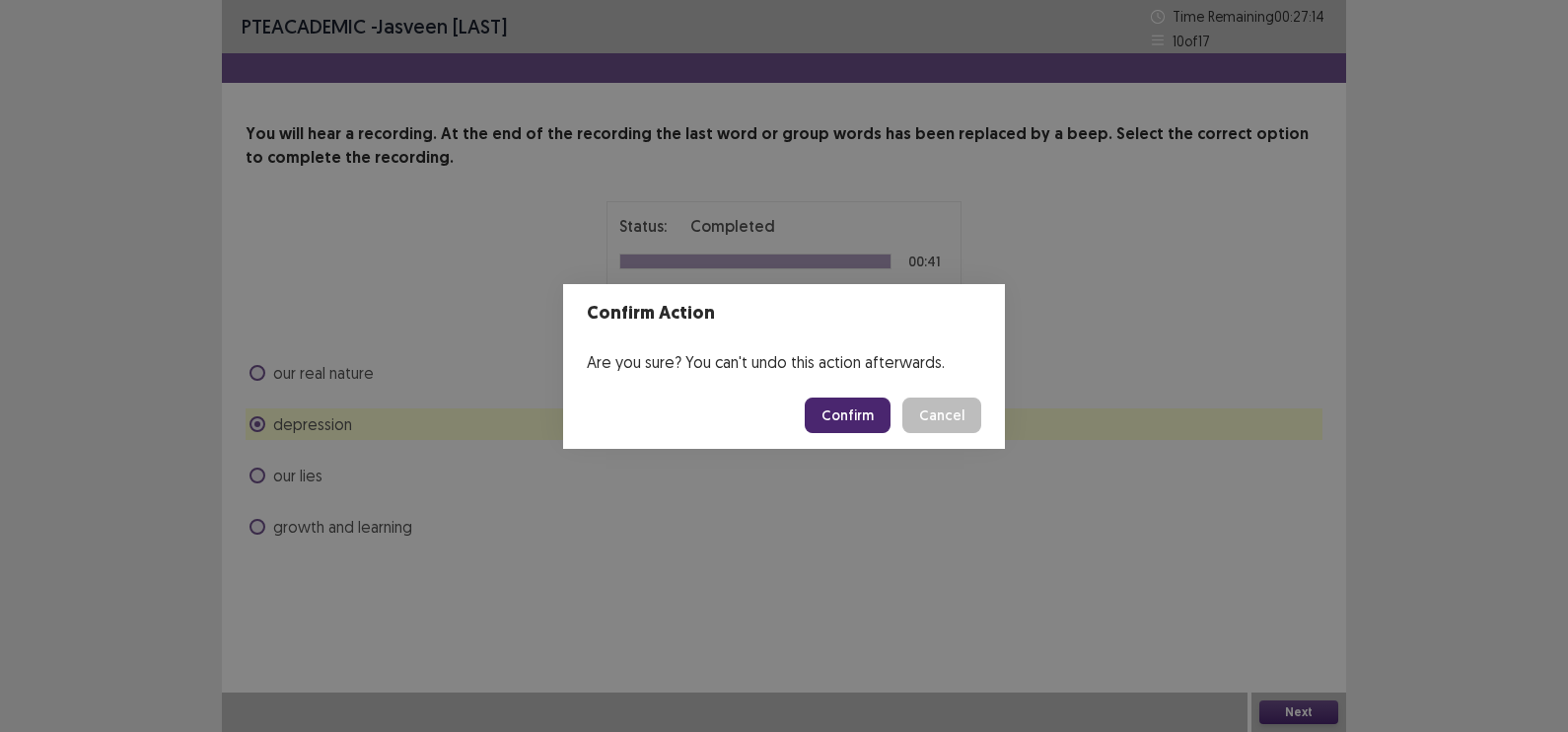 click on "Confirm" at bounding box center (847, 415) 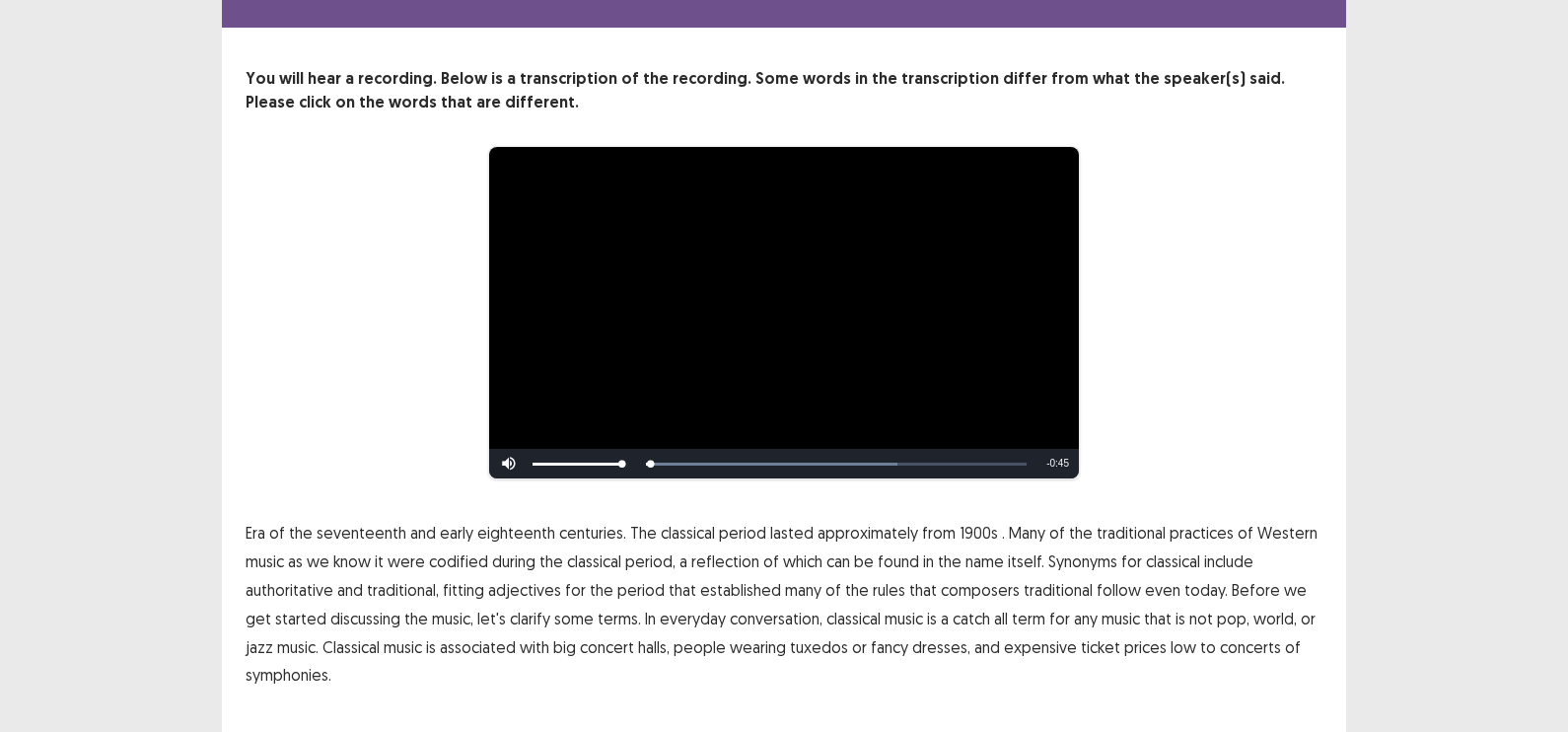 scroll, scrollTop: 99, scrollLeft: 0, axis: vertical 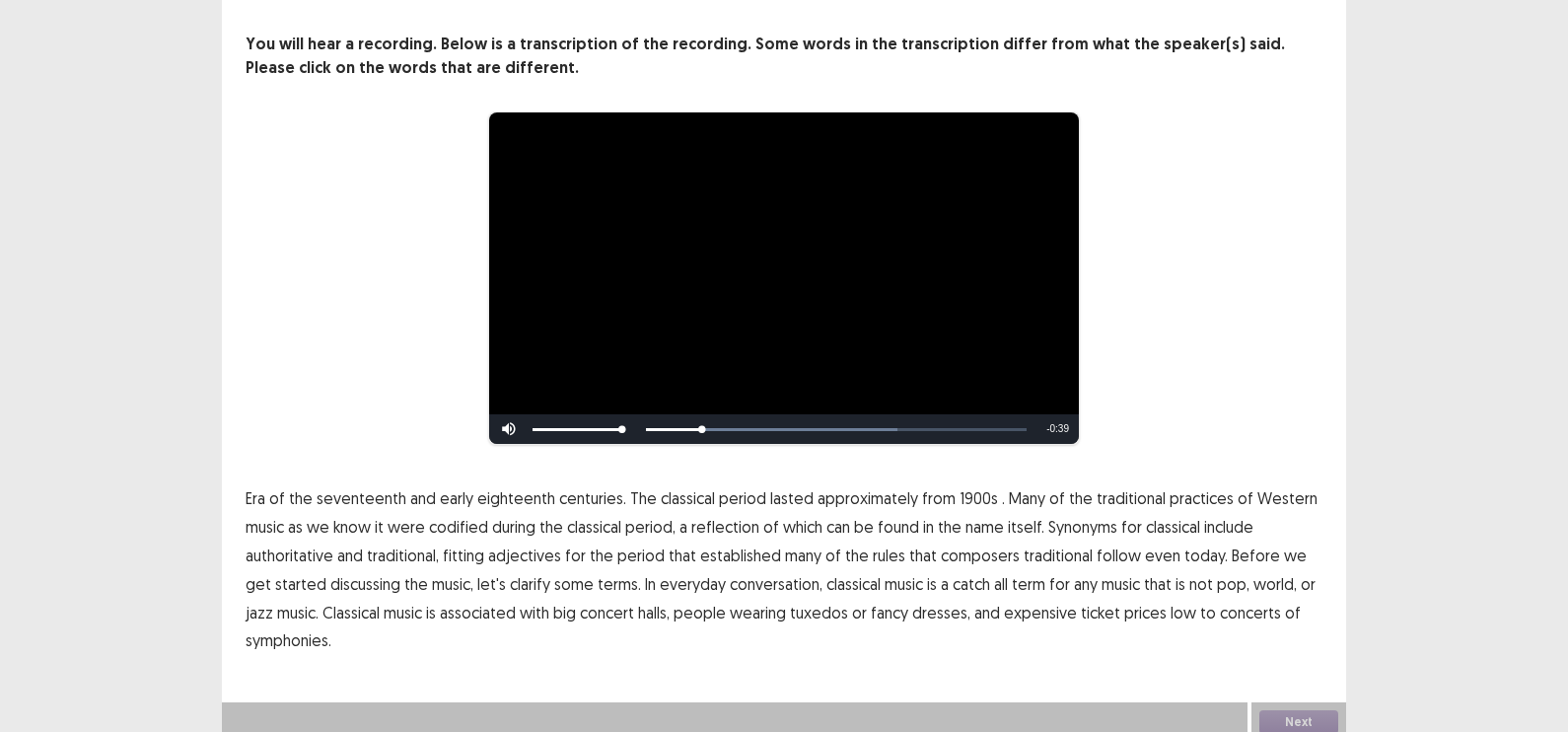 click on "1900s" at bounding box center (978, 498) 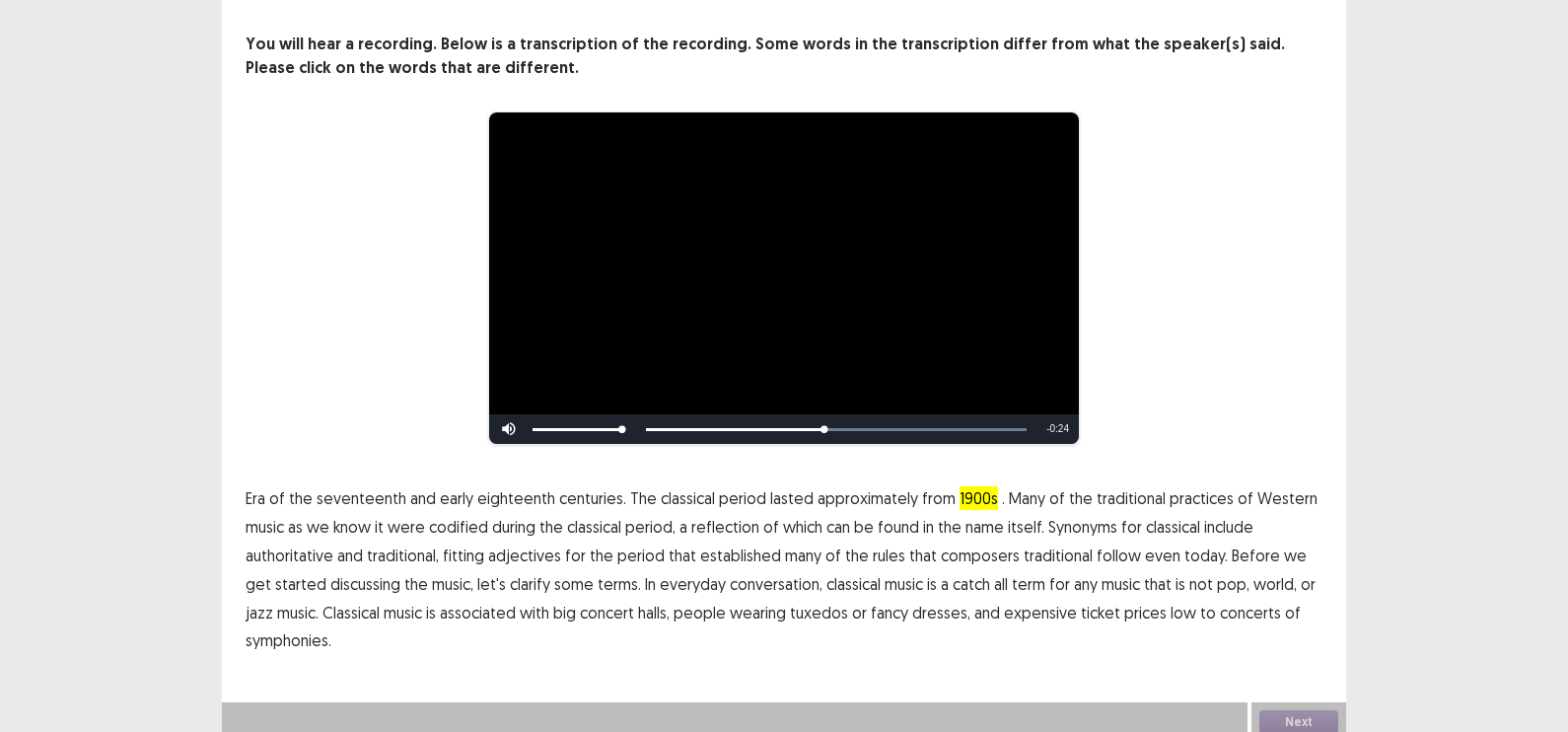 click on "adjectives" at bounding box center [525, 555] 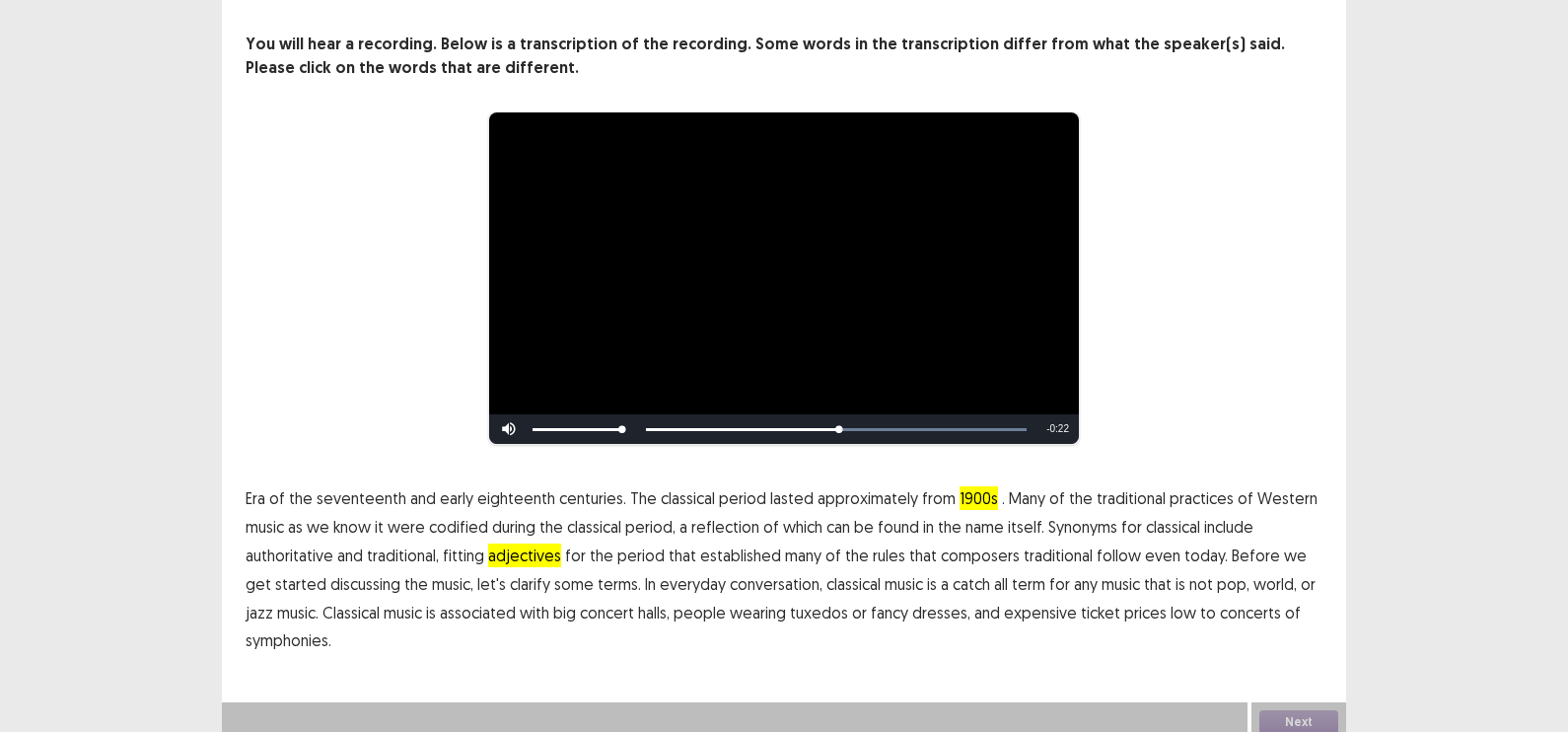 click on "adjectives" at bounding box center (525, 555) 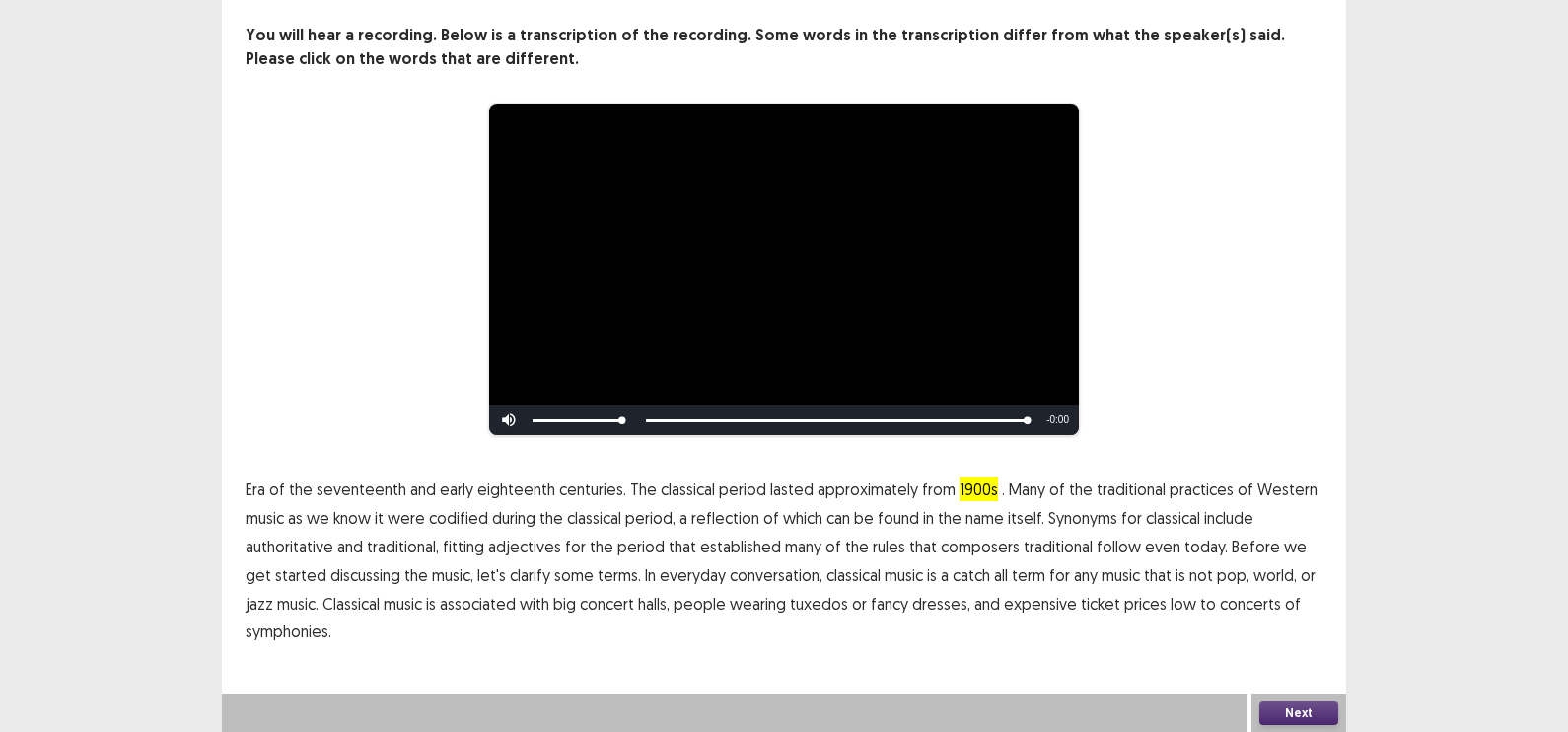 click on "concerts" at bounding box center (1250, 604) 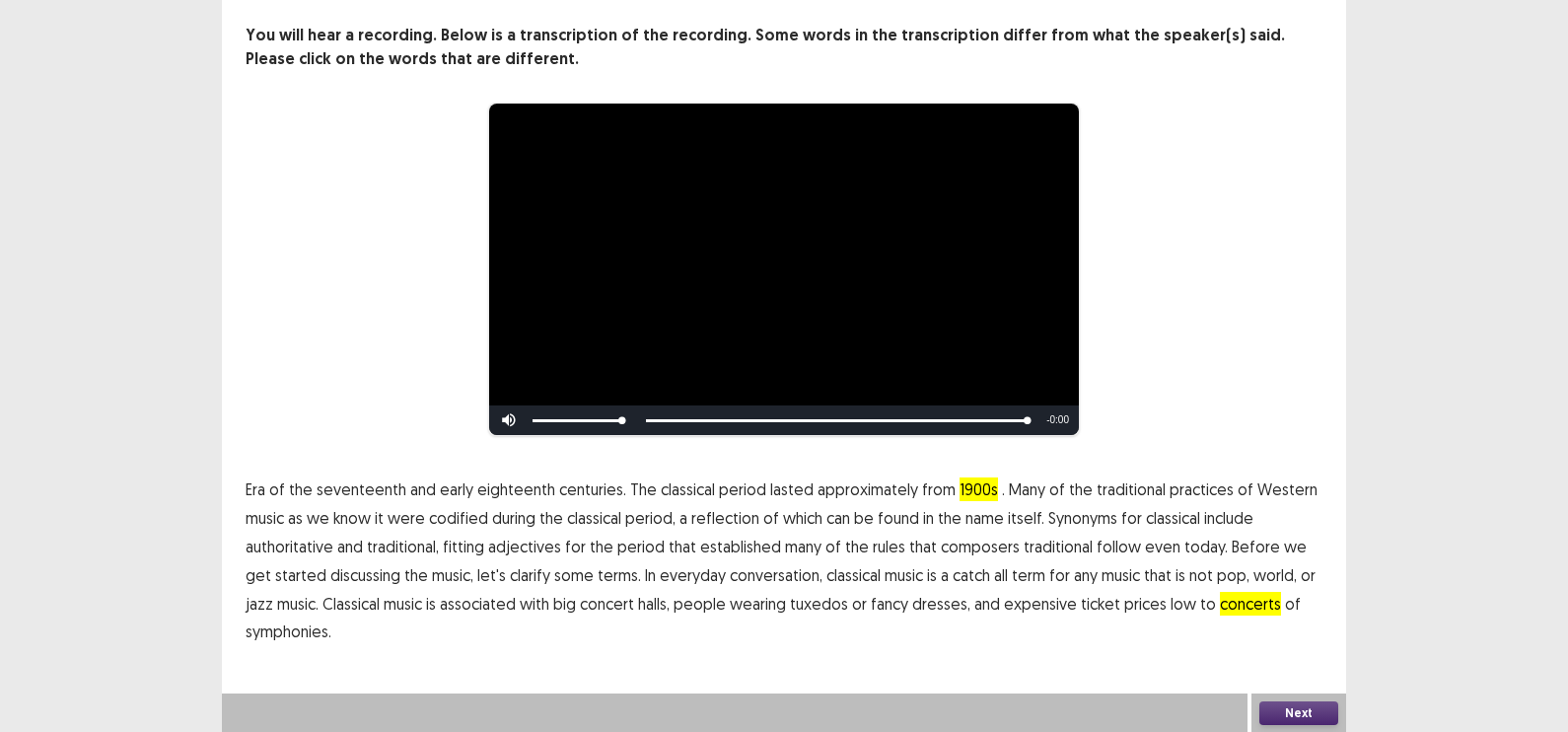 click on "symphonies." at bounding box center [288, 631] 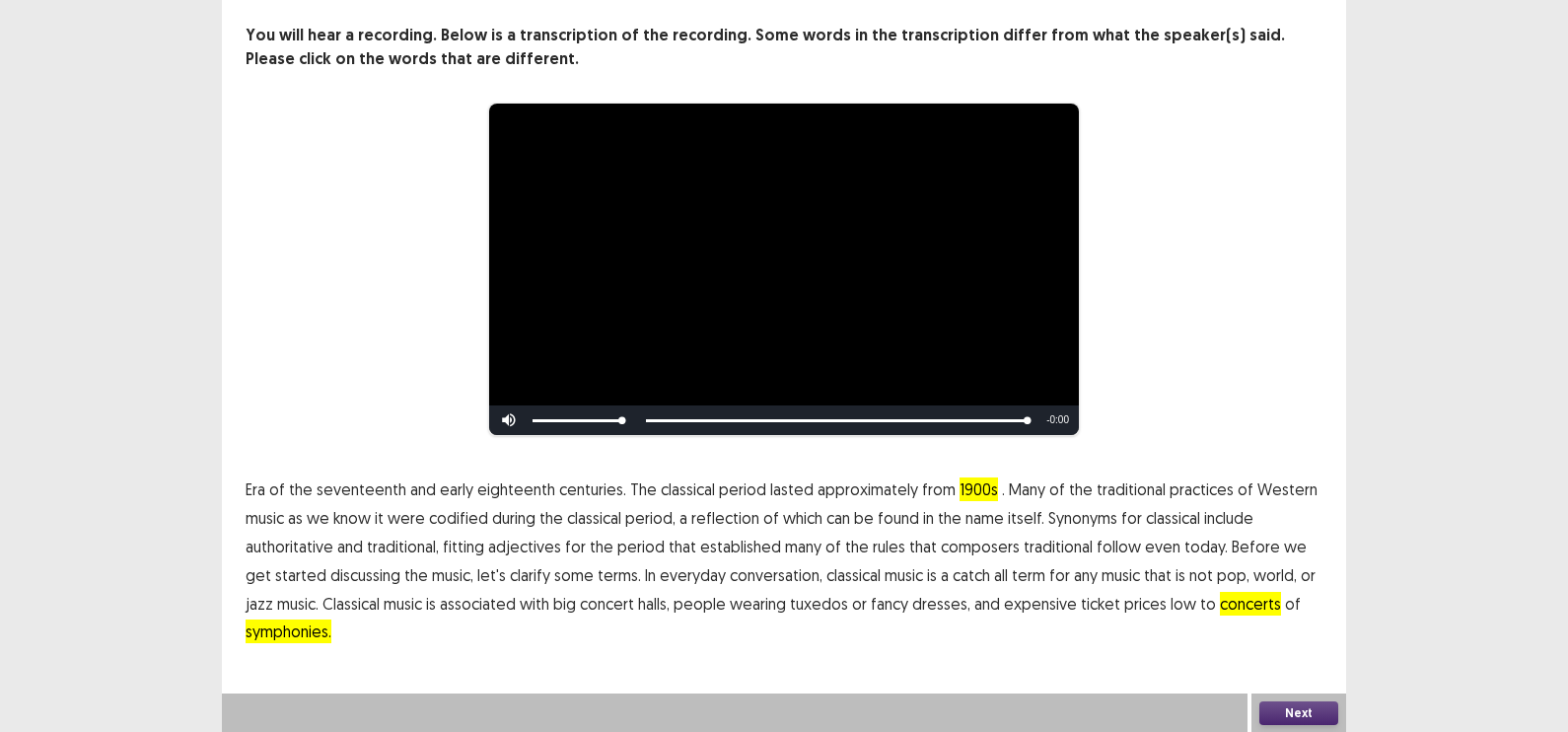 click on "Next" at bounding box center (1299, 713) 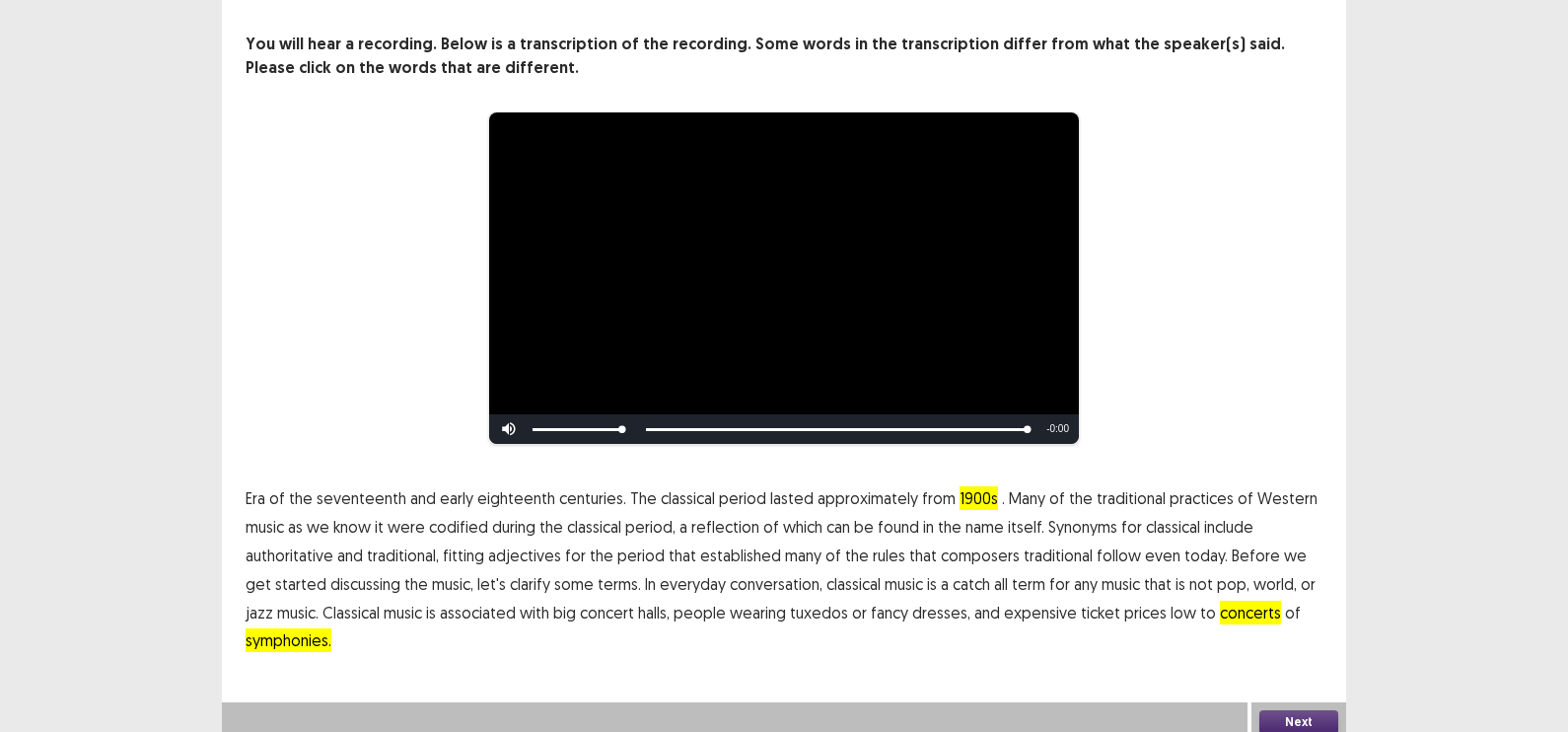 click on "Next" at bounding box center [1299, 722] 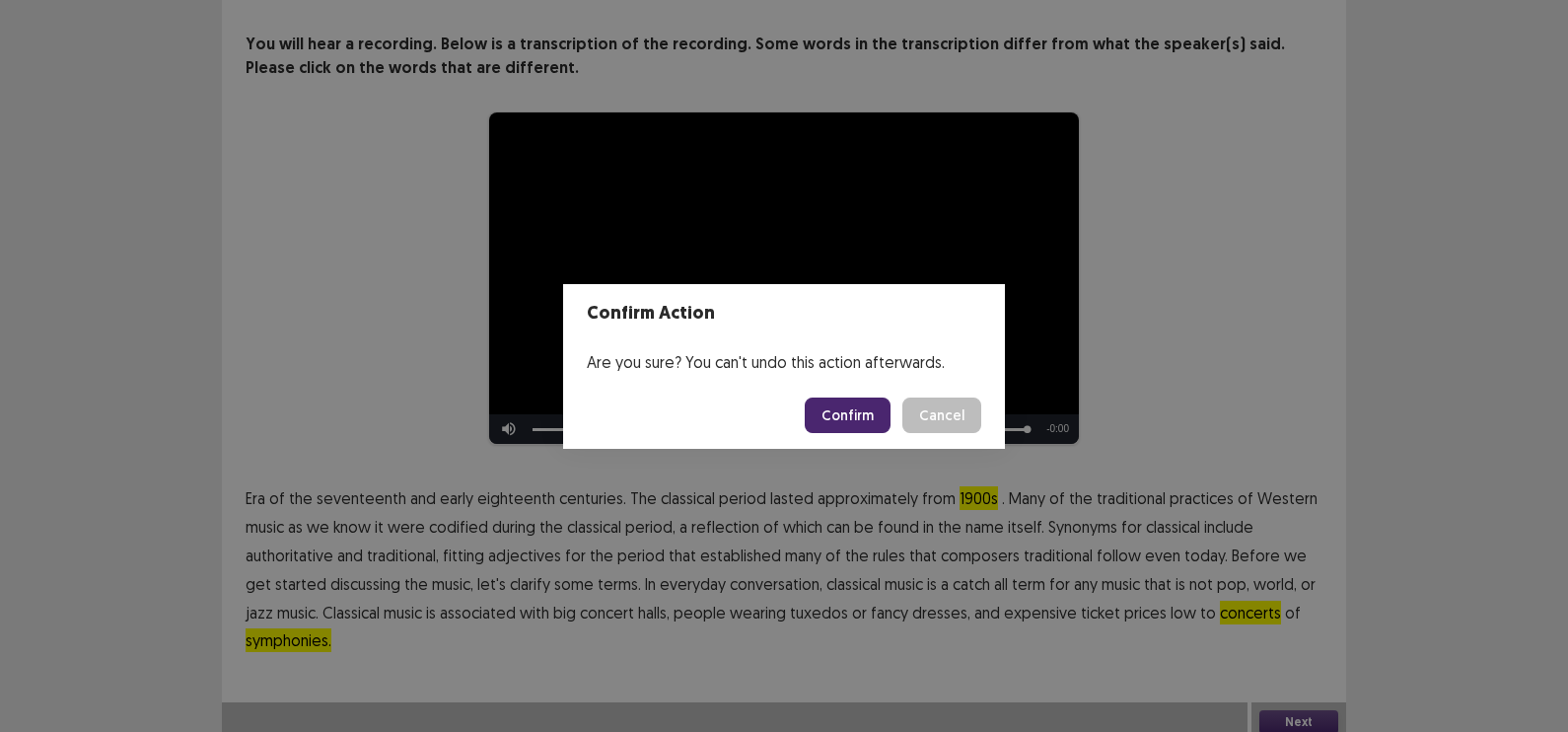 click on "Confirm" at bounding box center (847, 415) 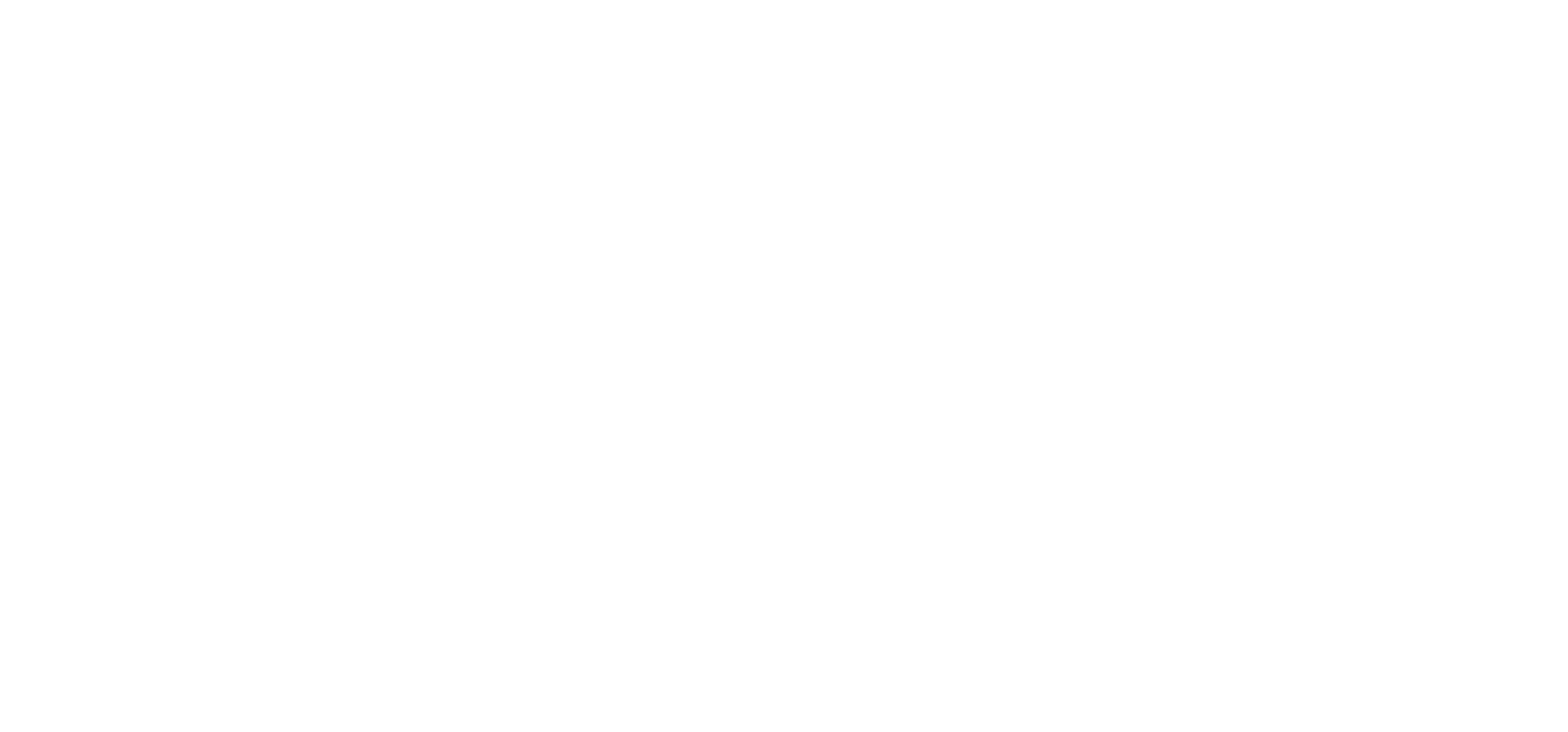 scroll, scrollTop: 0, scrollLeft: 0, axis: both 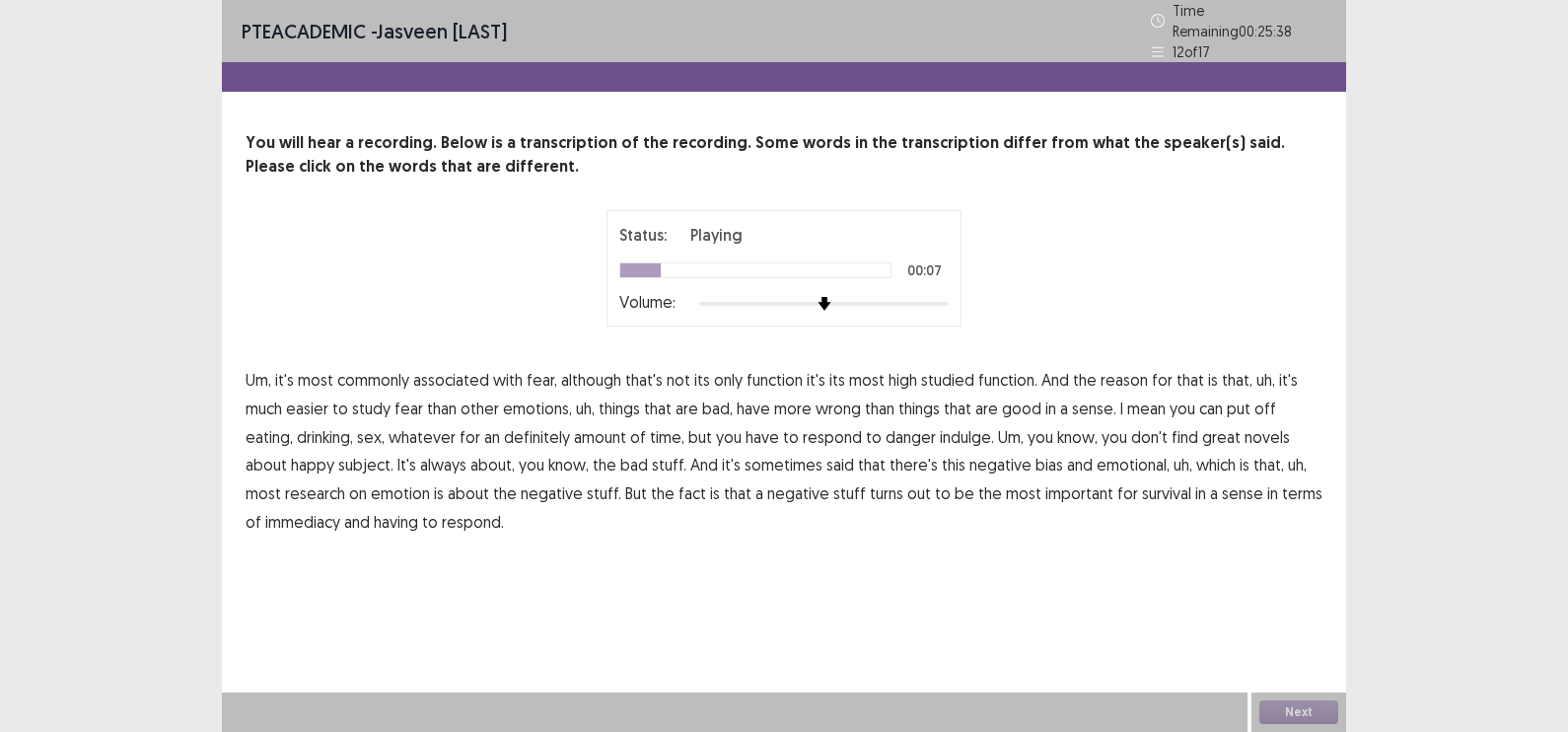 click on "high" at bounding box center [902, 380] 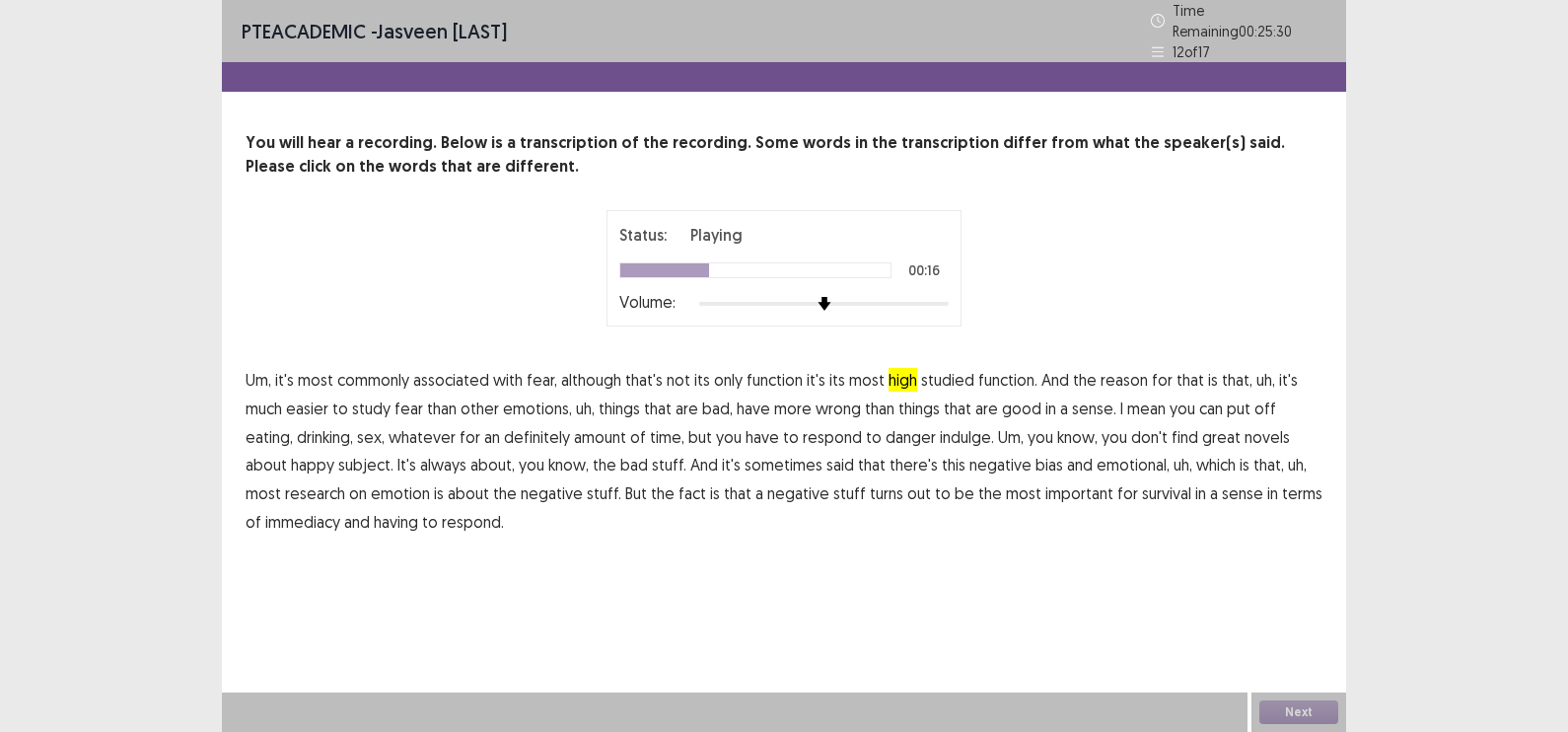 click on "more" at bounding box center (793, 408) 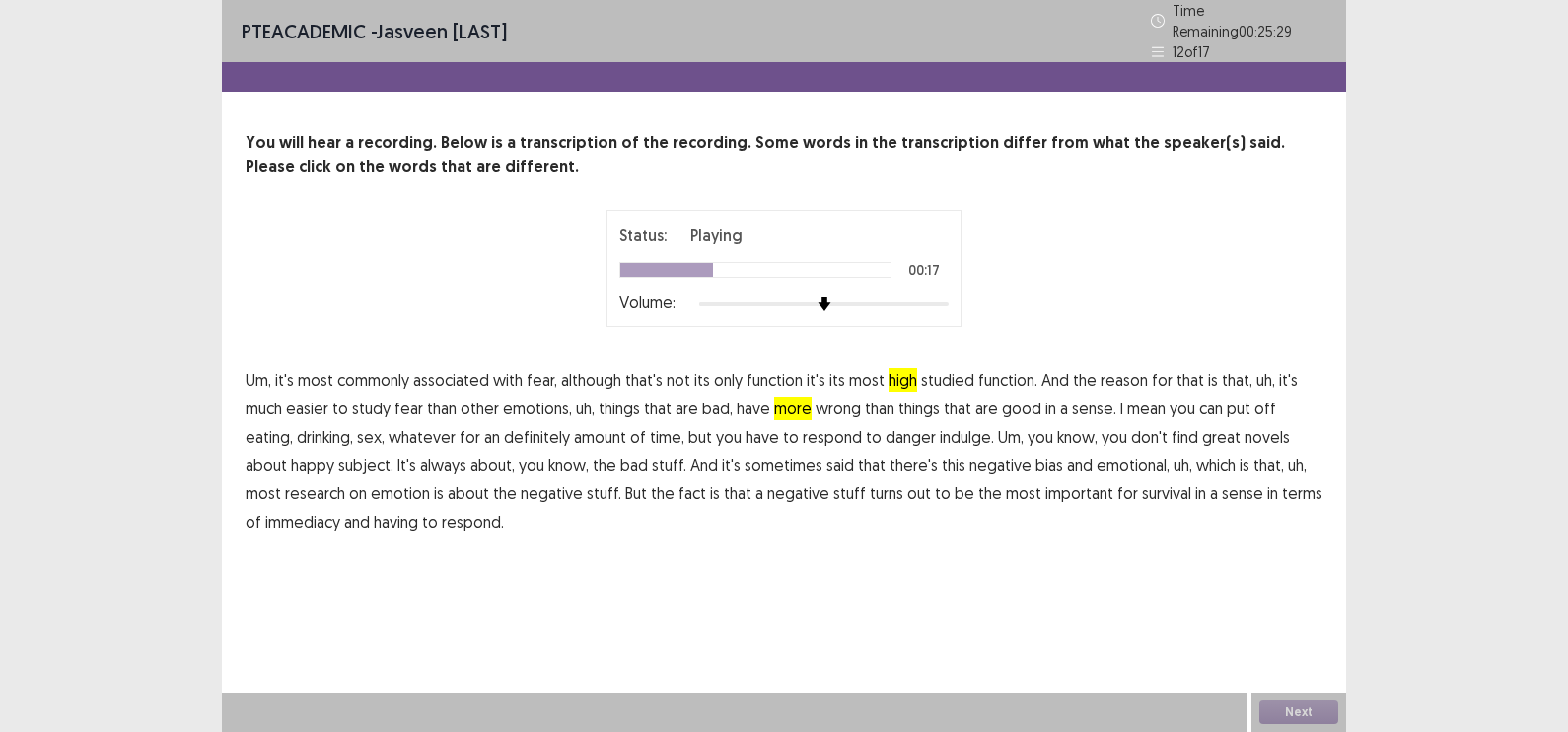 click on "wrong" at bounding box center [838, 408] 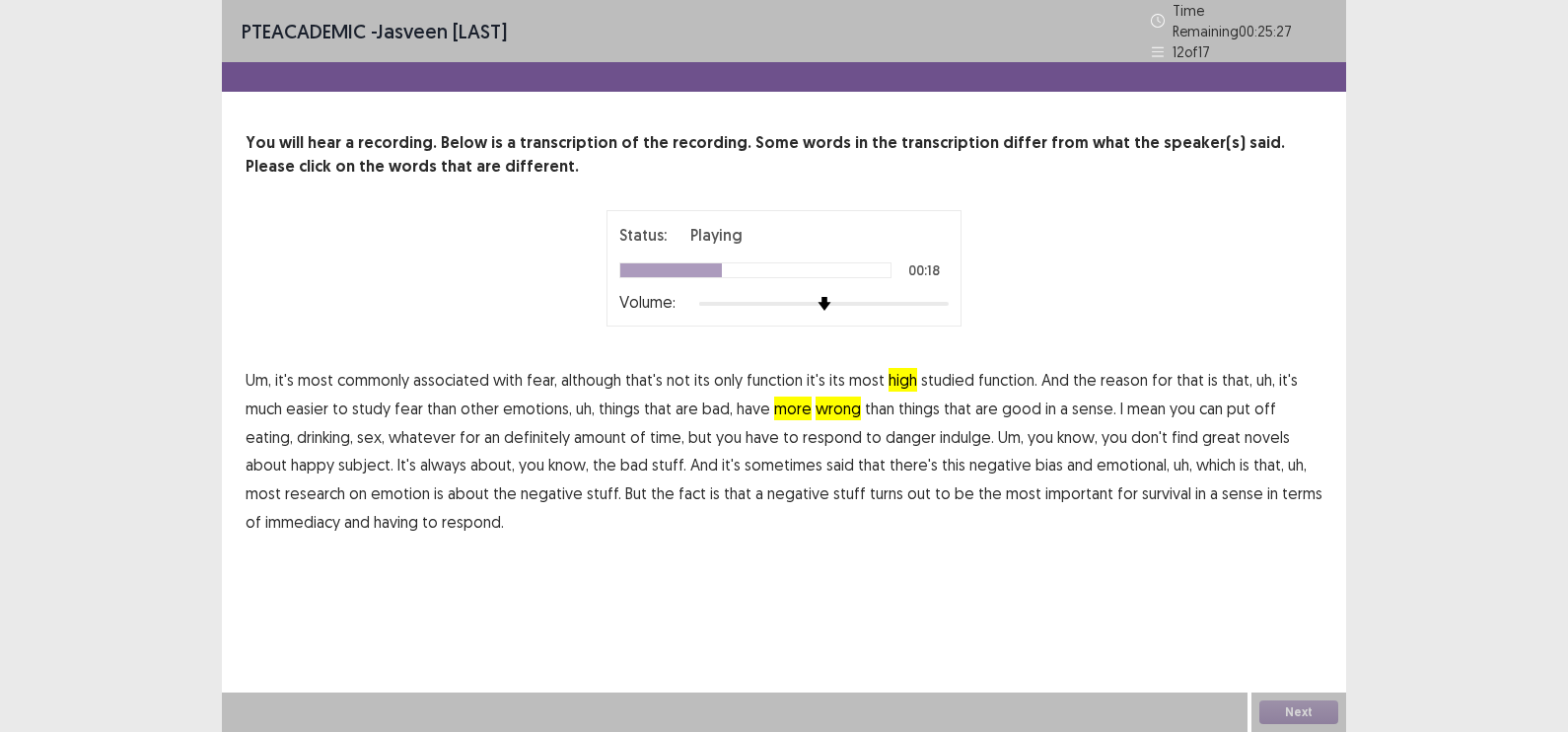 click on "wrong" at bounding box center (838, 408) 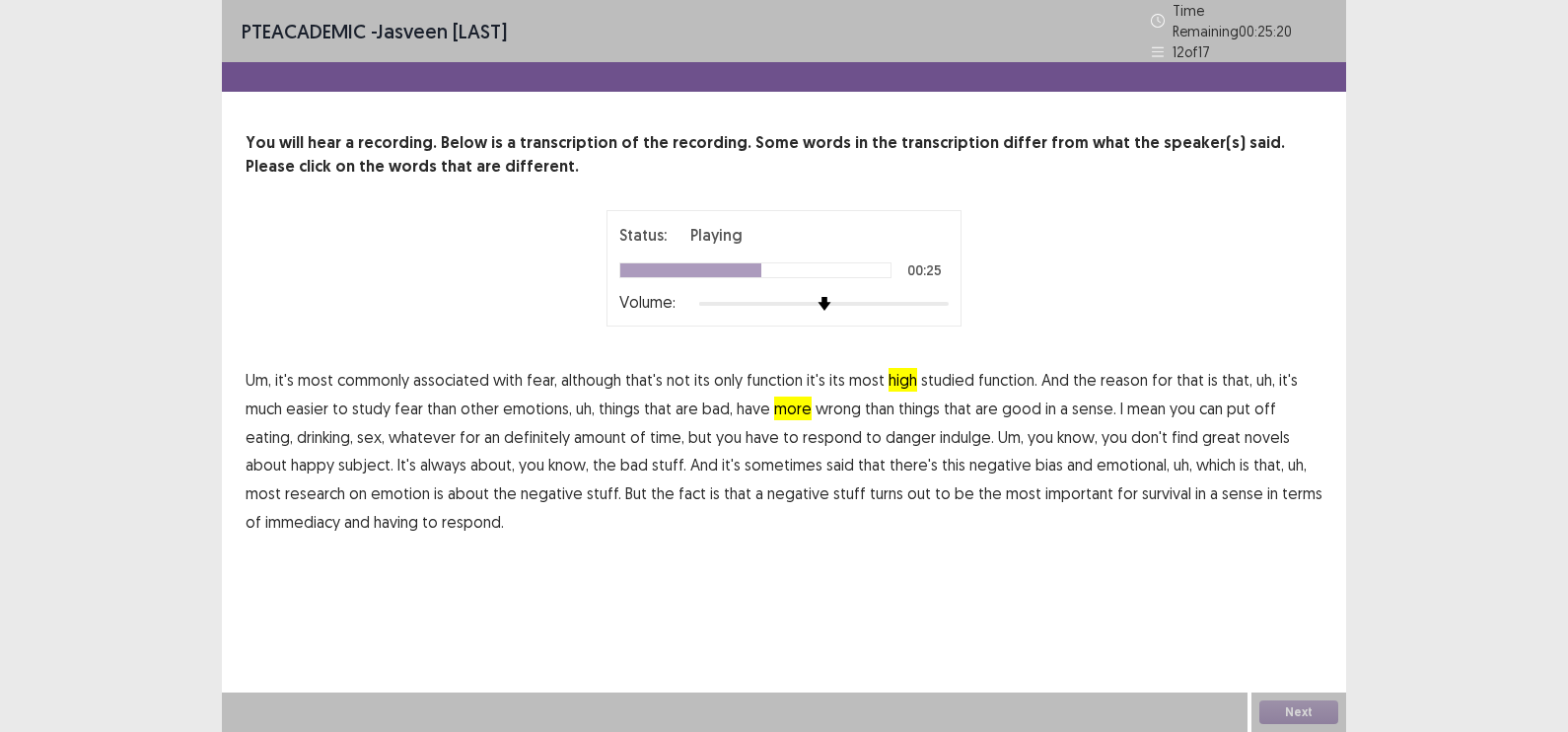 click on "indulge." at bounding box center (966, 437) 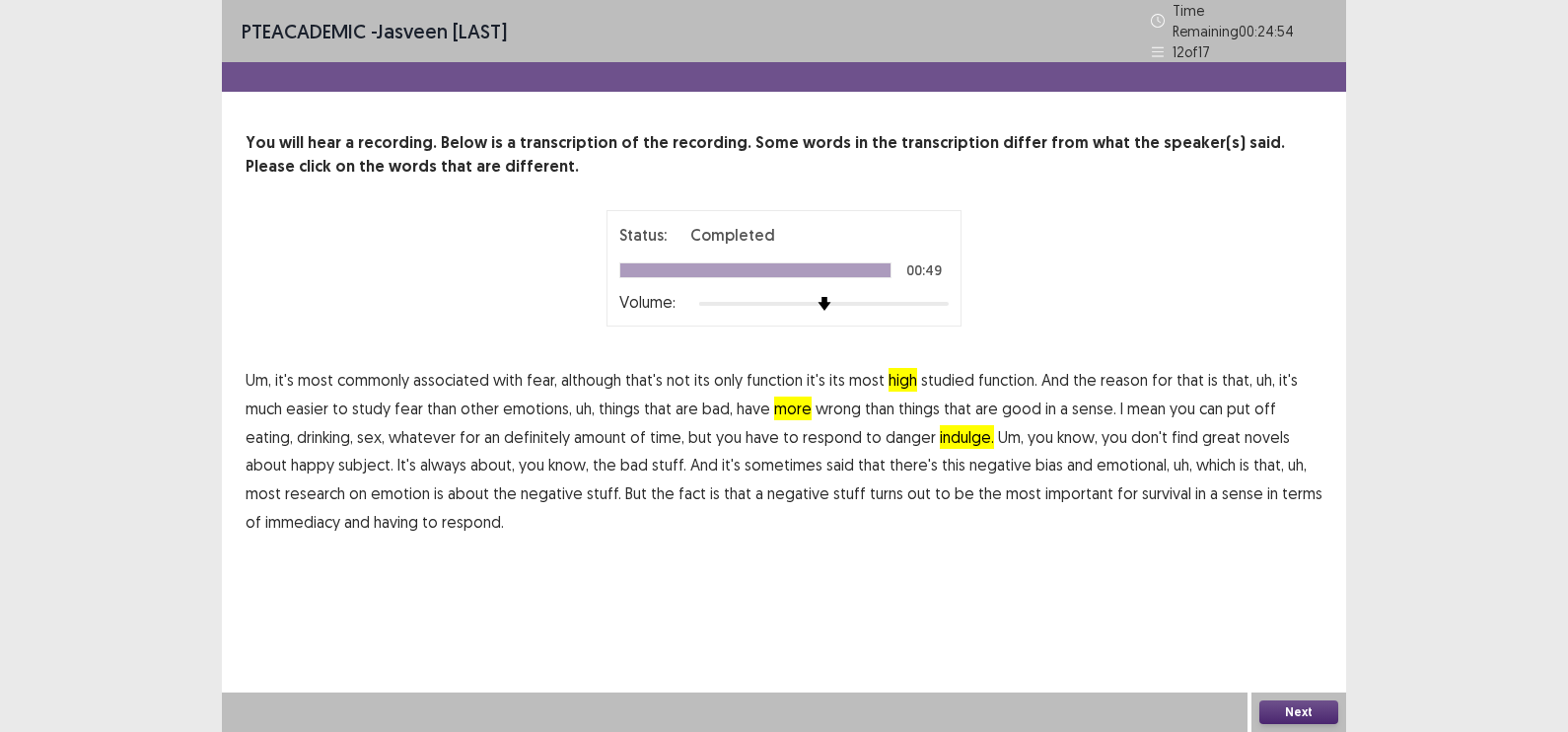 click on "wrong" at bounding box center [838, 408] 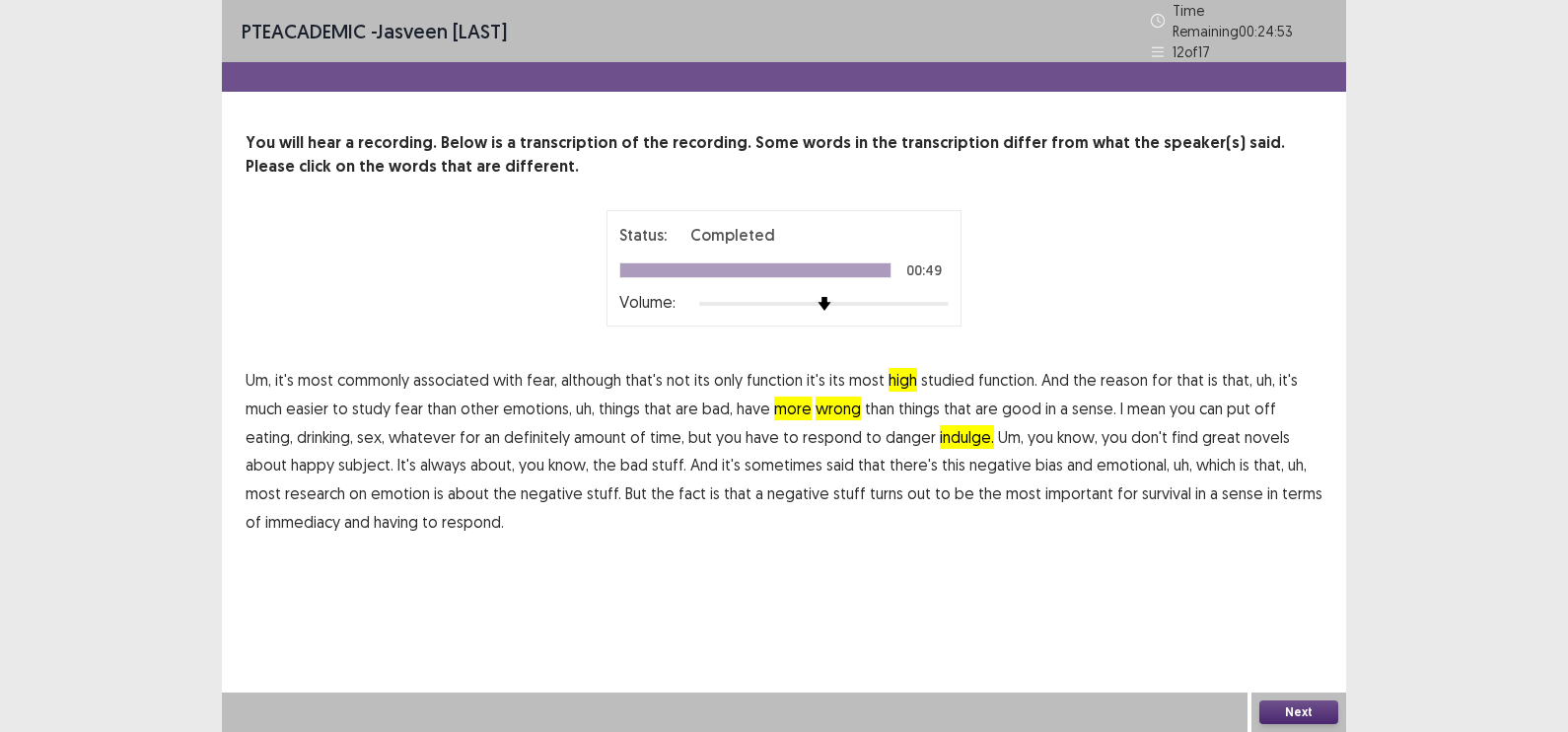 click on "more" at bounding box center (793, 408) 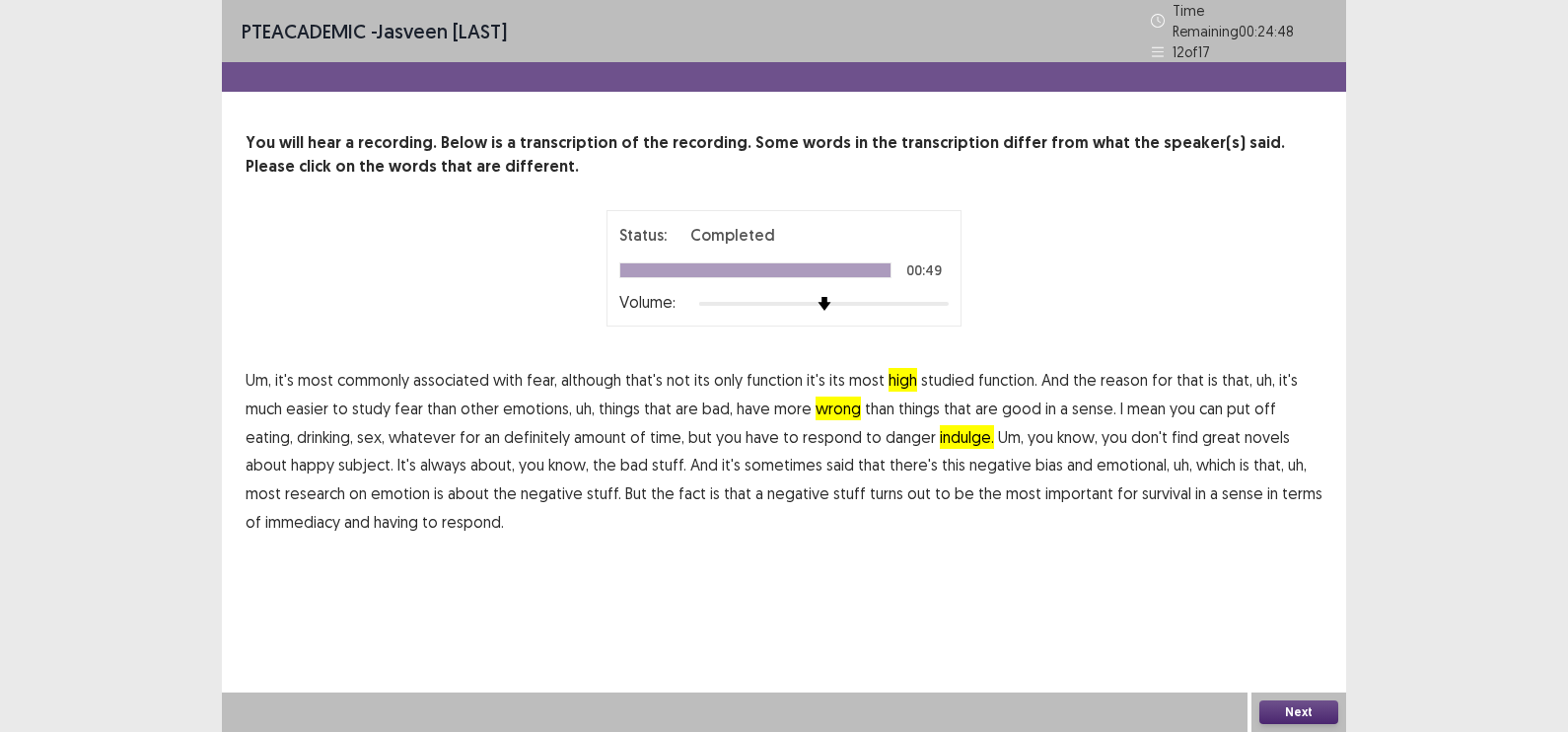 click on "Next" at bounding box center (1299, 712) 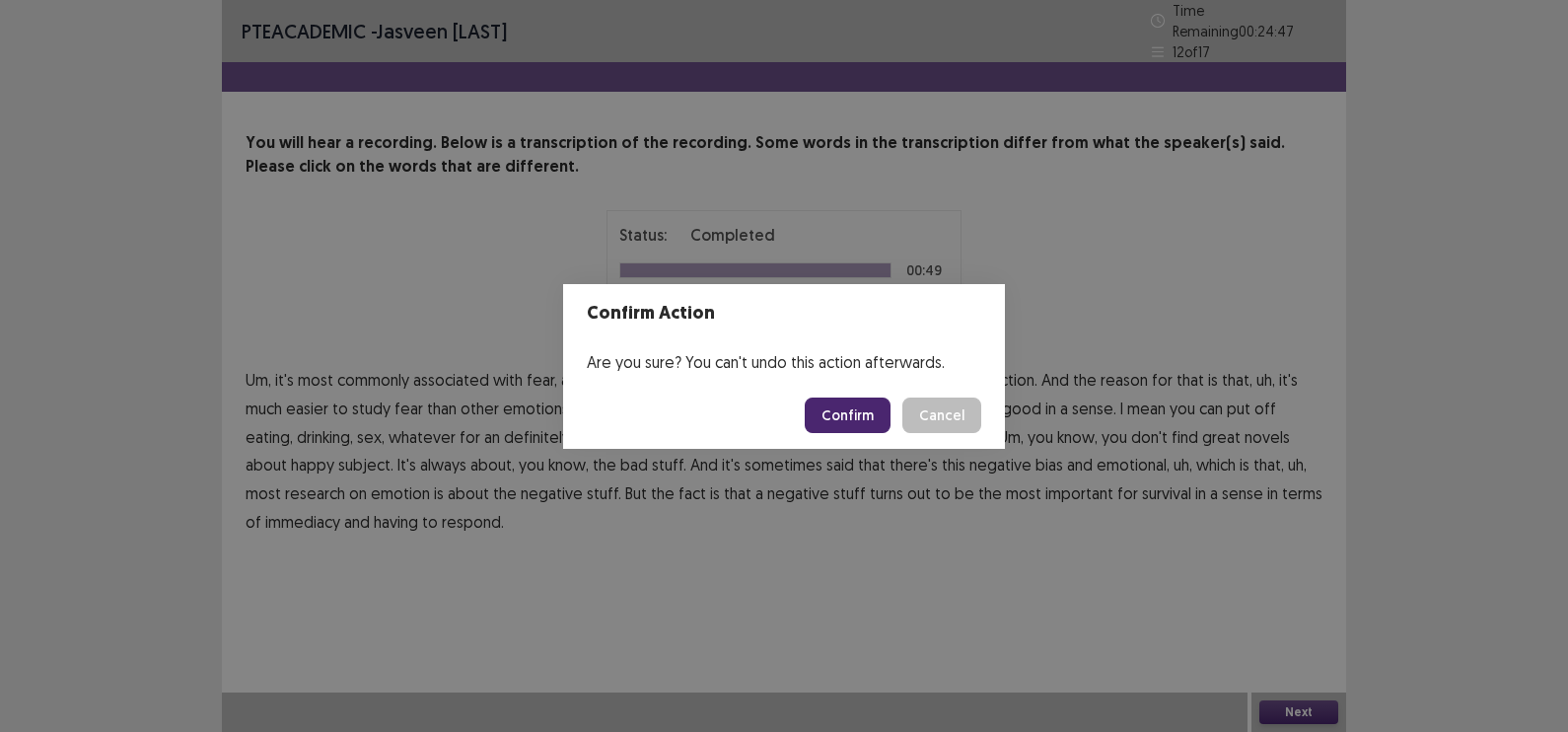 click on "Confirm" at bounding box center [847, 415] 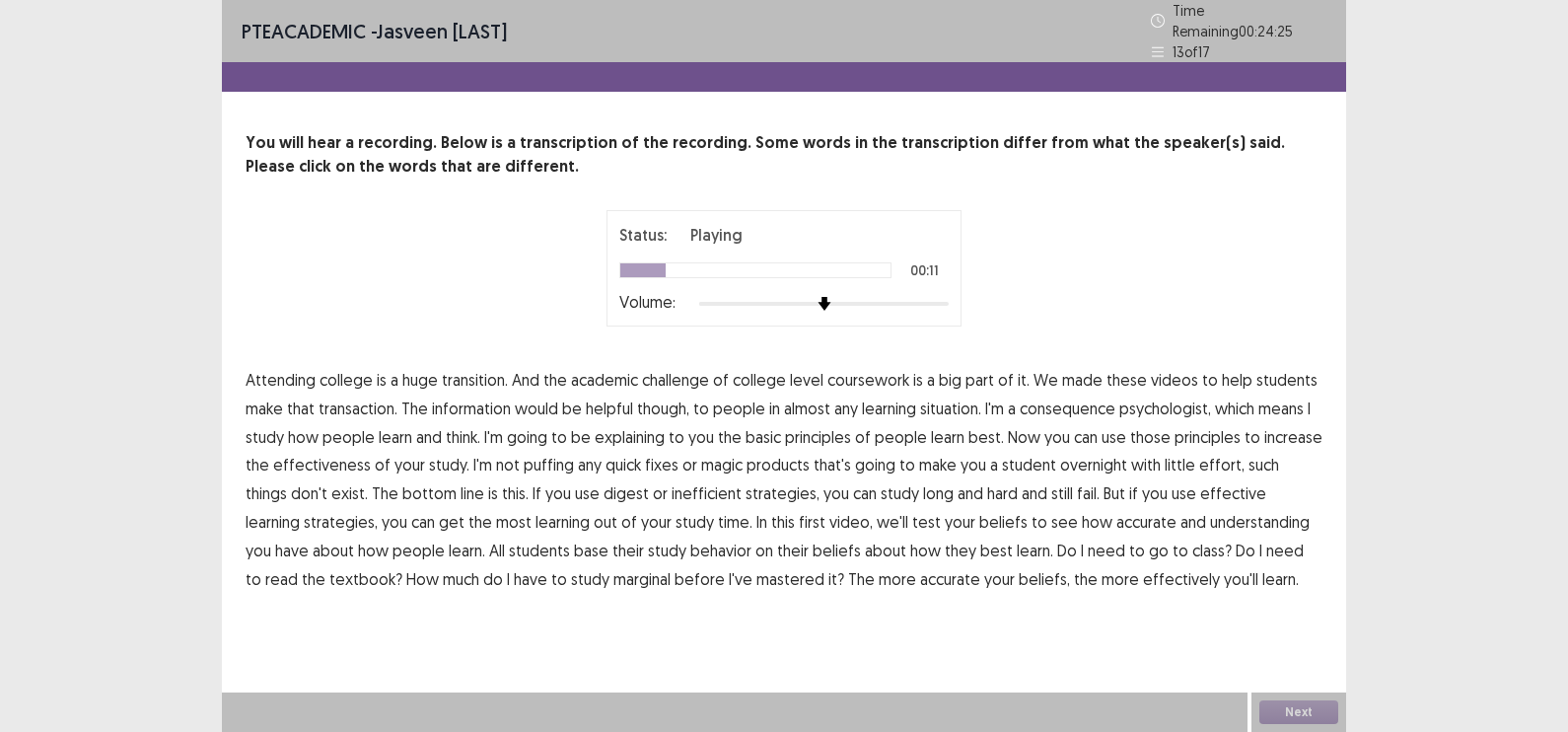 click on "transaction." at bounding box center (358, 408) 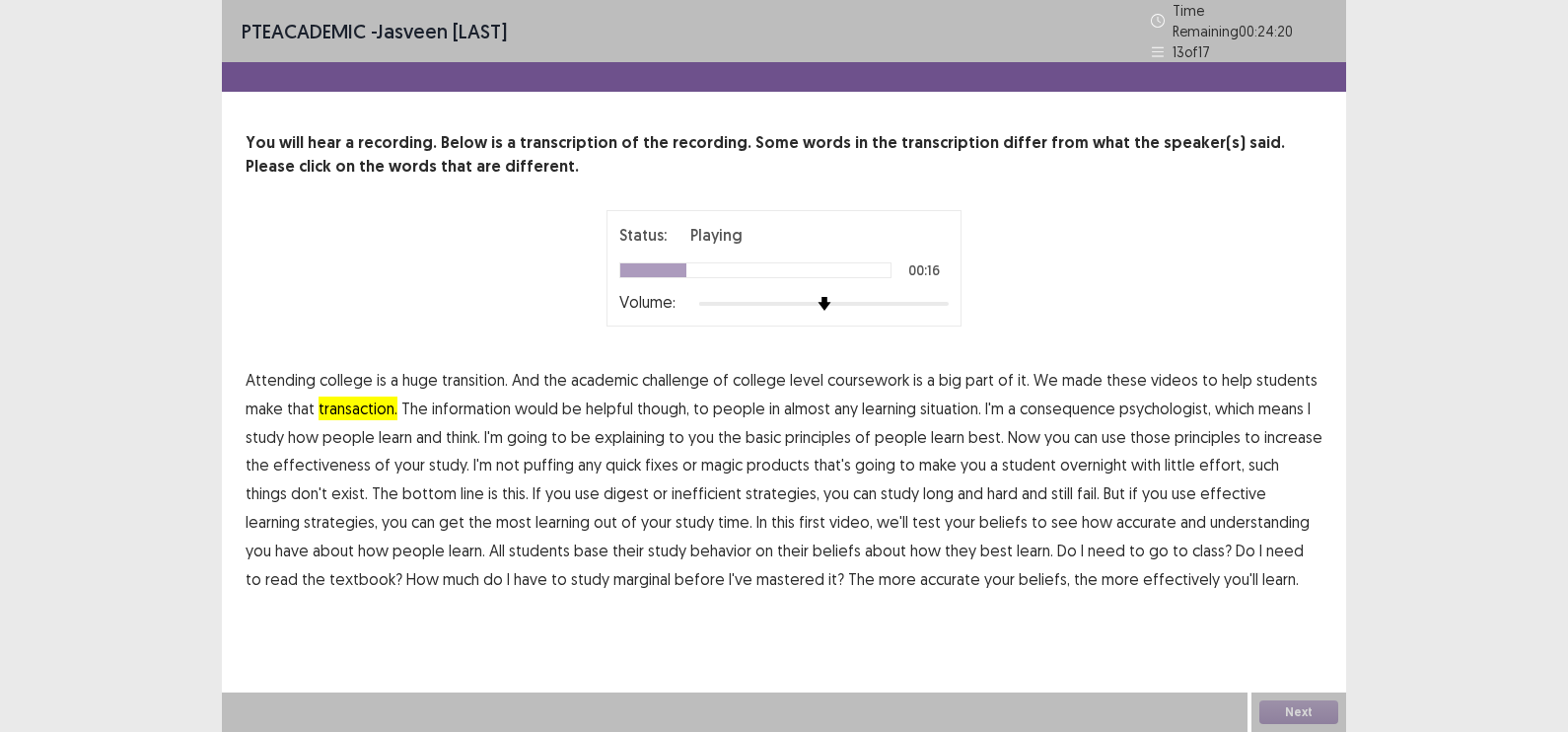 click on "consequence" at bounding box center [1067, 408] 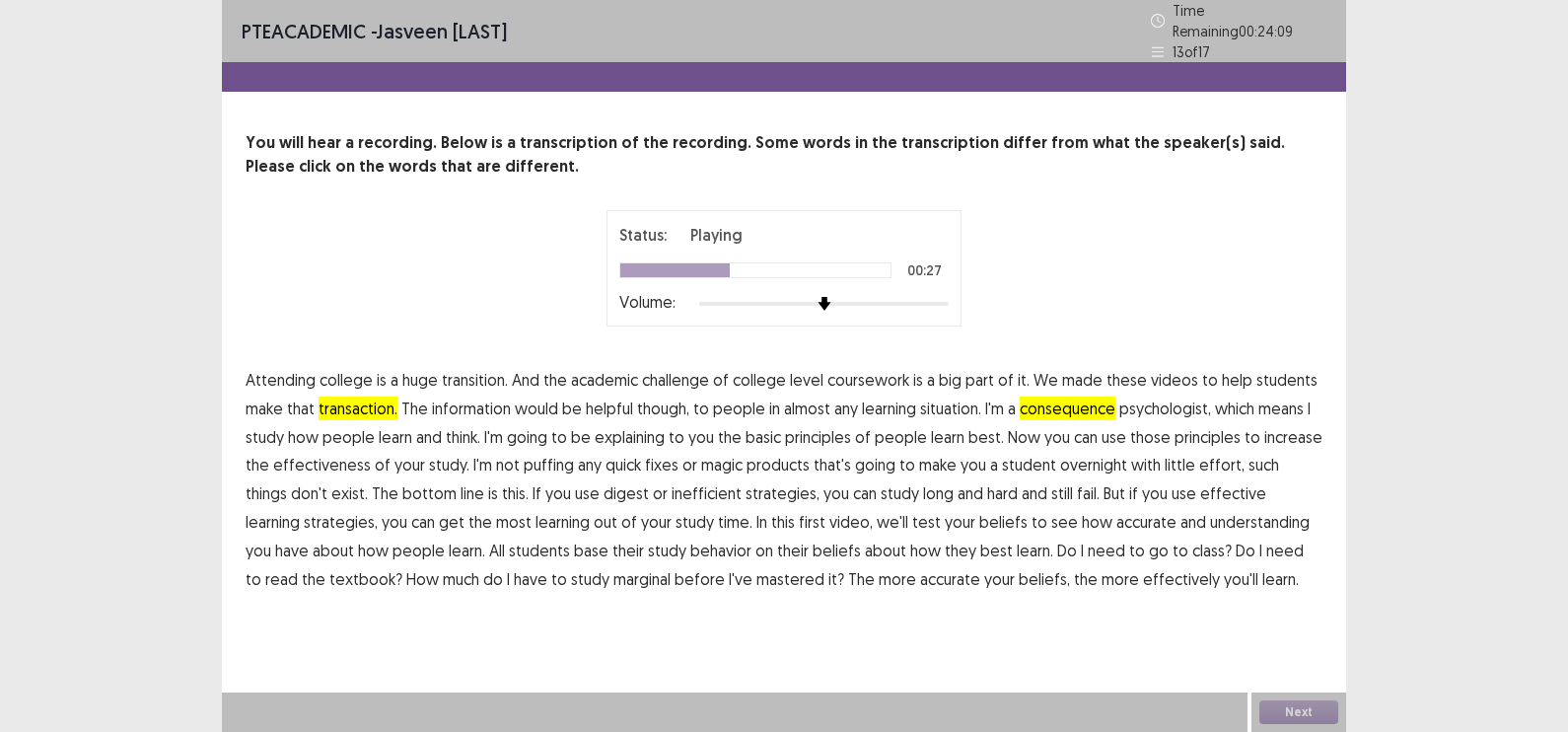 click on "puffing" at bounding box center (548, 465) 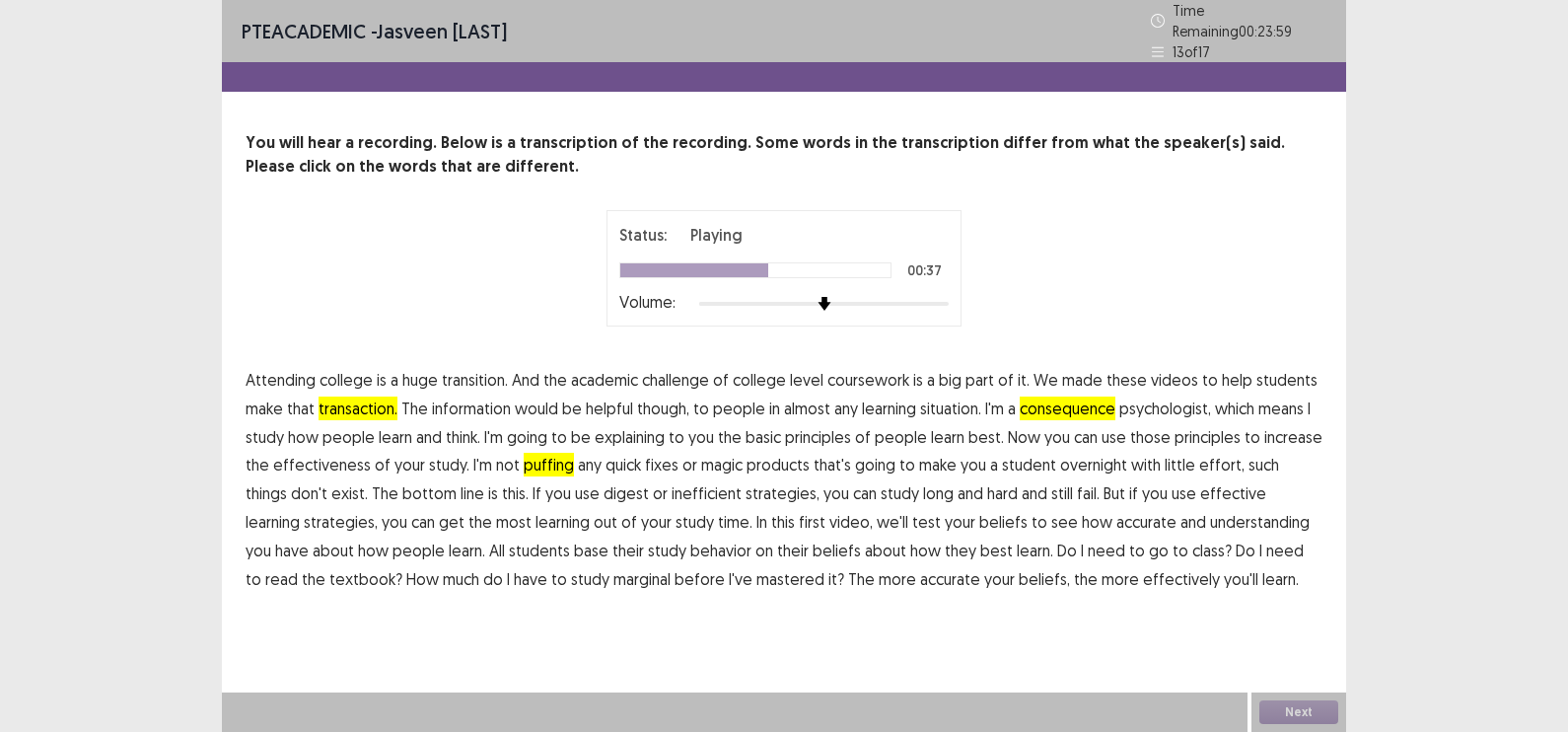 click on "digest" at bounding box center [626, 493] 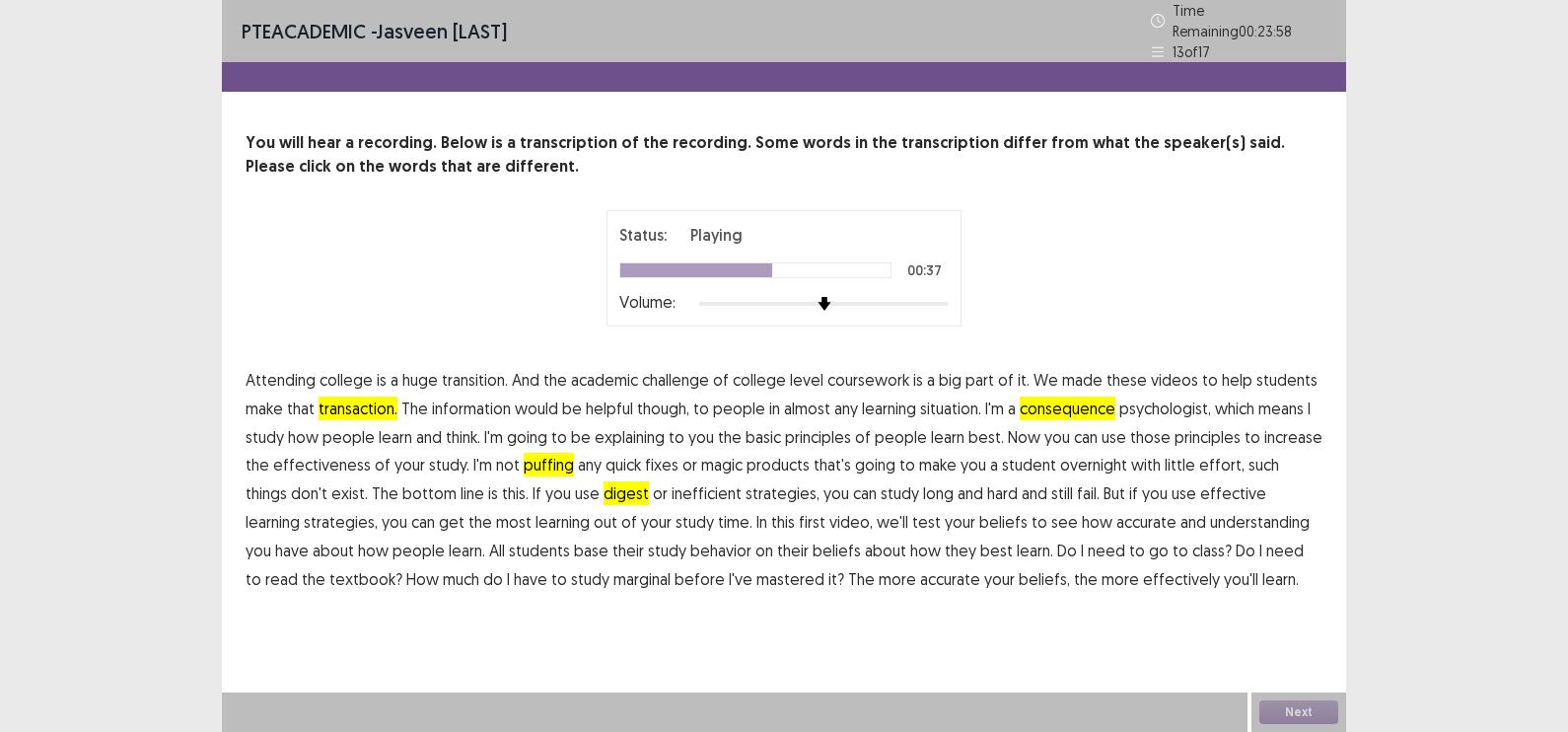 click on "digest" at bounding box center (626, 493) 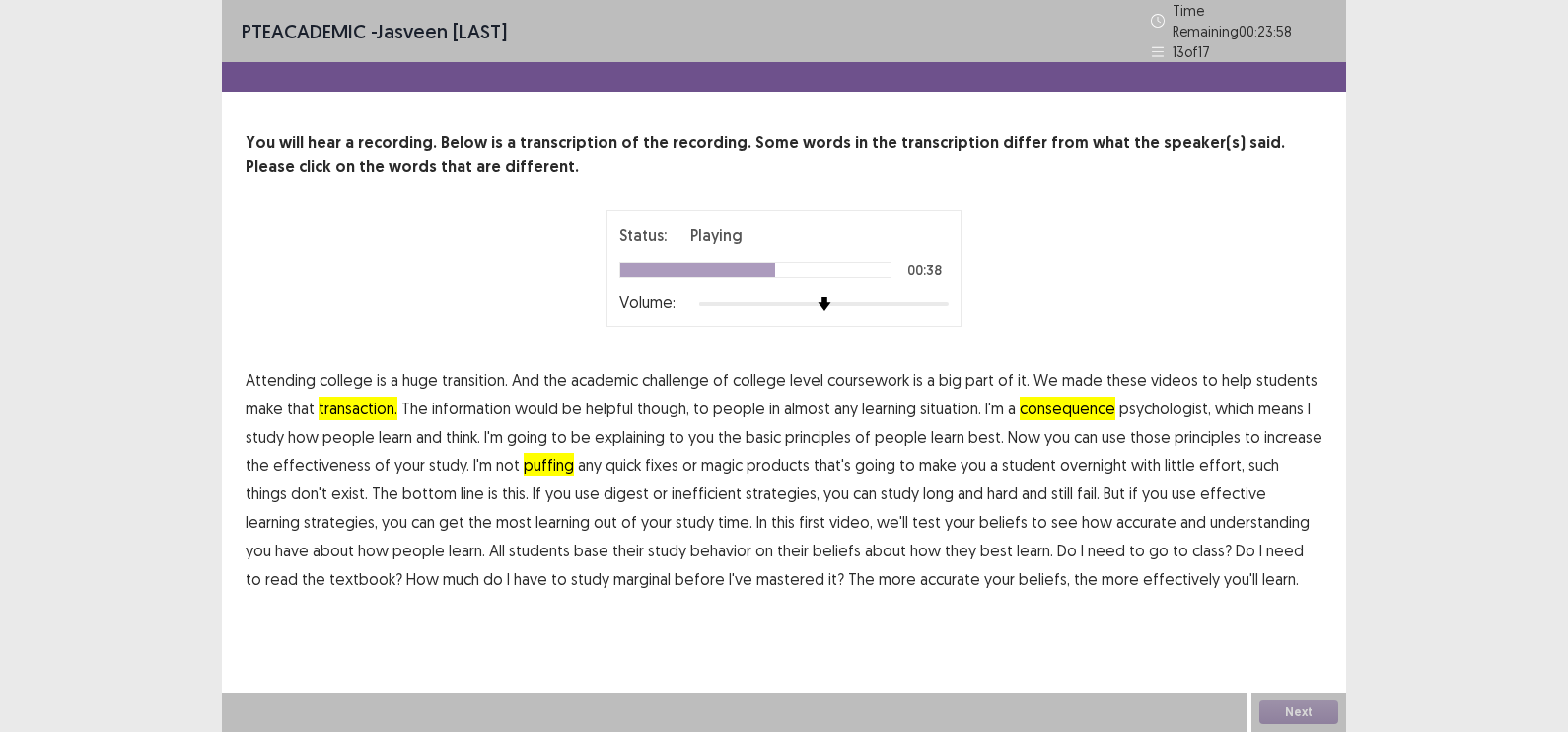 click on "digest" at bounding box center [626, 493] 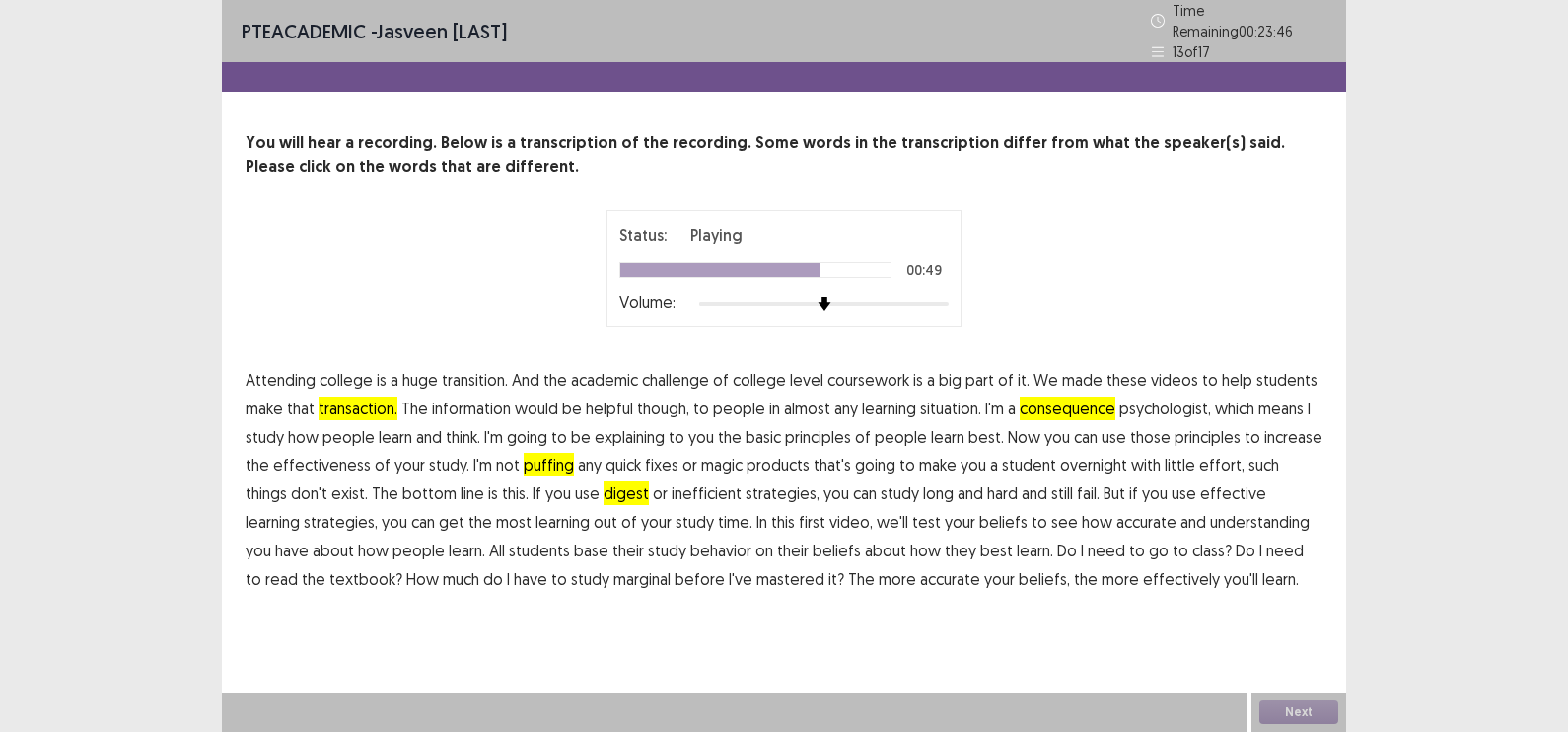 click on "test" at bounding box center (926, 522) 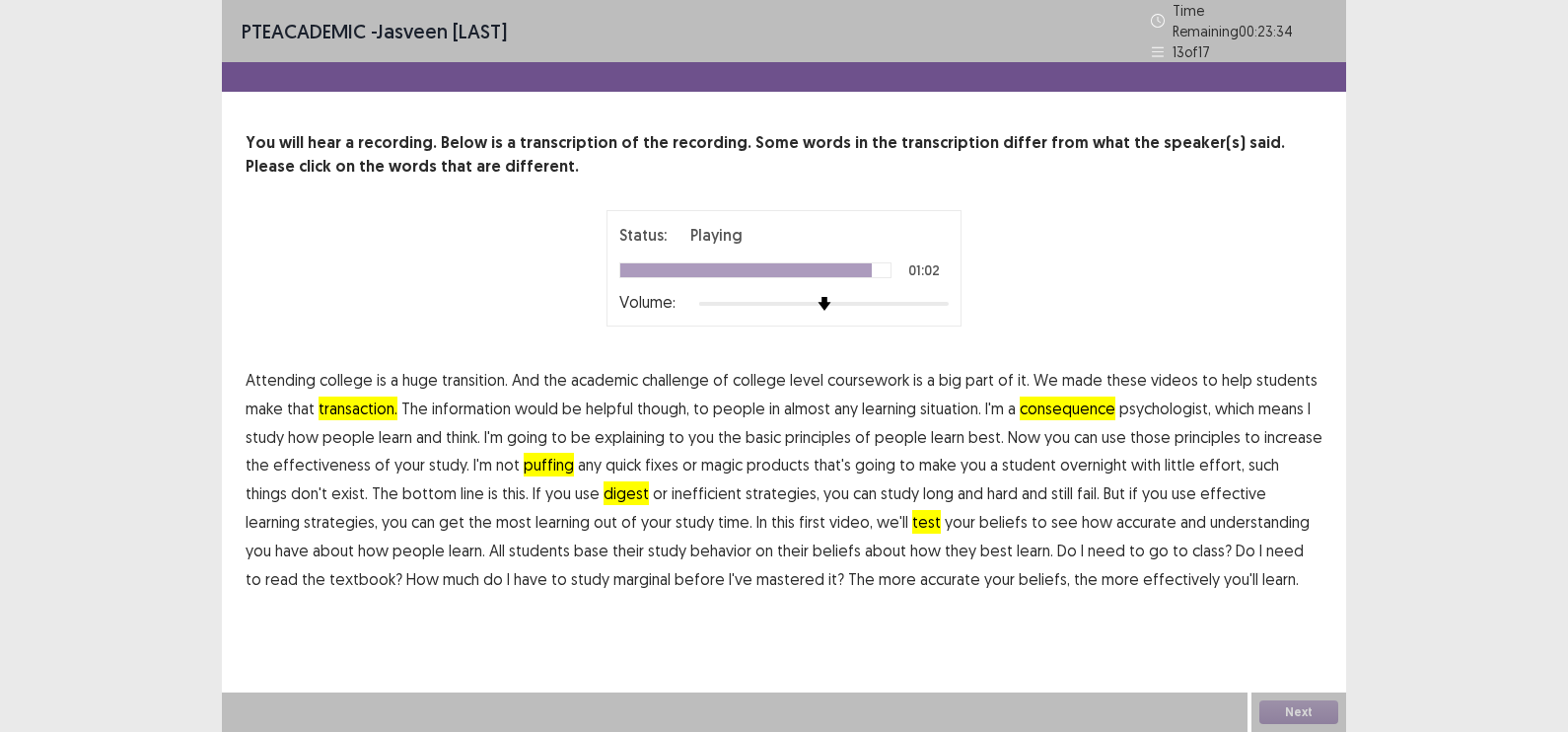 drag, startPoint x: 553, startPoint y: 569, endPoint x: 564, endPoint y: 574, distance: 12.083046 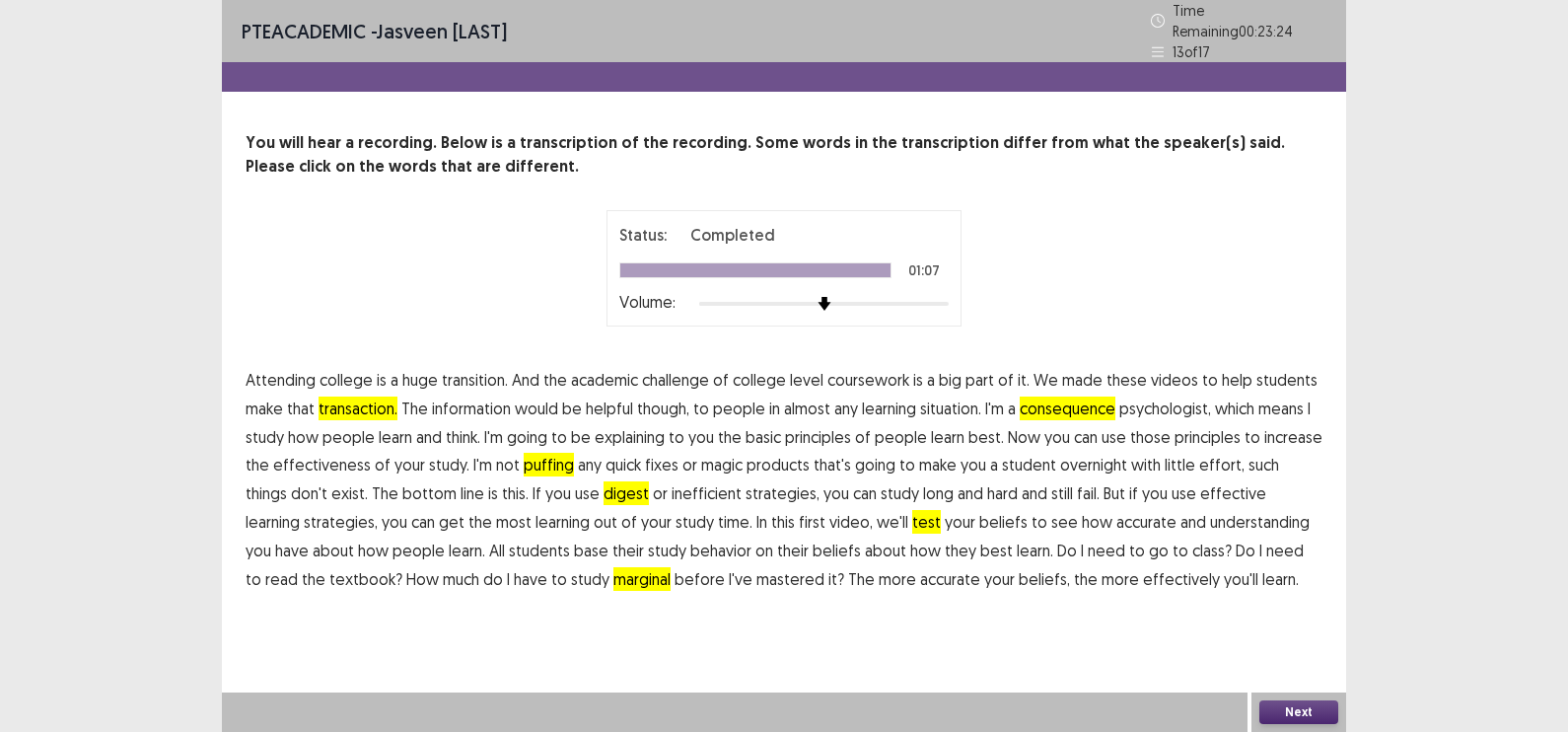 click on "Next" at bounding box center [1299, 712] 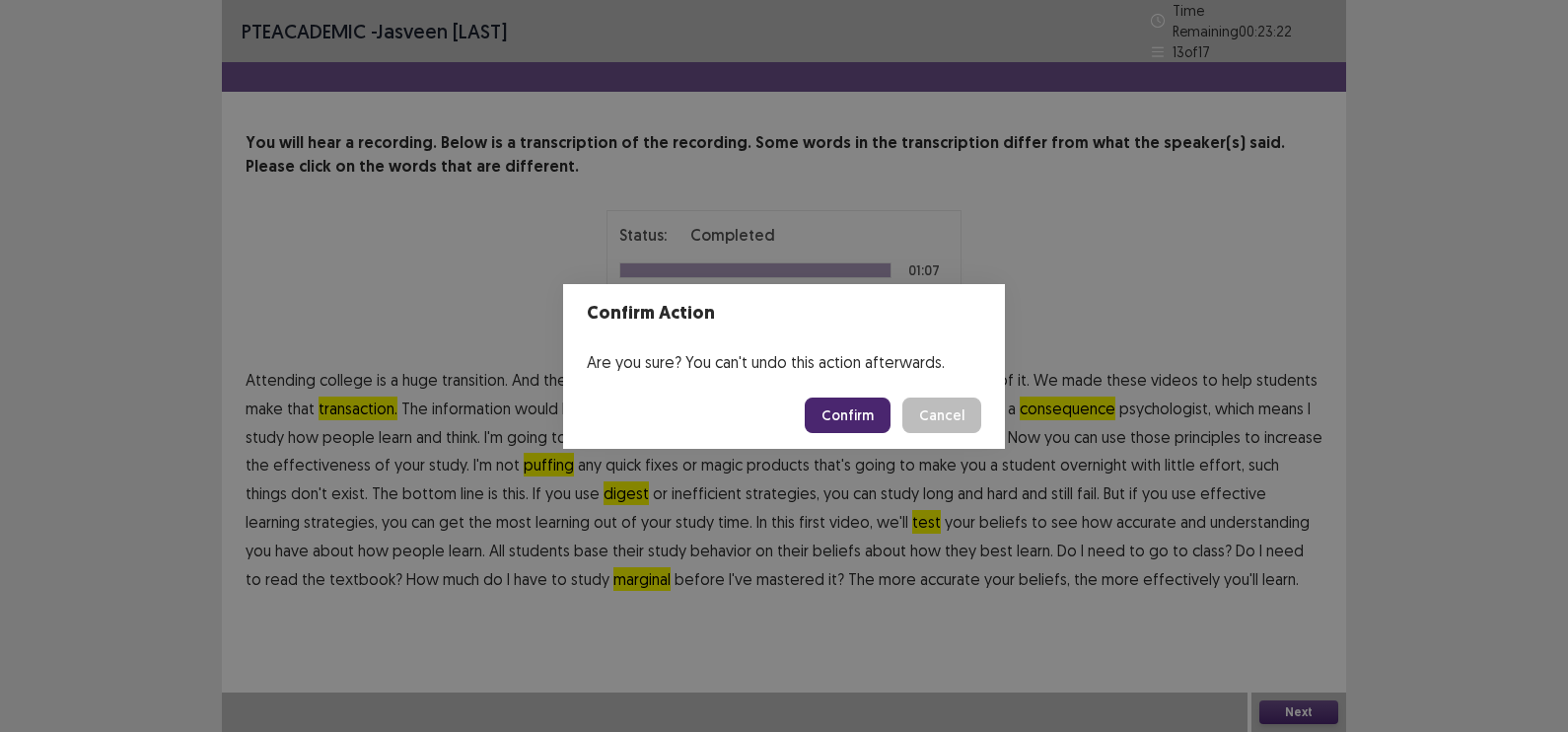 click on "Confirm" at bounding box center (847, 415) 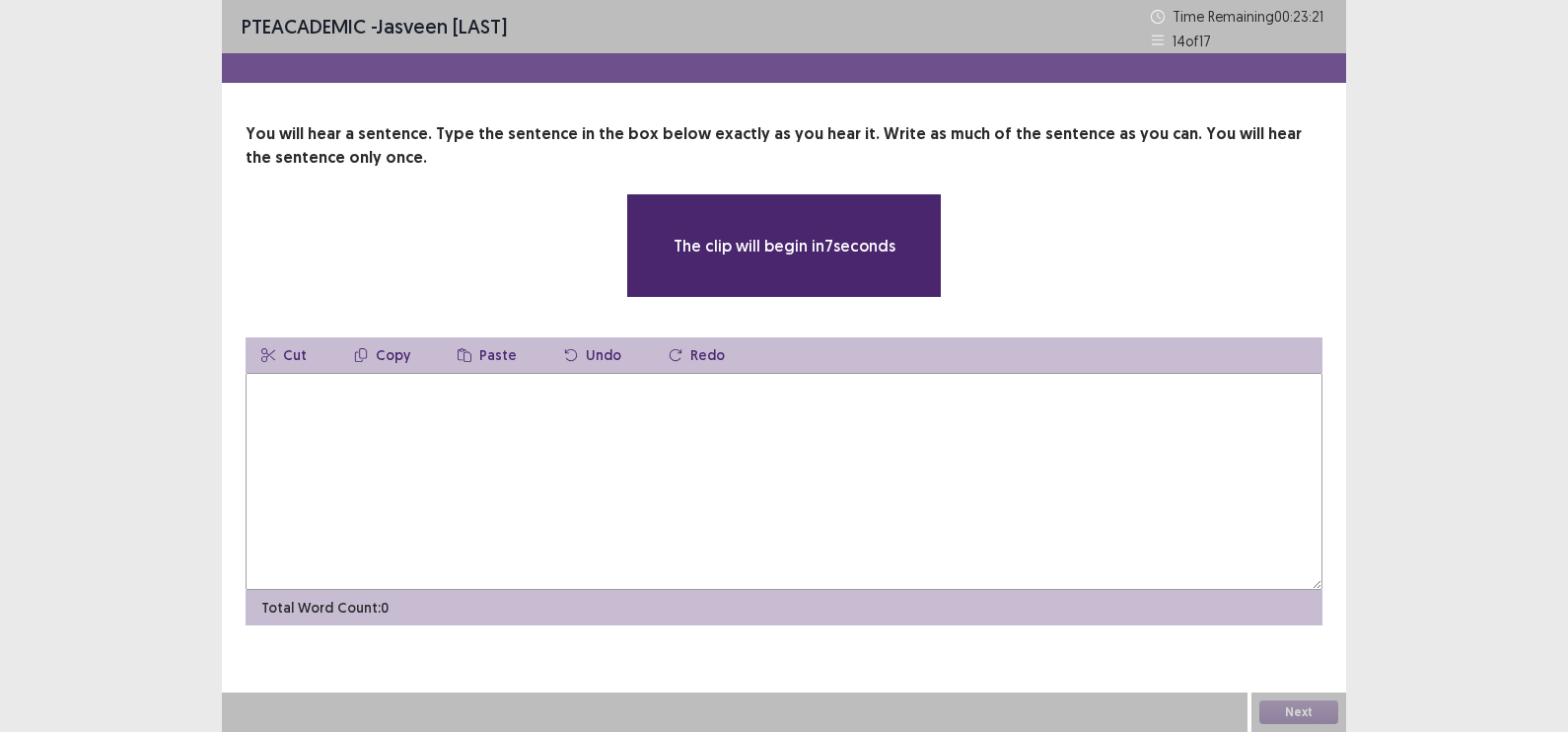 click on "The clip will begin in  7  seconds" at bounding box center (784, 246) 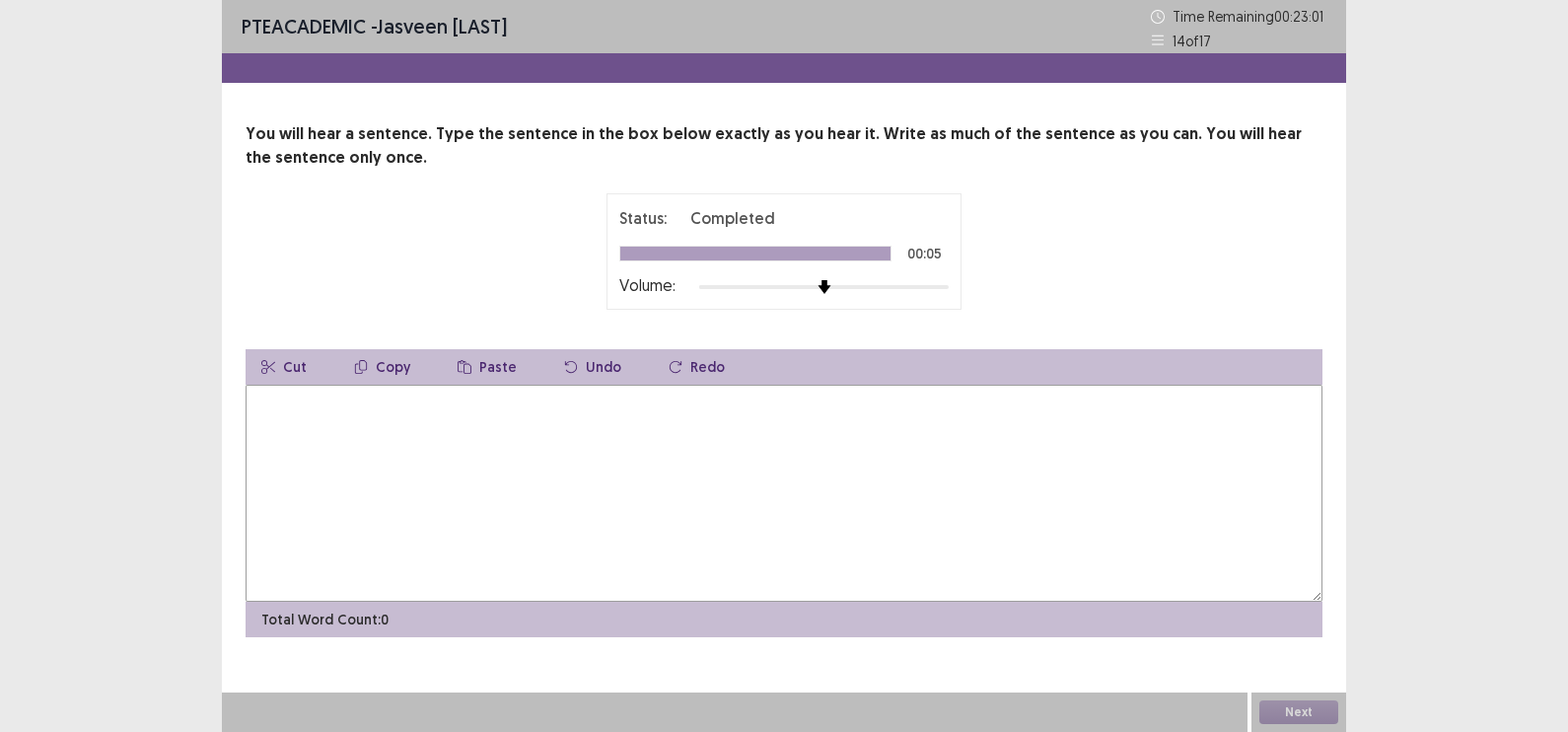 click at bounding box center [784, 493] 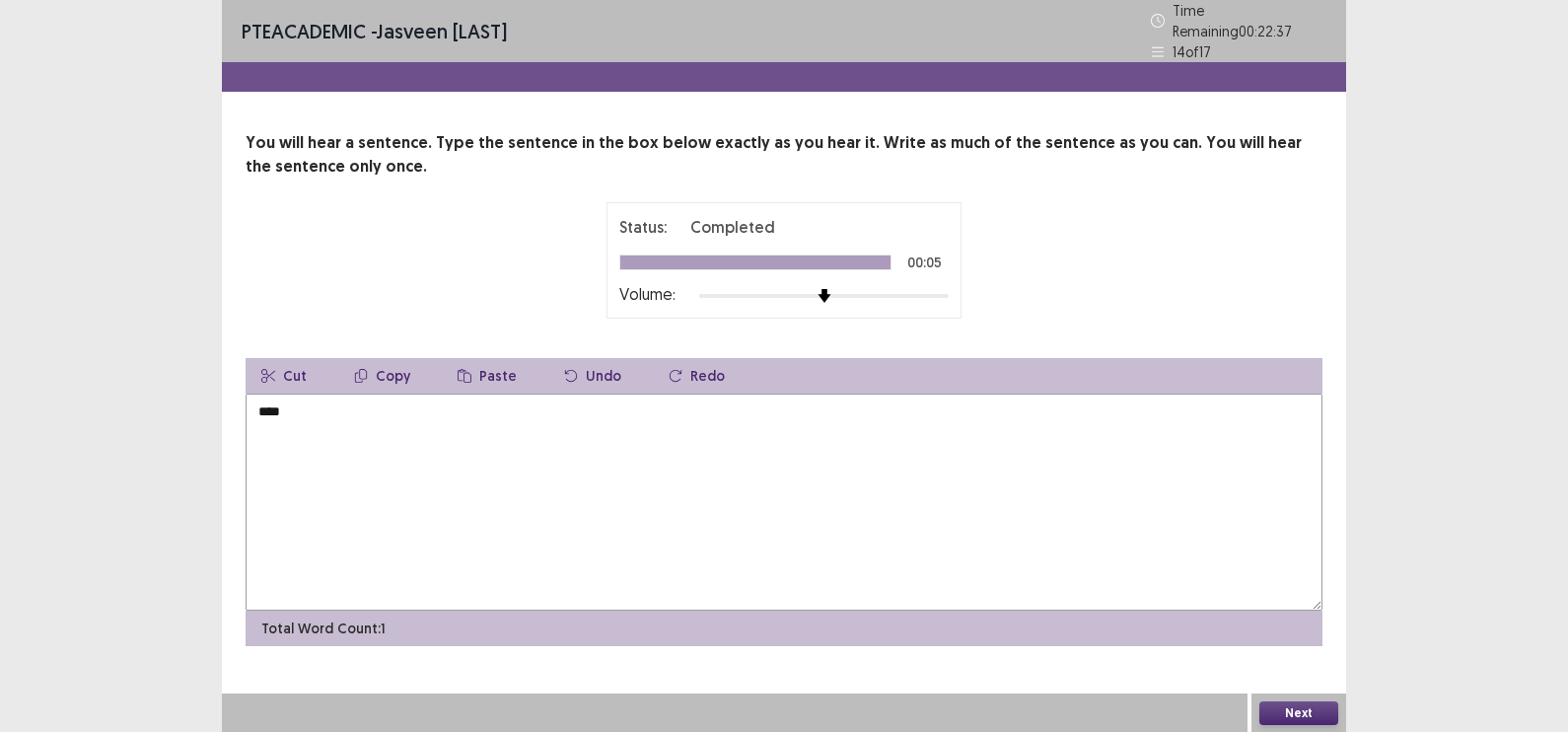 click on "***" at bounding box center (784, 502) 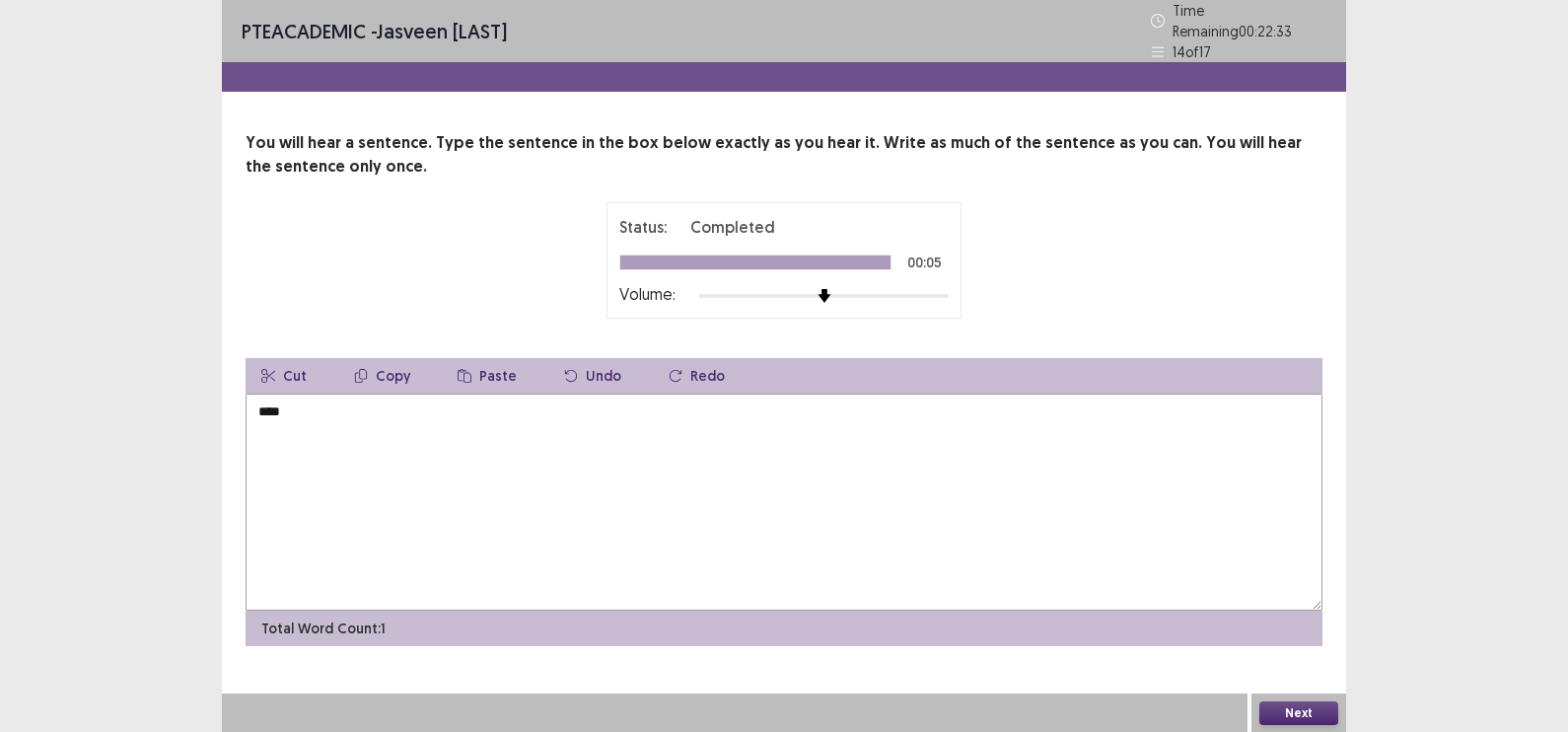 drag, startPoint x: 460, startPoint y: 441, endPoint x: 493, endPoint y: 531, distance: 95.859272 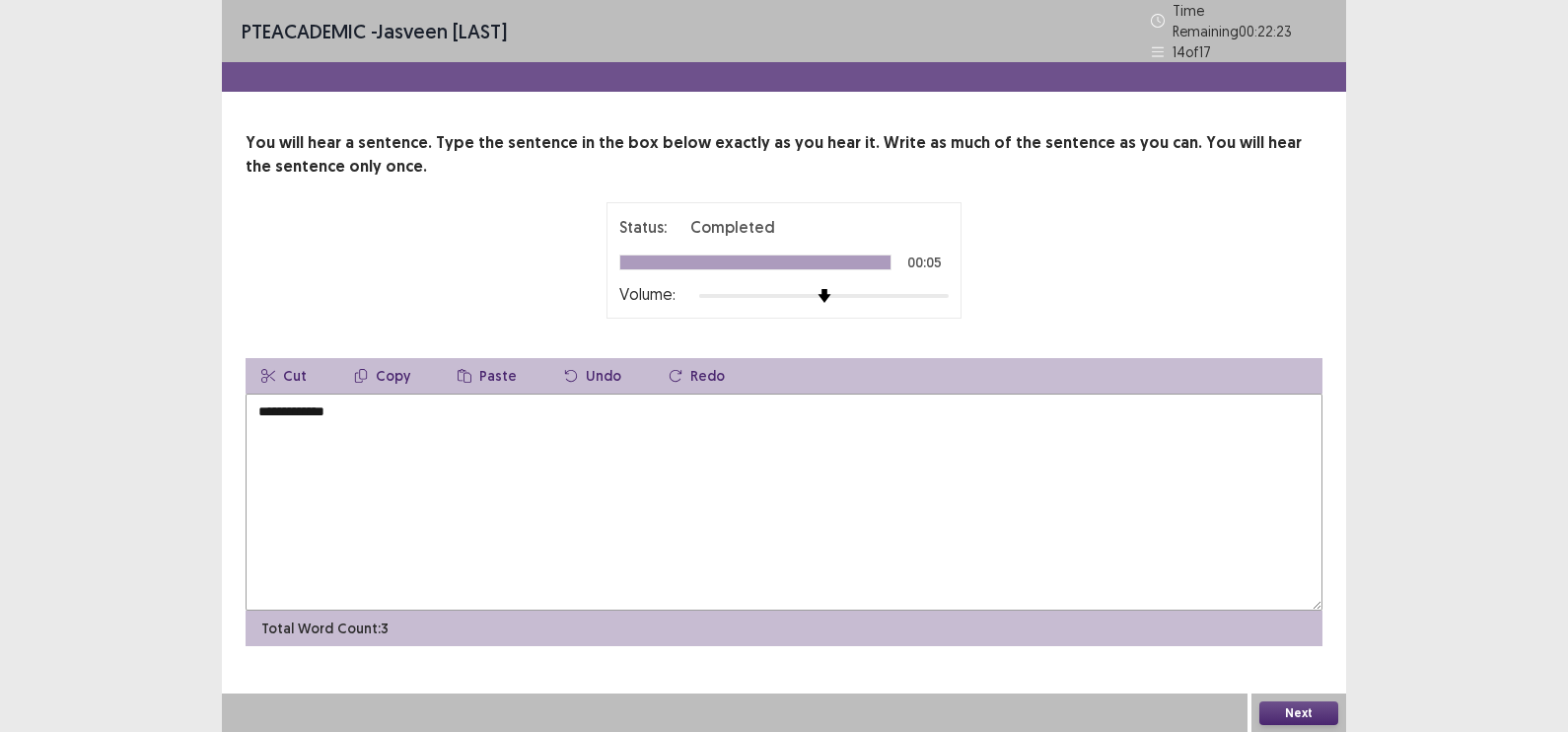 drag, startPoint x: 422, startPoint y: 464, endPoint x: 429, endPoint y: 478, distance: 15.652476 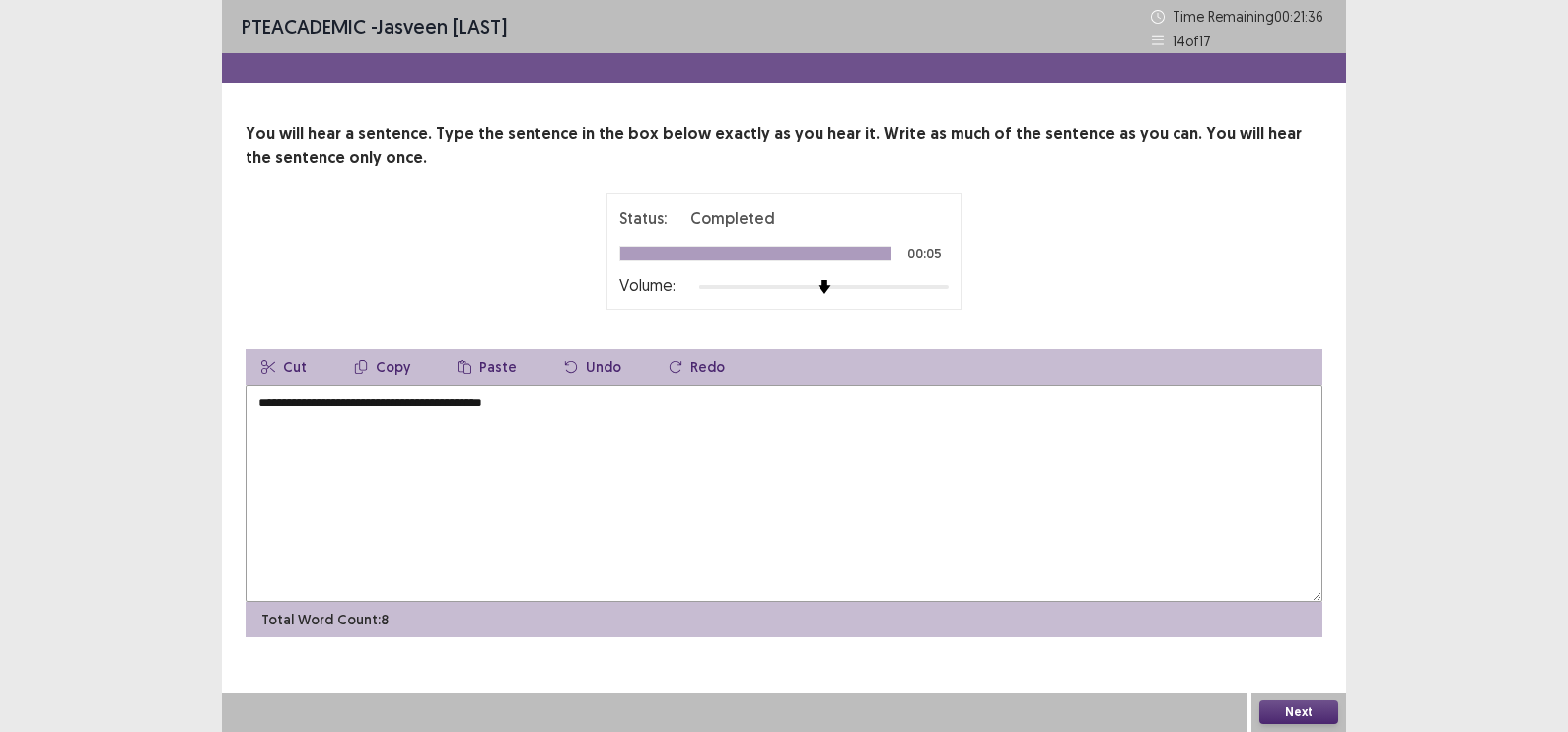 type on "**********" 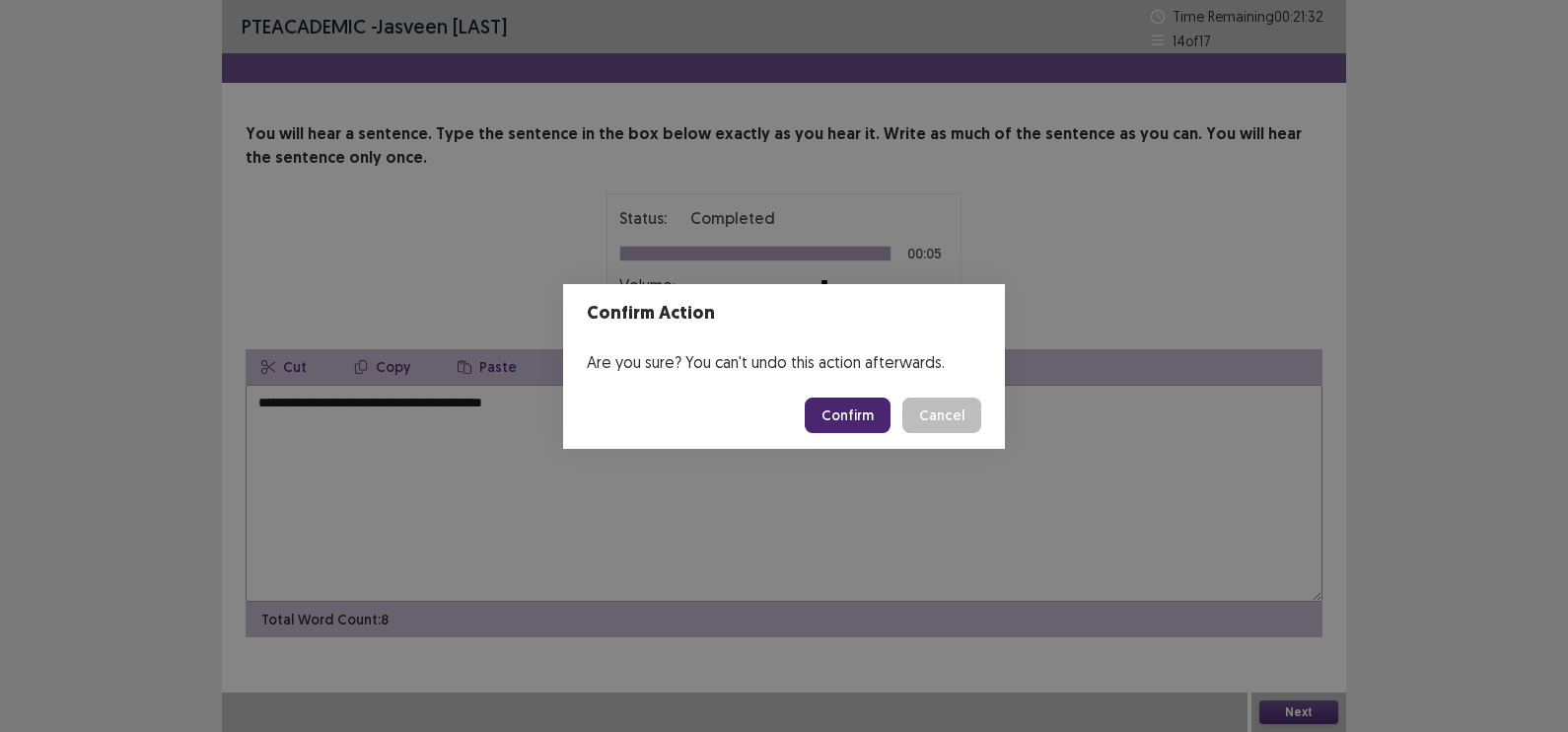 click on "Confirm" at bounding box center (847, 415) 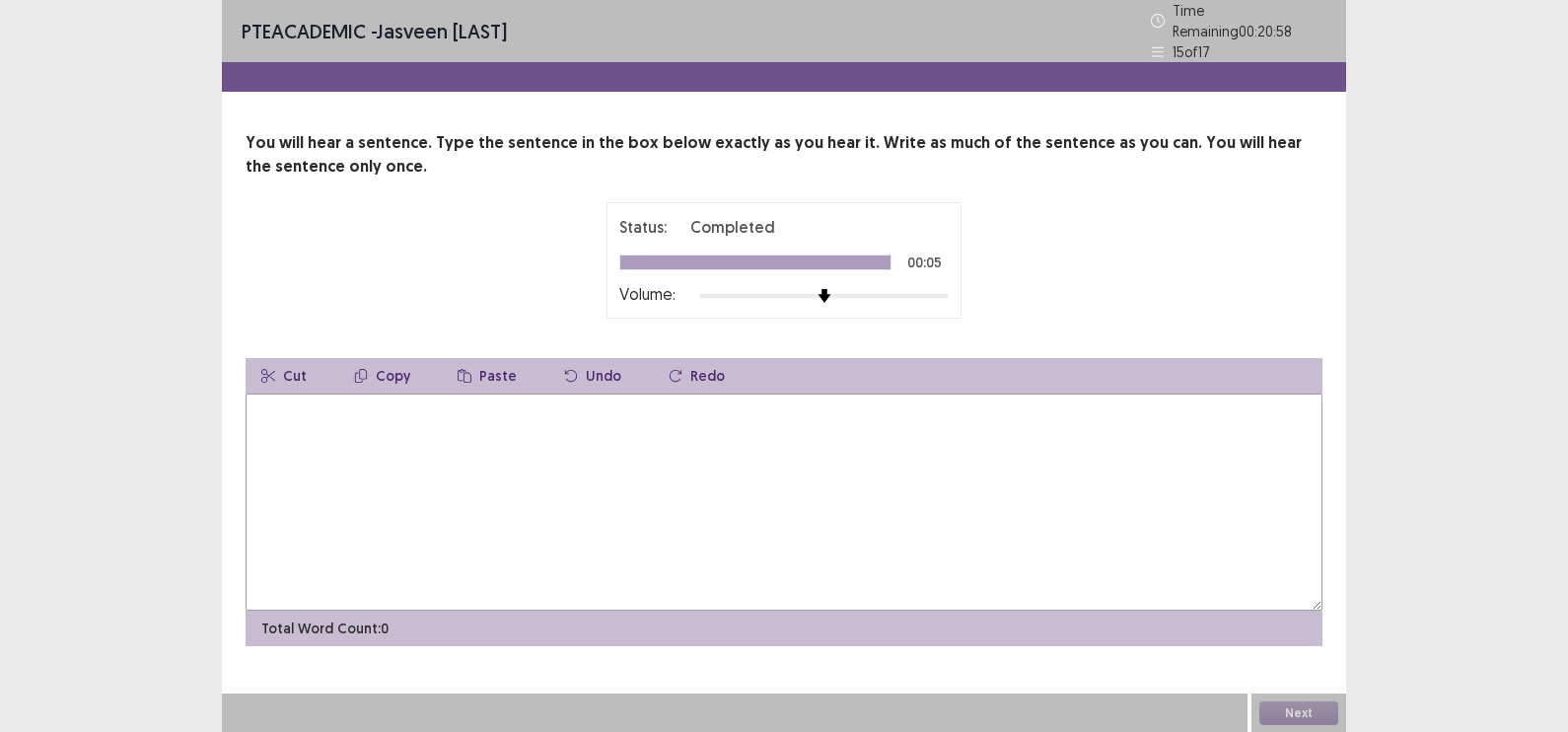click at bounding box center (784, 502) 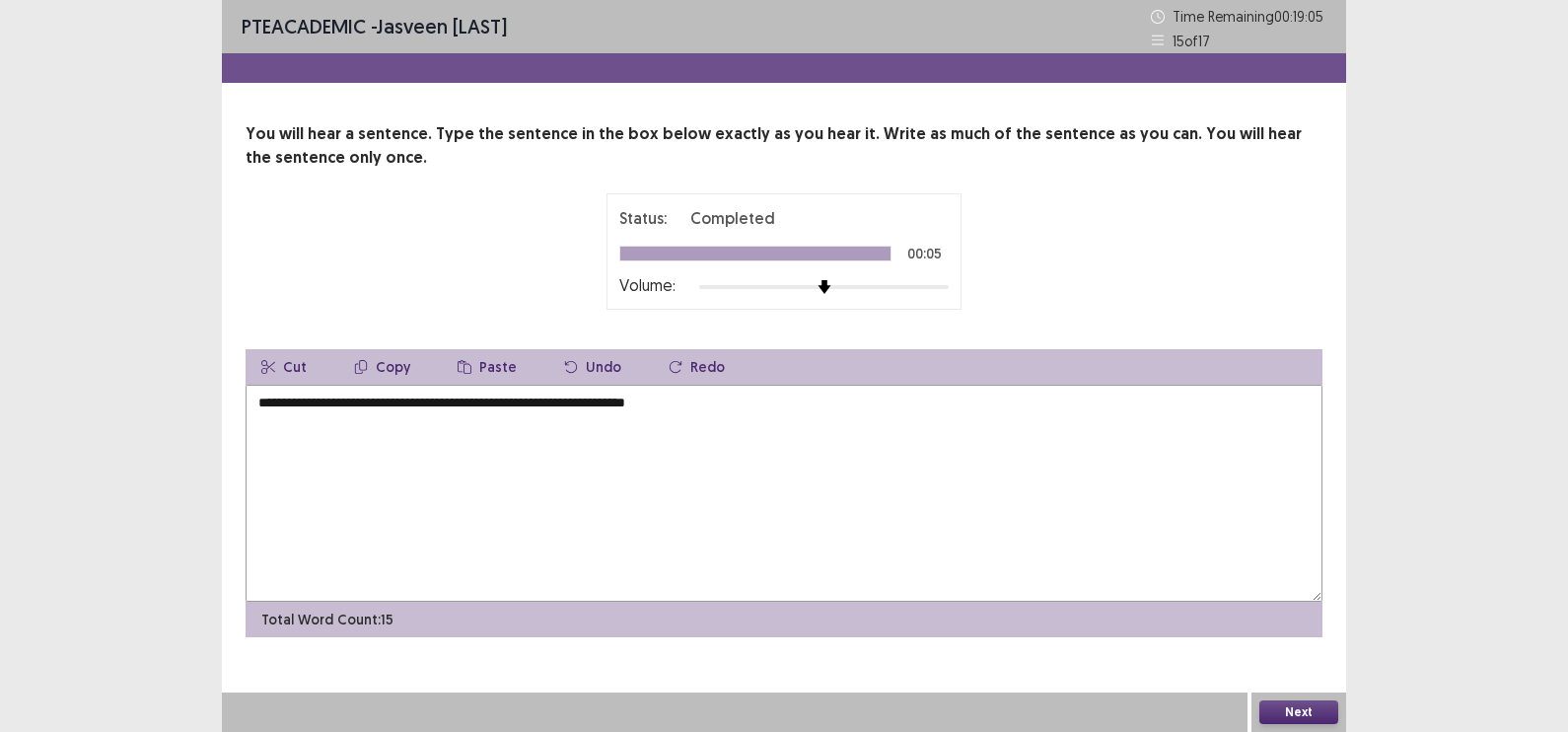 type on "**********" 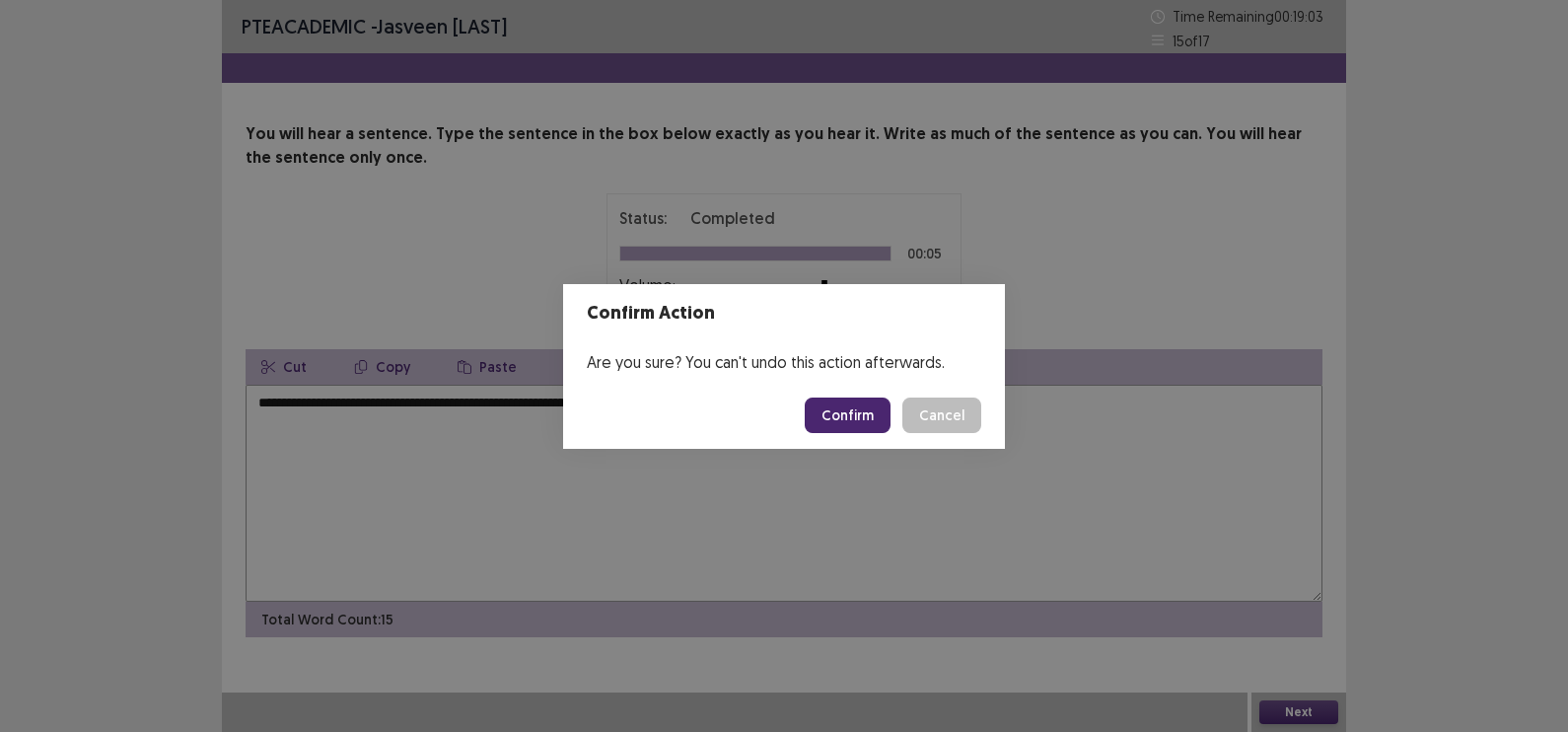 click on "Confirm" at bounding box center [847, 415] 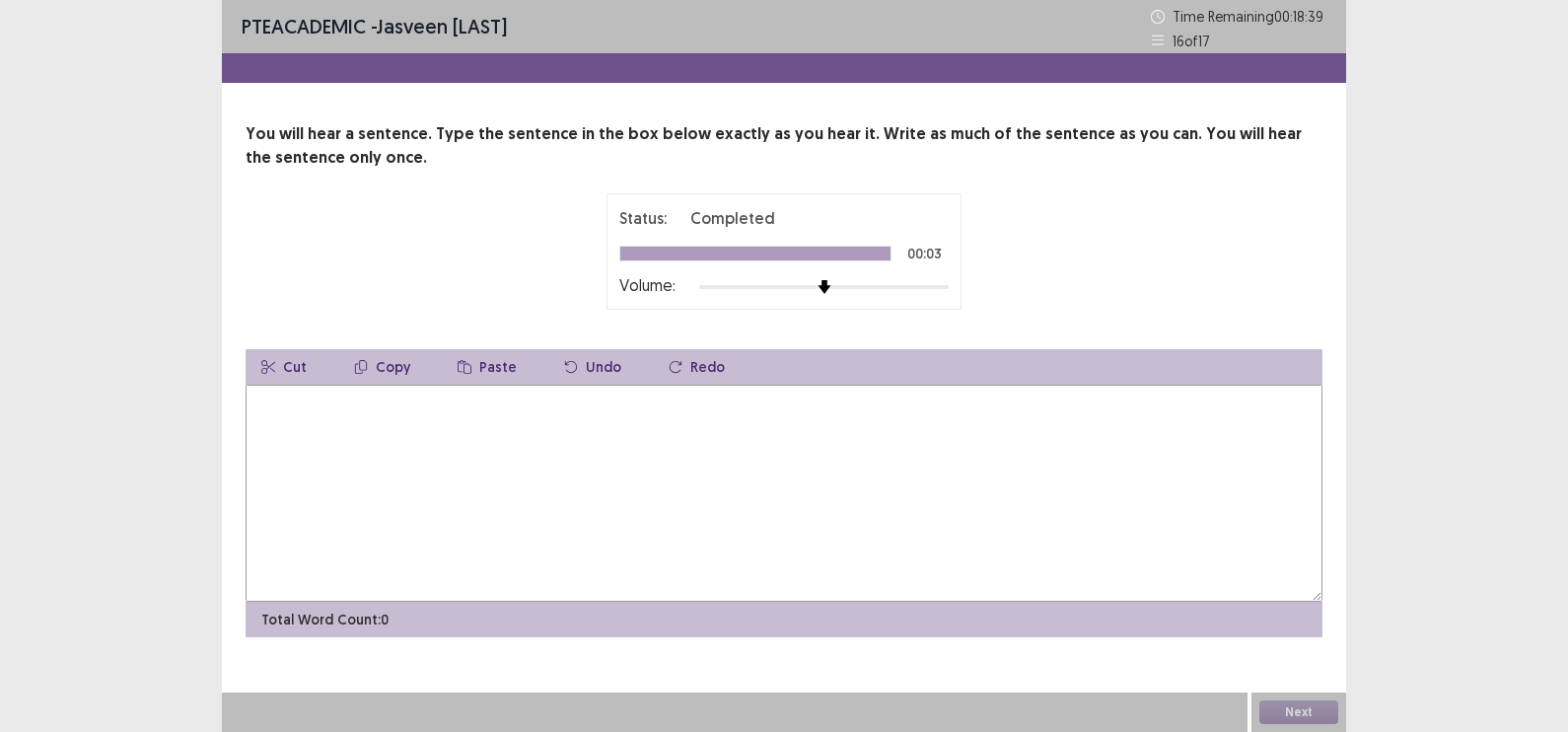 click at bounding box center [784, 493] 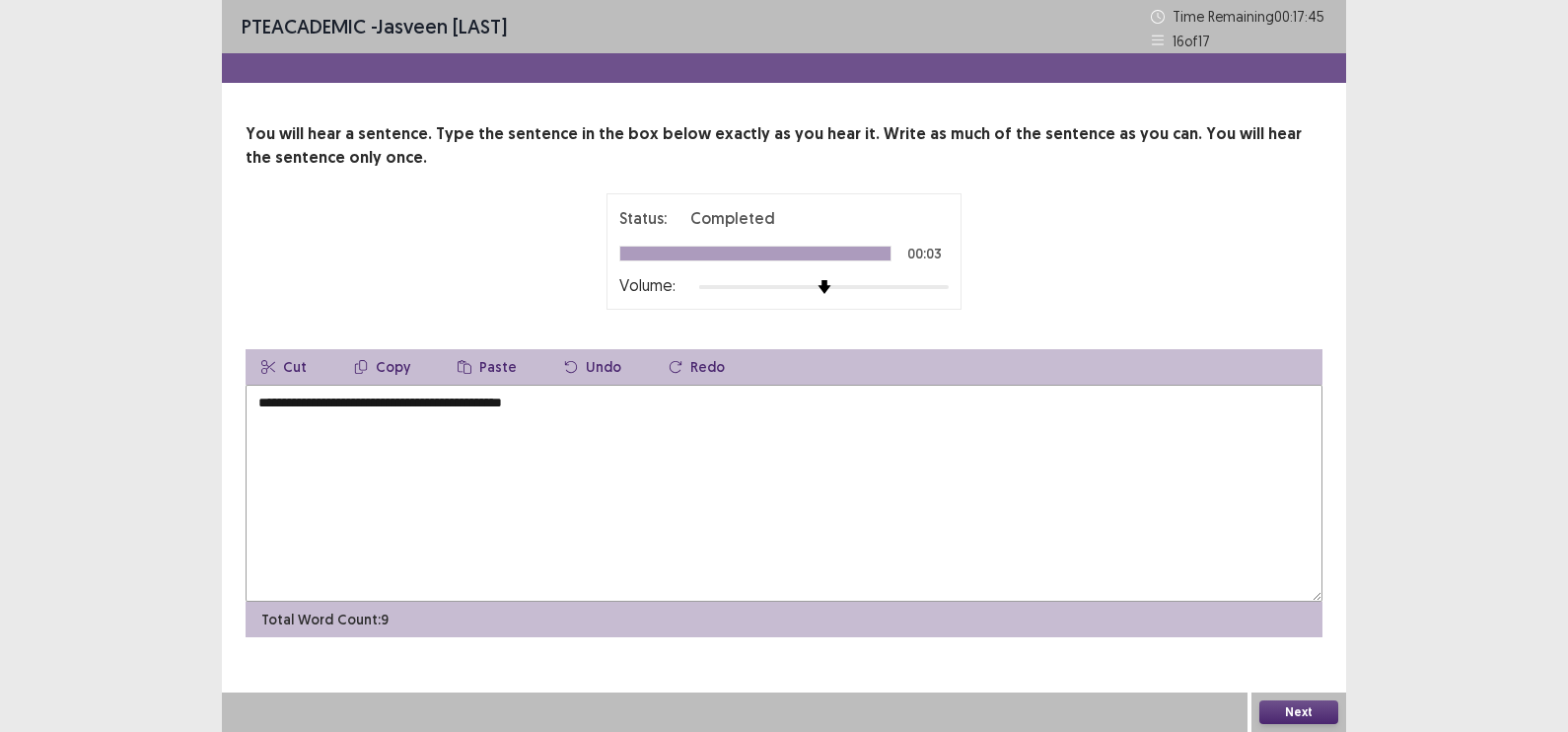 type on "**********" 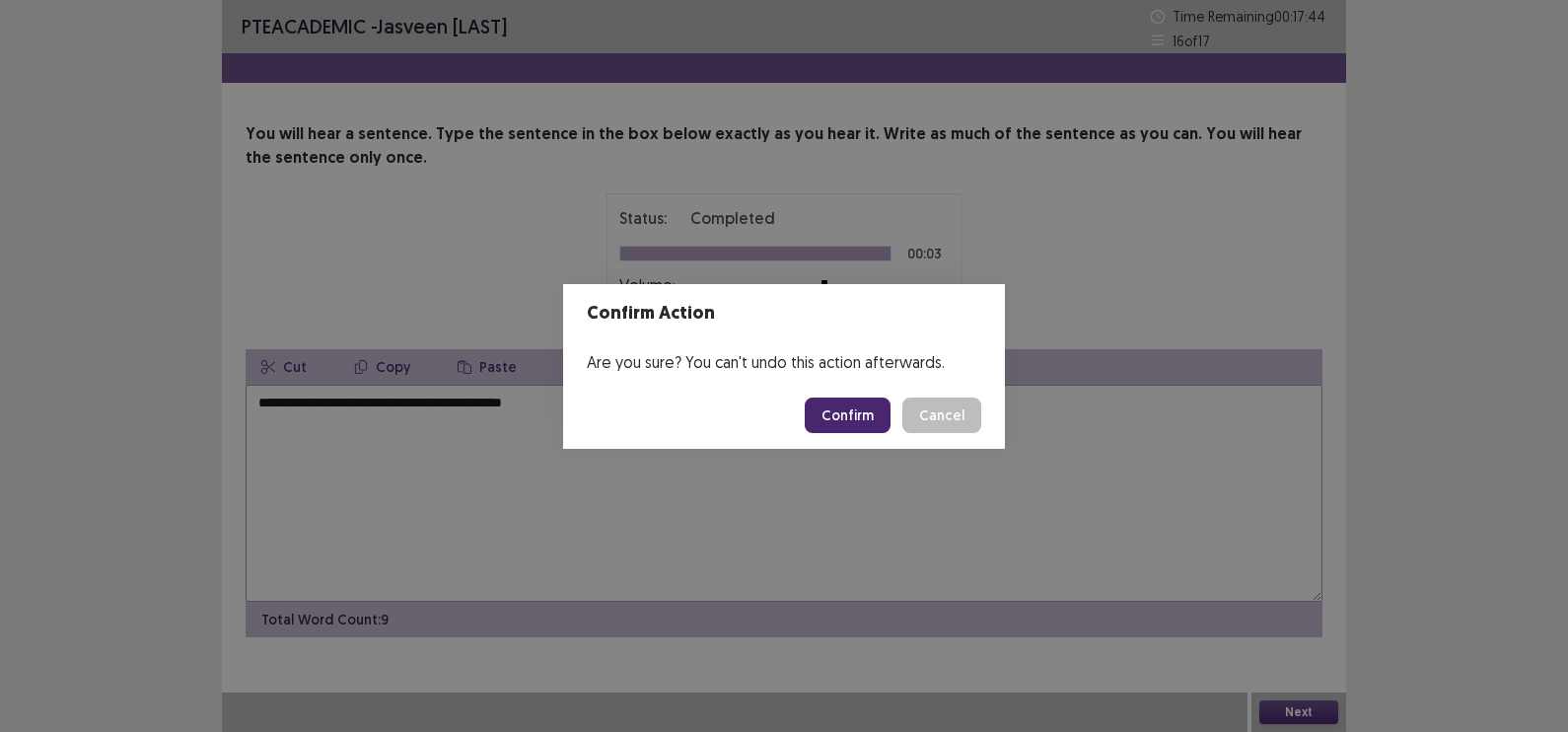 click on "Confirm" at bounding box center [847, 415] 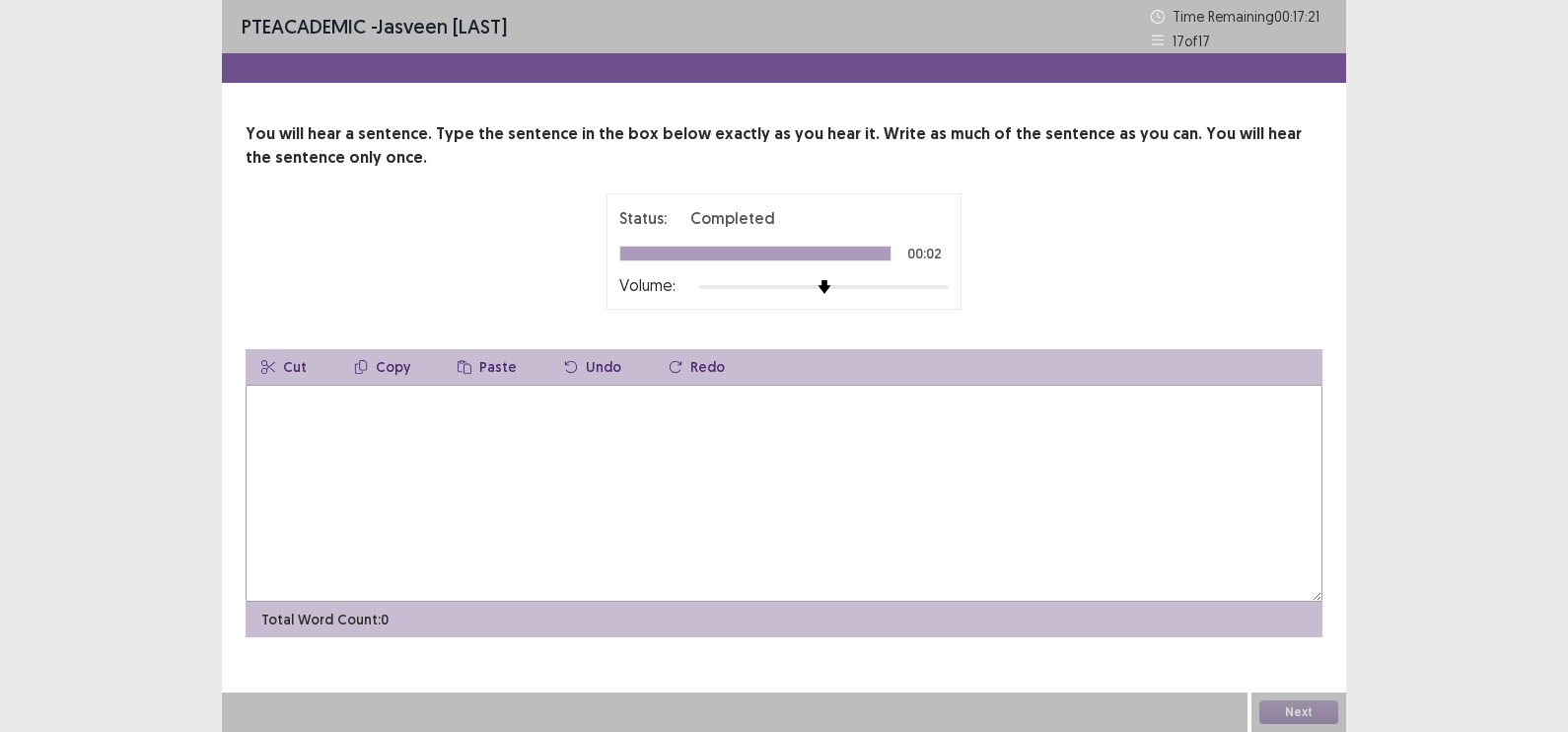 click at bounding box center [784, 493] 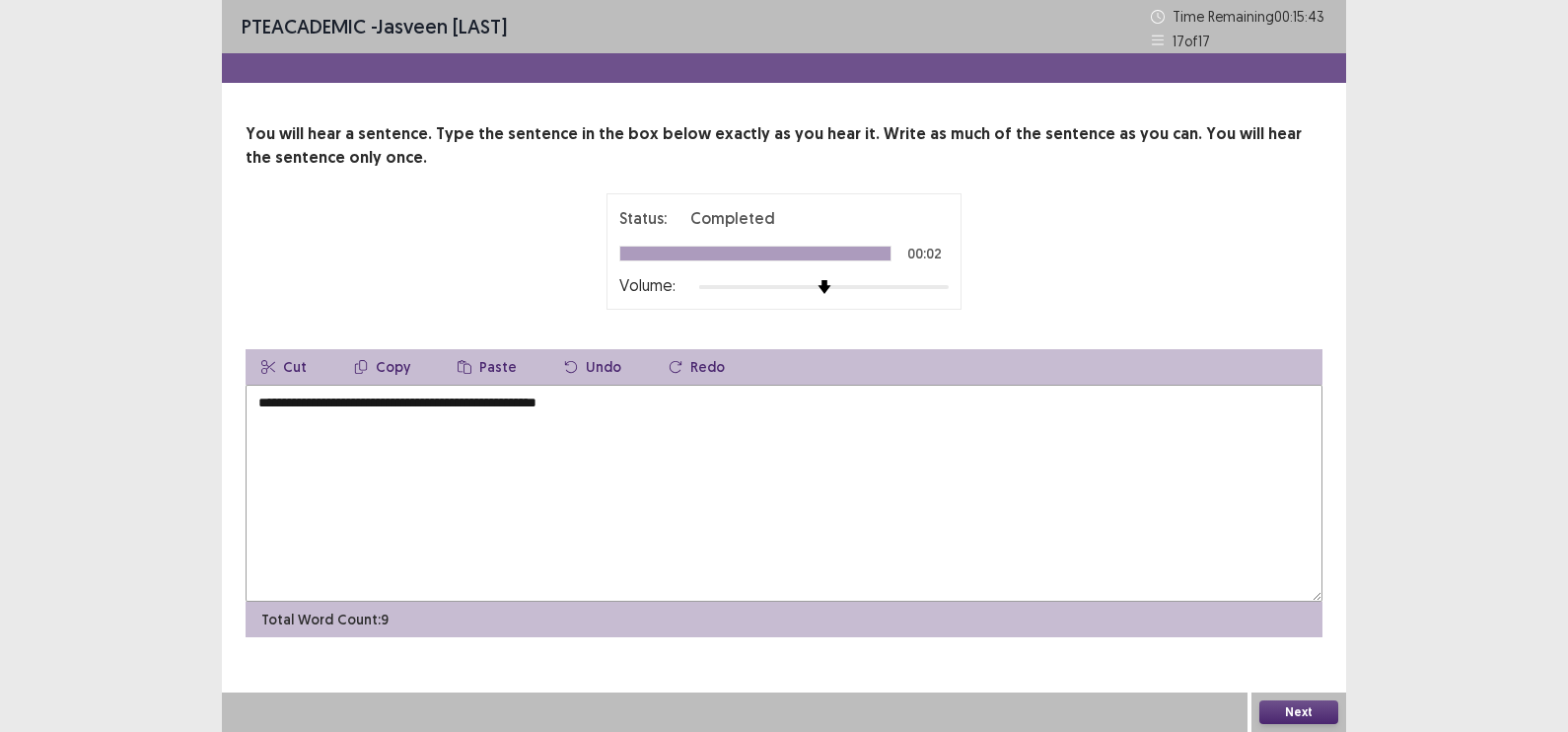 click on "**********" at bounding box center [784, 493] 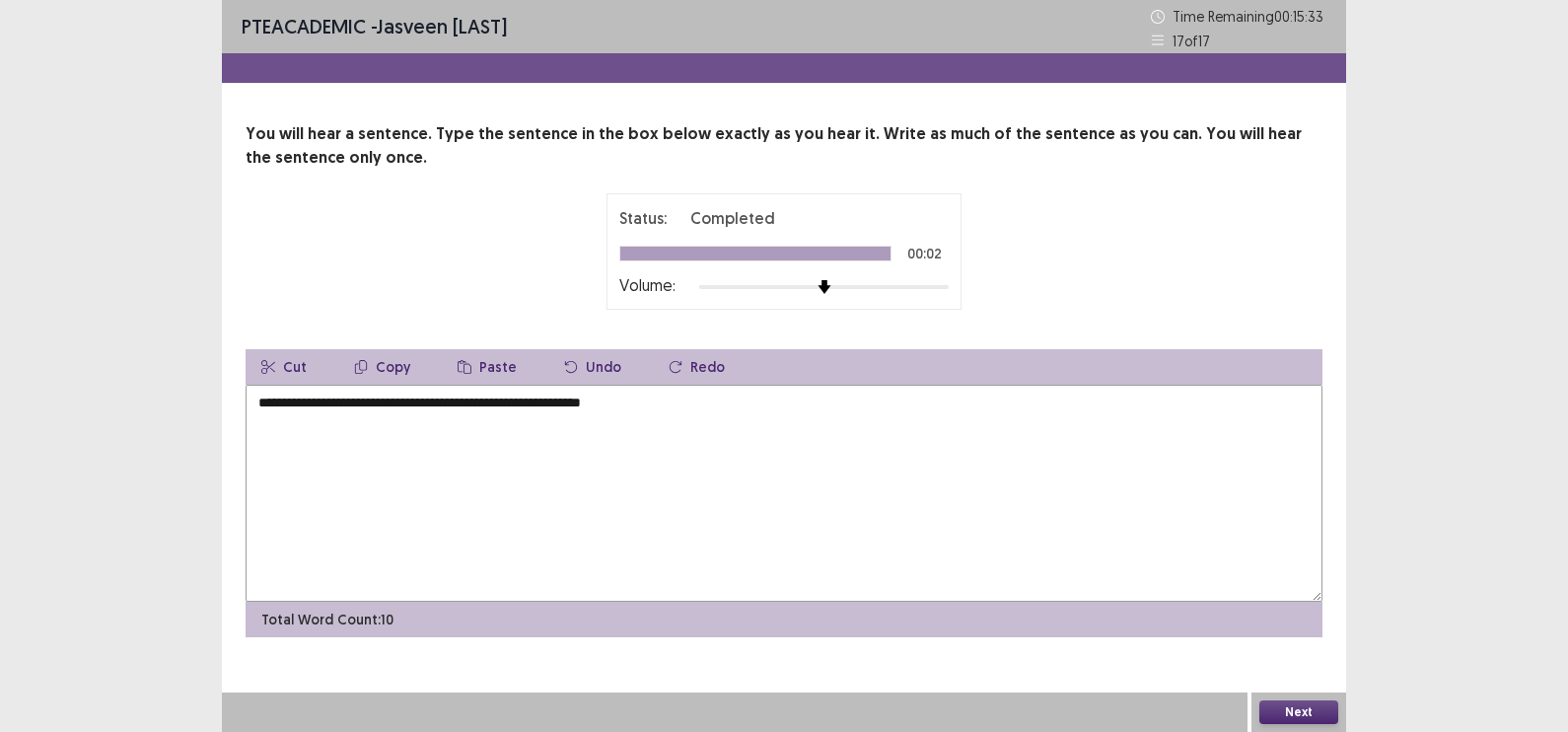 click on "**********" at bounding box center (784, 493) 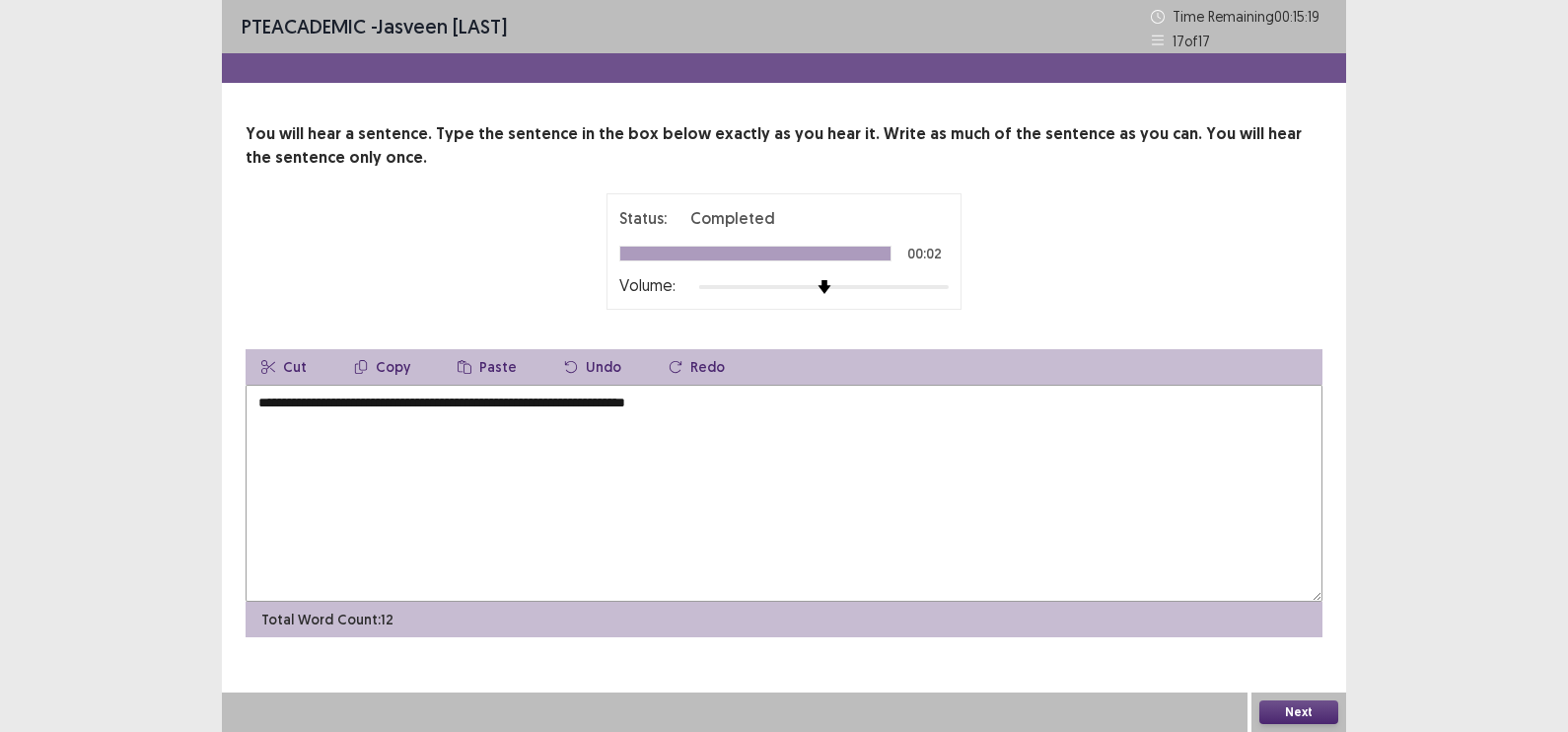 type on "**********" 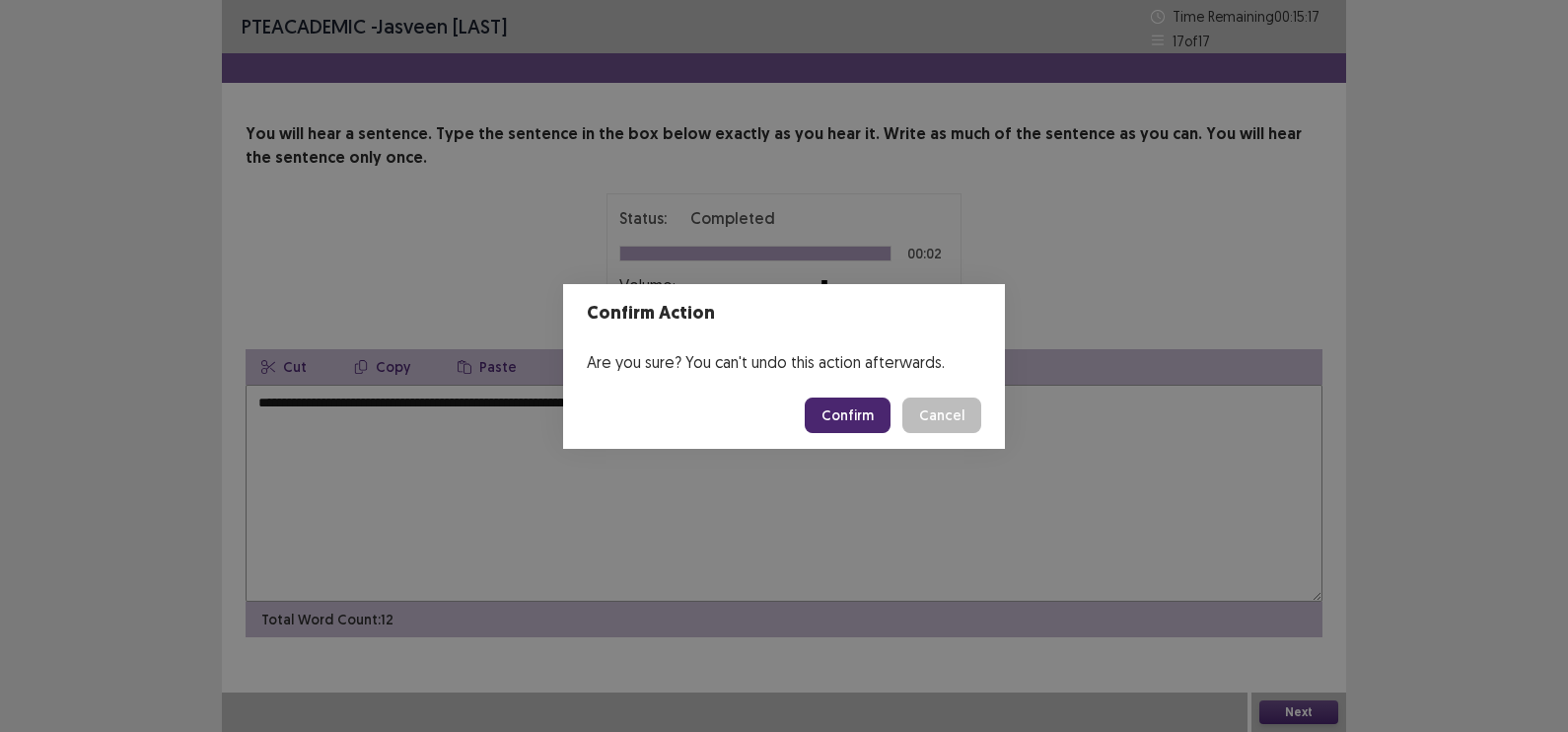 click on "Confirm" at bounding box center [847, 415] 